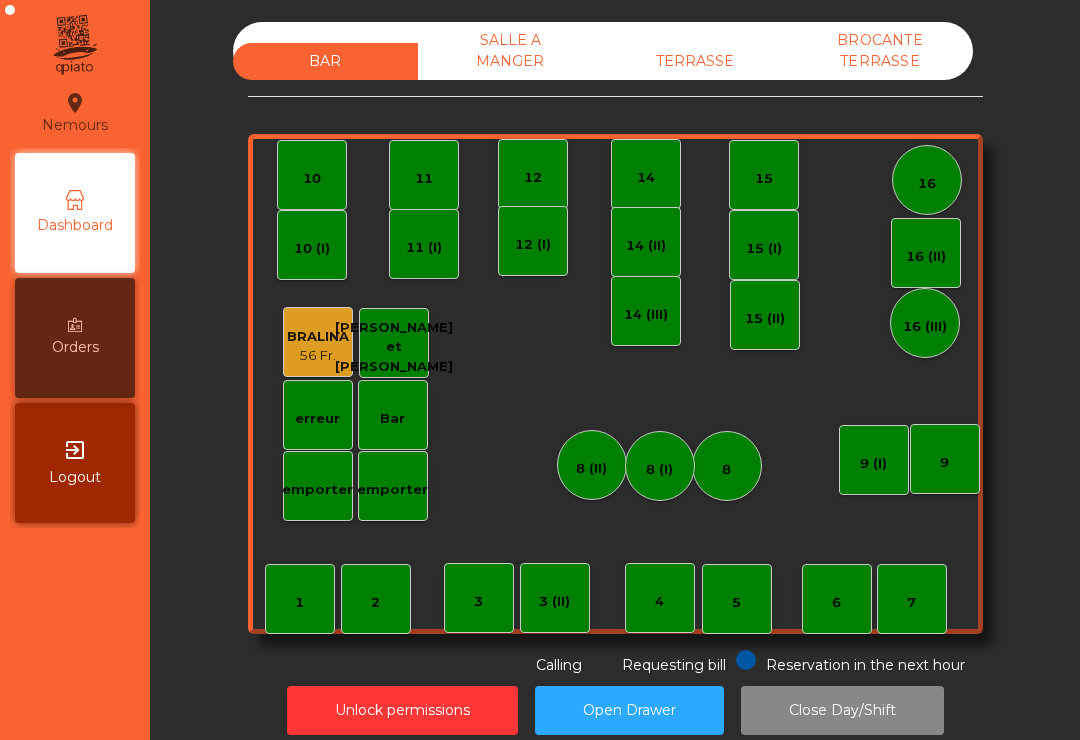 scroll, scrollTop: 0, scrollLeft: 0, axis: both 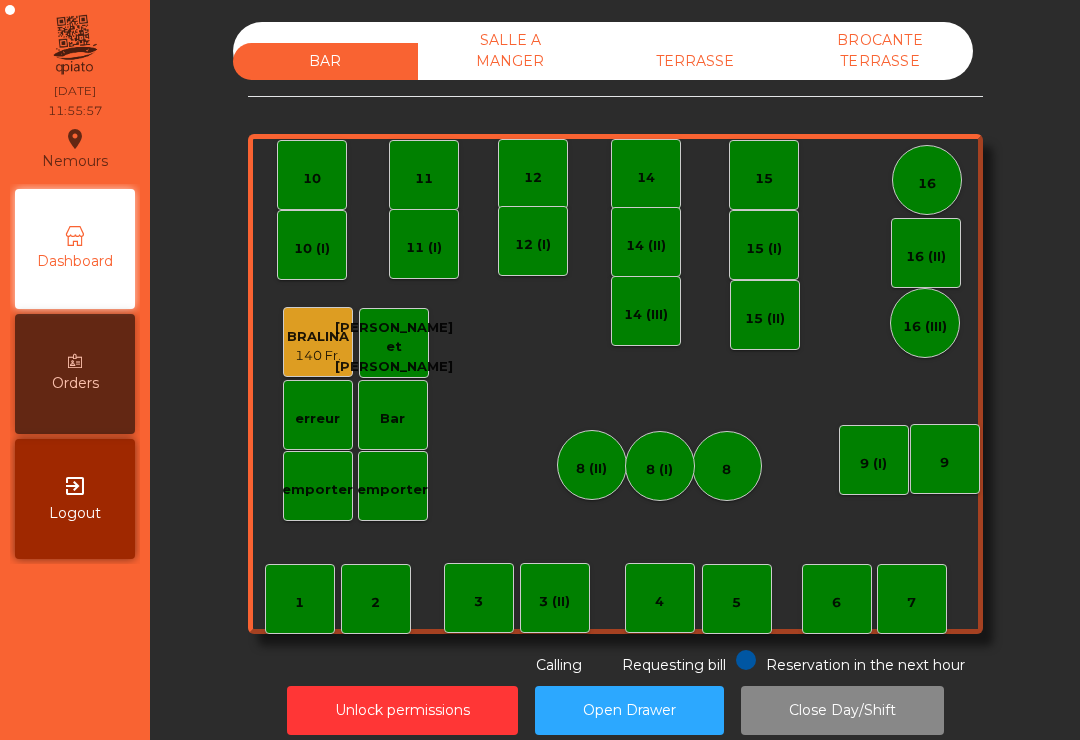 click on "BAR   SALLE A MANGER   TERRASSE   BROCANTE TERRASSE" 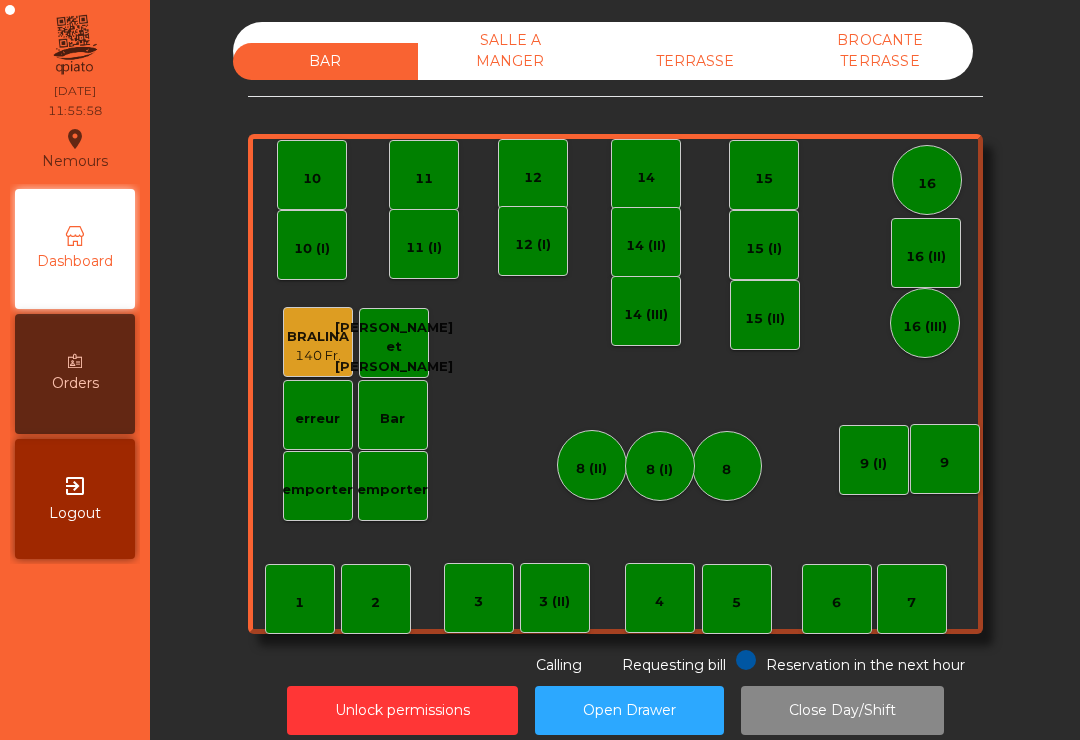 click on "TERRASSE" 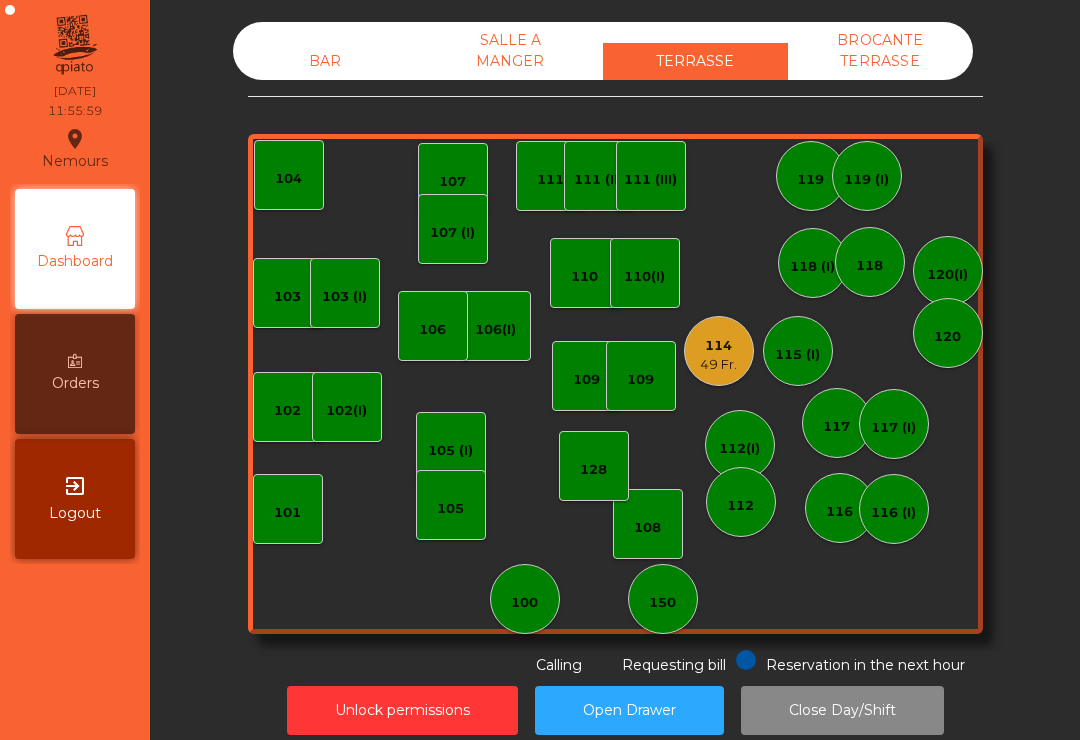 click on "102" 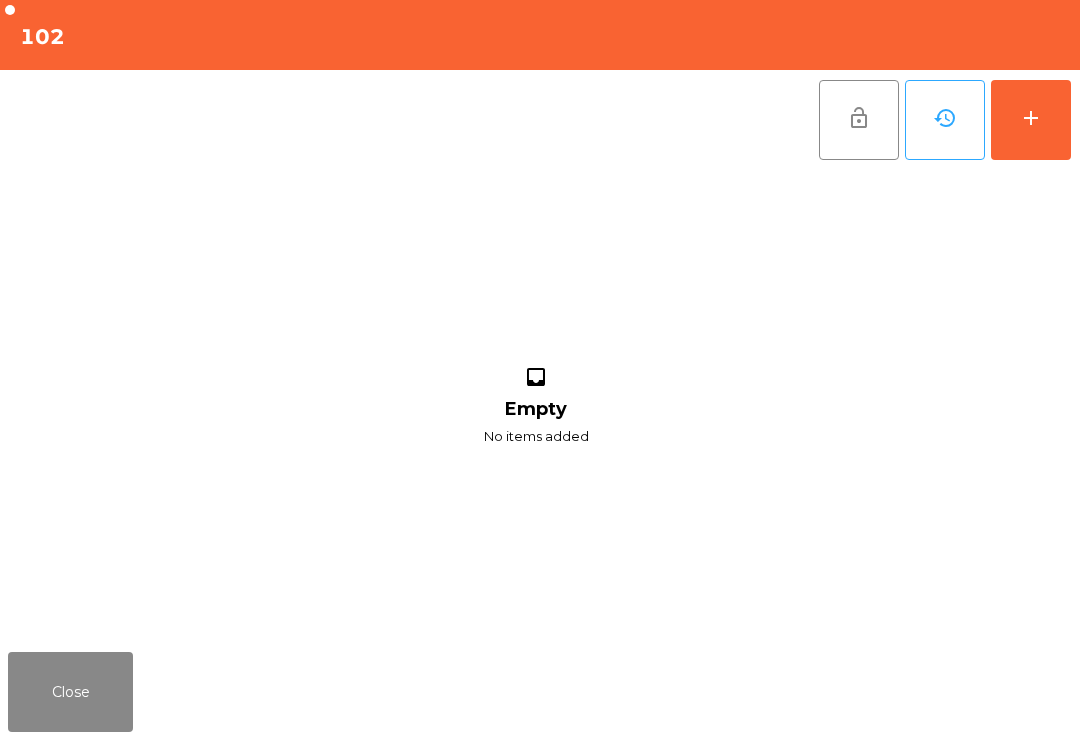 click on "add" 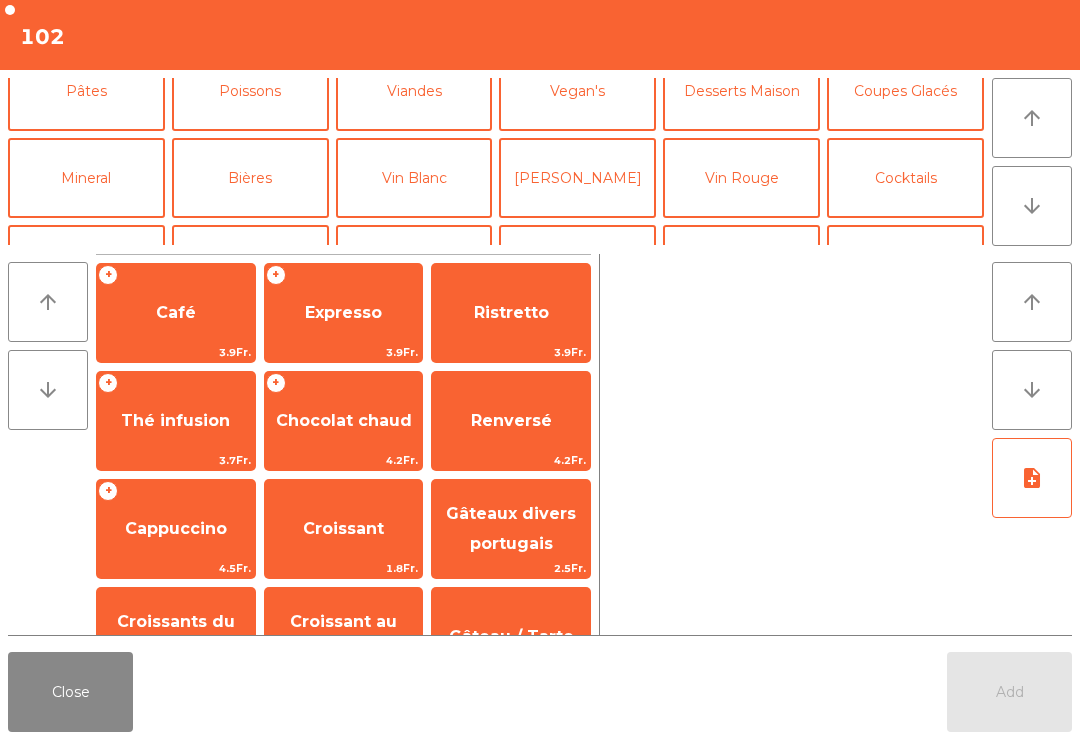 scroll, scrollTop: 116, scrollLeft: 0, axis: vertical 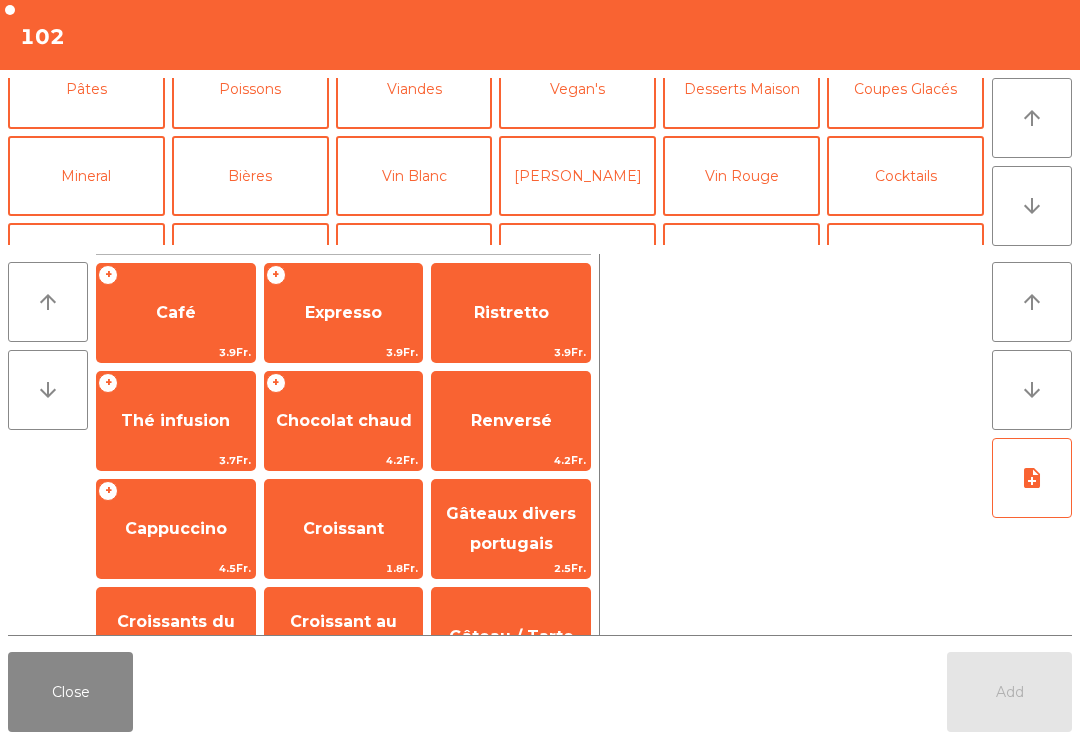click on "Bières" 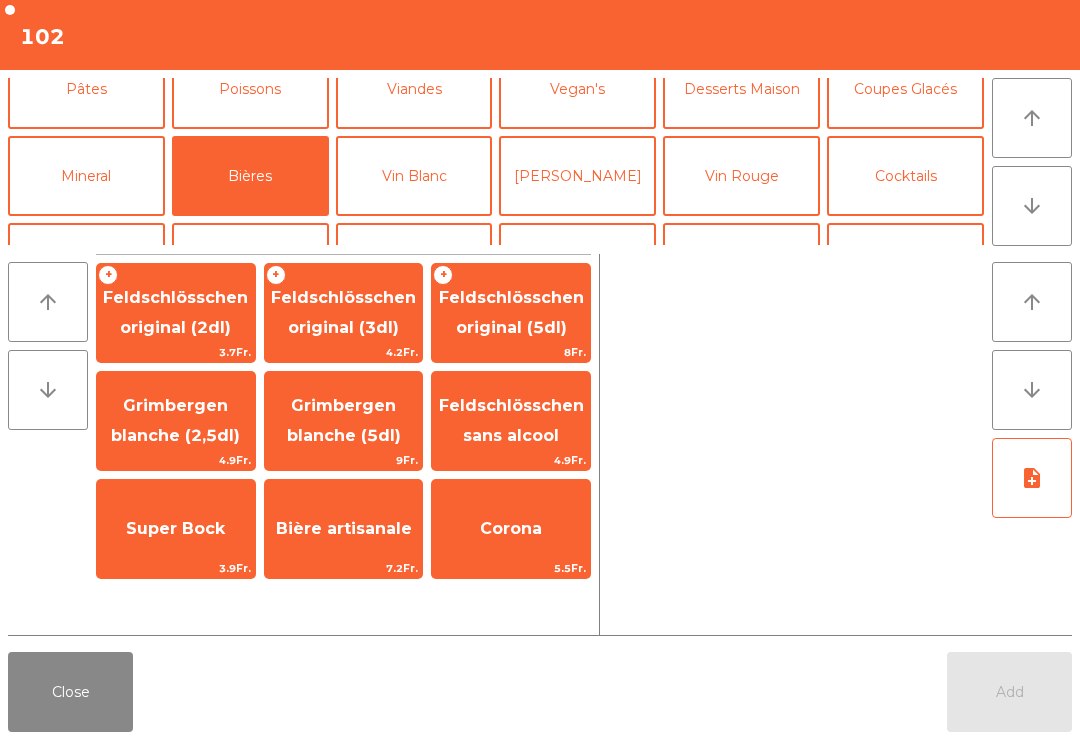 click on "Feldschlösschen original (3dl)" 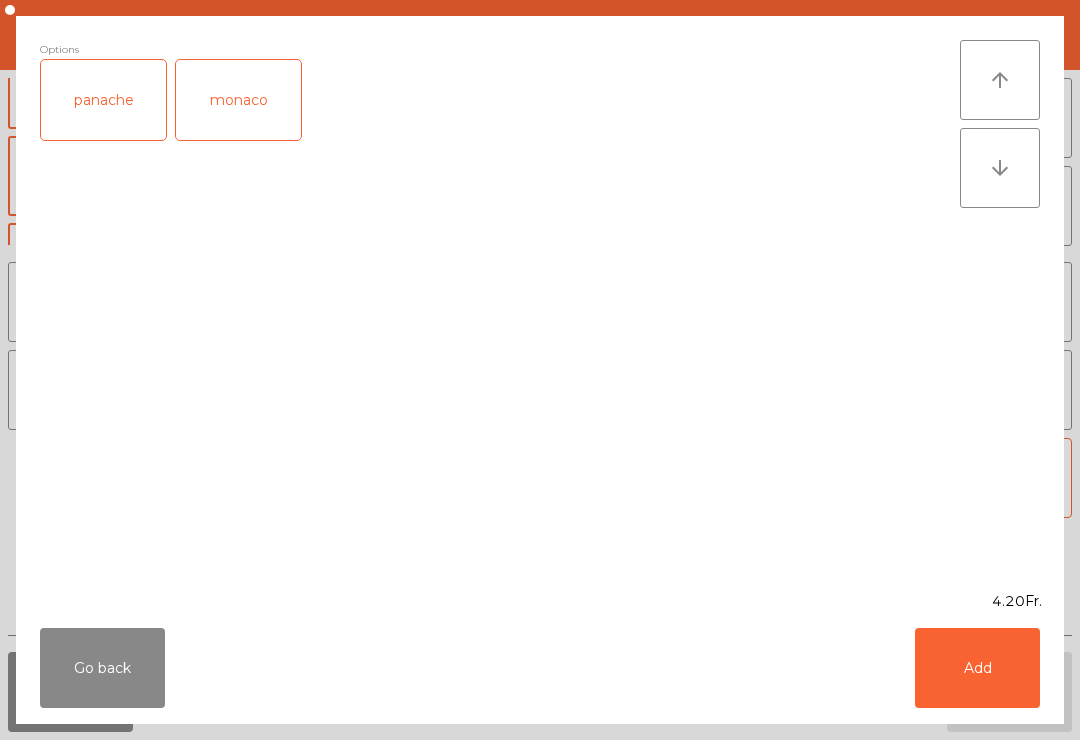 click on "Add" 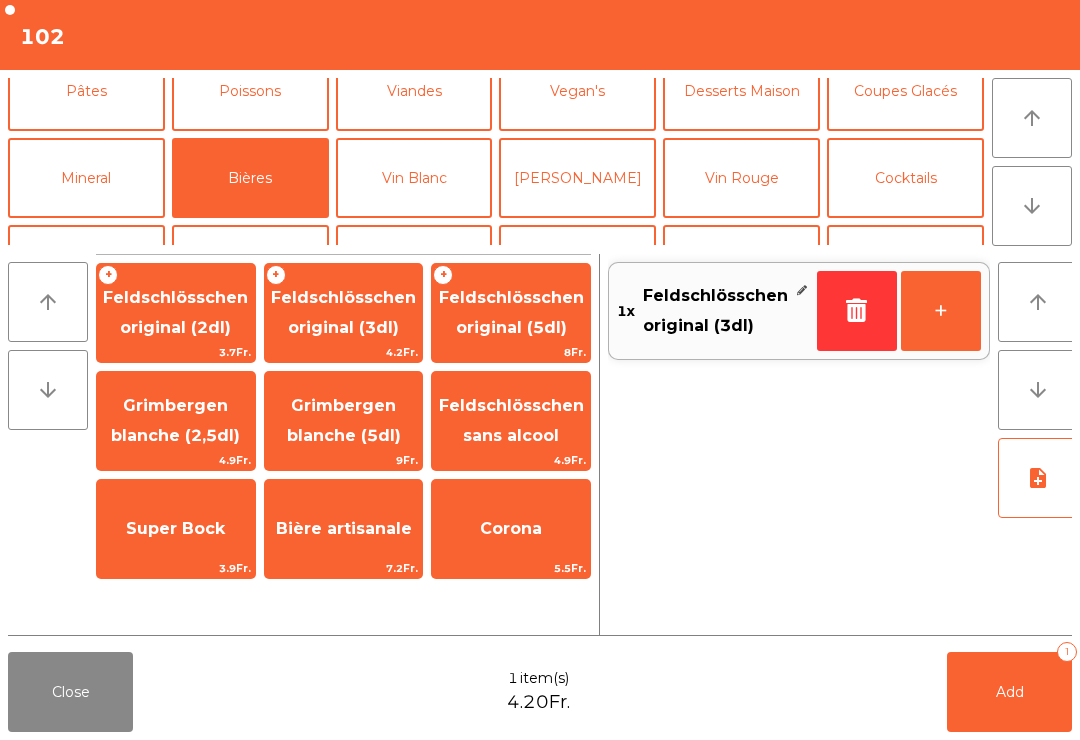 scroll, scrollTop: 116, scrollLeft: 0, axis: vertical 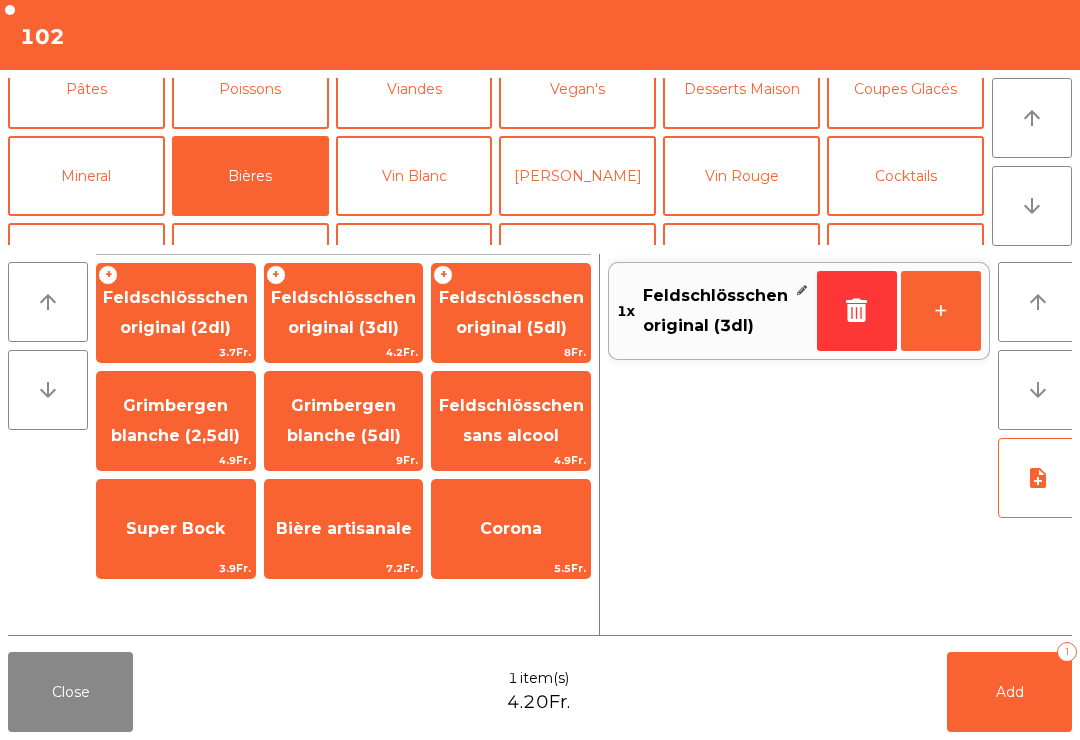 click on "[PERSON_NAME]" 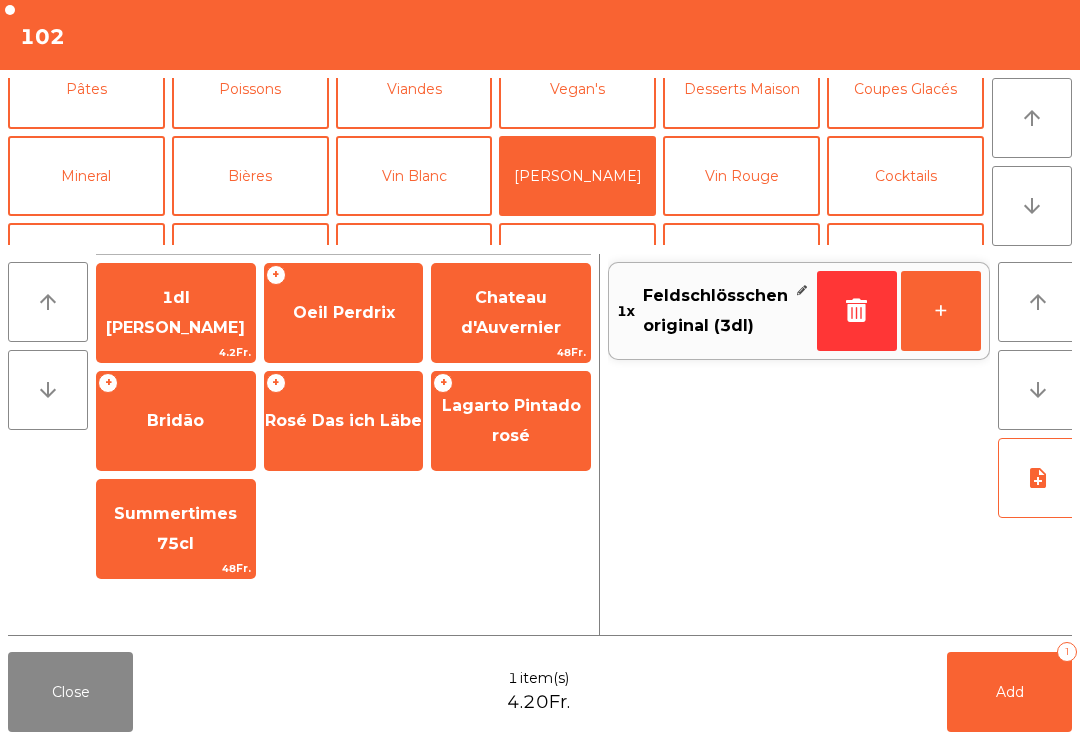 click on "Oeil Perdrix" 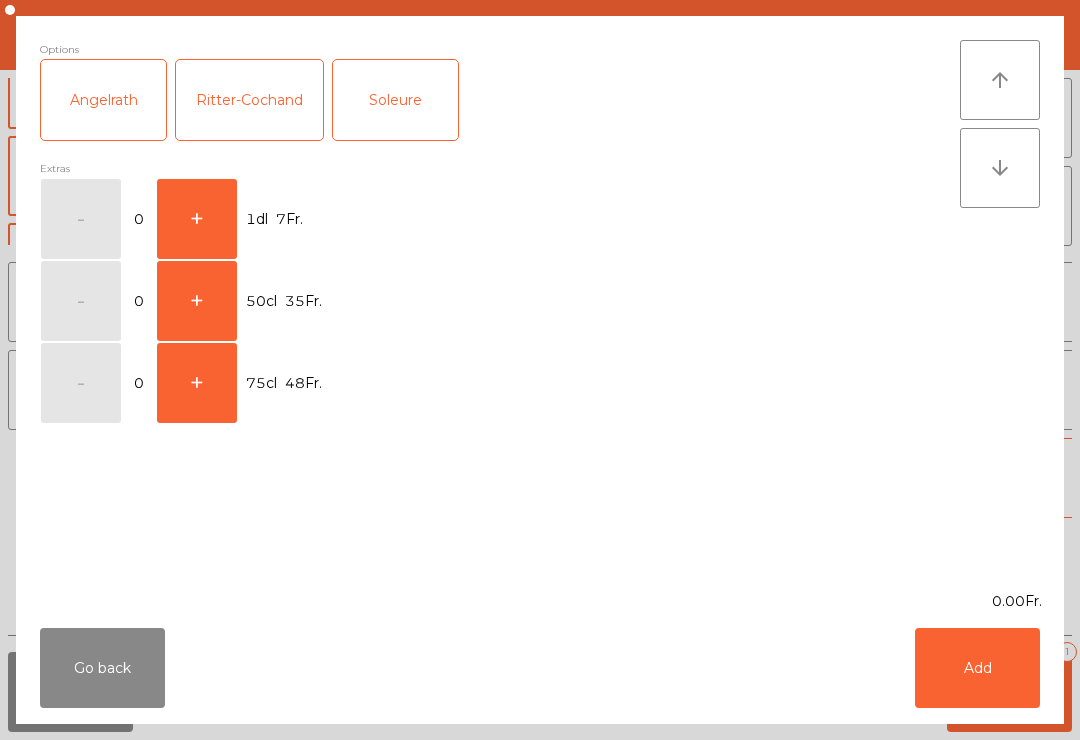 click on "+" 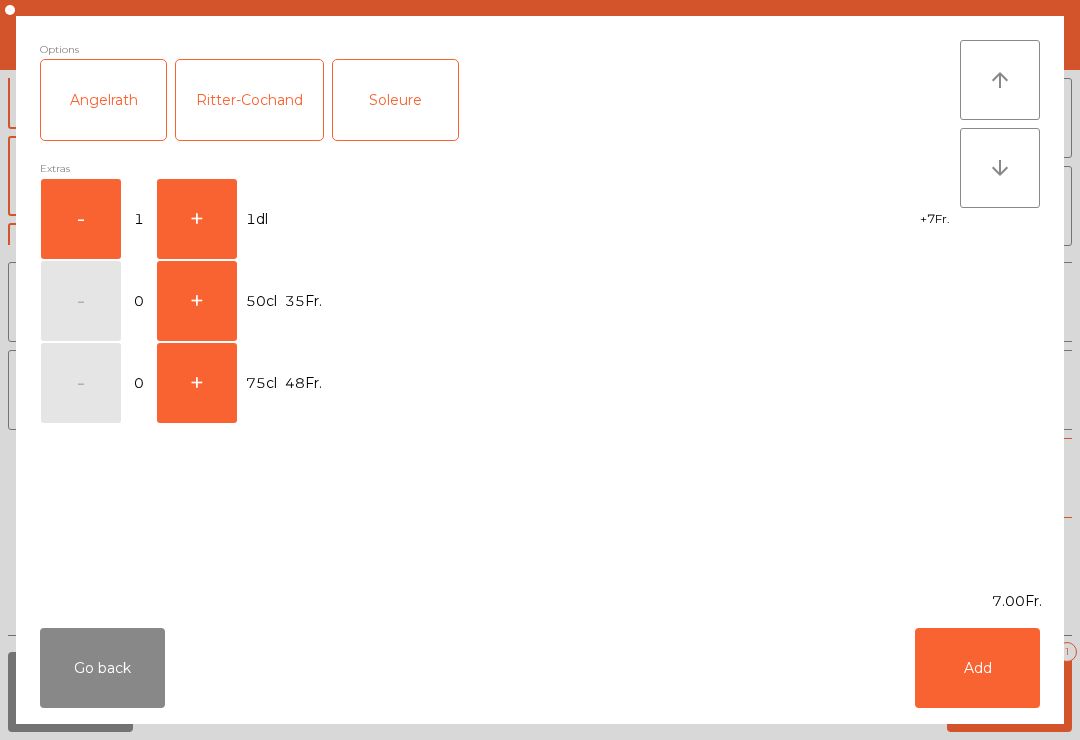 click on "Add" 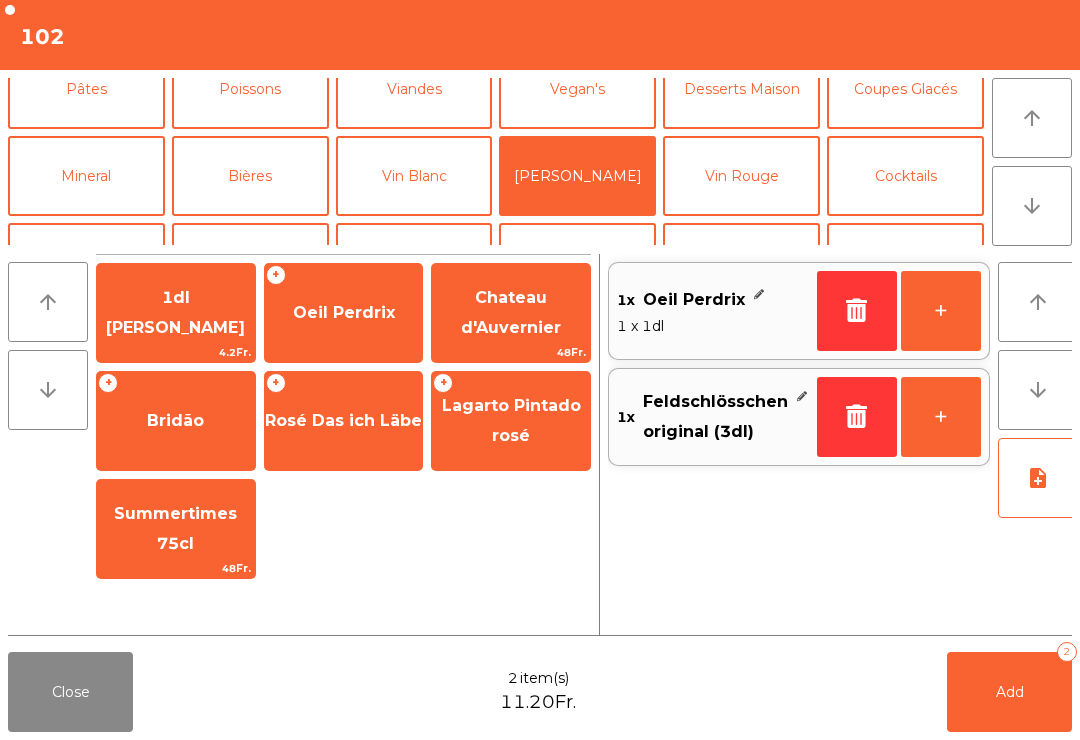 click on "Add" 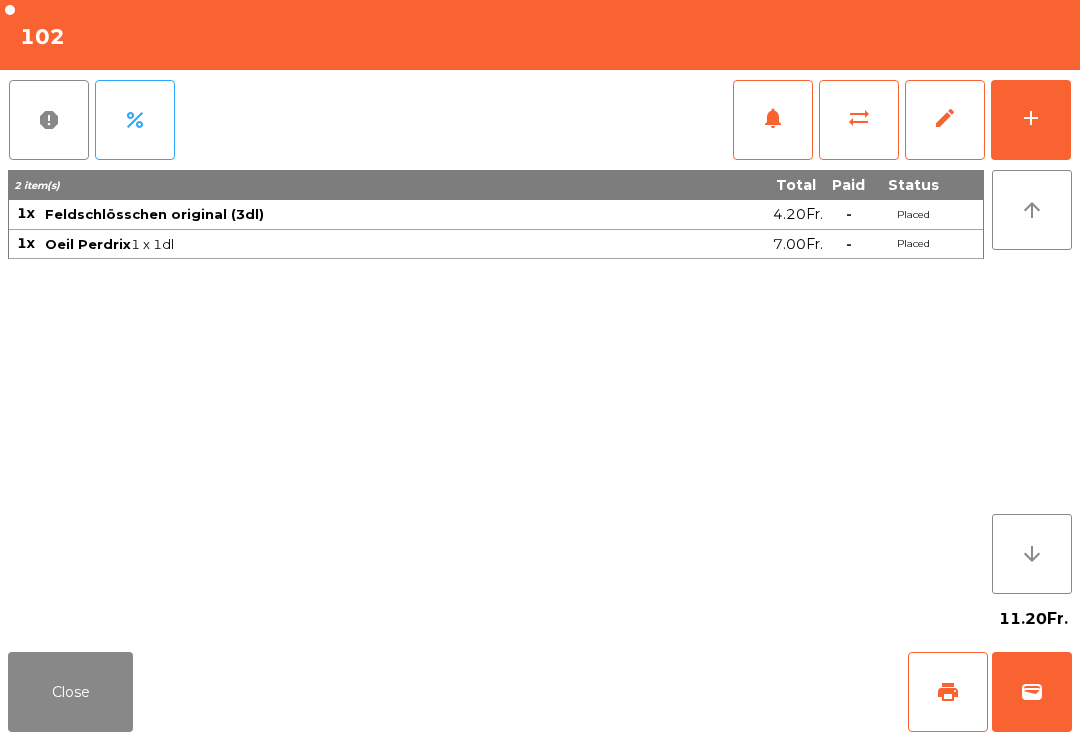 click on "Close" 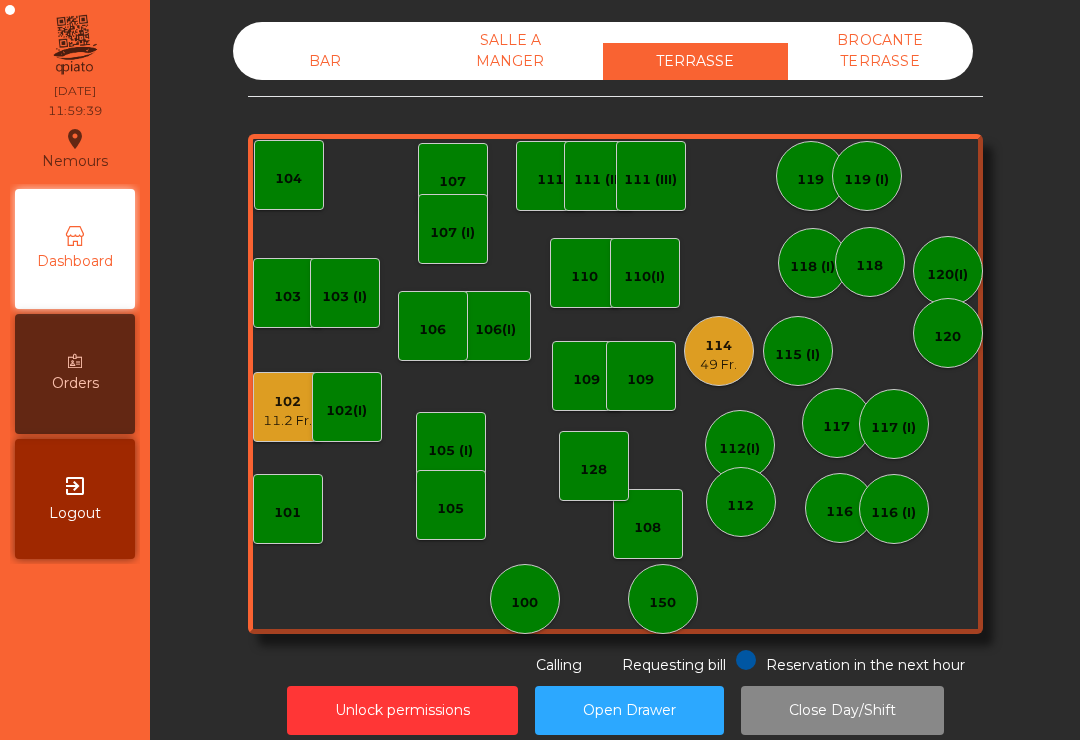 click on "105" 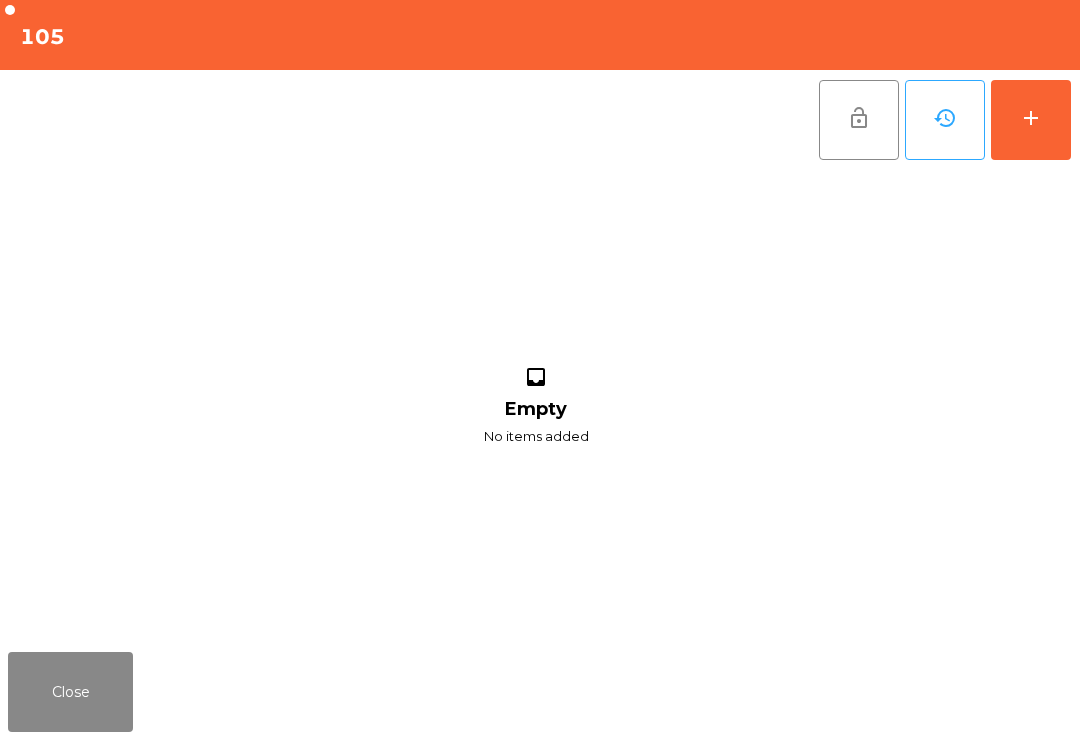 click on "add" 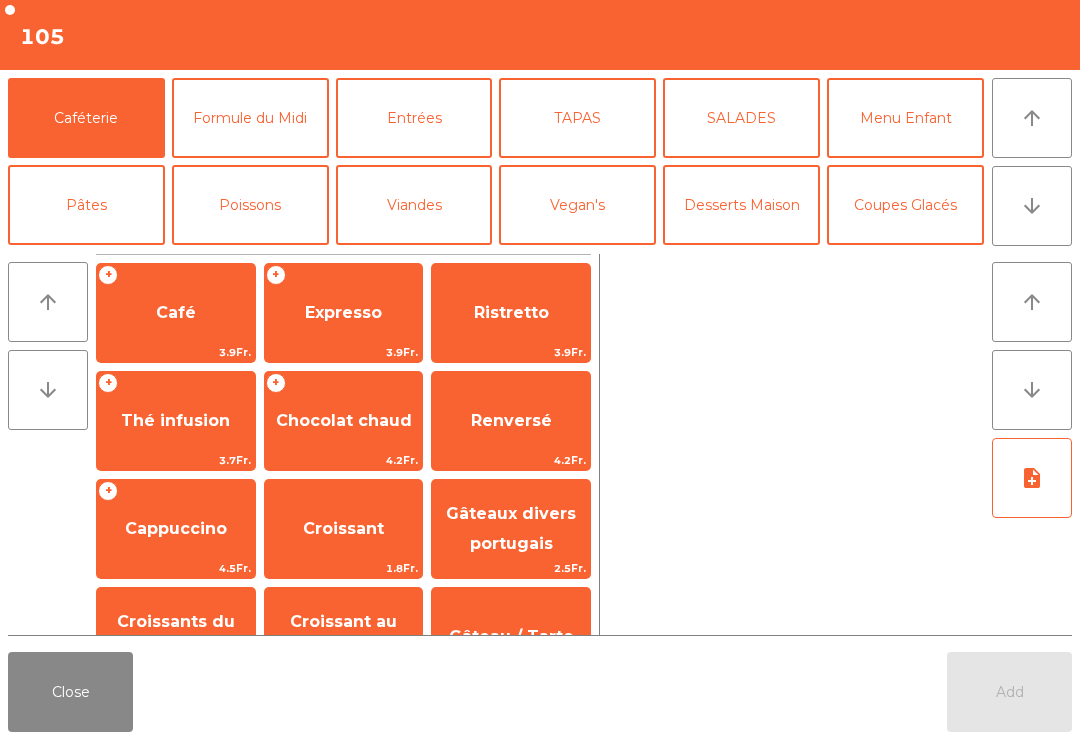 click on "arrow_downward" 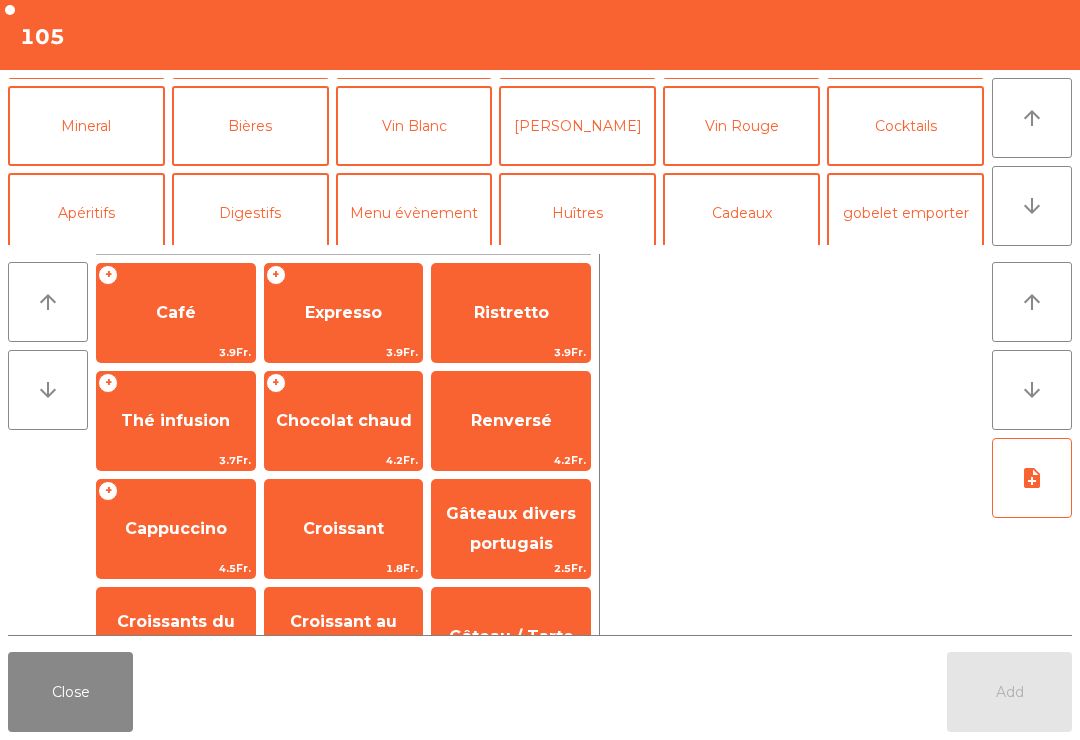 scroll, scrollTop: 174, scrollLeft: 0, axis: vertical 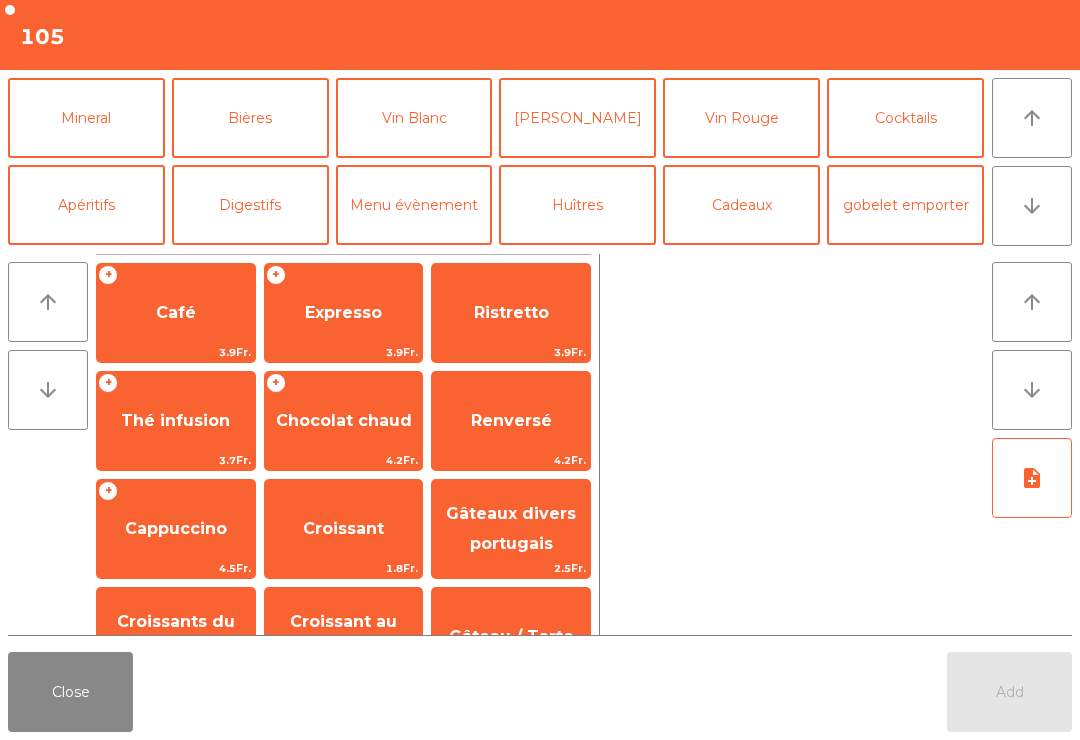 click on "Bières" 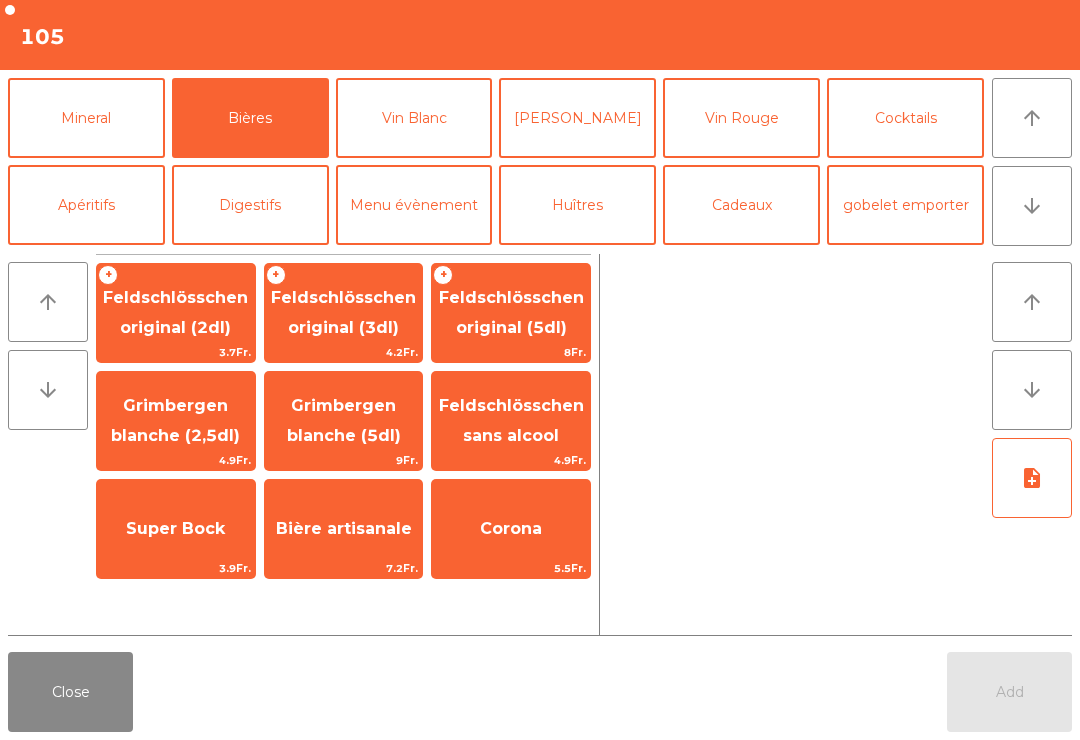 click on "Feldschlösschen original (5dl)" 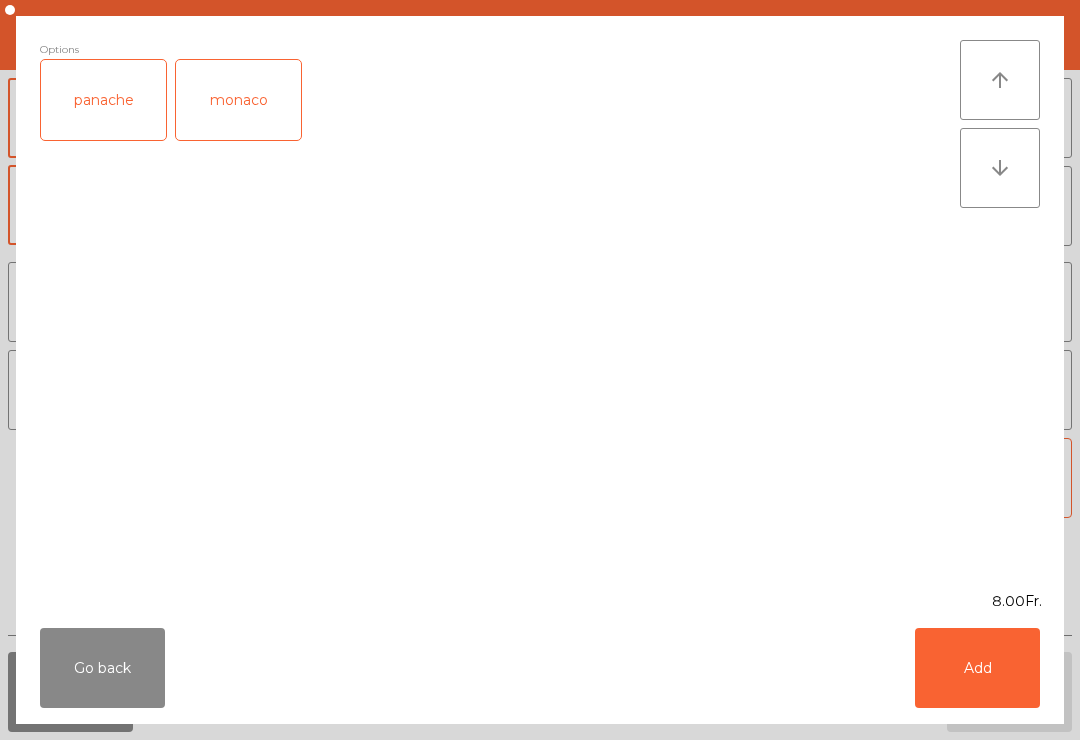 click on "Add" 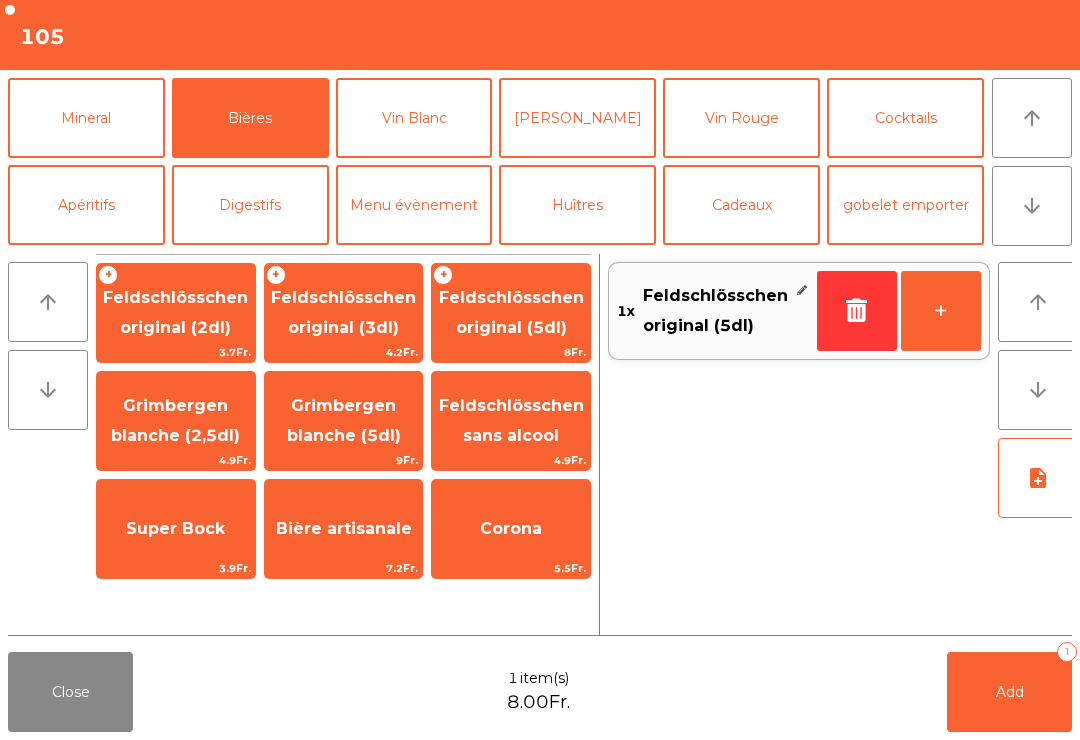 click on "+" 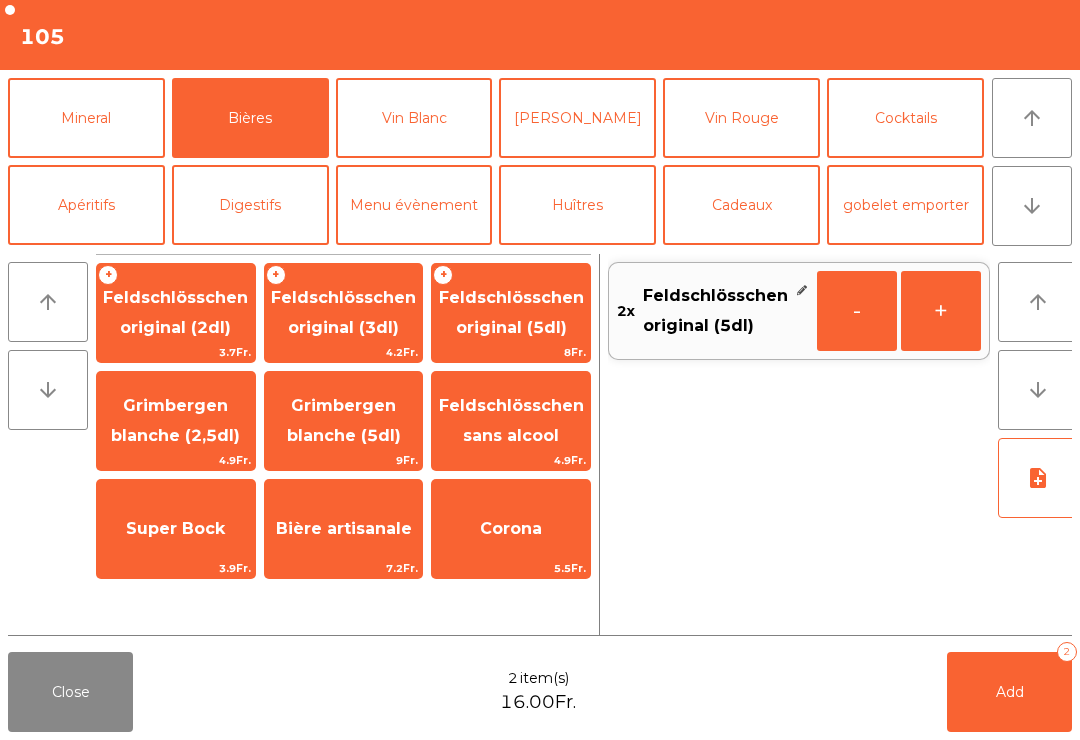 click on "Add   2" 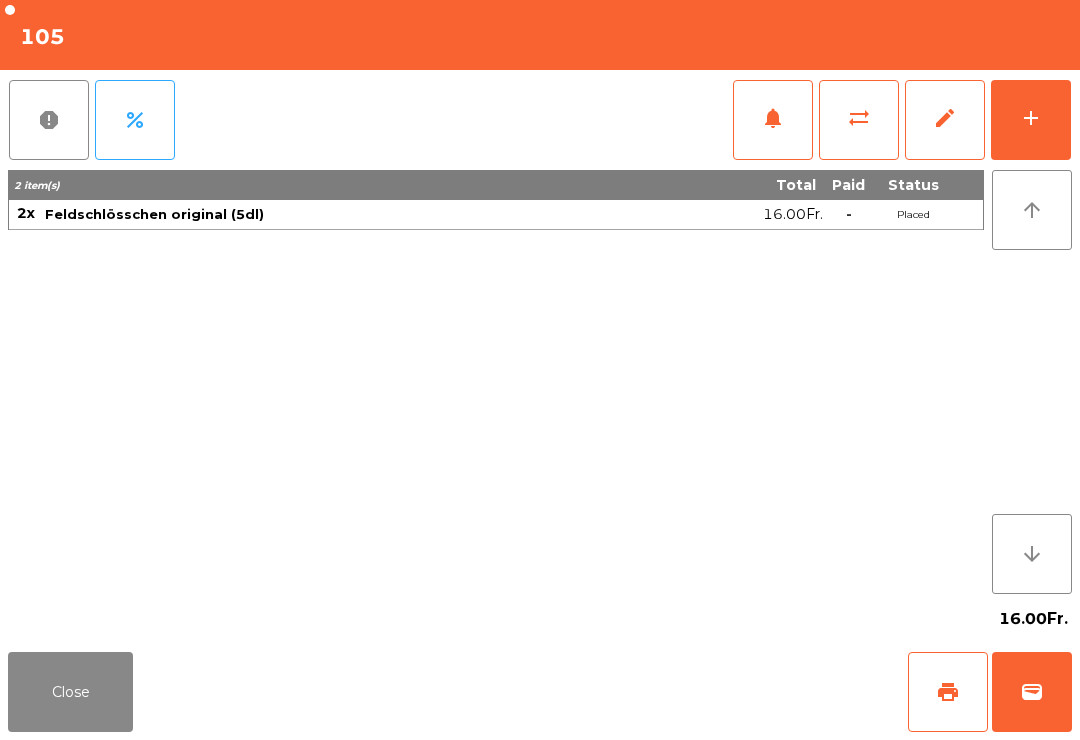 click on "Close" 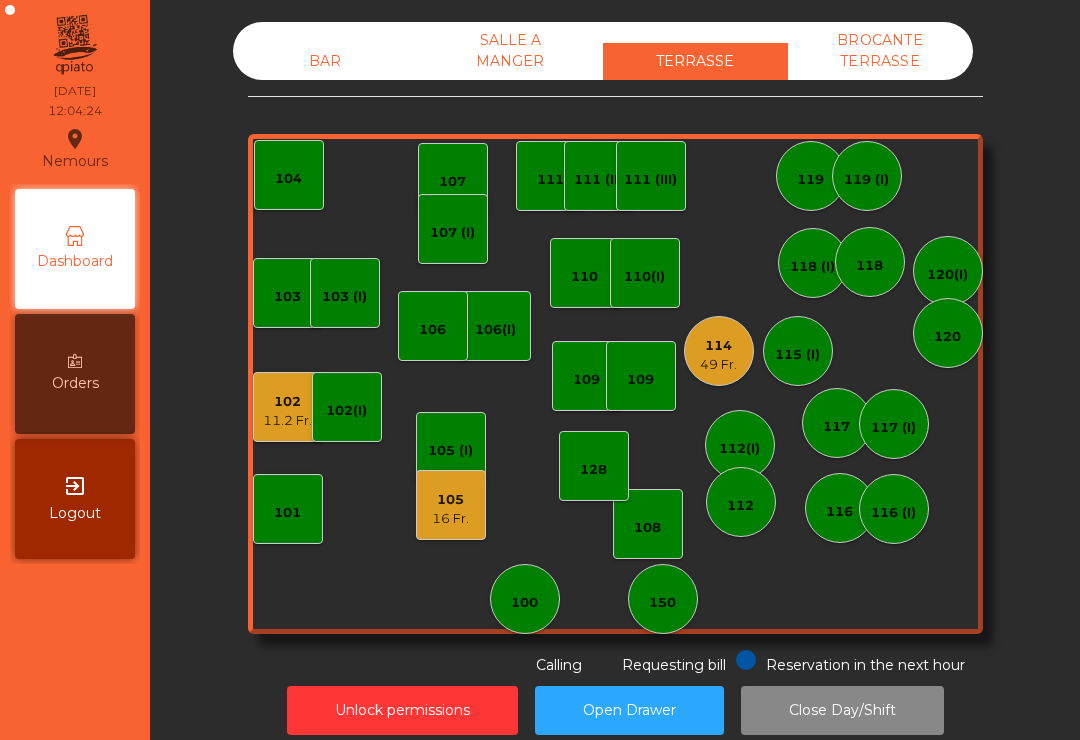 click on "102   11.2 Fr." 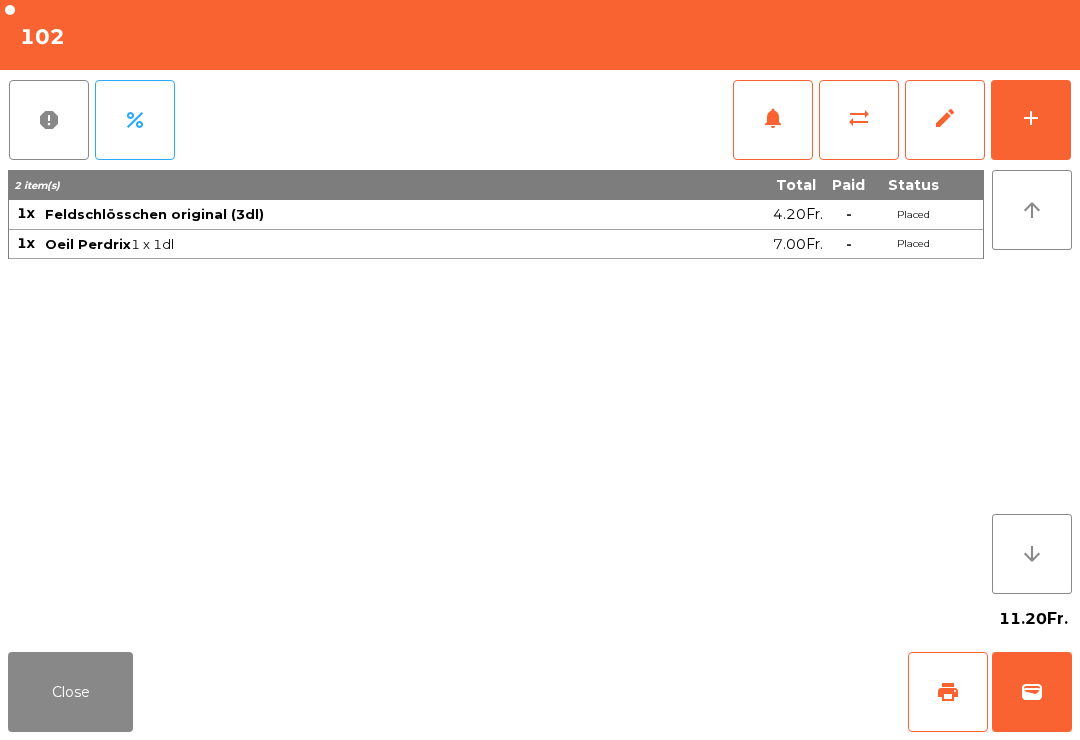click on "add" 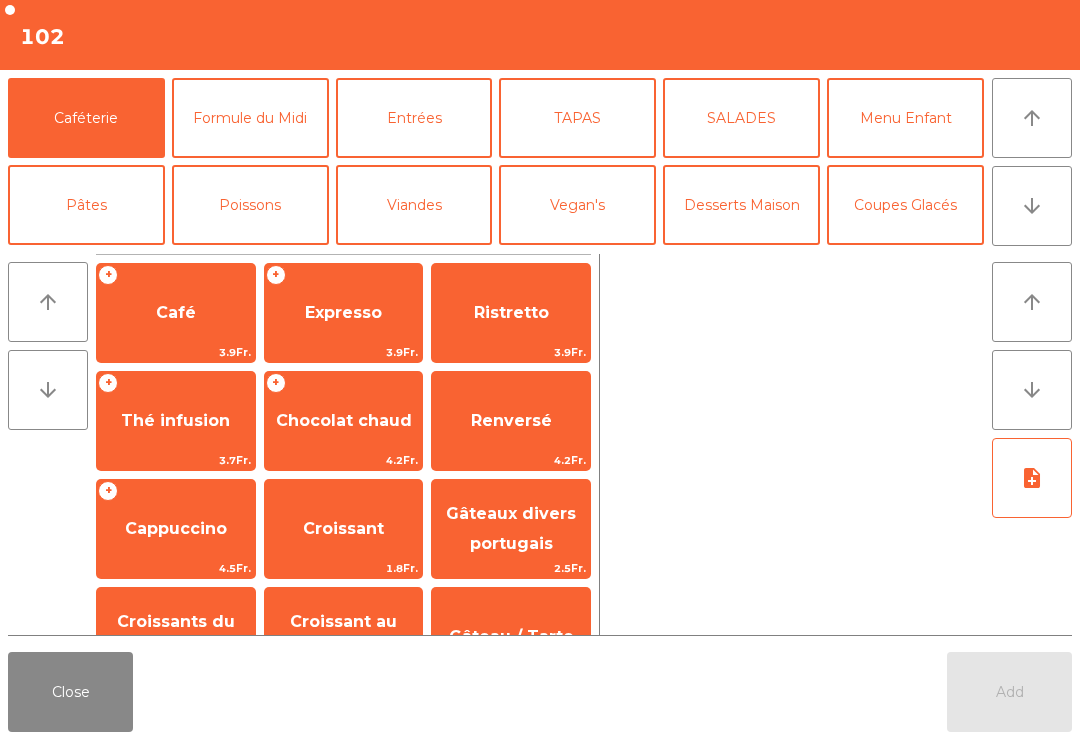 click on "Formule du Midi" 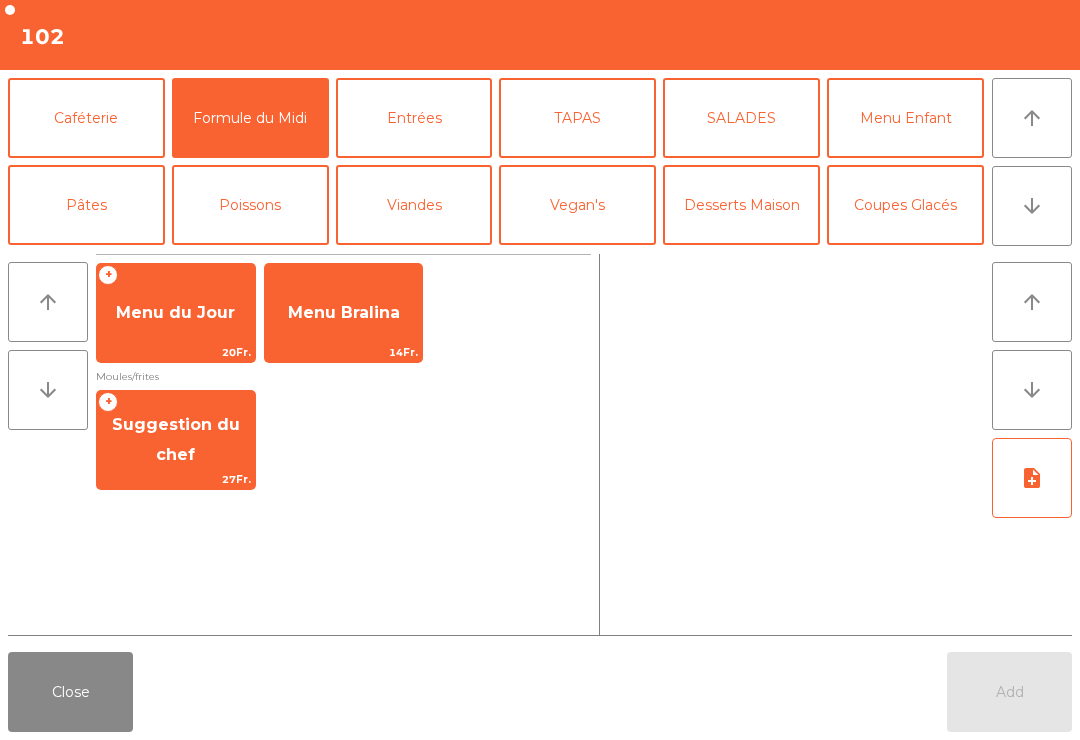 click on "Suggestion du chef" 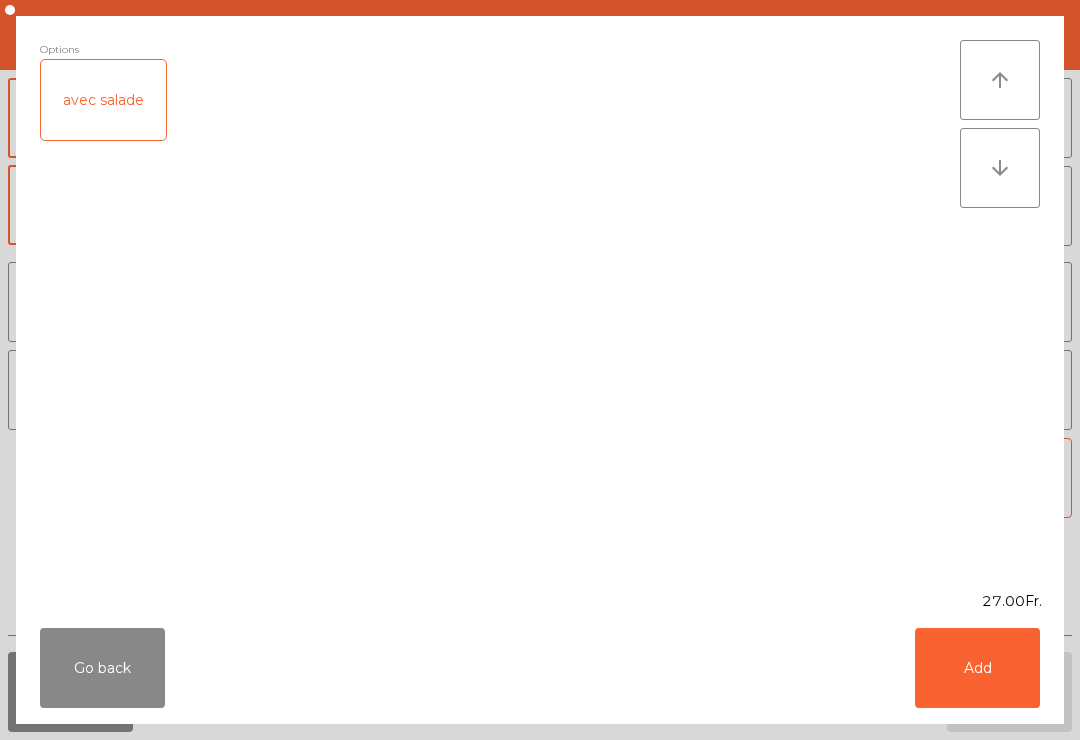 click on "Add" 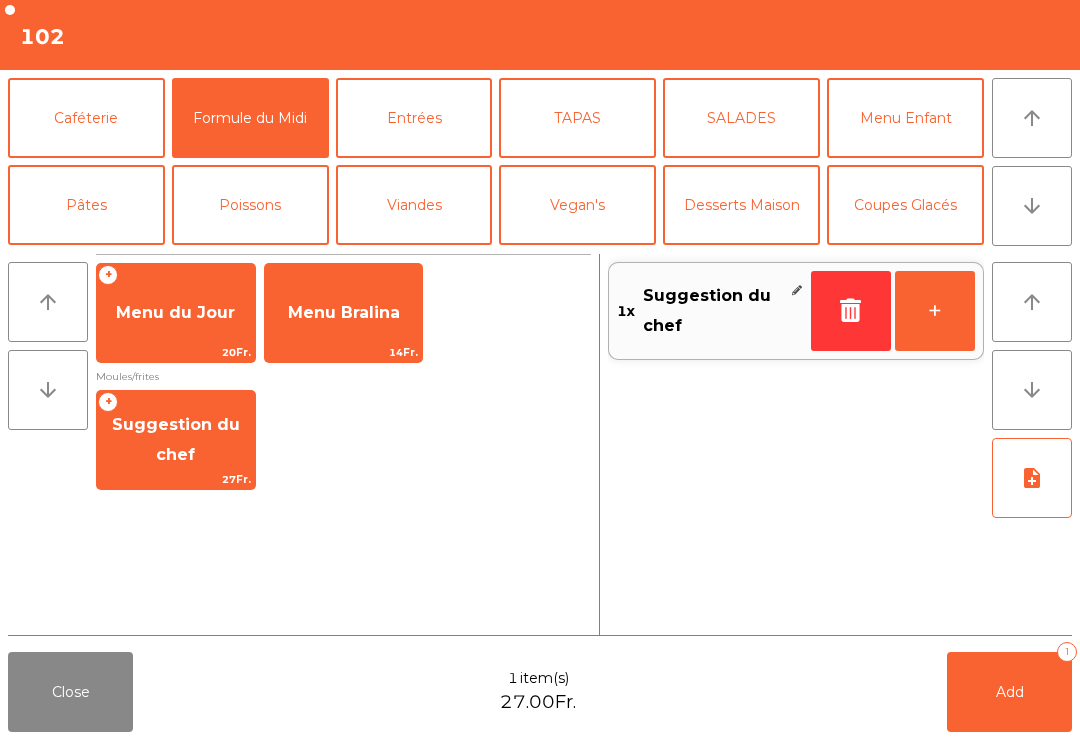 click on "Viandes" 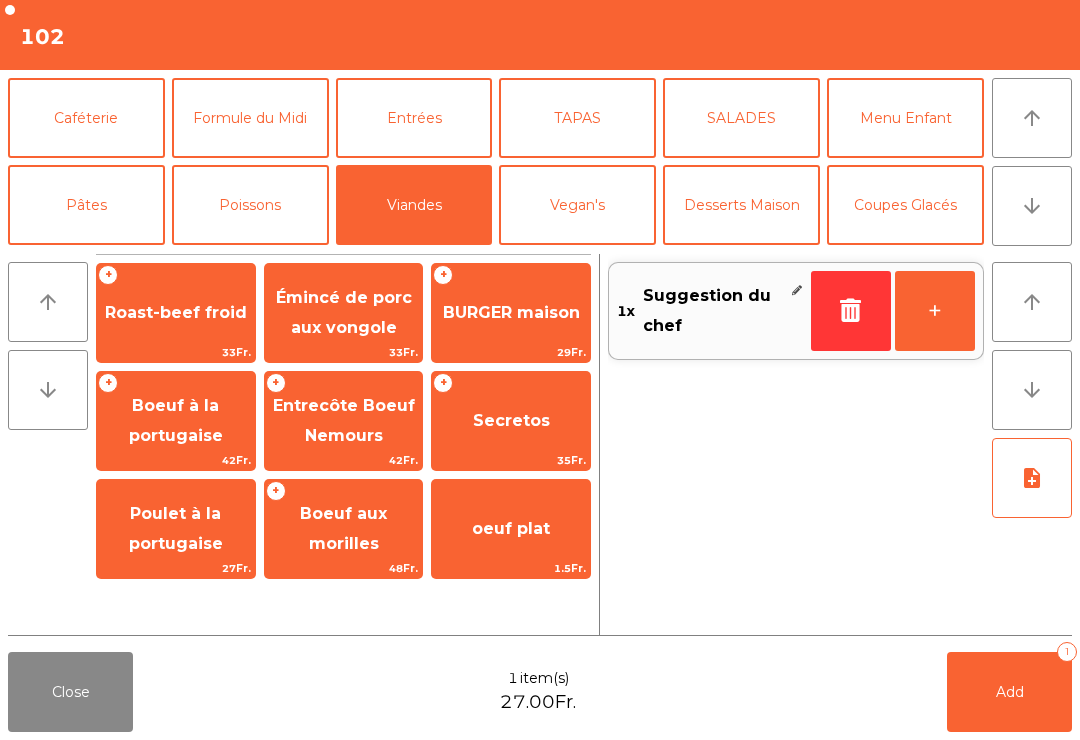 click on "Entrecôte Boeuf  Nemours" 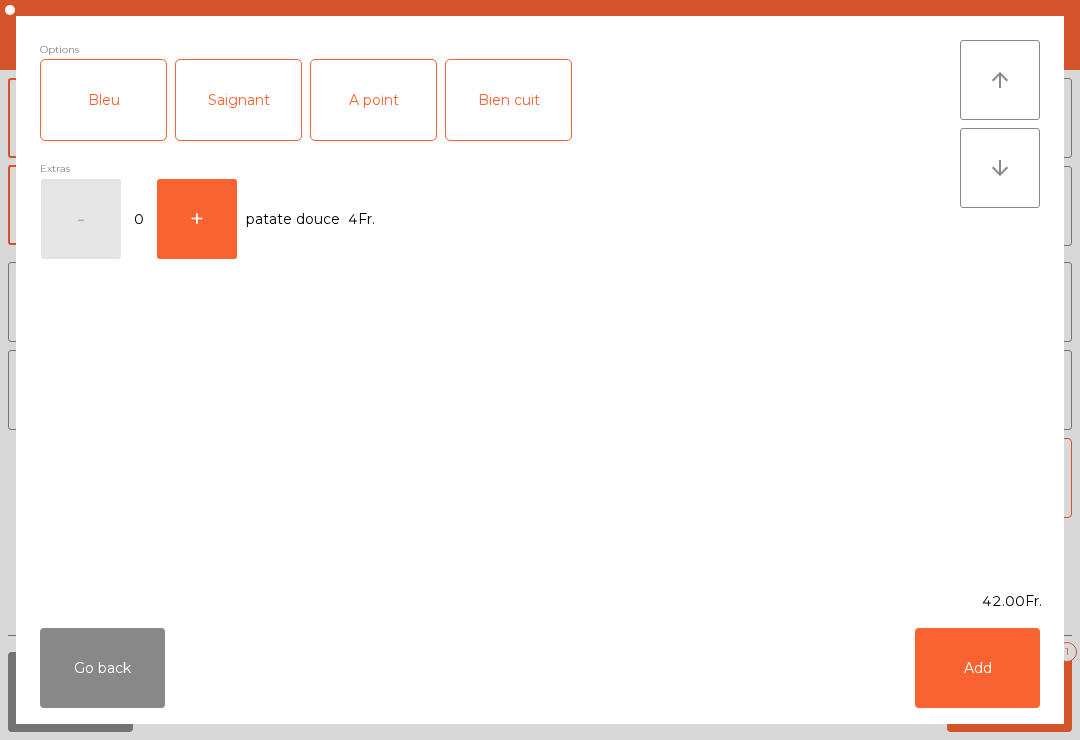 click on "Saignant" 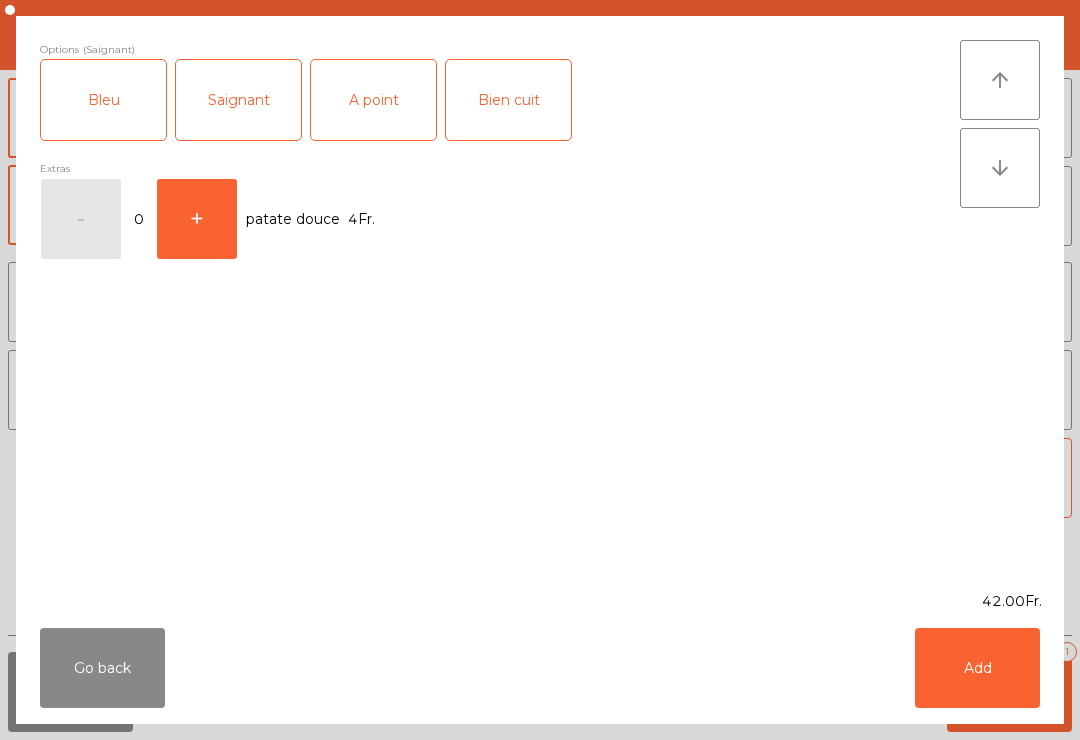click on "Add" 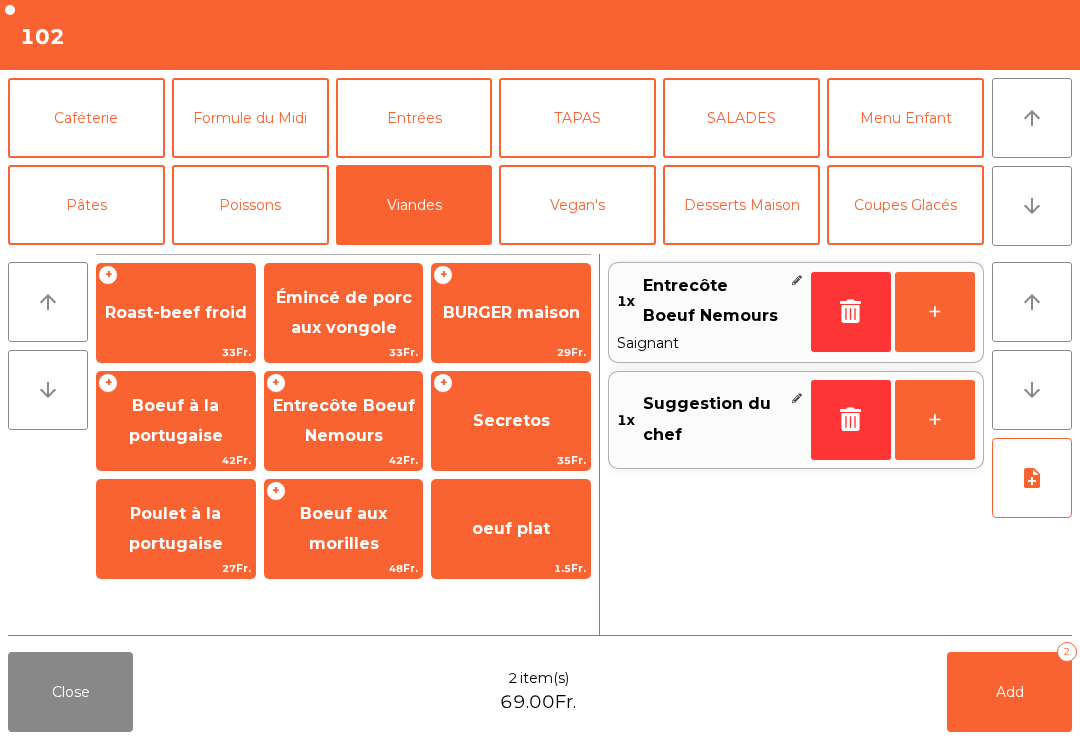 click on "Add   2" 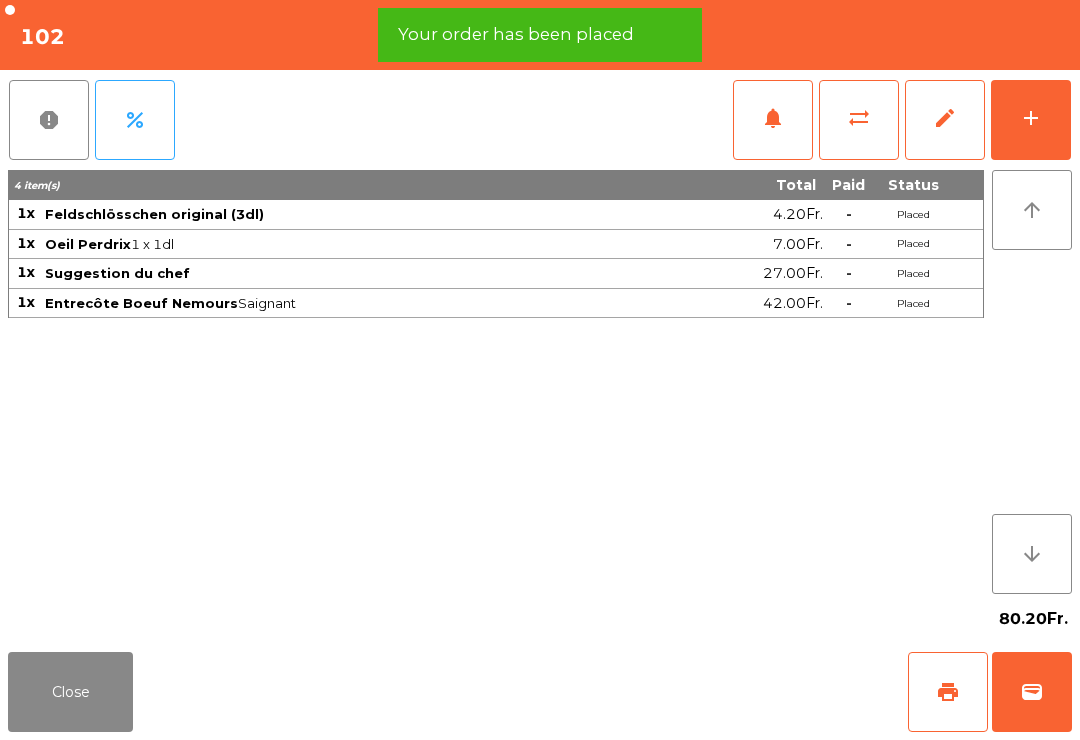 click on "Close" 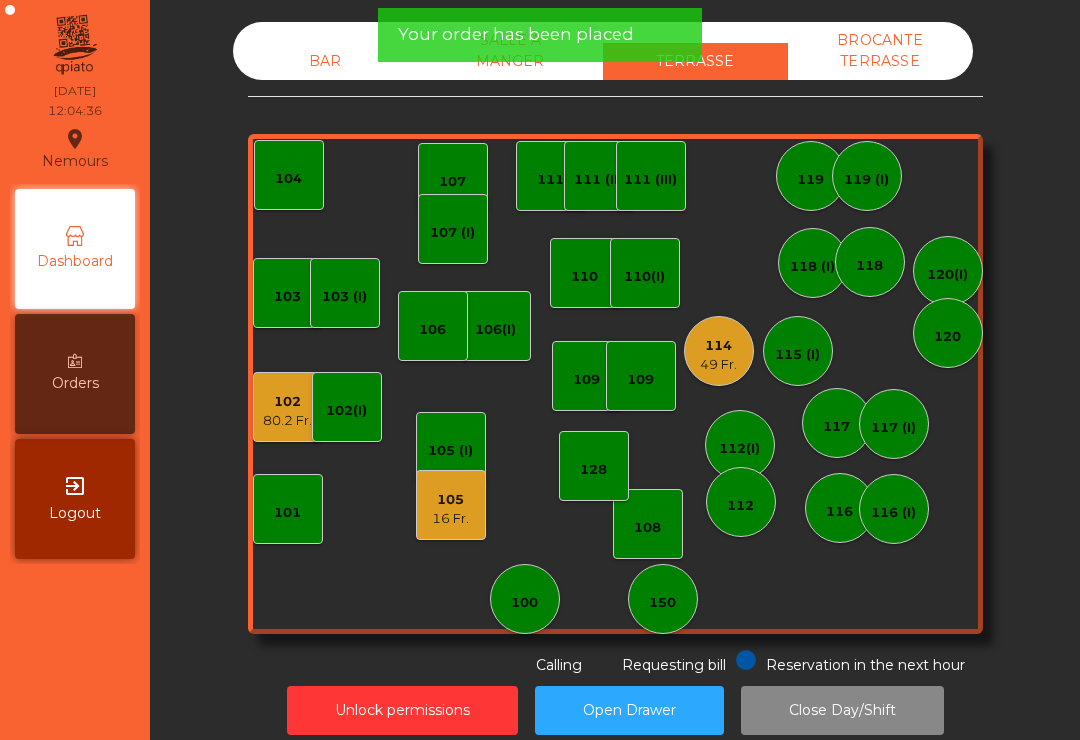 click on "106(I)" 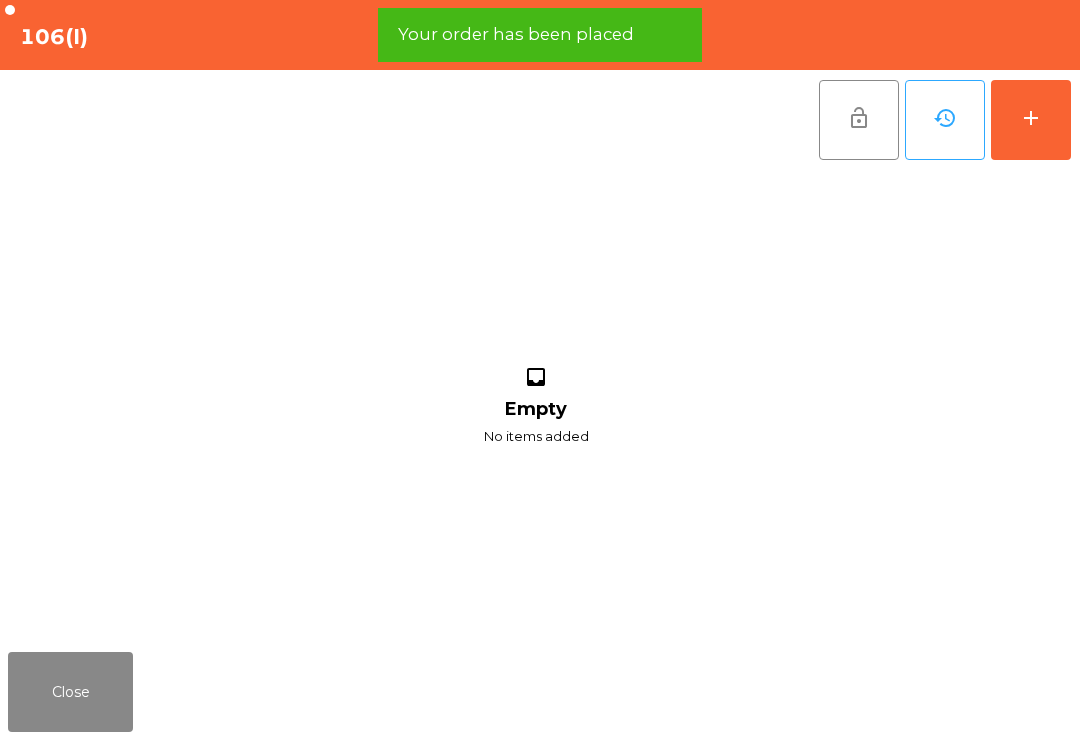 click on "add" 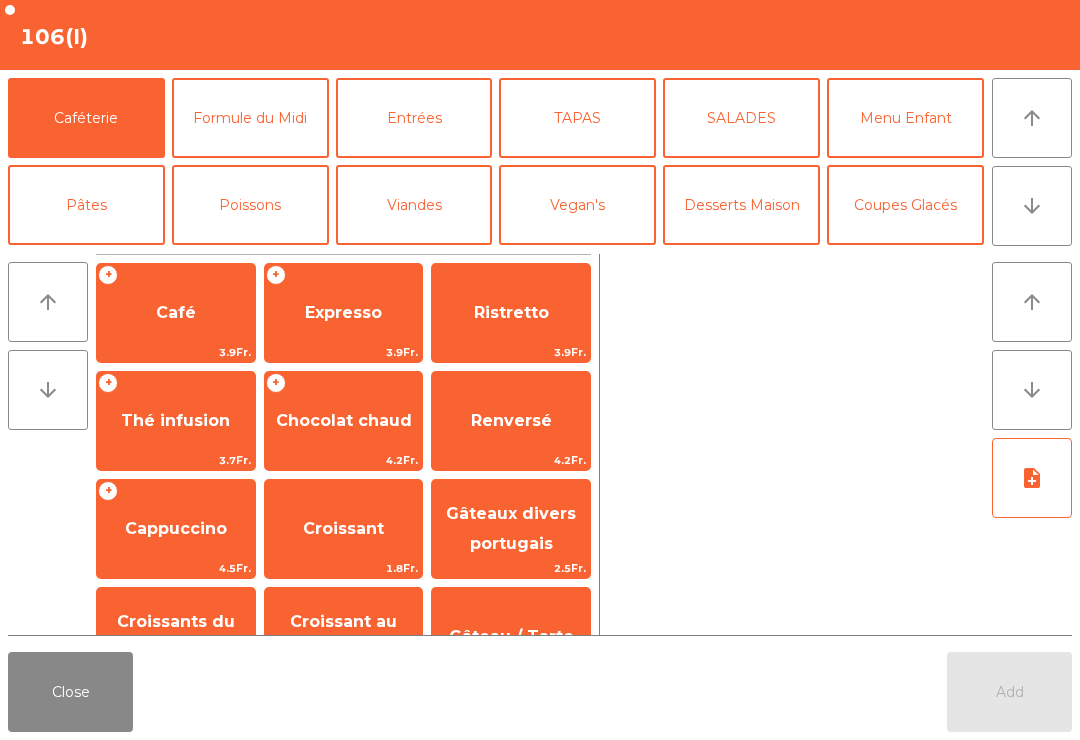 scroll, scrollTop: 92, scrollLeft: 0, axis: vertical 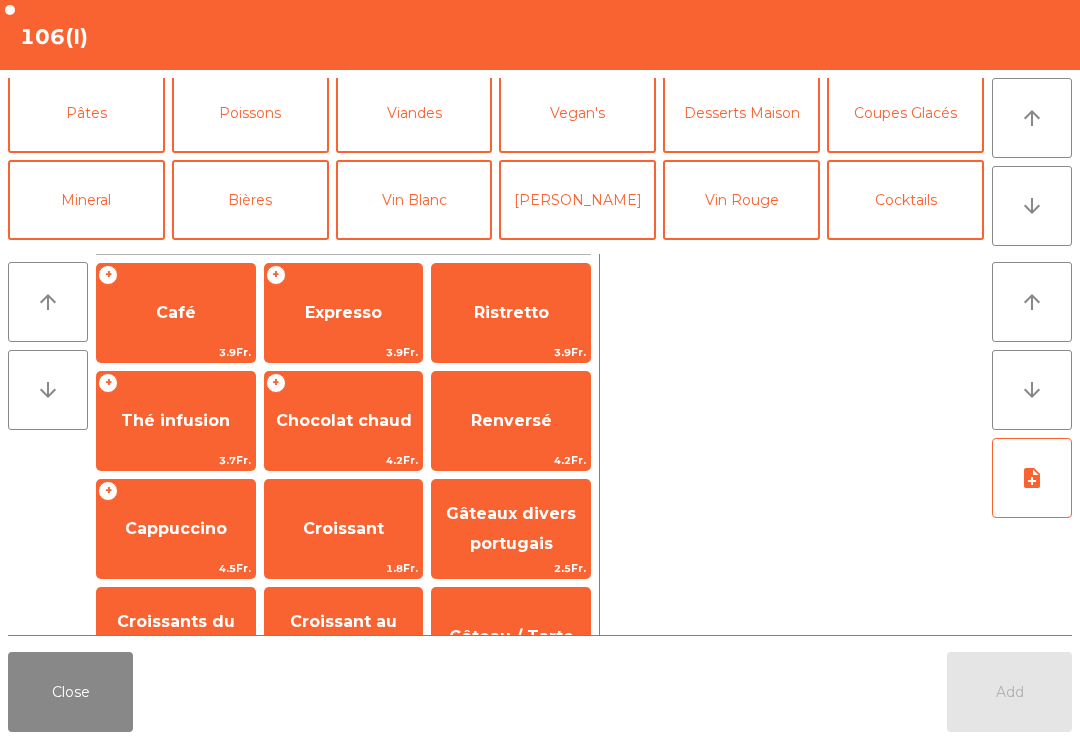 click on "Mineral" 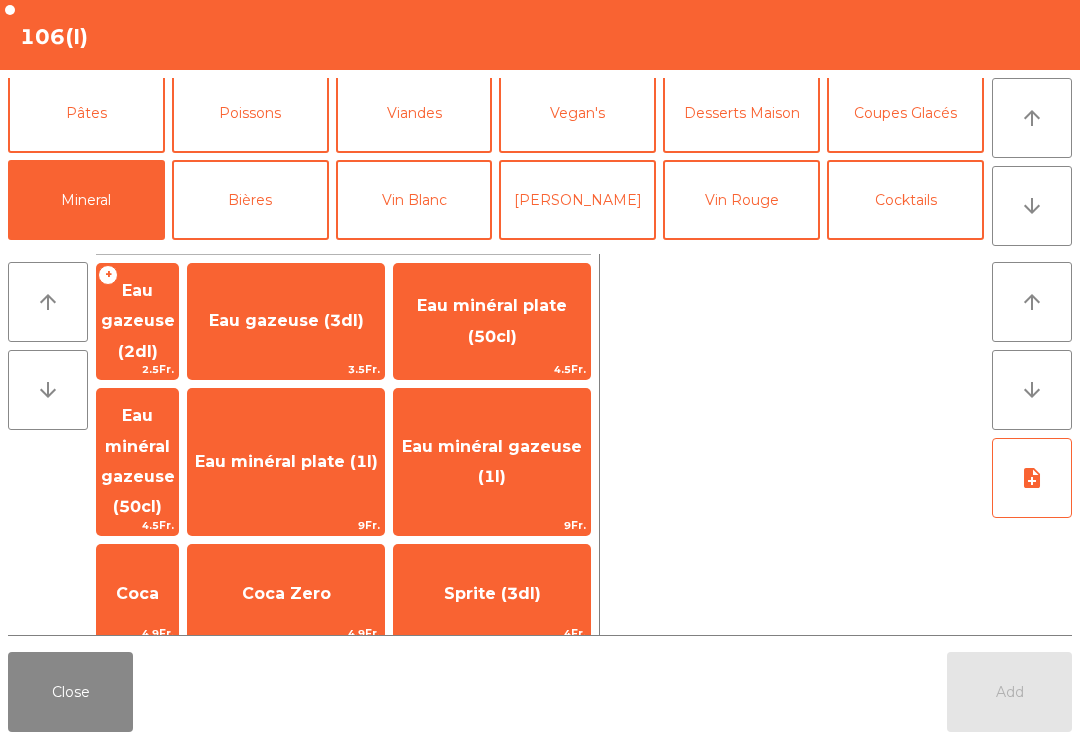 click on "Eau minéral plate (1l)" 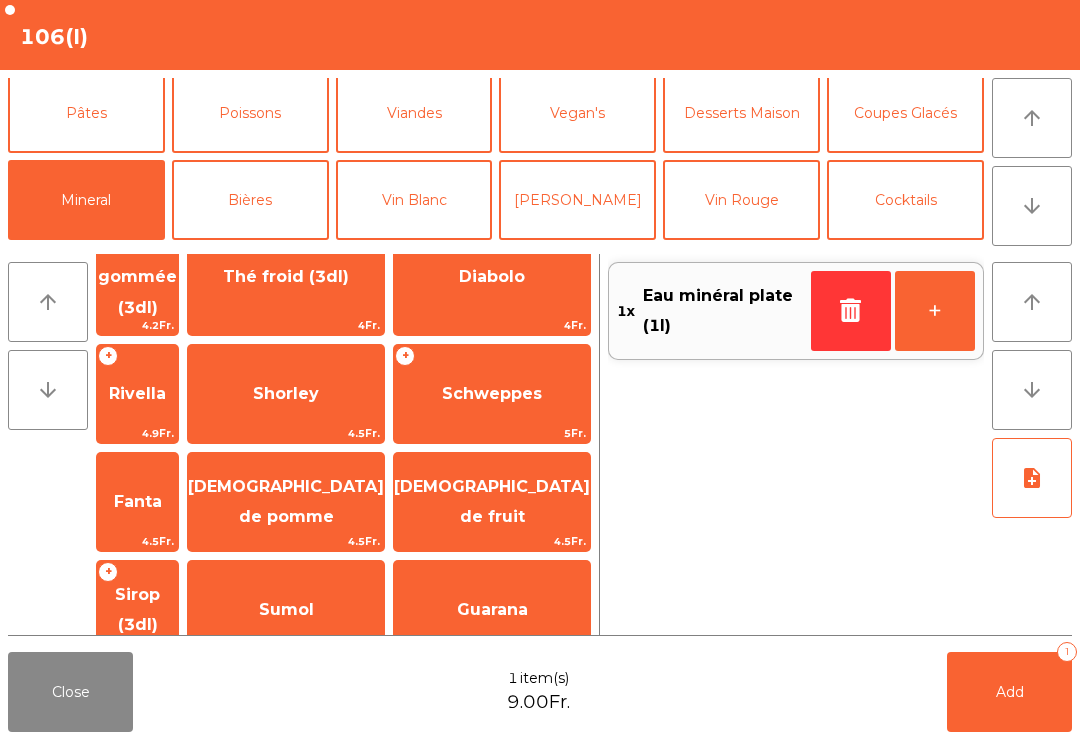 scroll, scrollTop: 432, scrollLeft: 0, axis: vertical 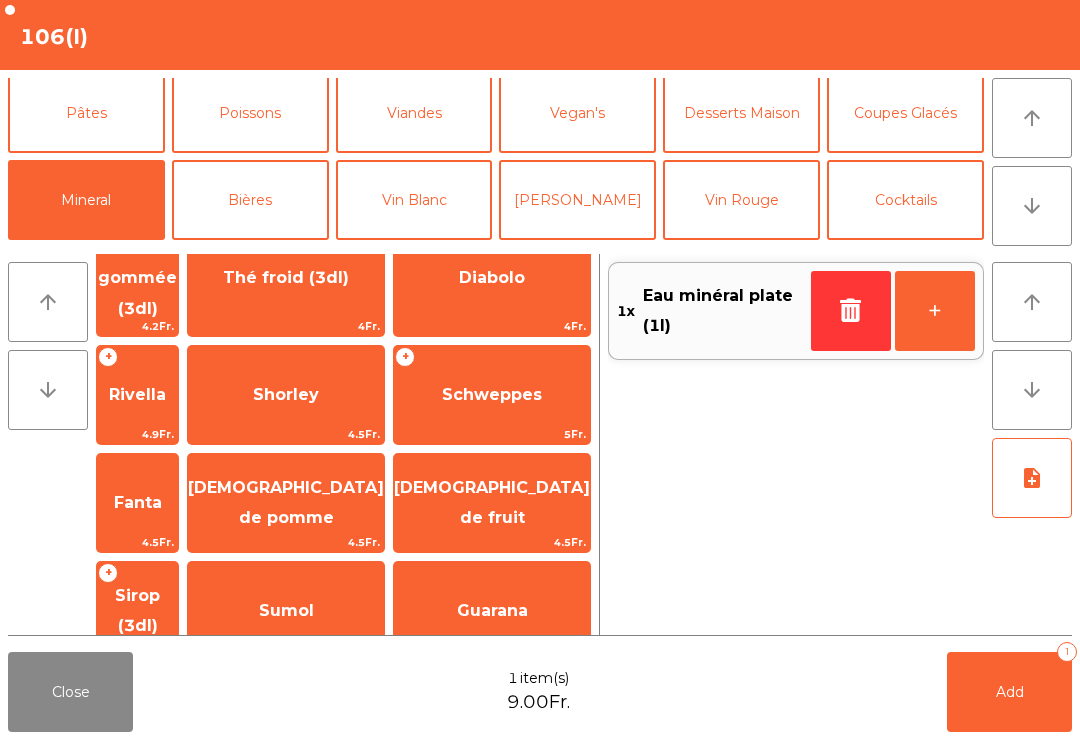 click on "Sirop (3dl)" 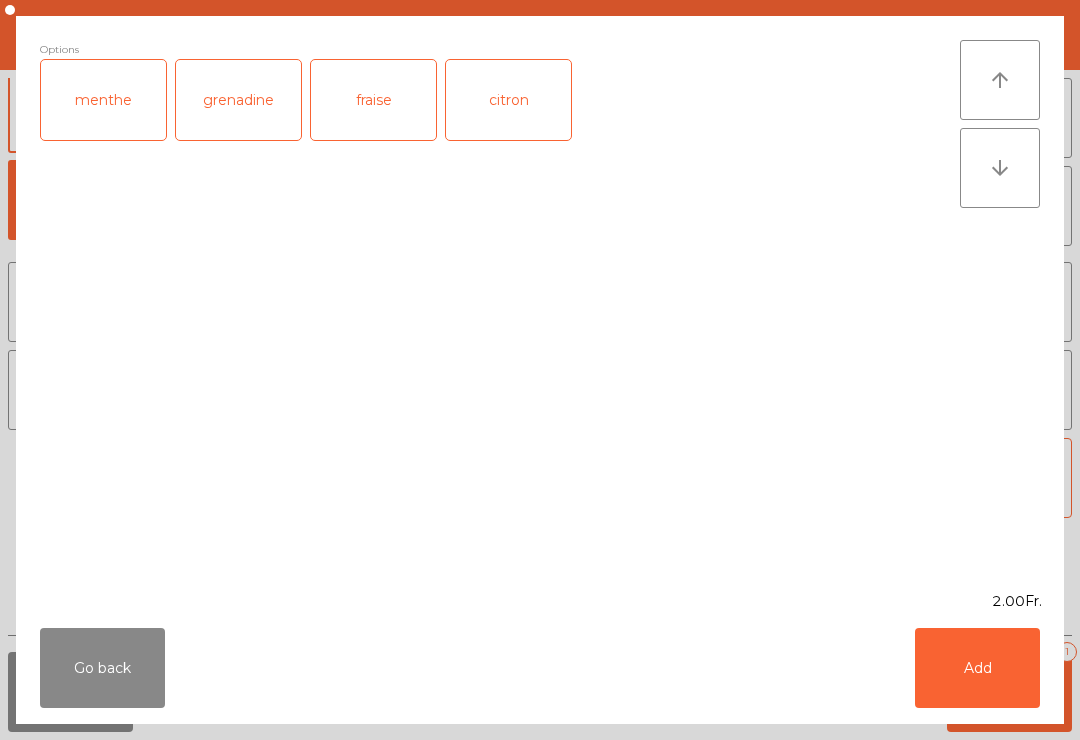 click on "Add" 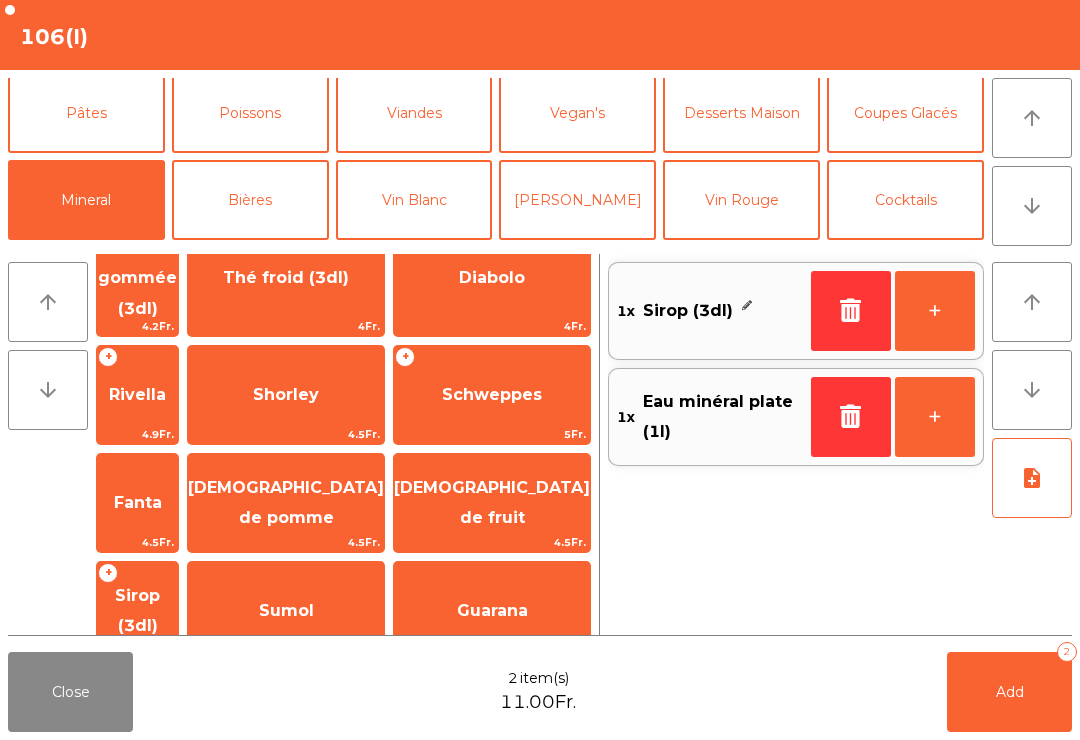 click on "Add   2" 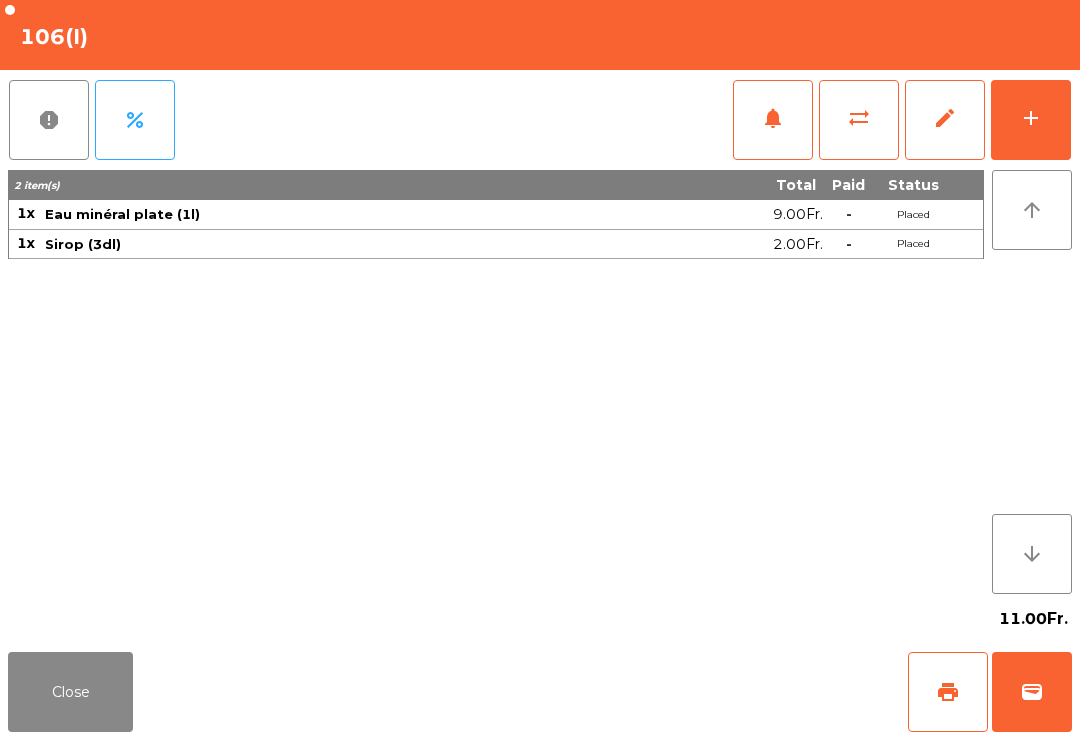 click on "Close" 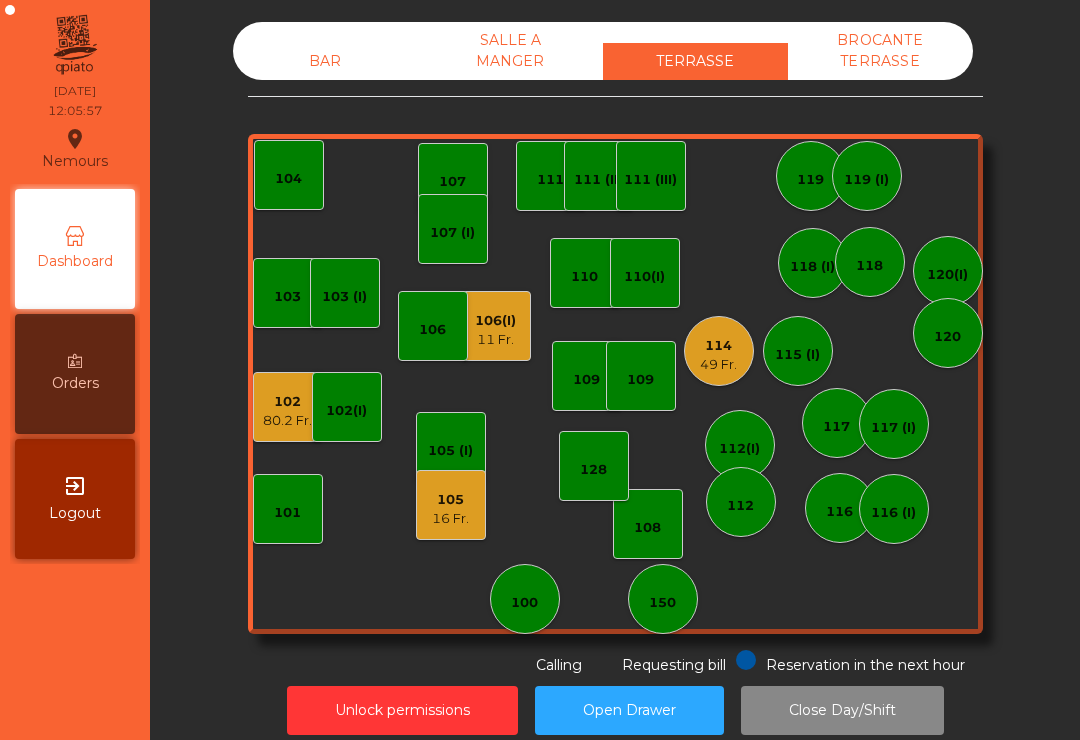 click on "49 Fr." 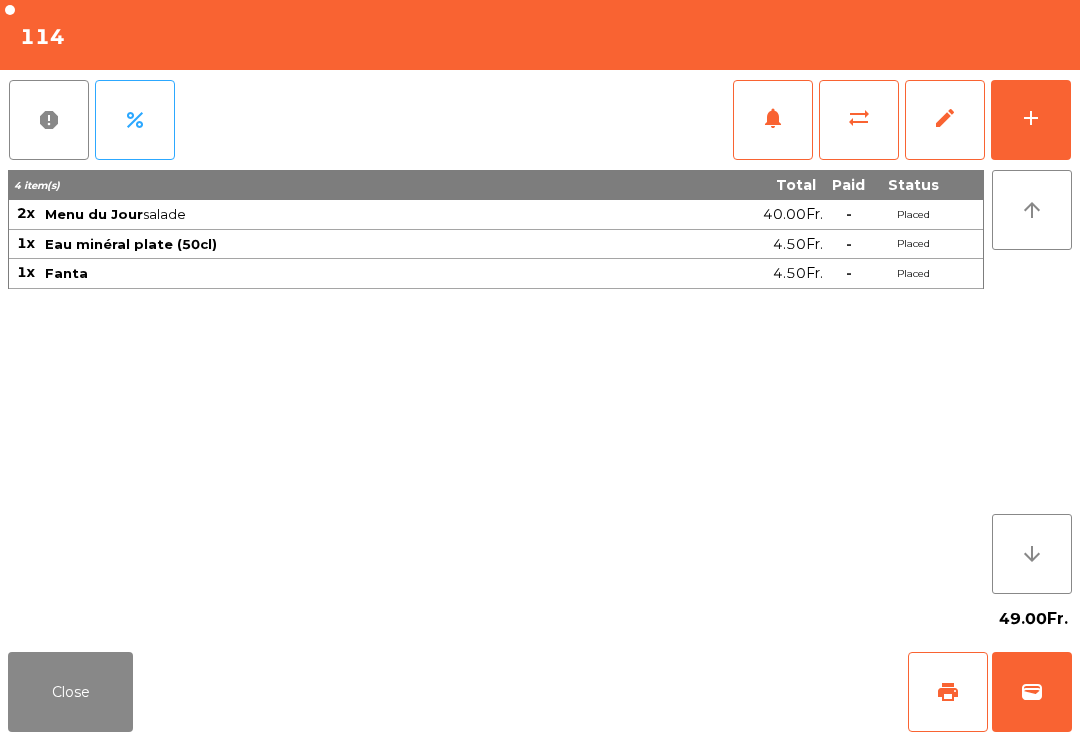 click on "notifications" 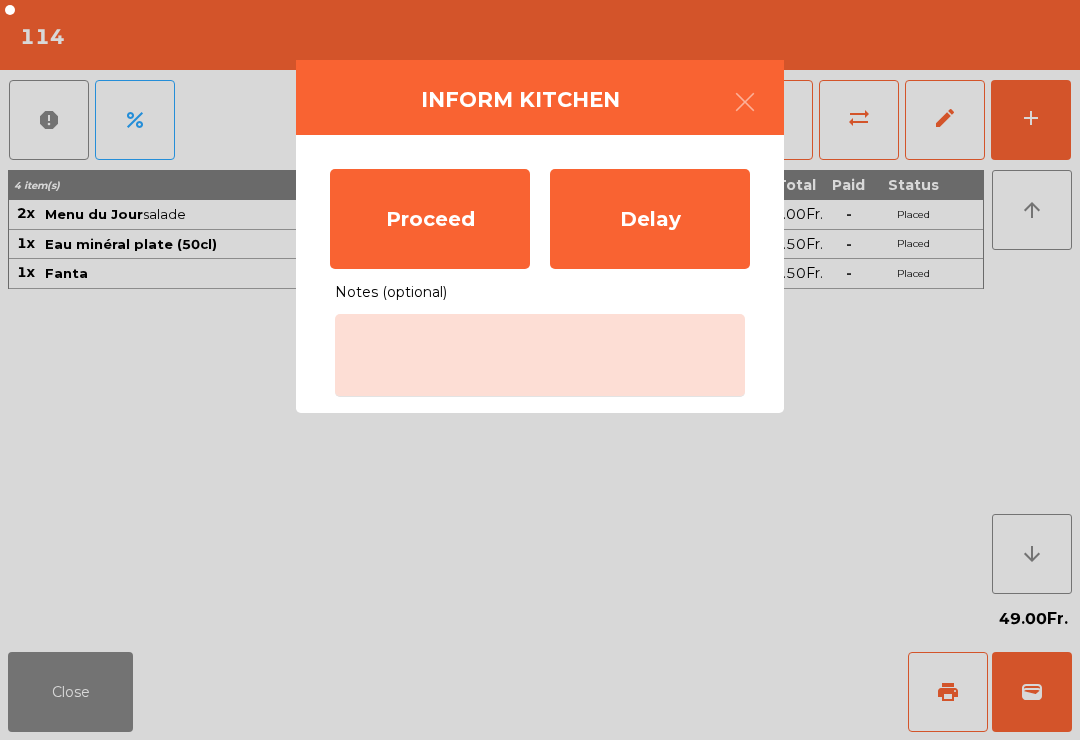 click on "Proceed" 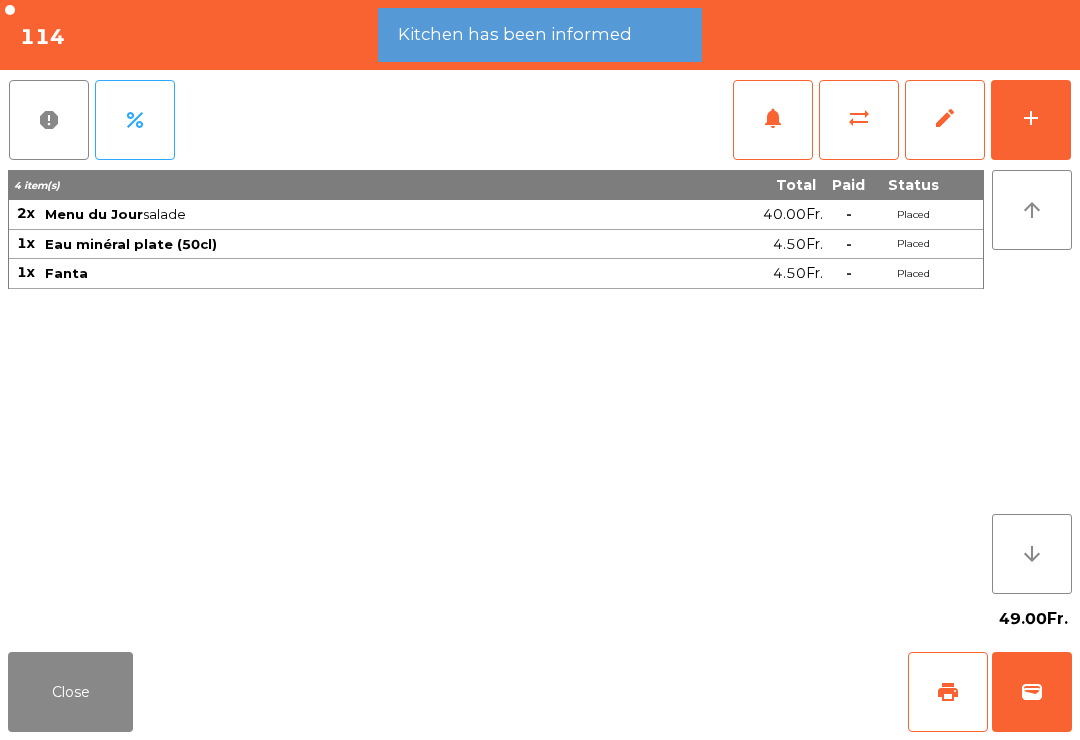 click on "Close" 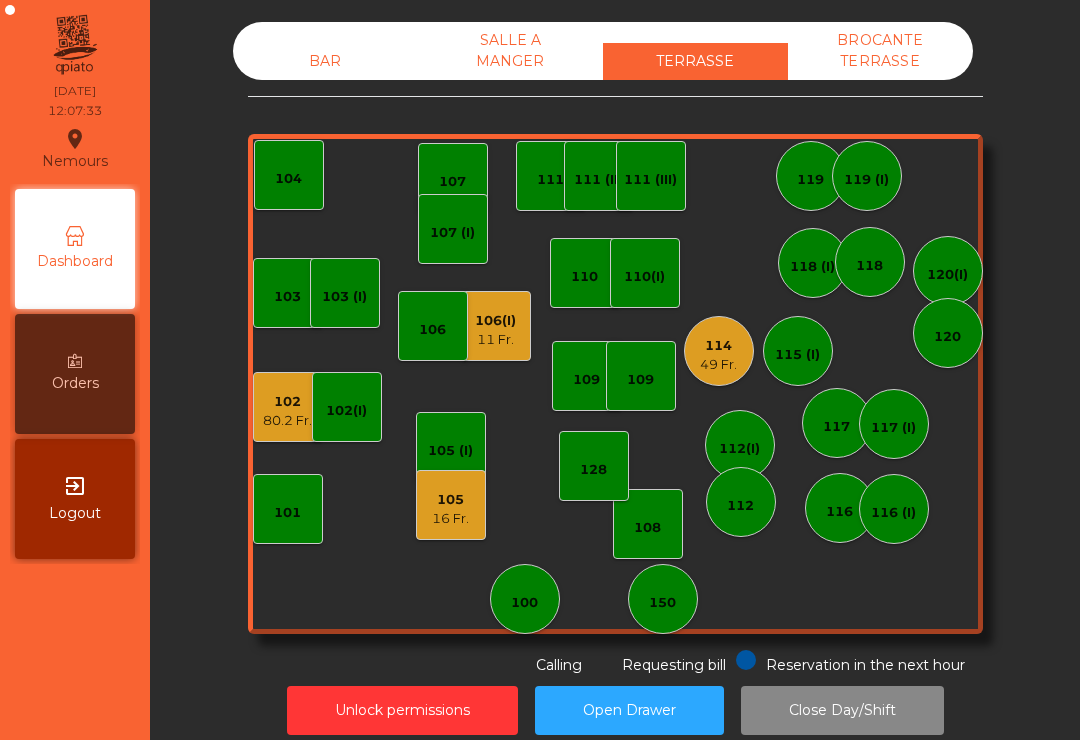 click on "128" 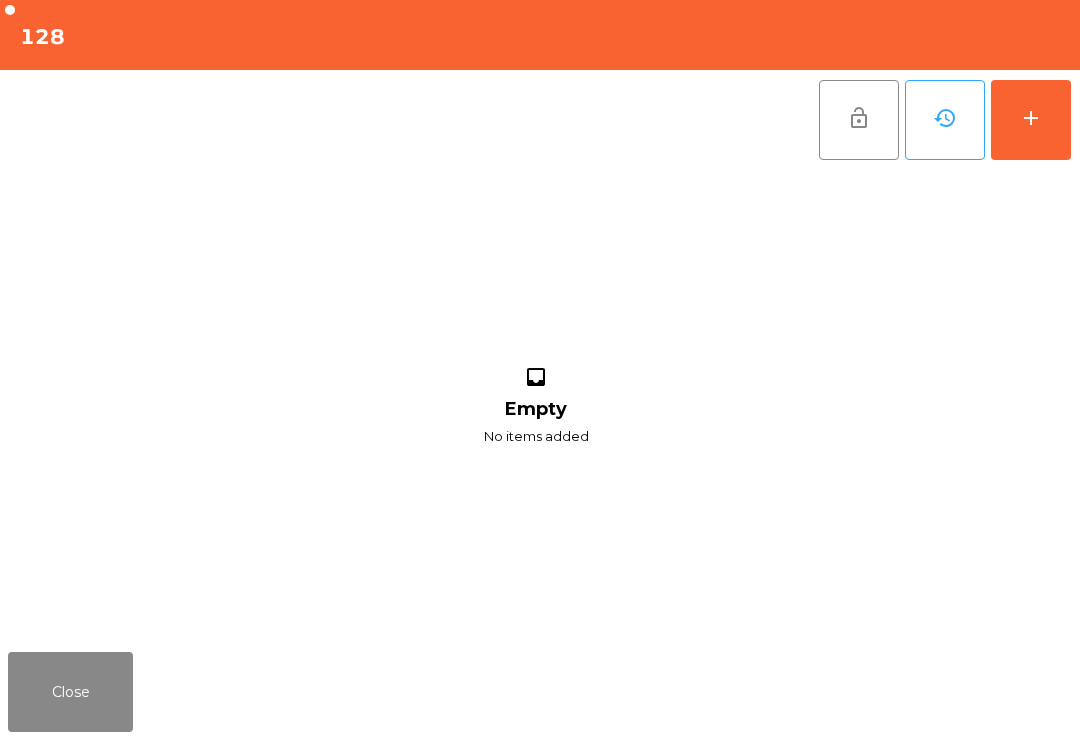 click on "add" 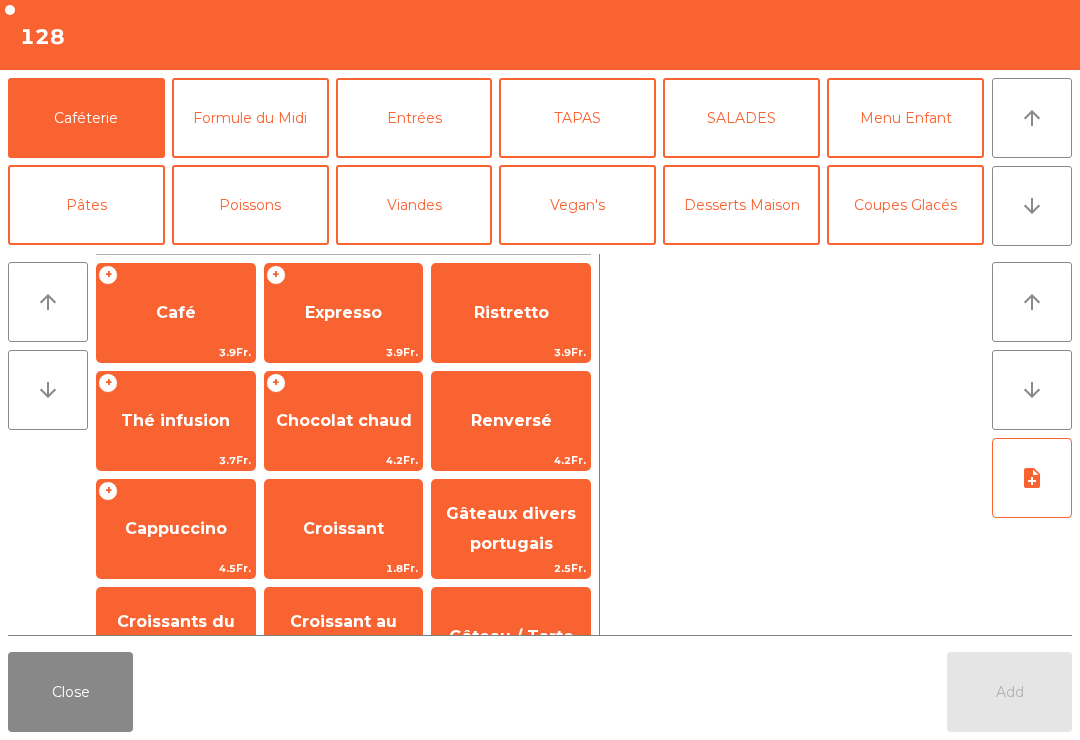 scroll, scrollTop: 25, scrollLeft: 0, axis: vertical 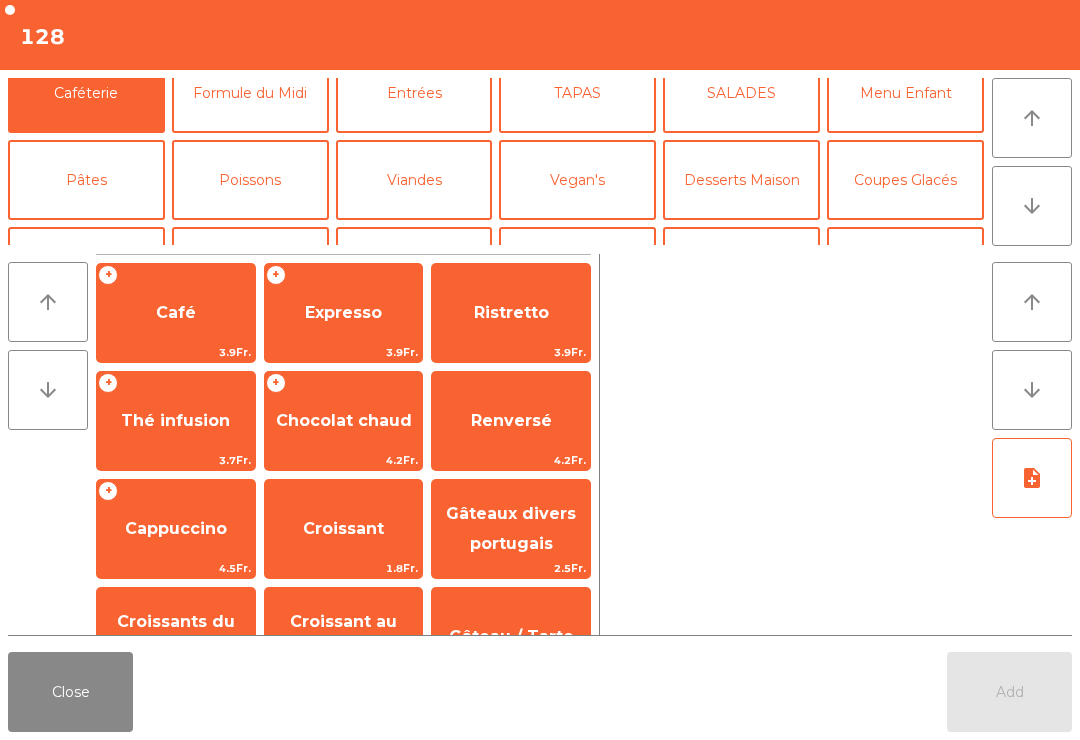 click on "Formule du Midi" 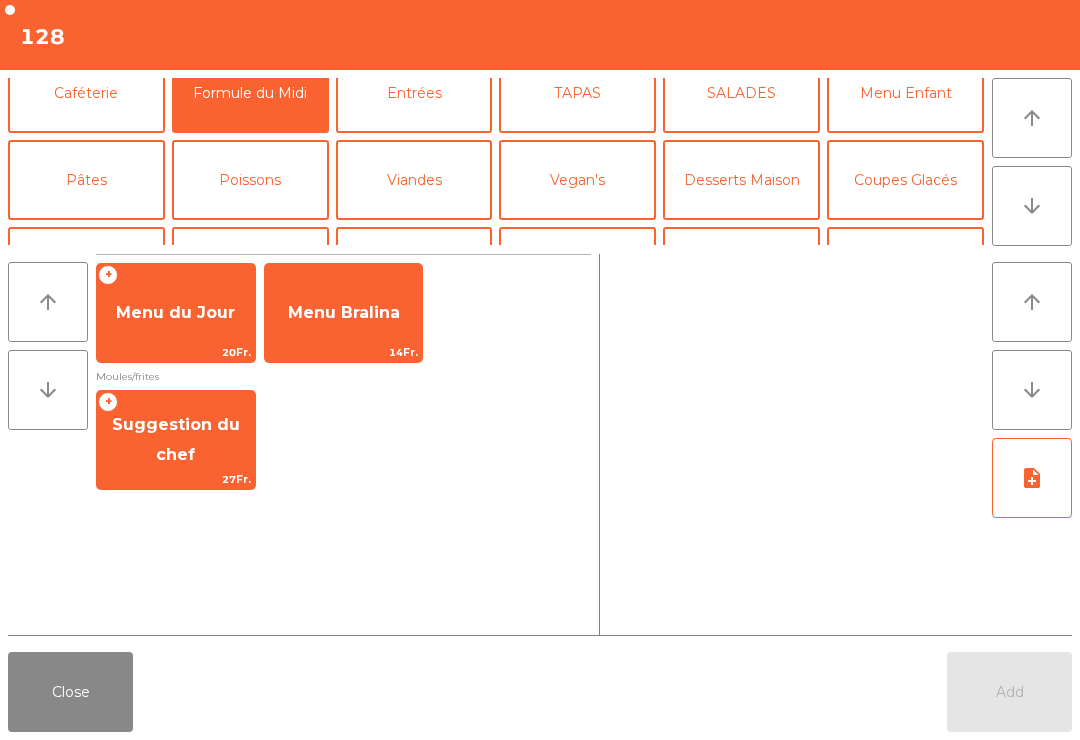 click on "Menu du Jour" 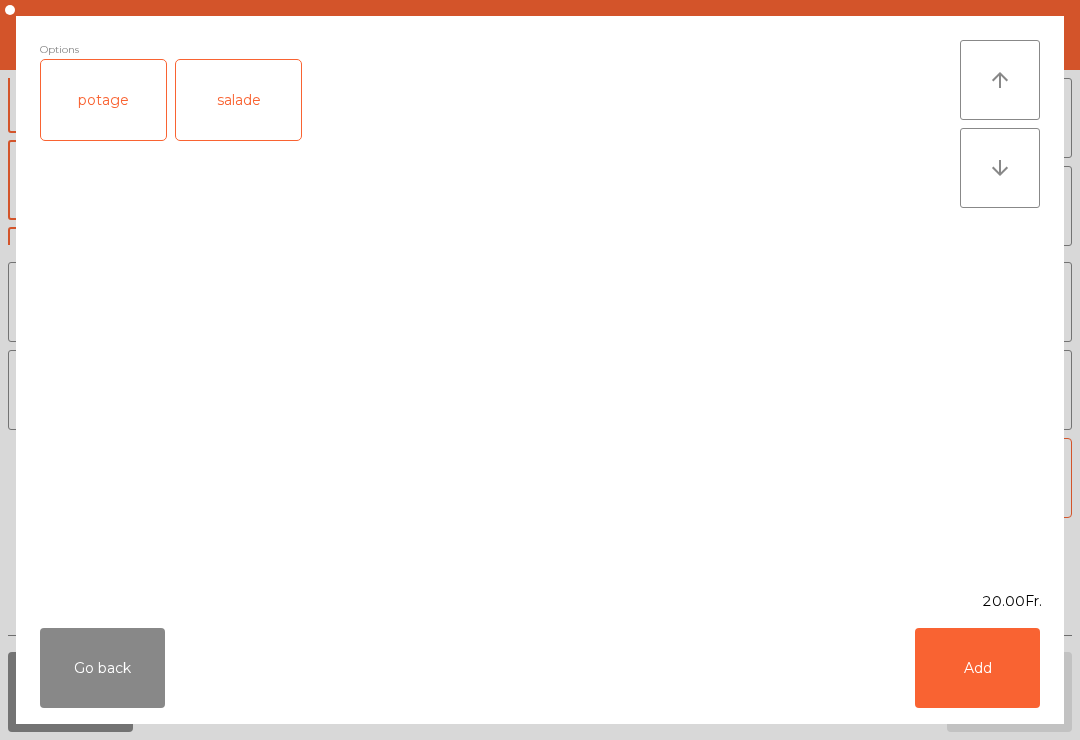 click on "salade" 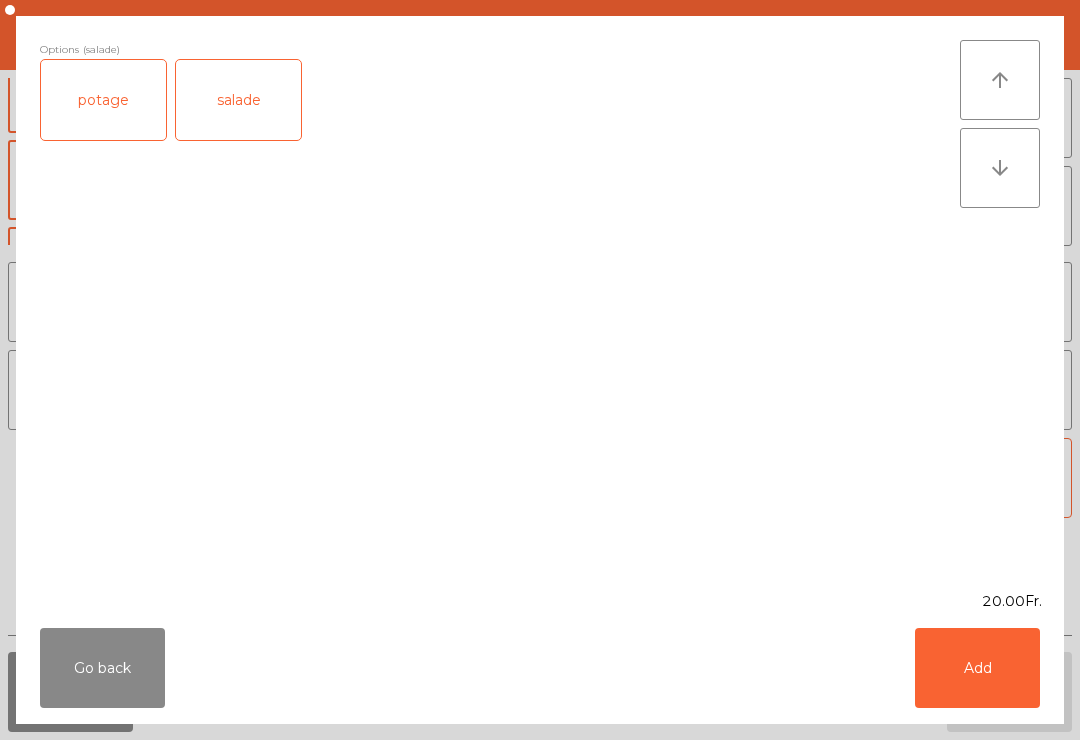 click on "Add" 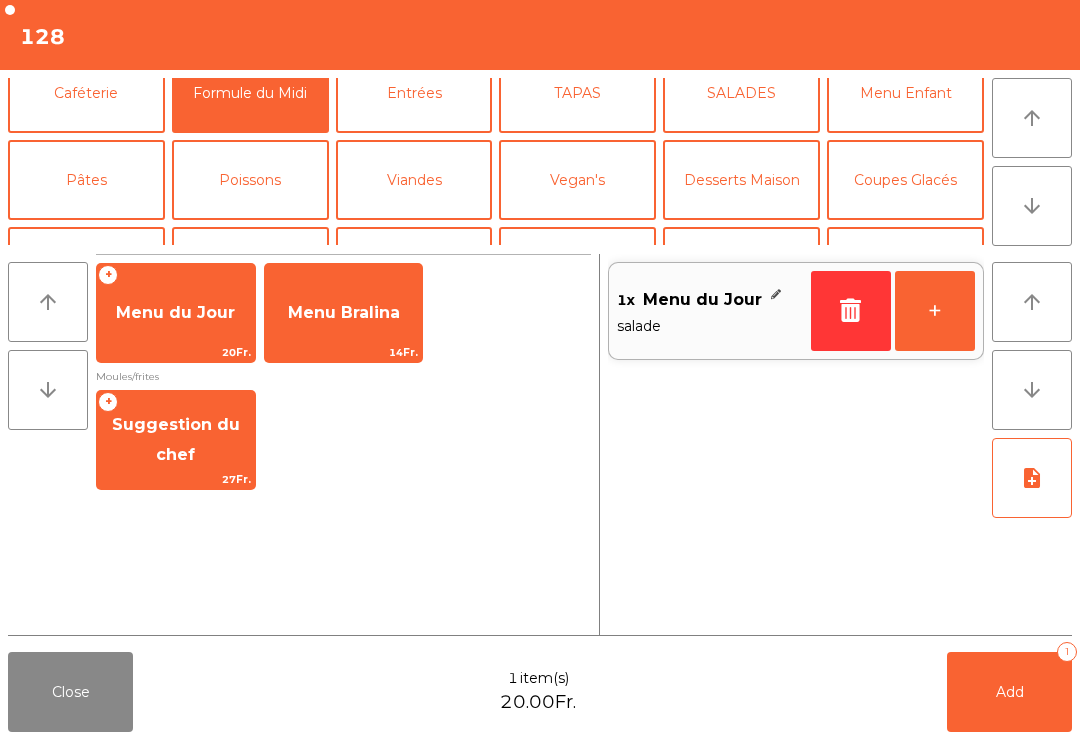 click on "+" 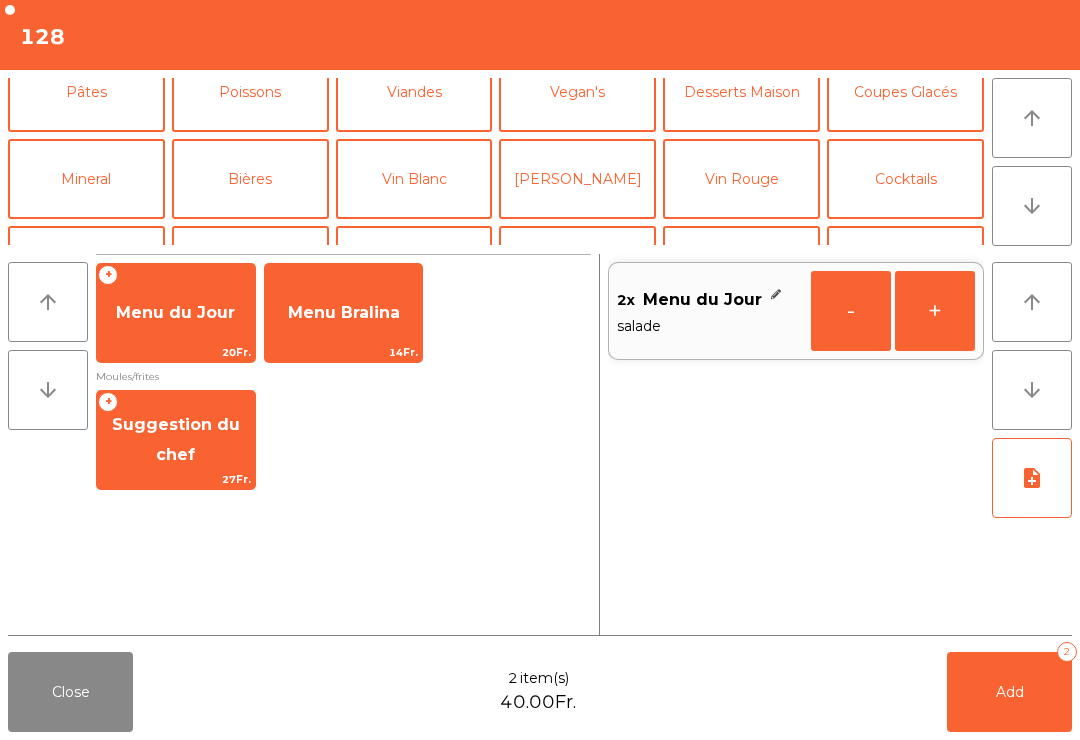 click on "Bières" 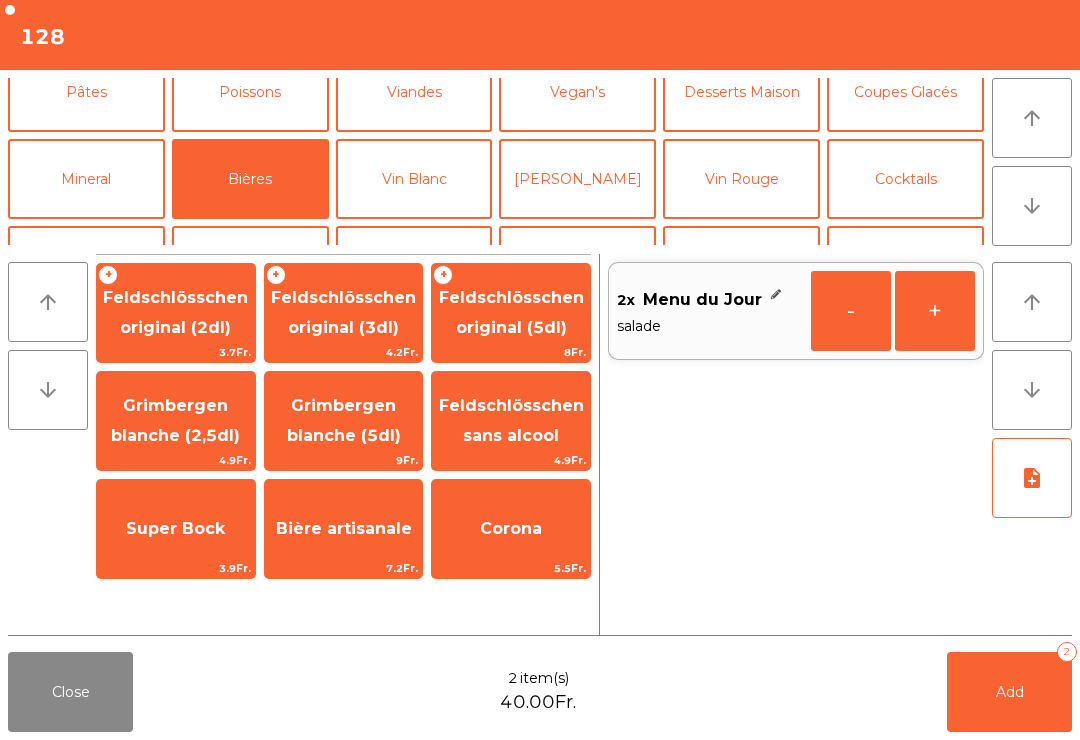 scroll, scrollTop: 115, scrollLeft: 0, axis: vertical 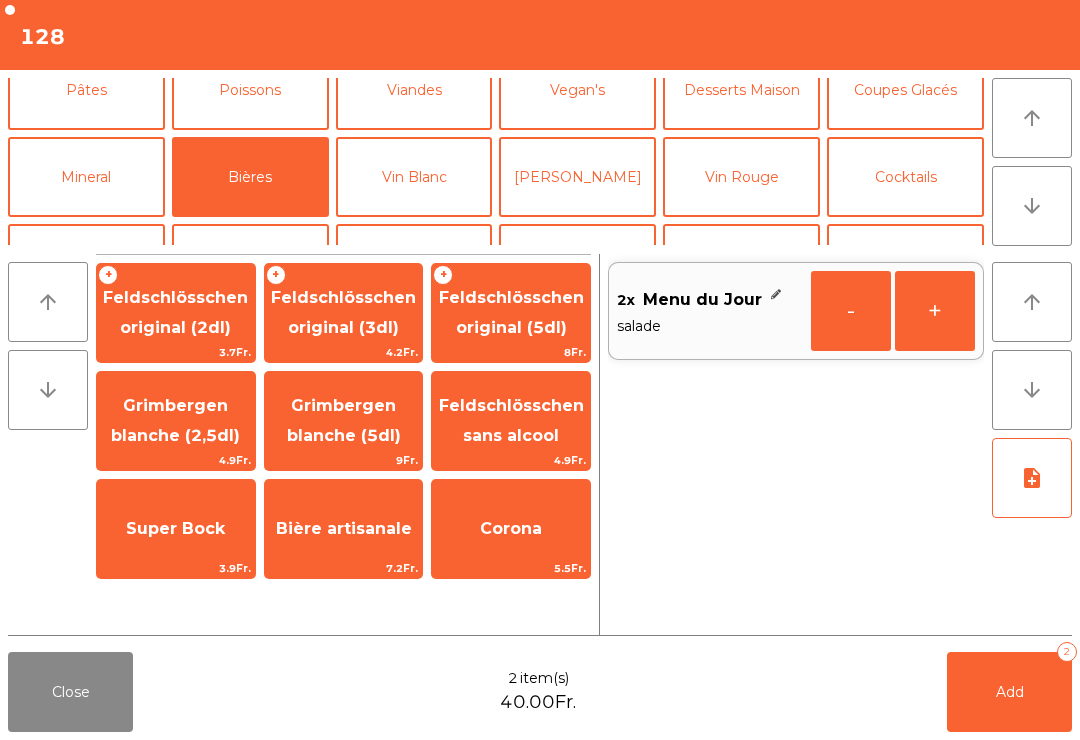 click on "Feldschlösschen original (5dl)" 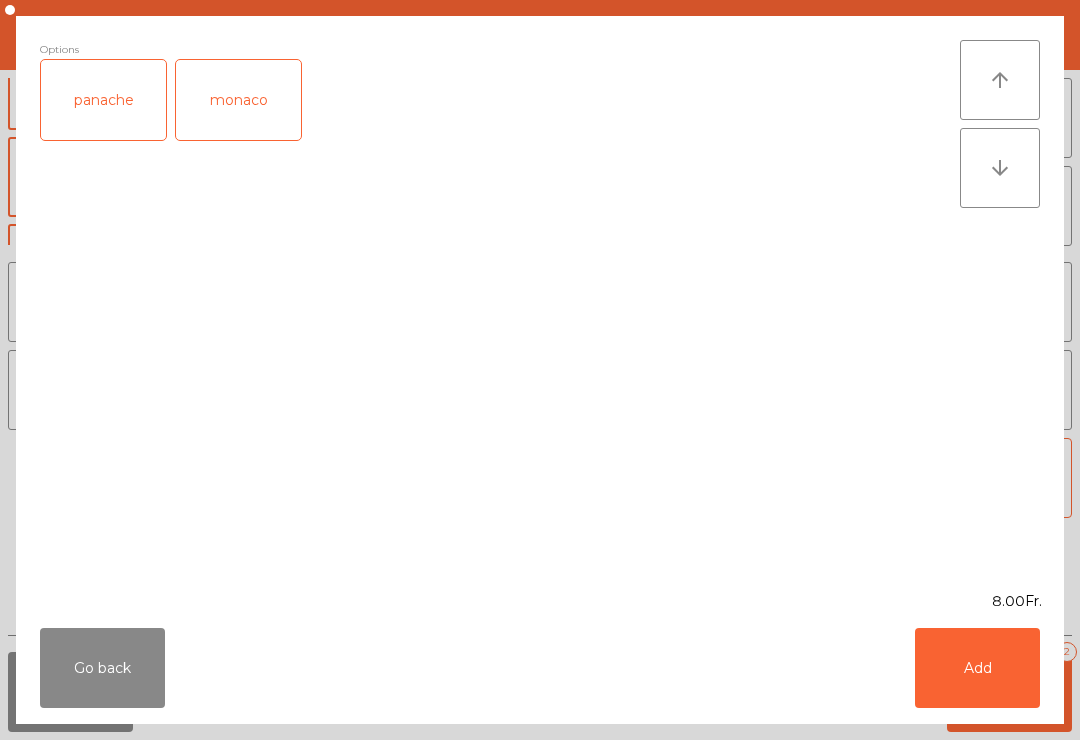 click on "Add" 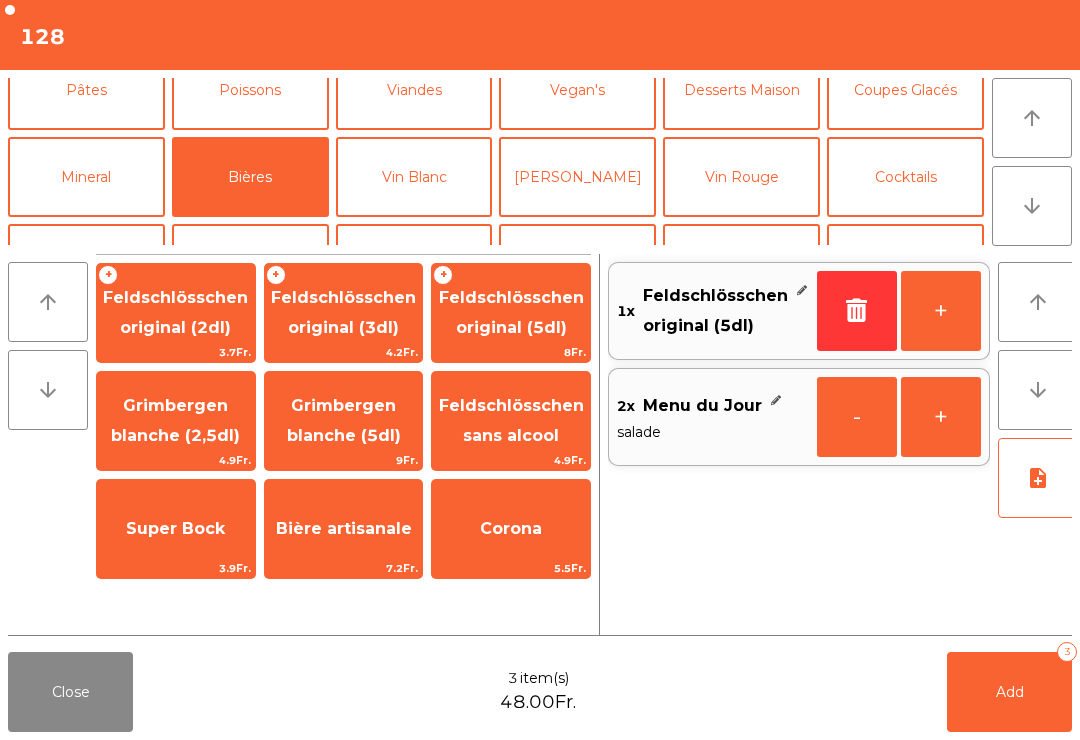 click on "Mineral" 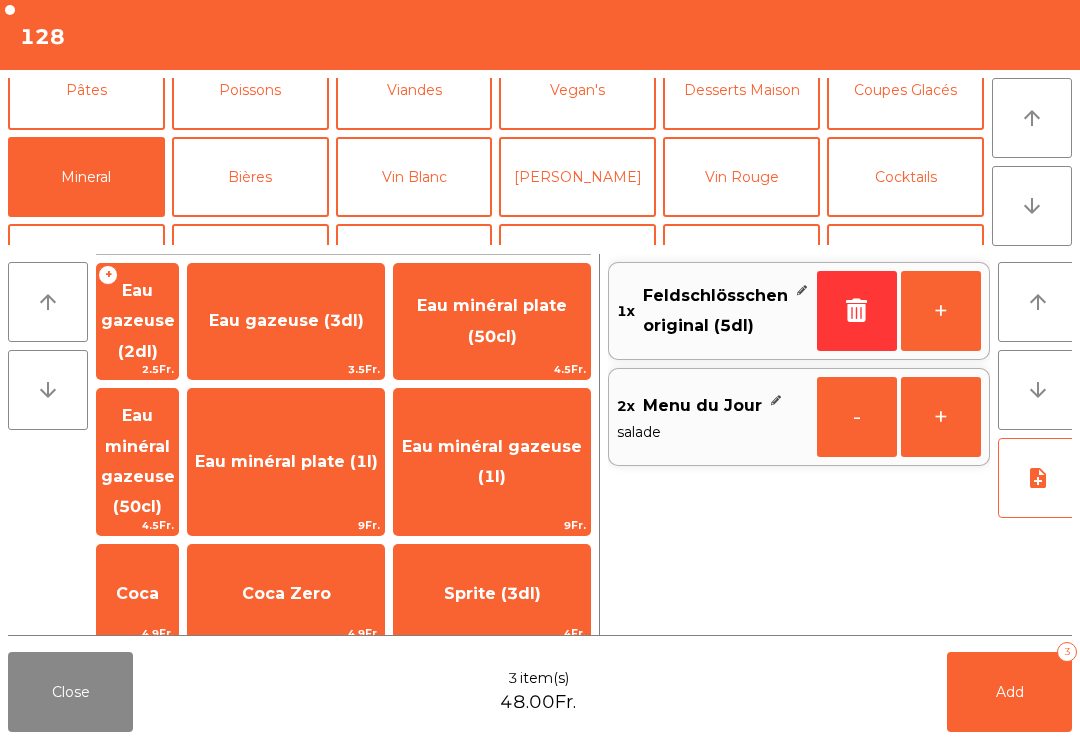 scroll, scrollTop: 195, scrollLeft: 0, axis: vertical 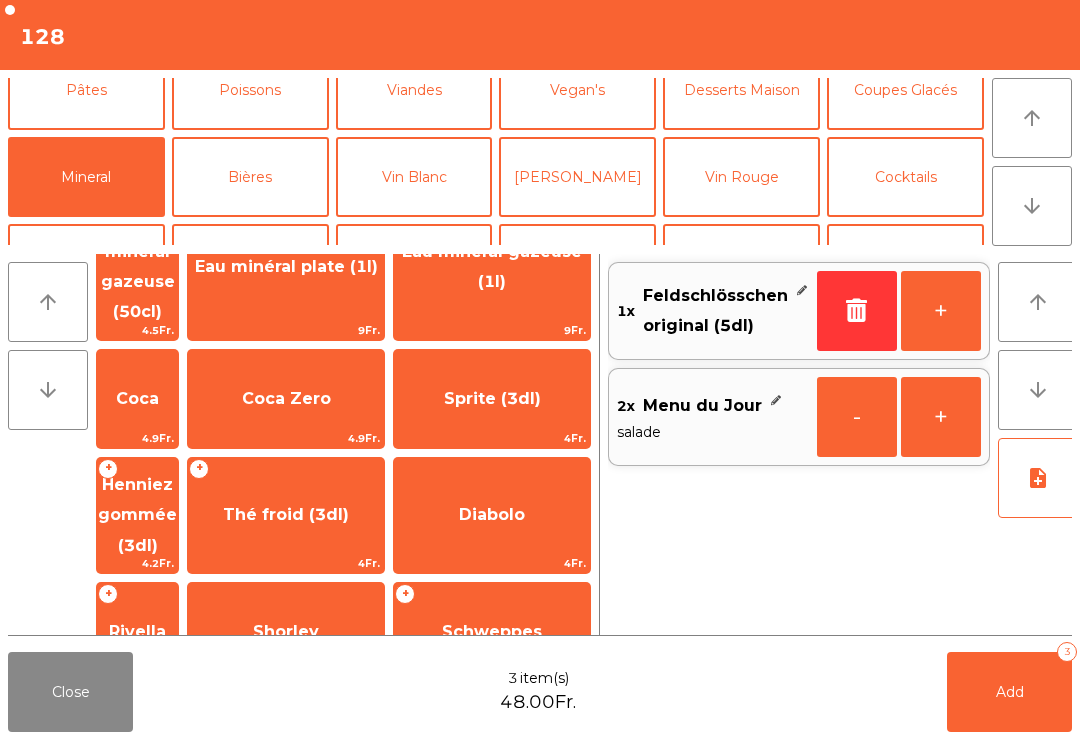click on "Henniez gommée (3dl)" 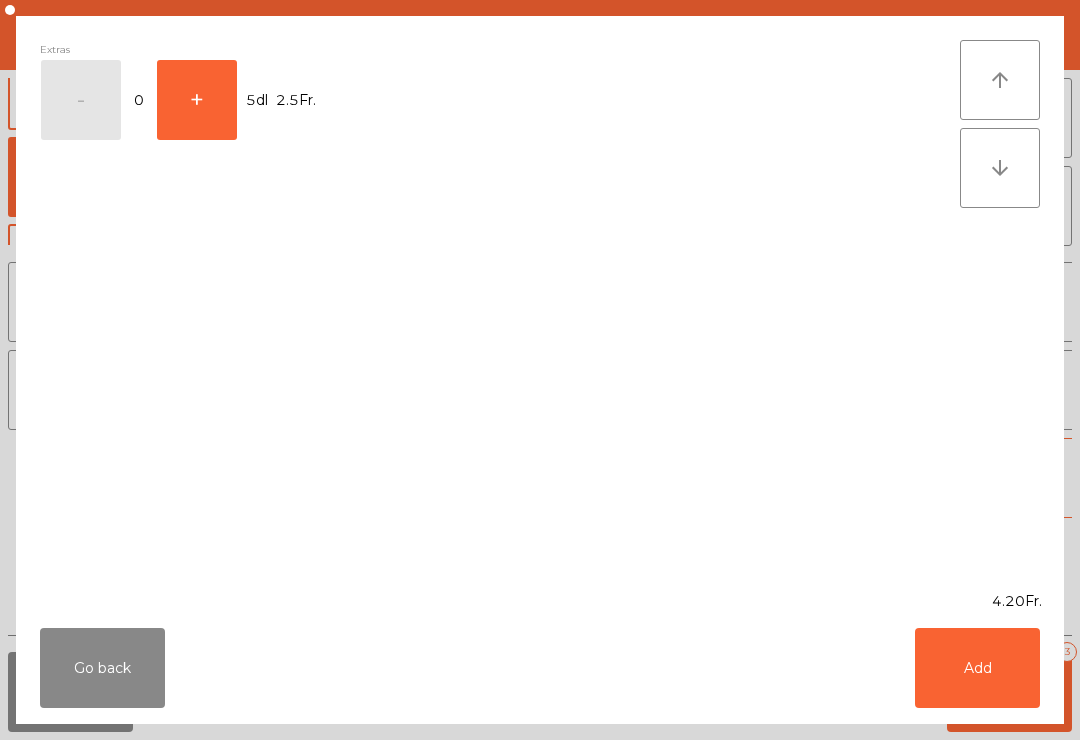 click on "+" 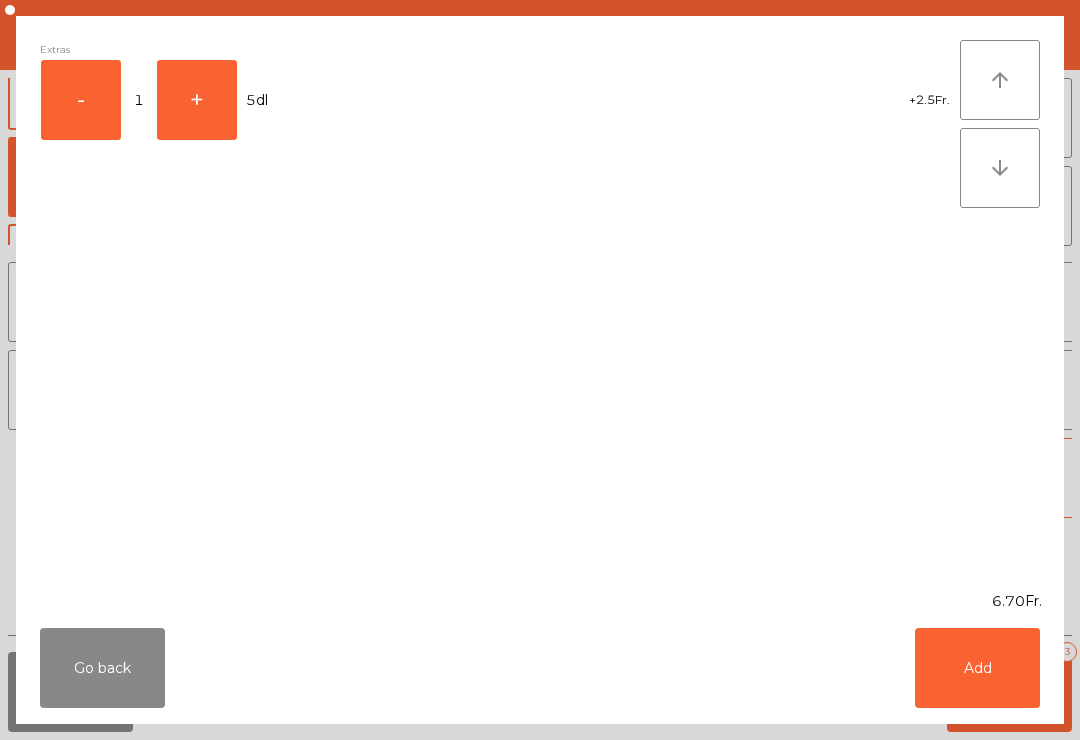 click on "Add" 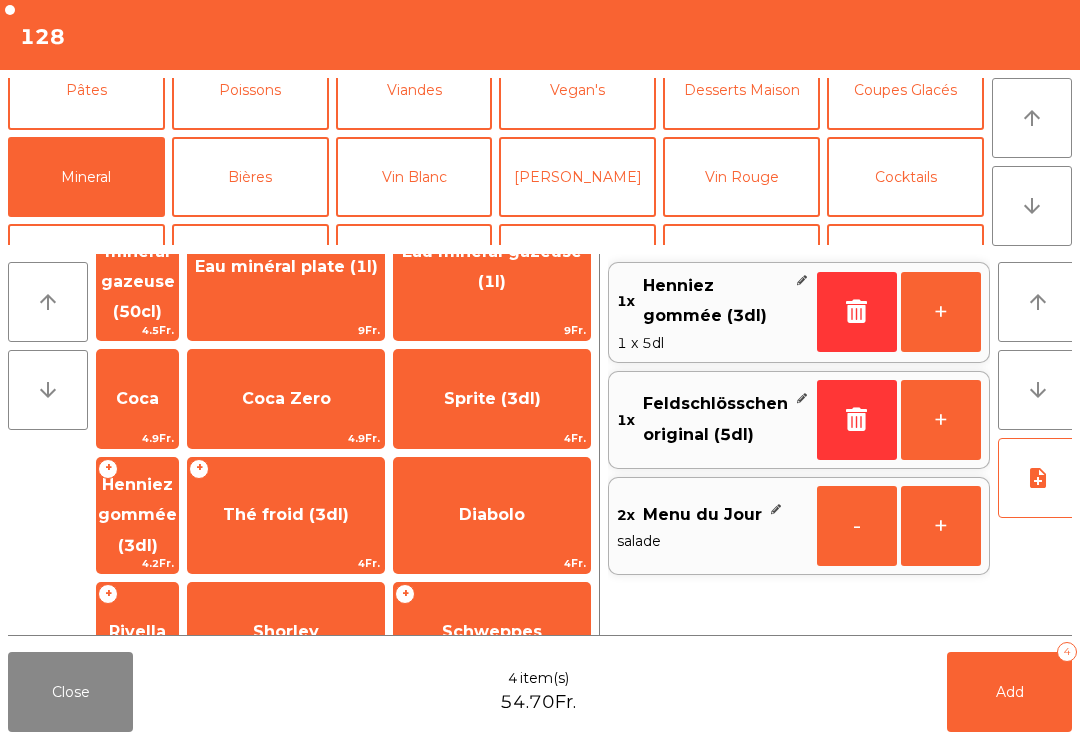 click on "Add   4" 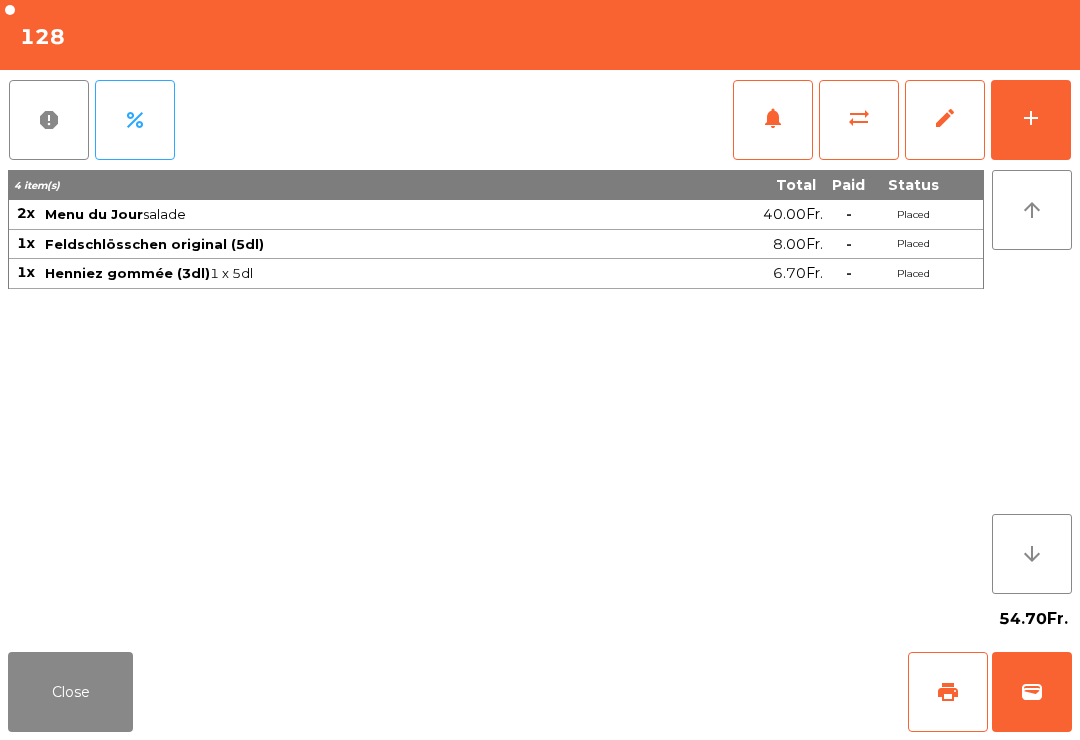 click on "Close" 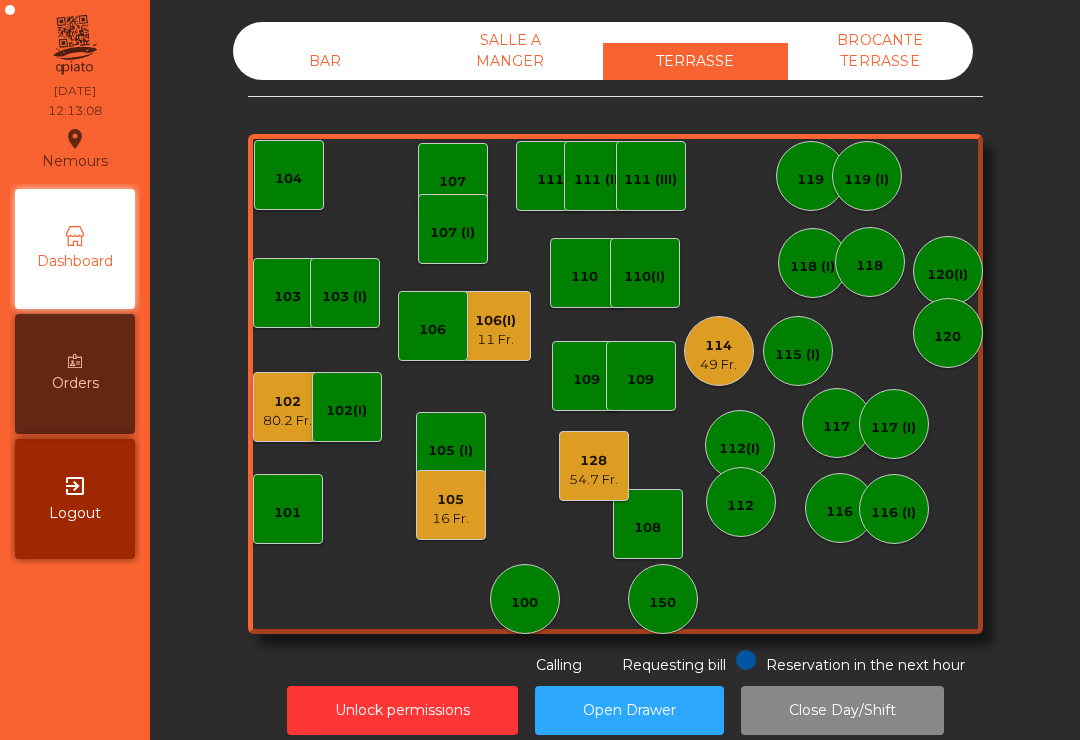 click on "105" 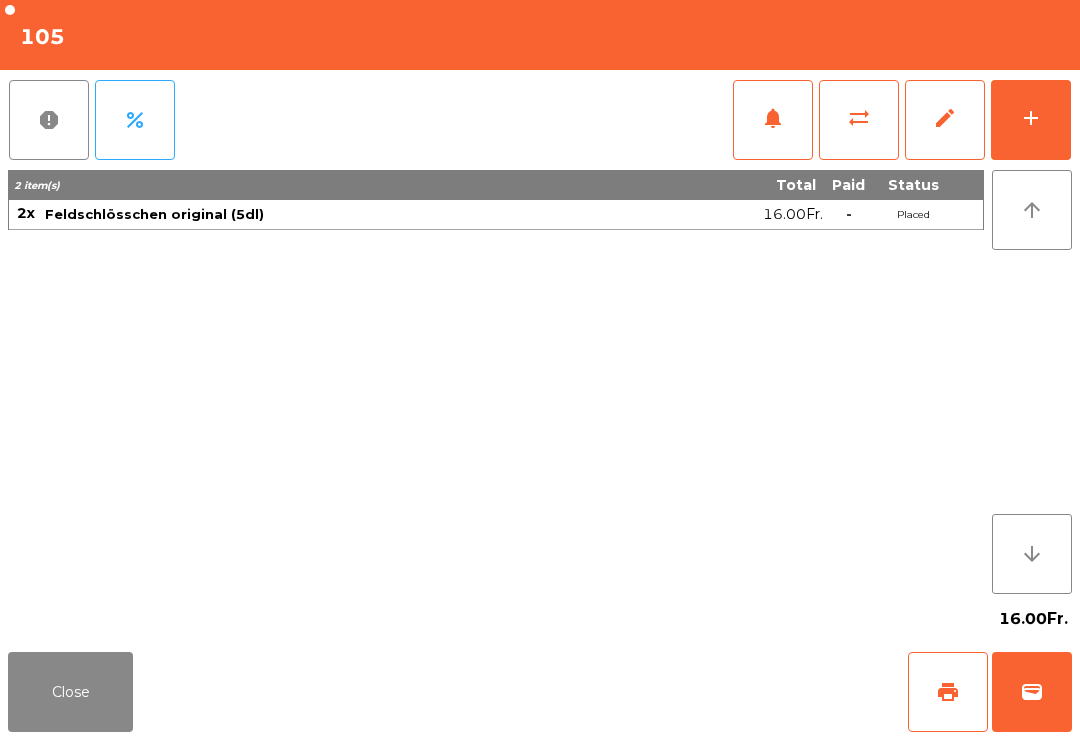 click on "add" 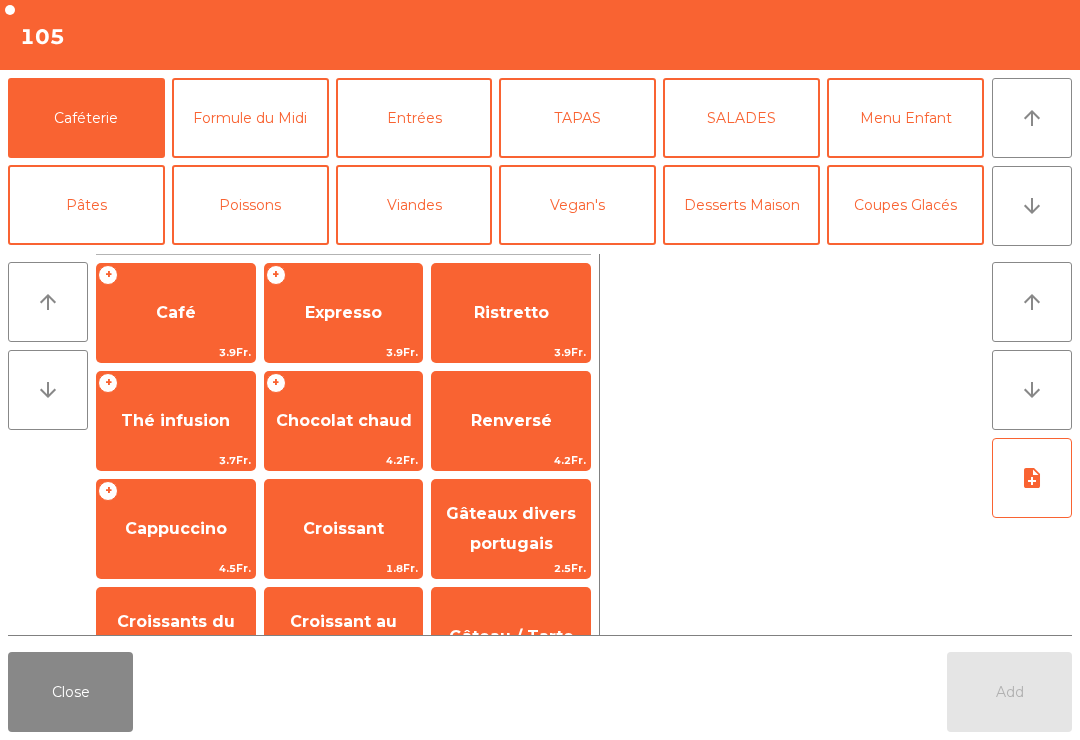 click on "Formule du Midi" 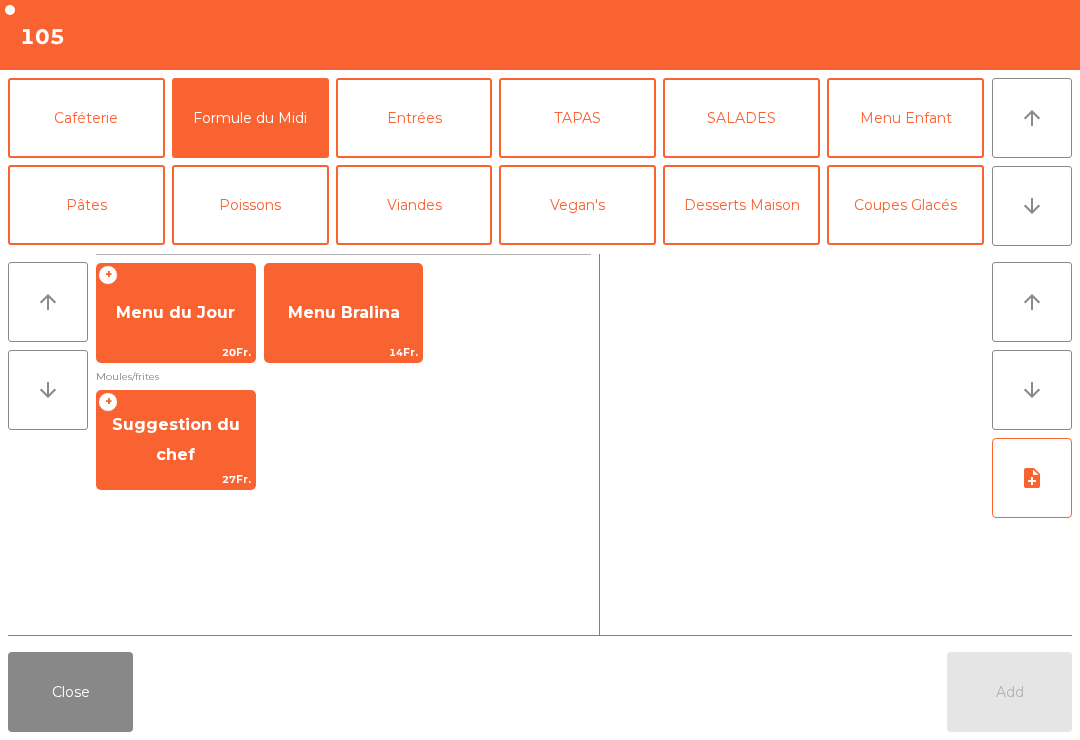 click on "Menu du Jour" 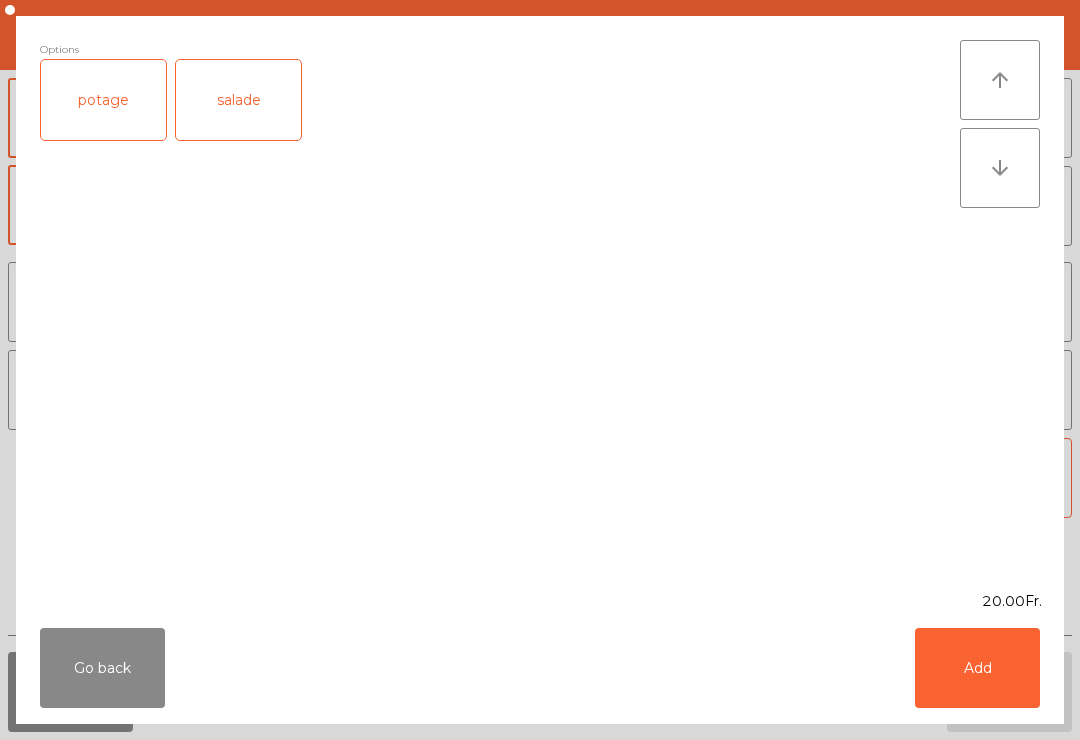 click on "salade" 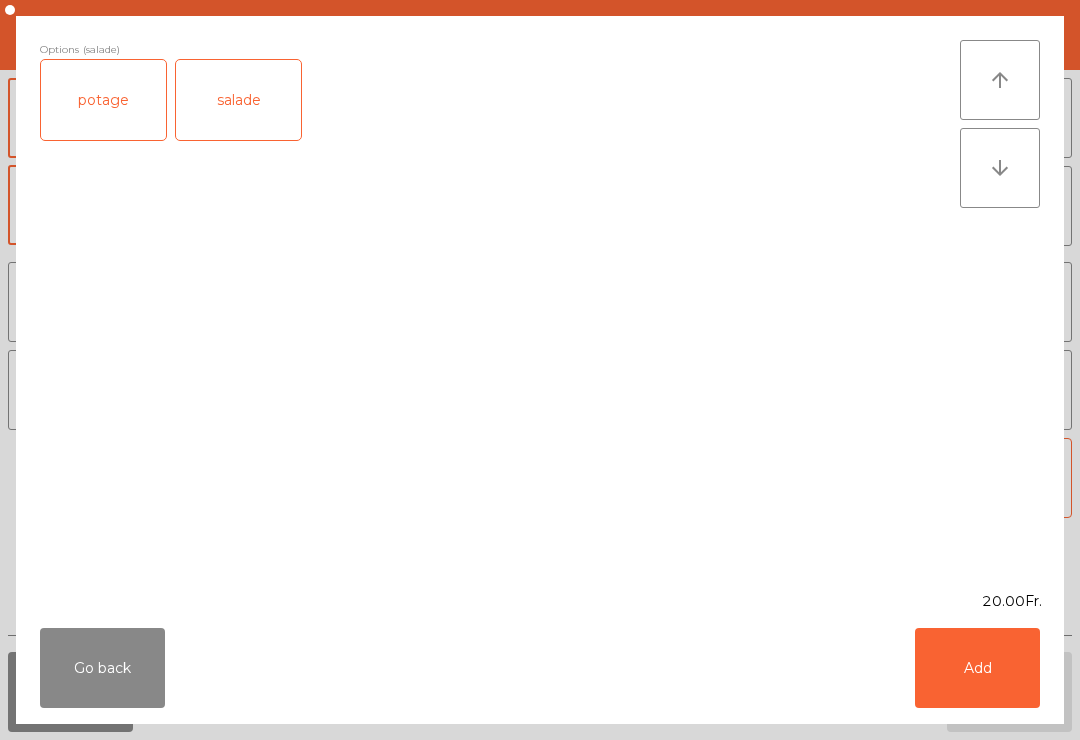 click on "Add" 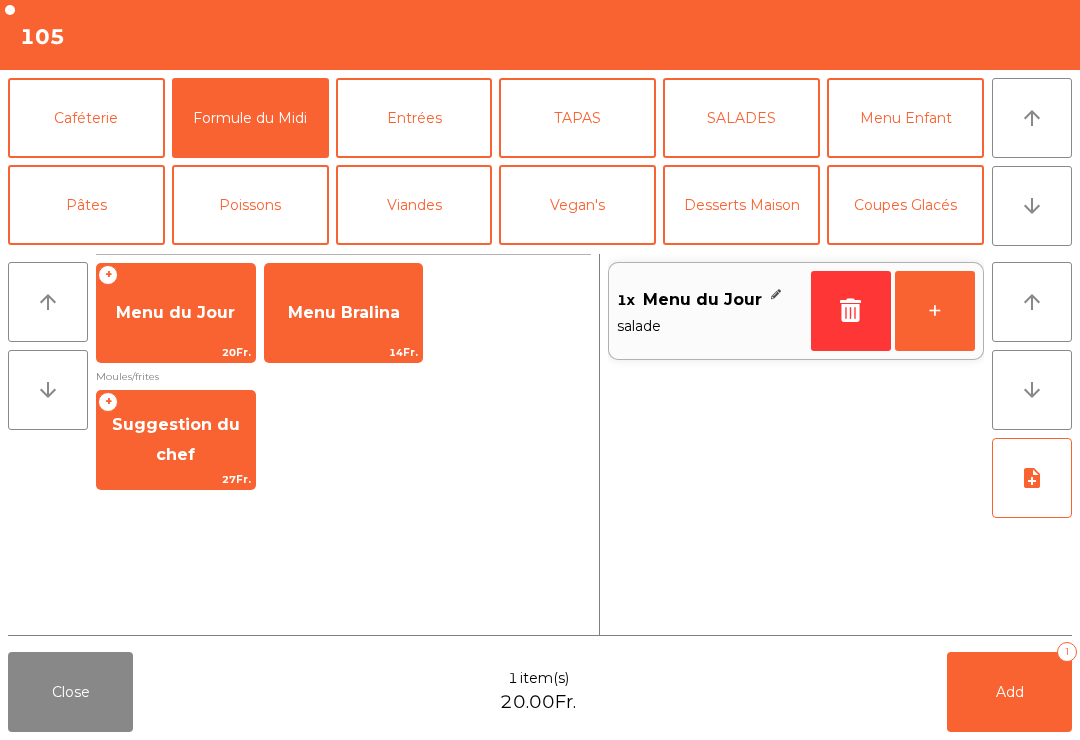 click on "+" 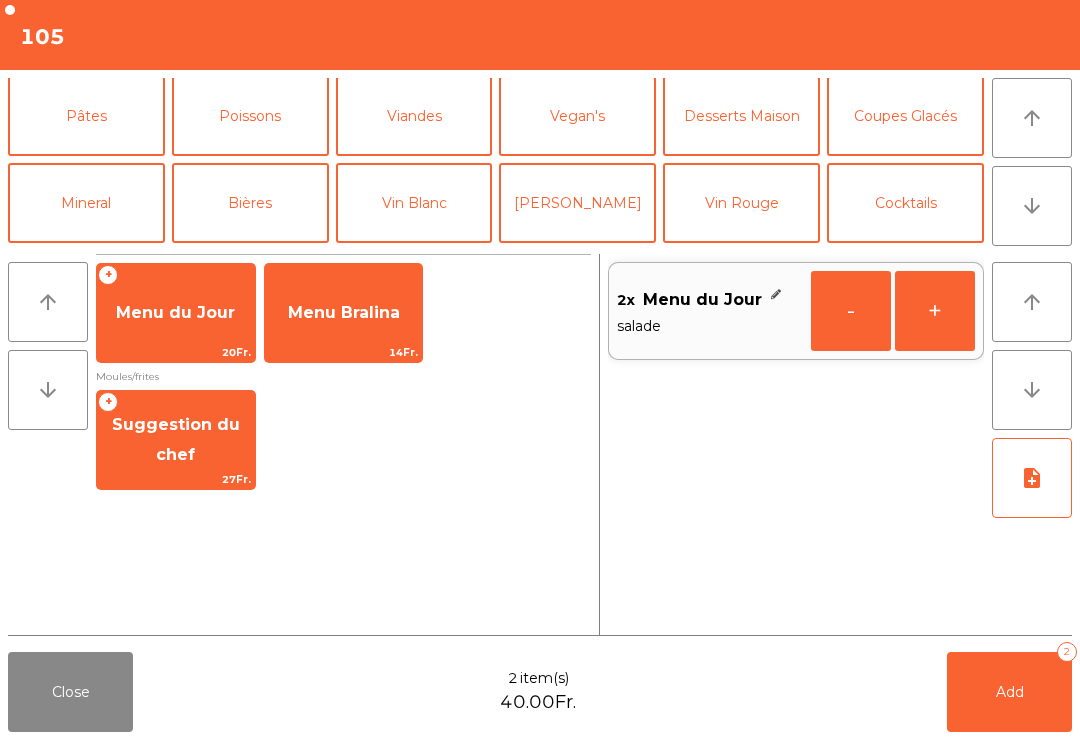 click on "Bières" 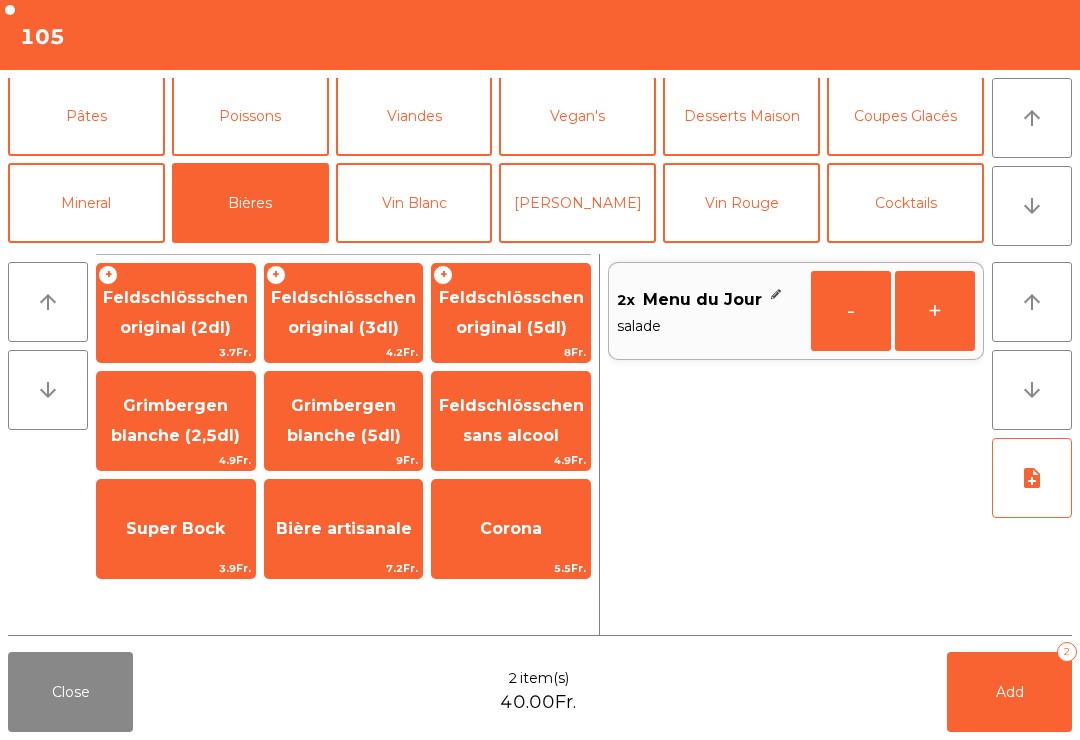 scroll, scrollTop: 103, scrollLeft: 0, axis: vertical 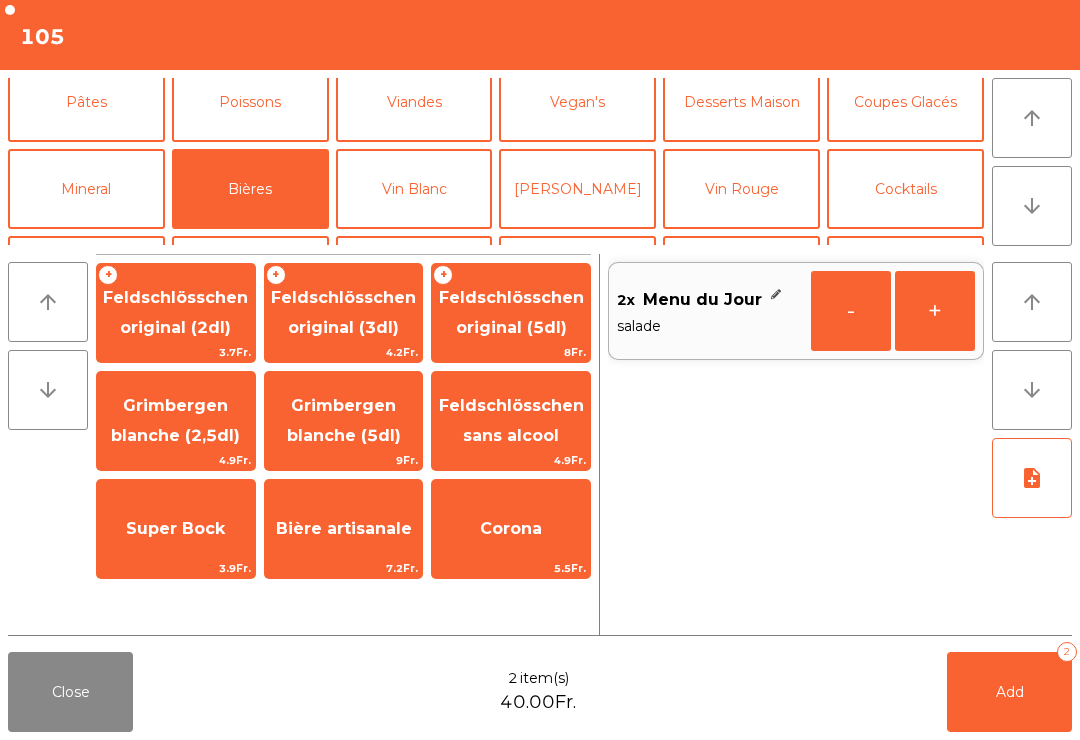 click on "Feldschlösschen original (5dl)" 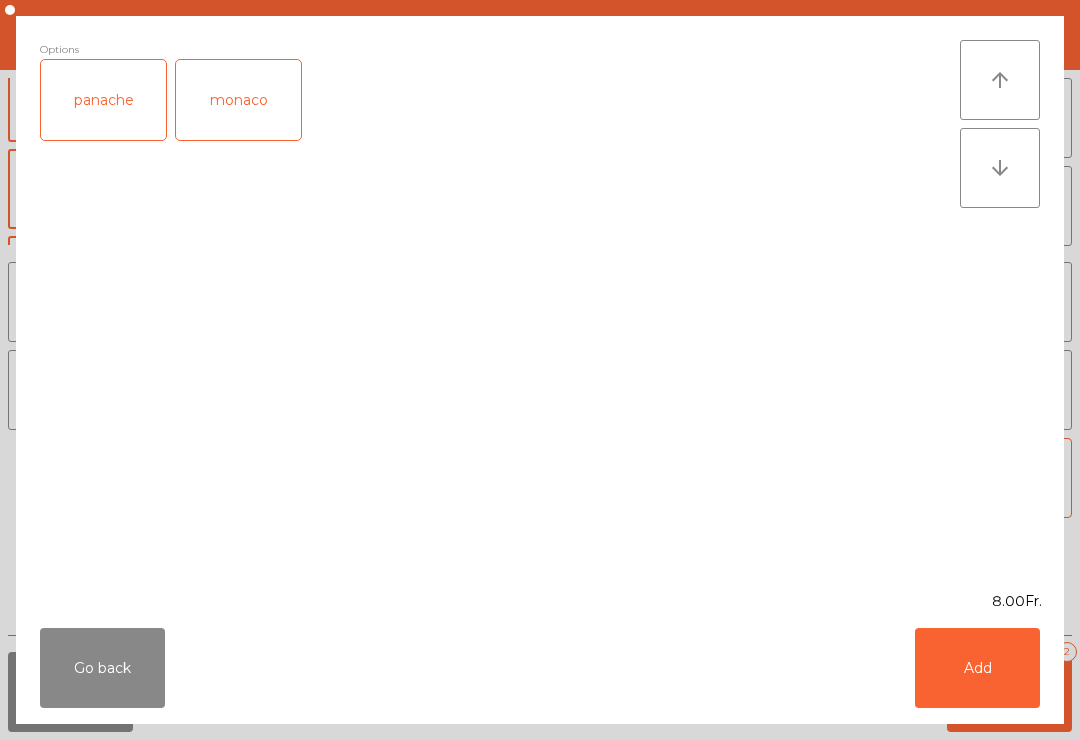 click on "Add" 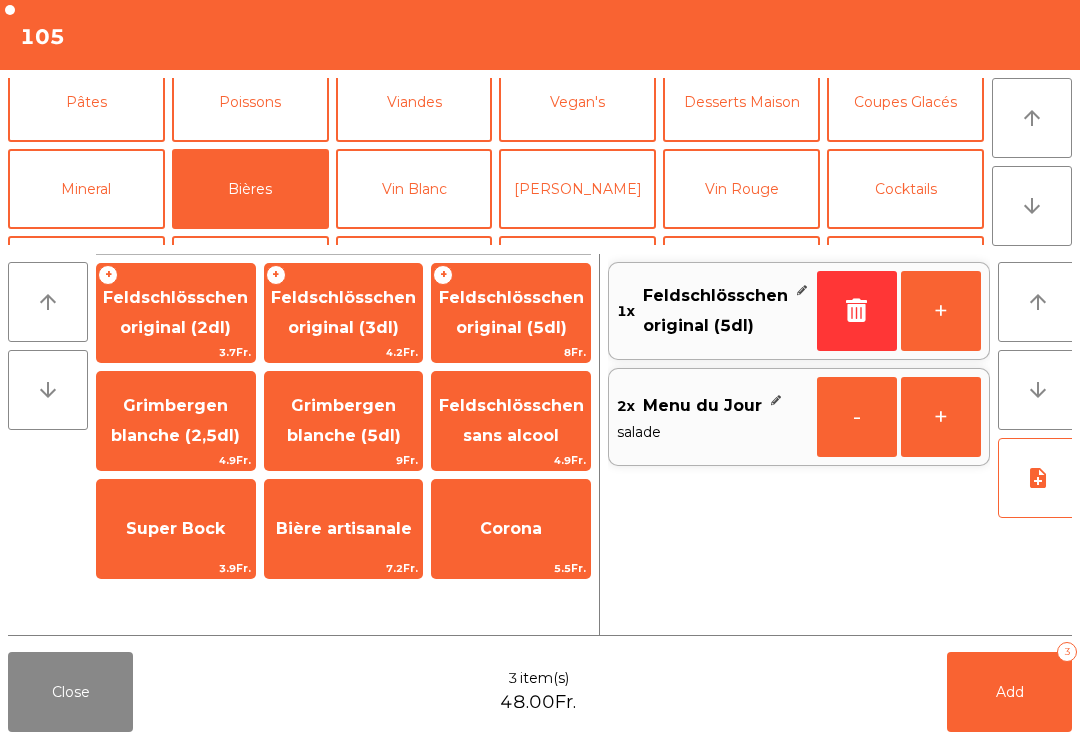 click on "+" 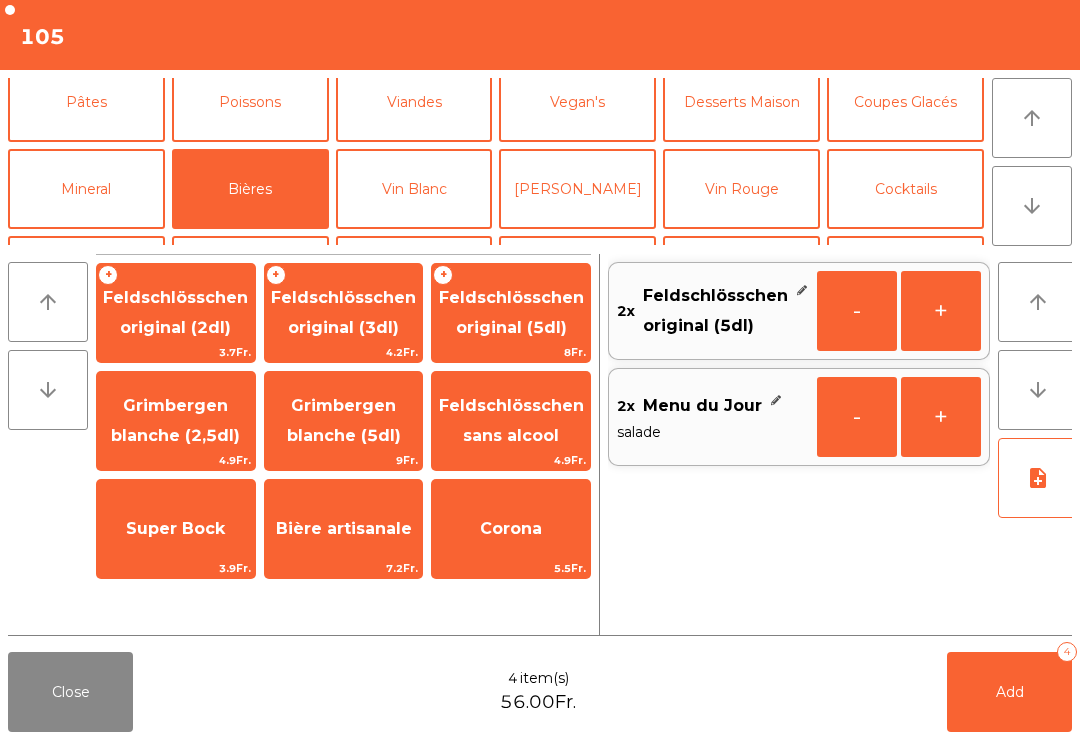 click on "Add   4" 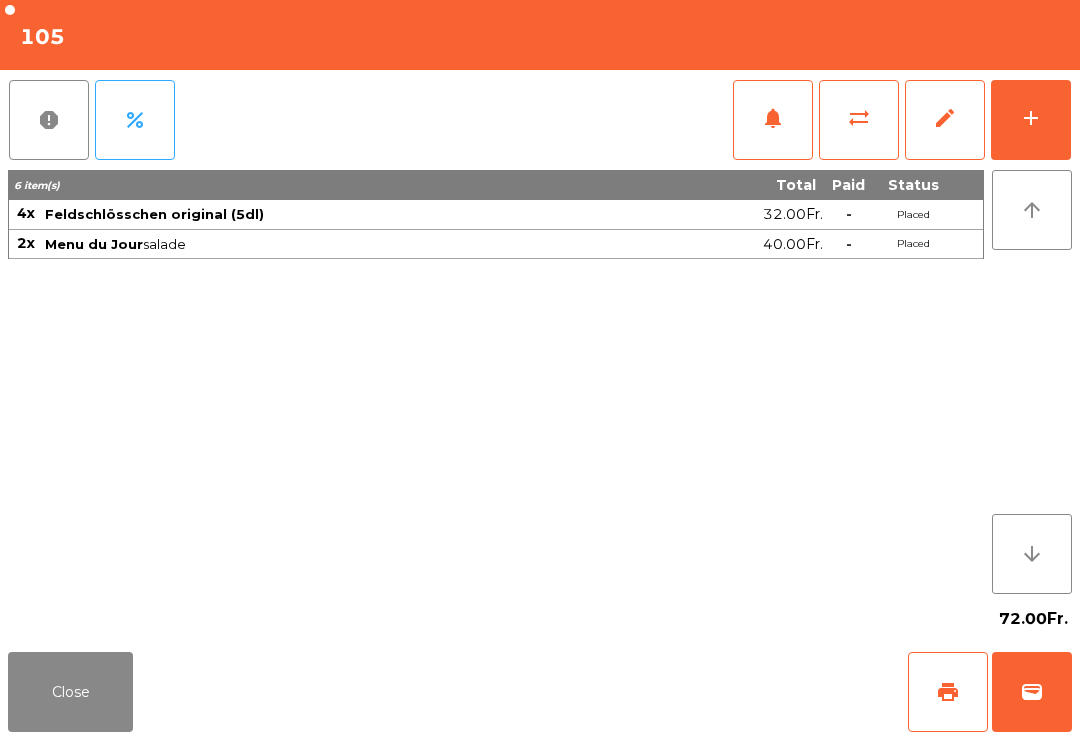 click on "Close" 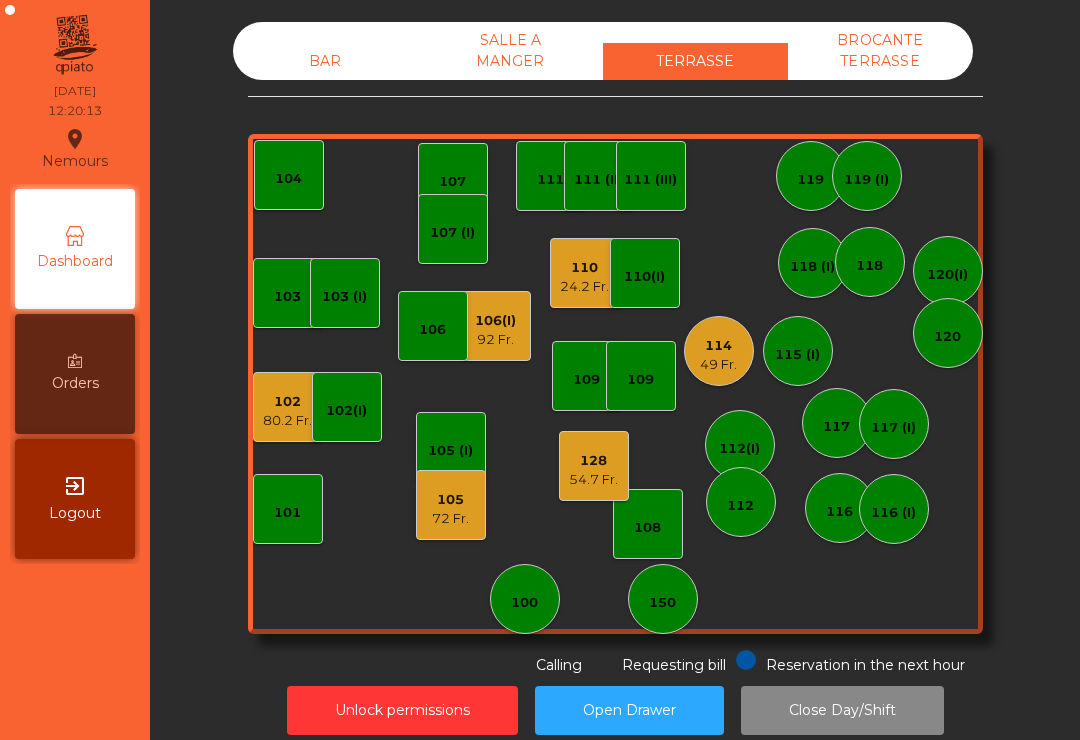 click on "80.2 Fr." 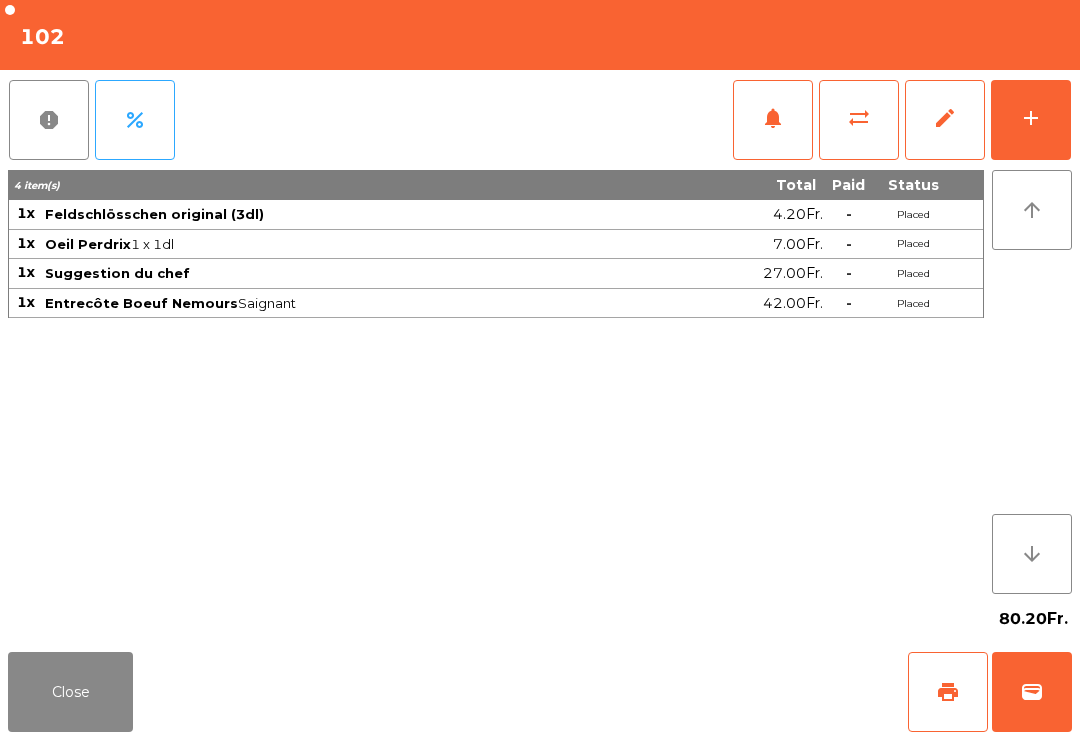 click on "add" 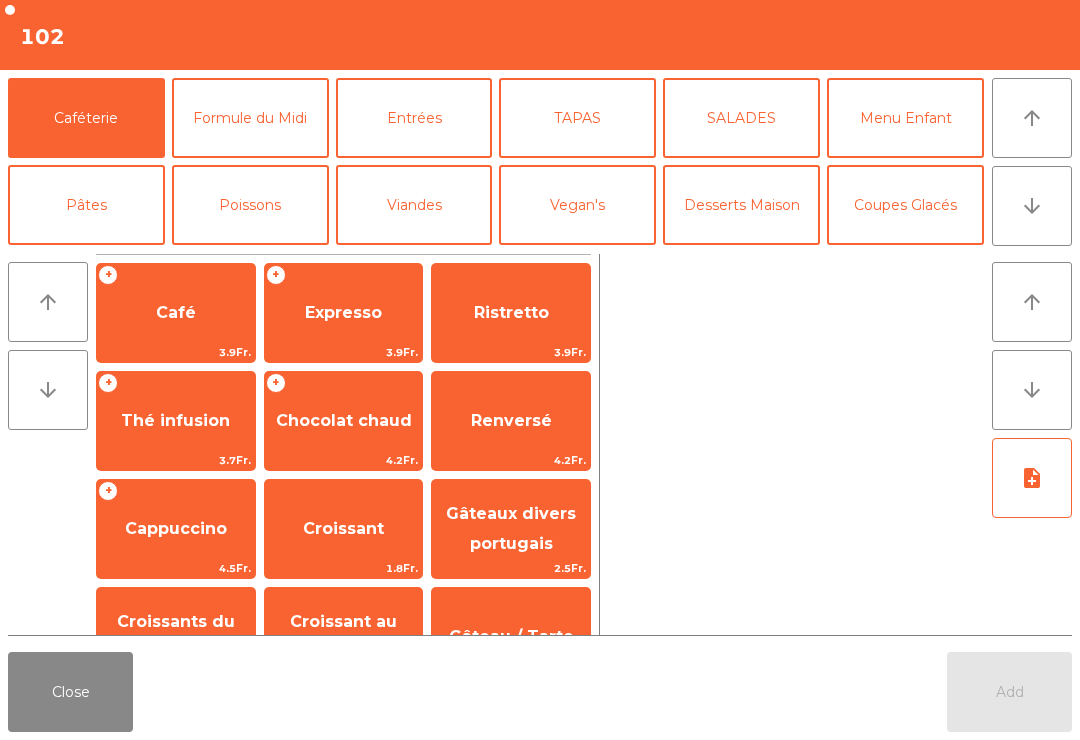 click on "arrow_downward" 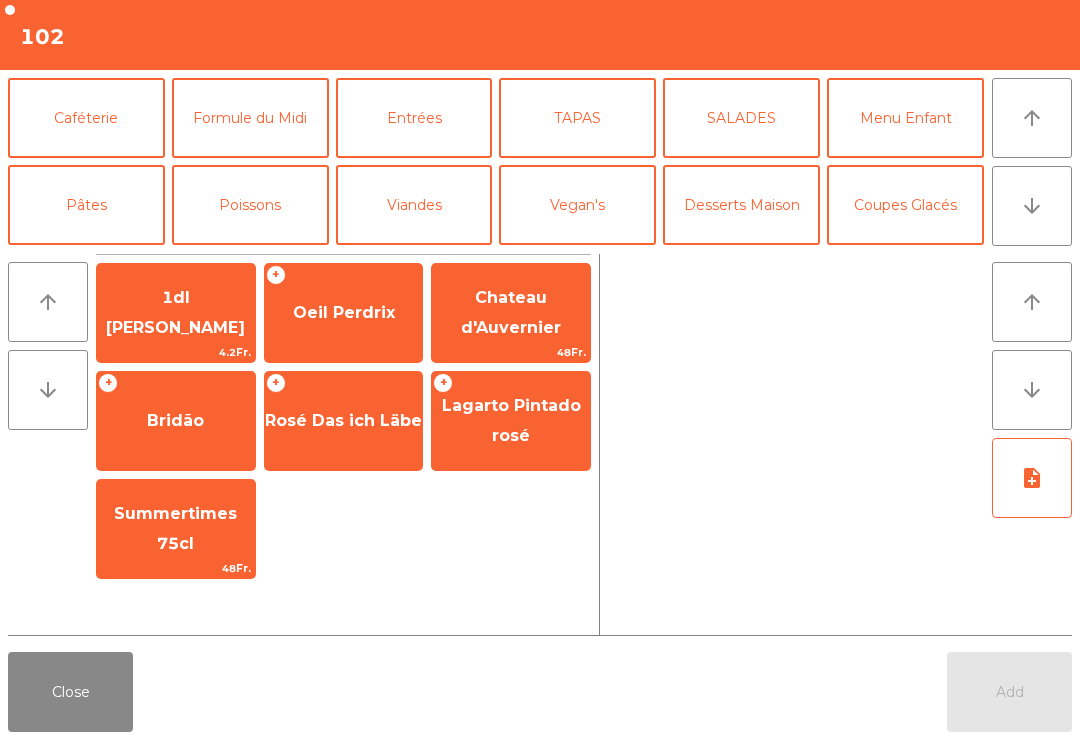 scroll, scrollTop: 174, scrollLeft: 0, axis: vertical 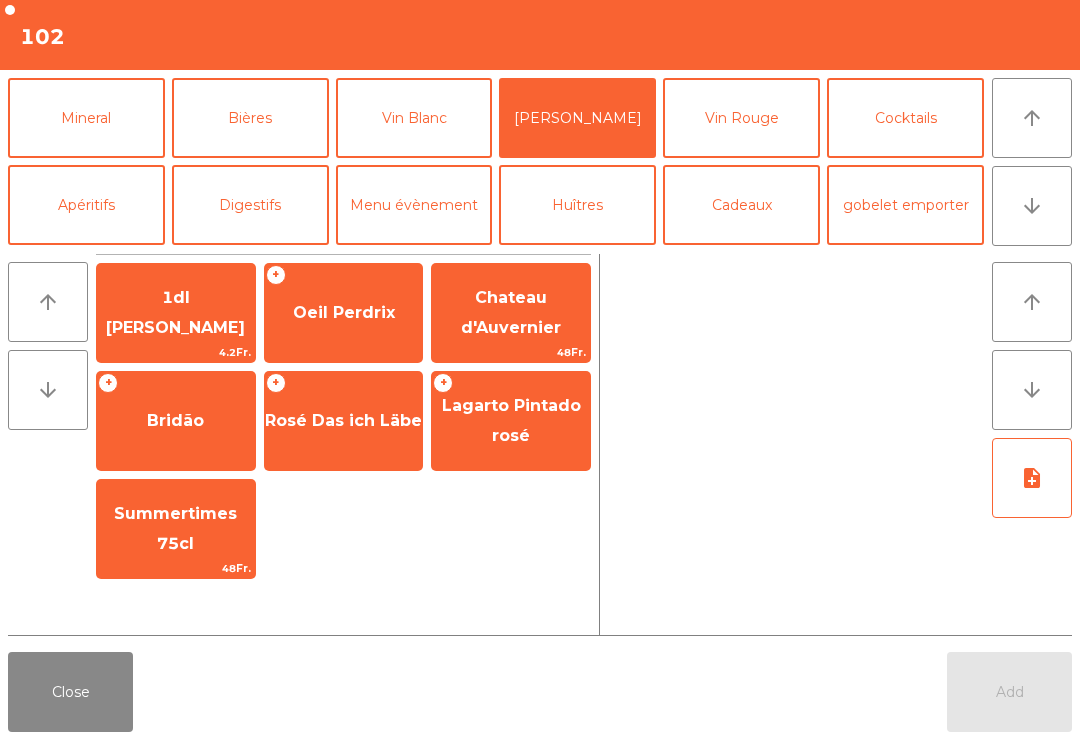 click on "Oeil Perdrix" 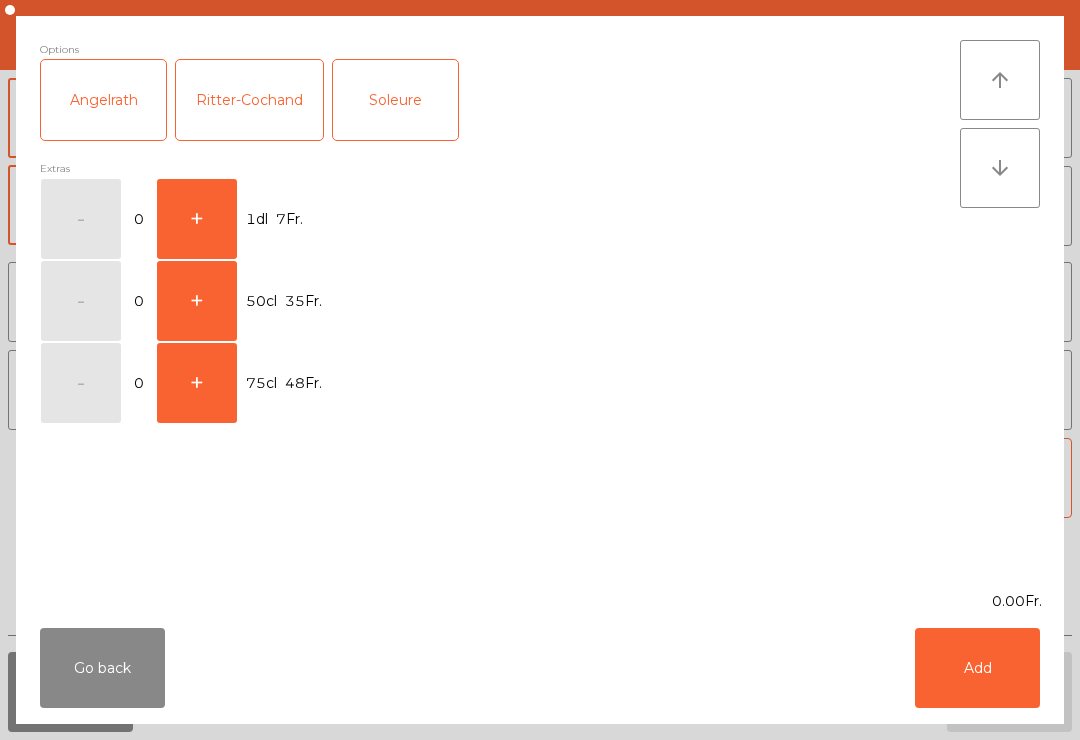 click on "+" 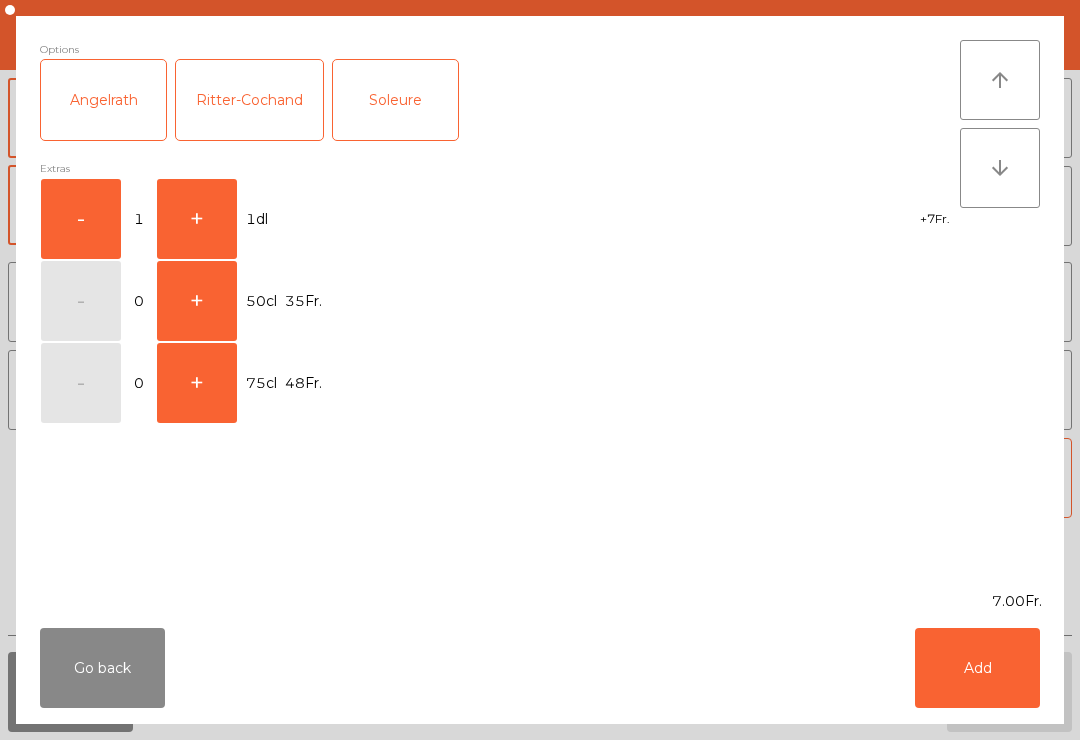 click on "Add" 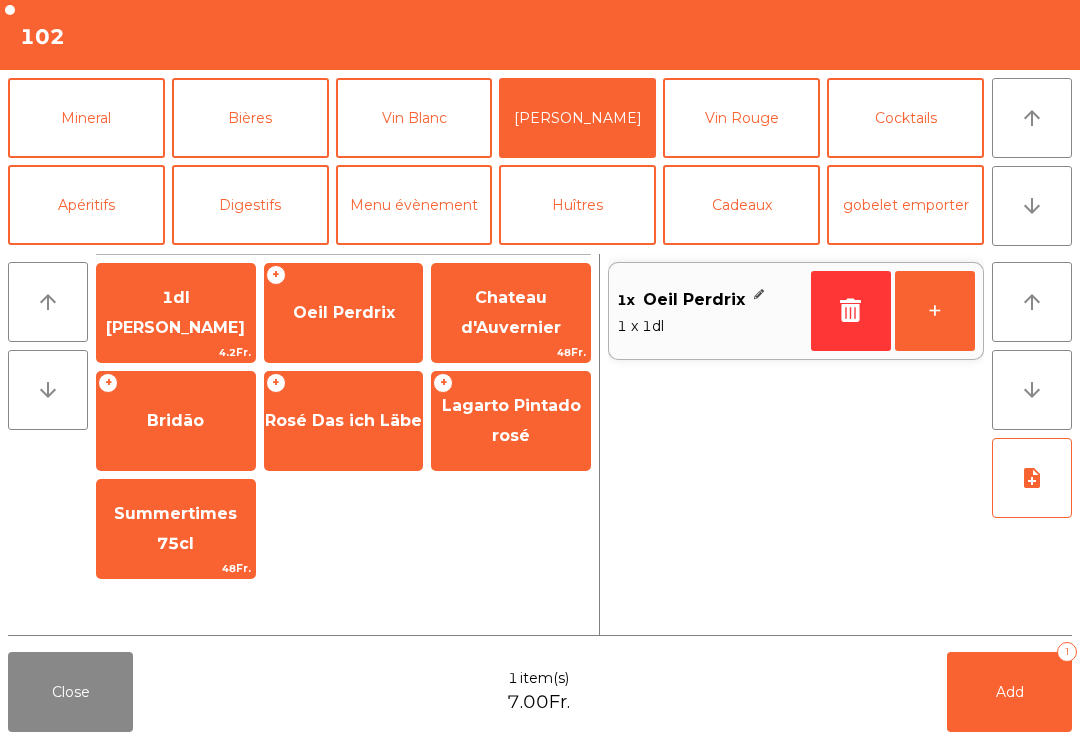 click on "Mineral" 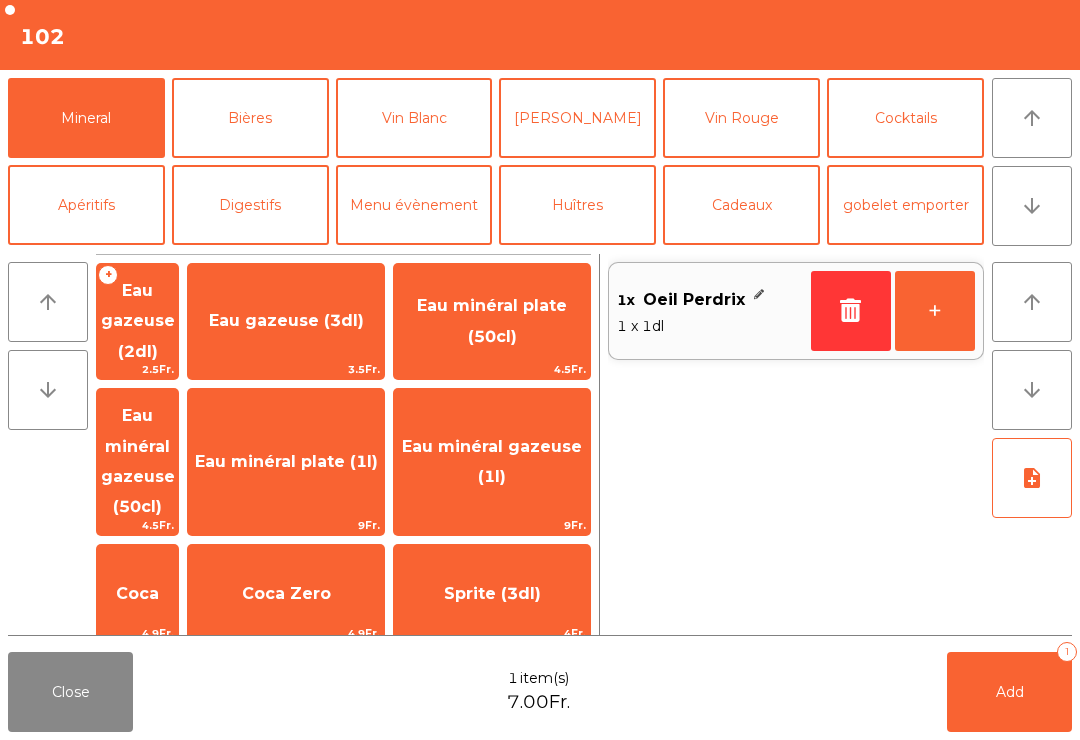 click on "4.5Fr." 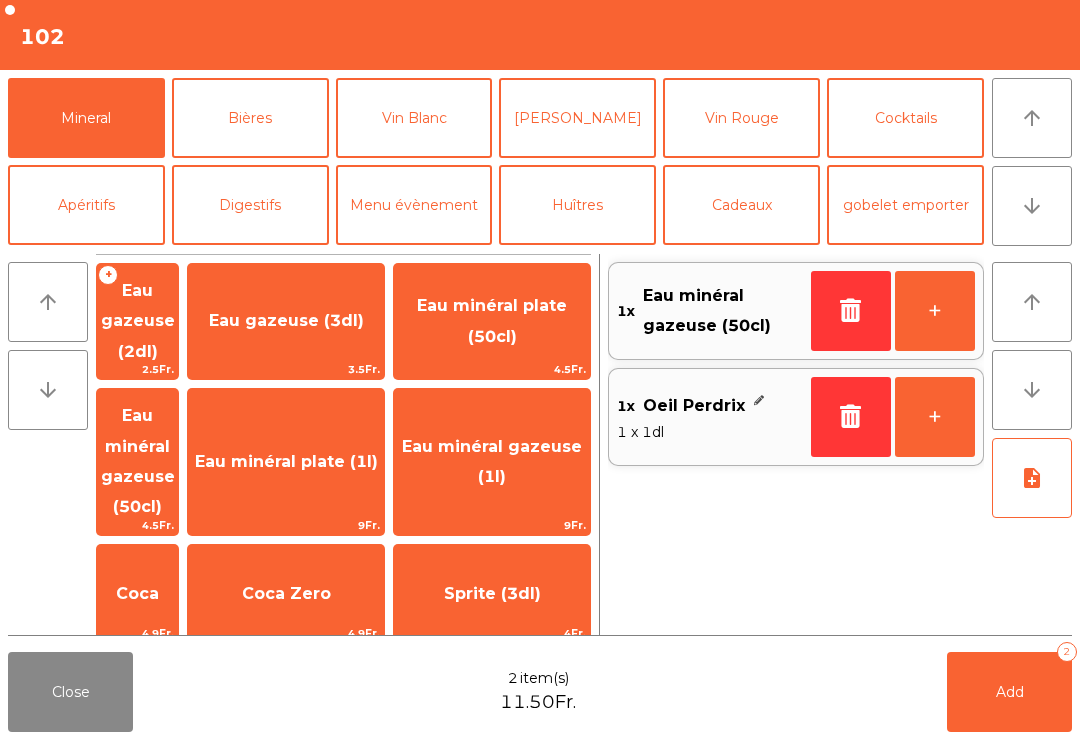 click on "Add" 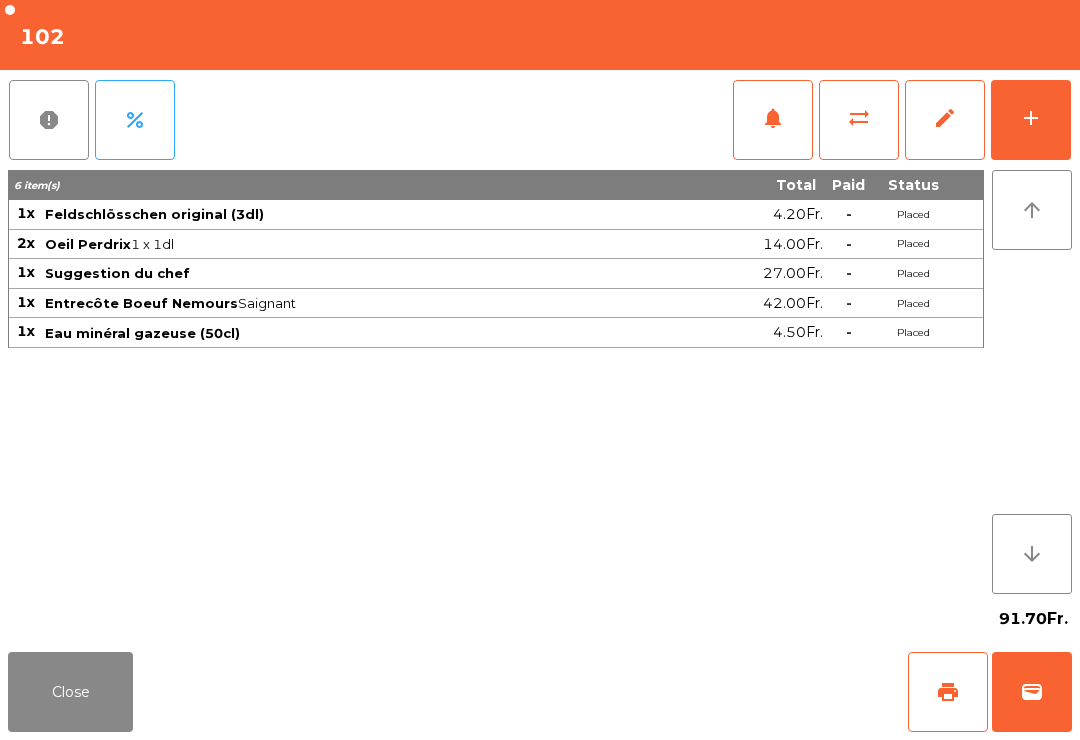 click on "Close" 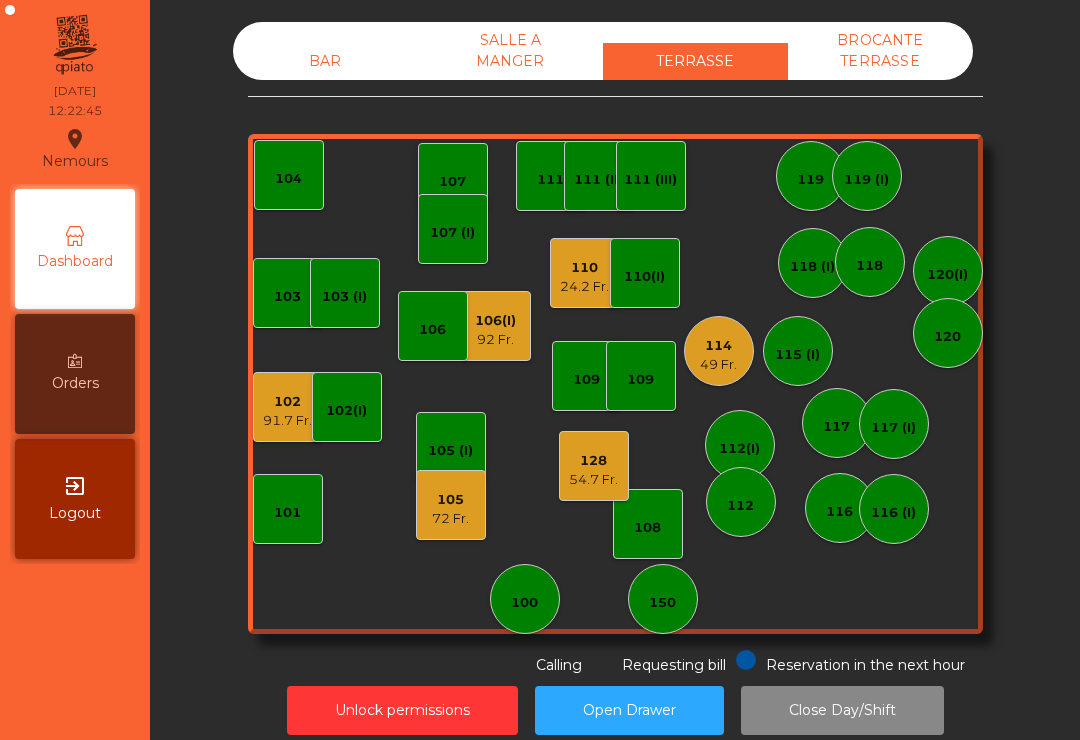 click on "54.7 Fr." 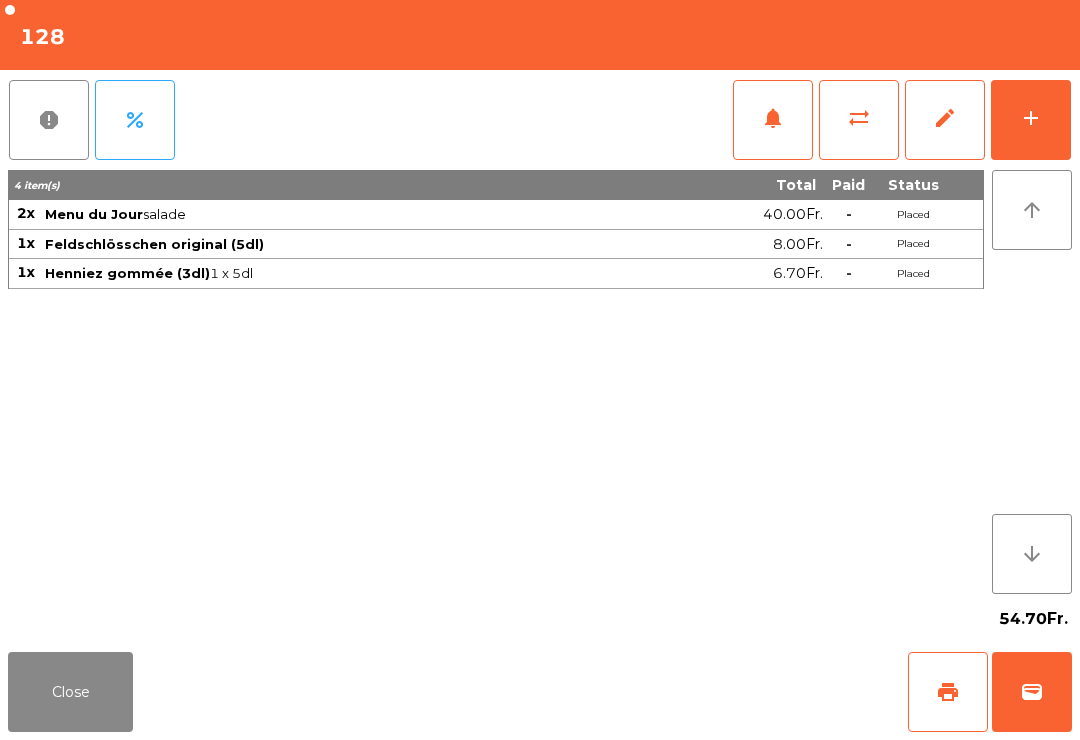 click on "notifications" 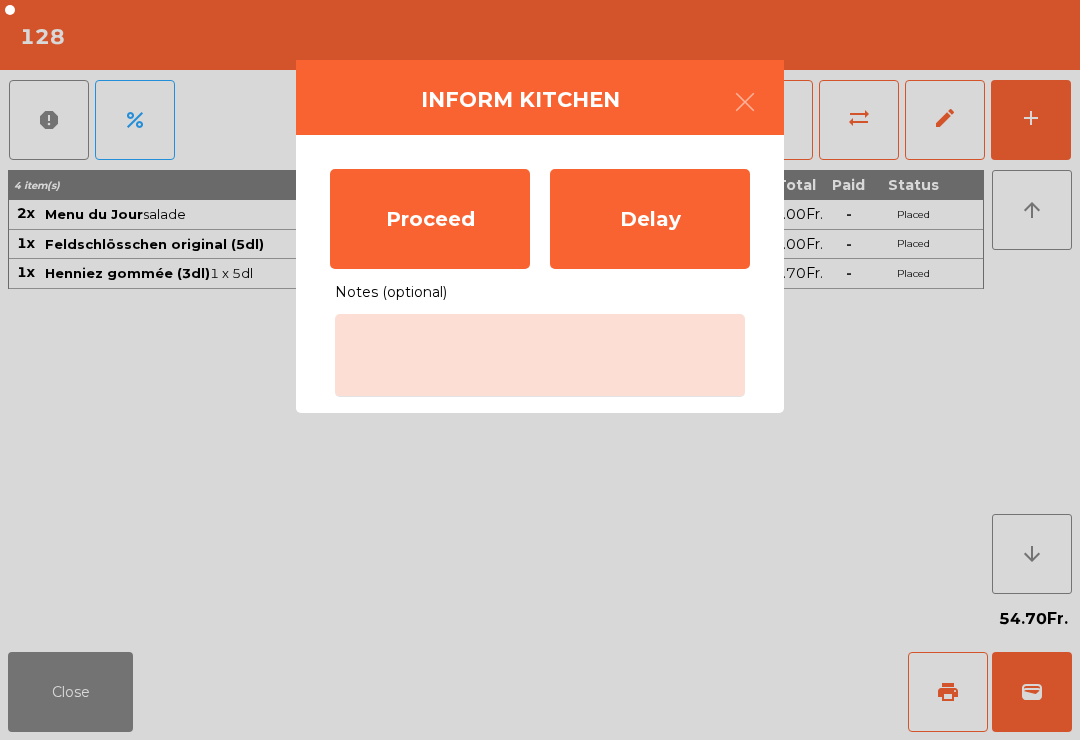 click on "Proceed" 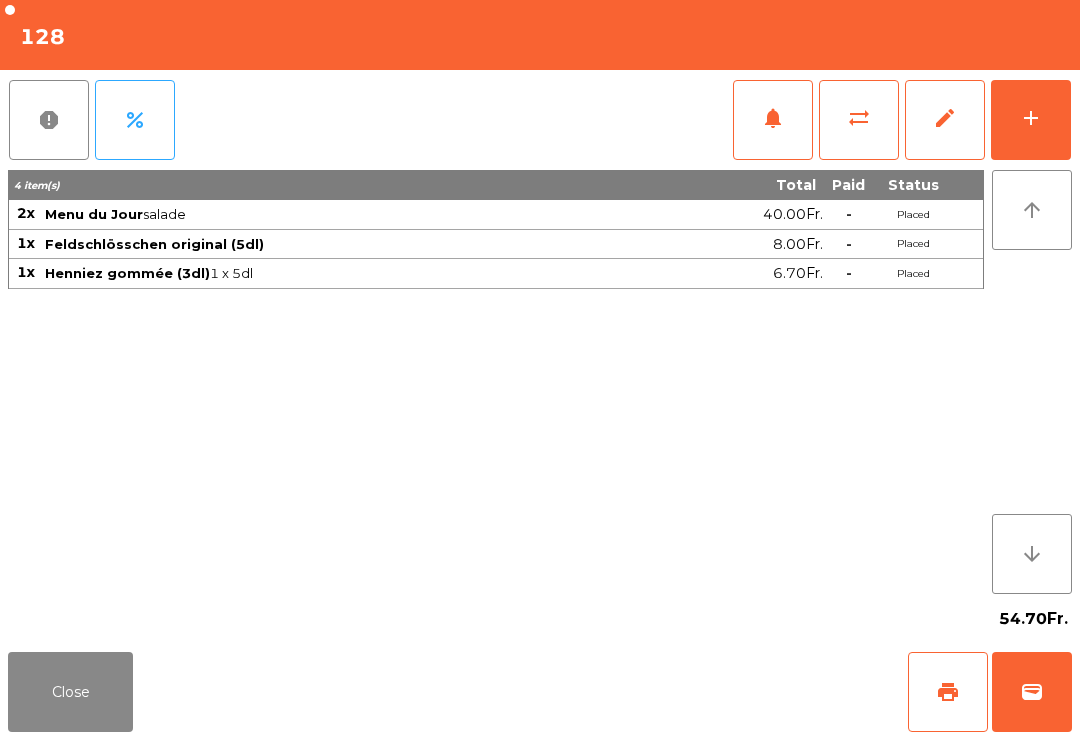 click on "Close" 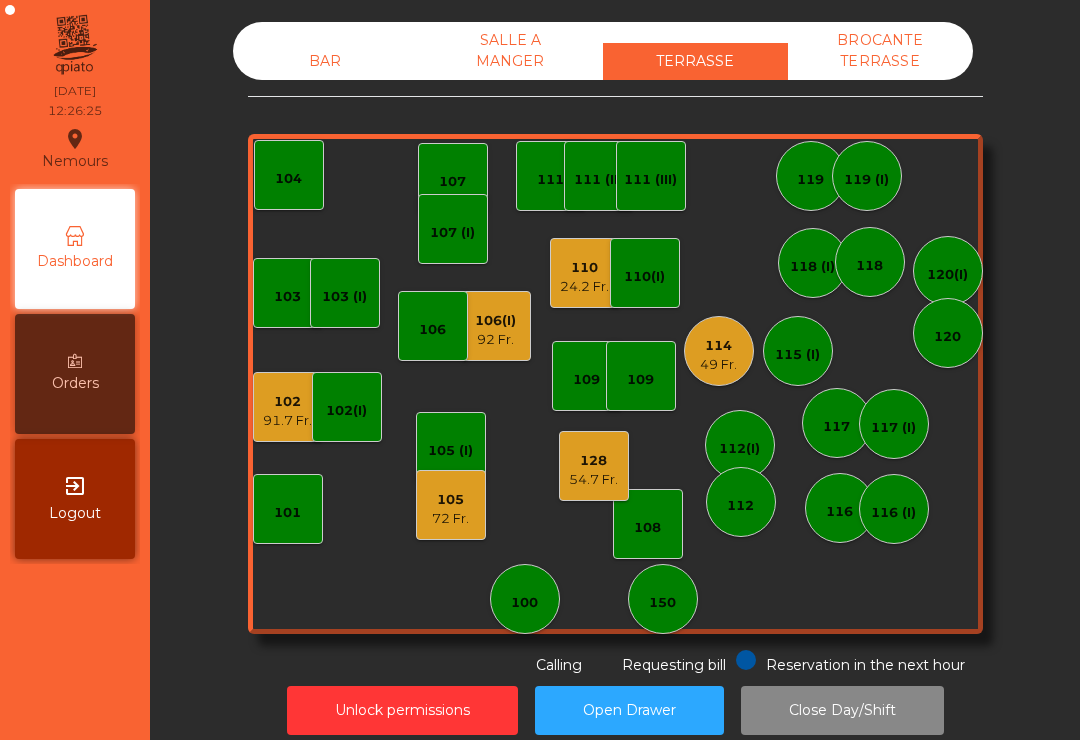 click on "72 Fr." 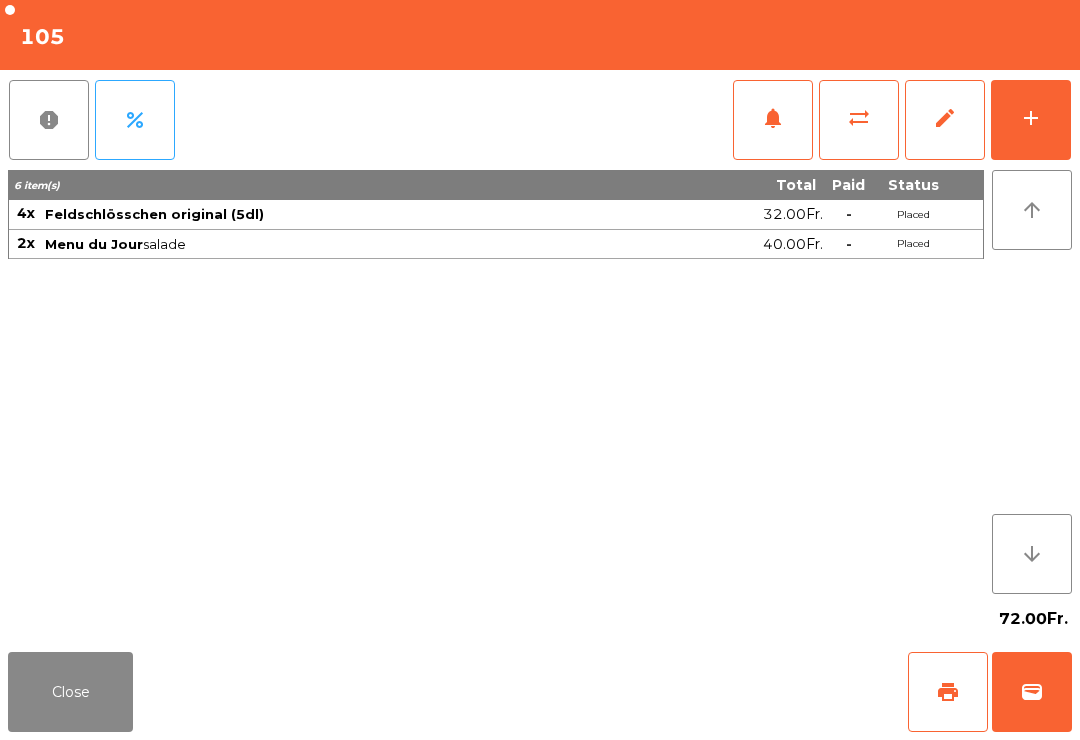 click on "notifications" 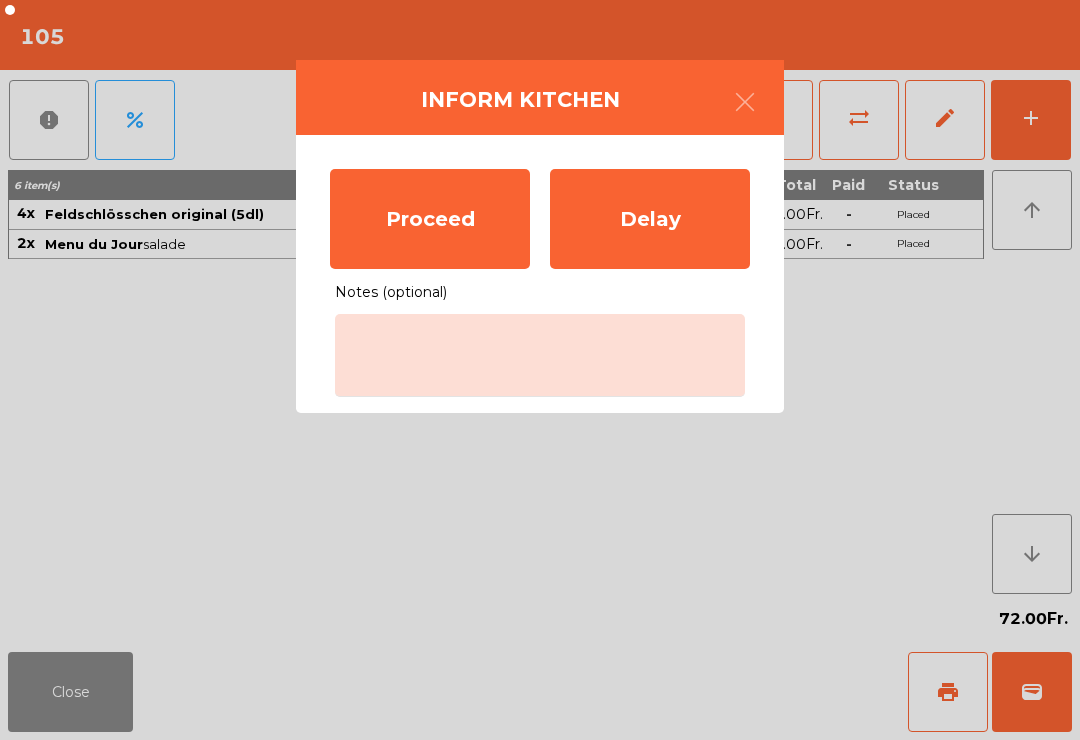 click on "Proceed" 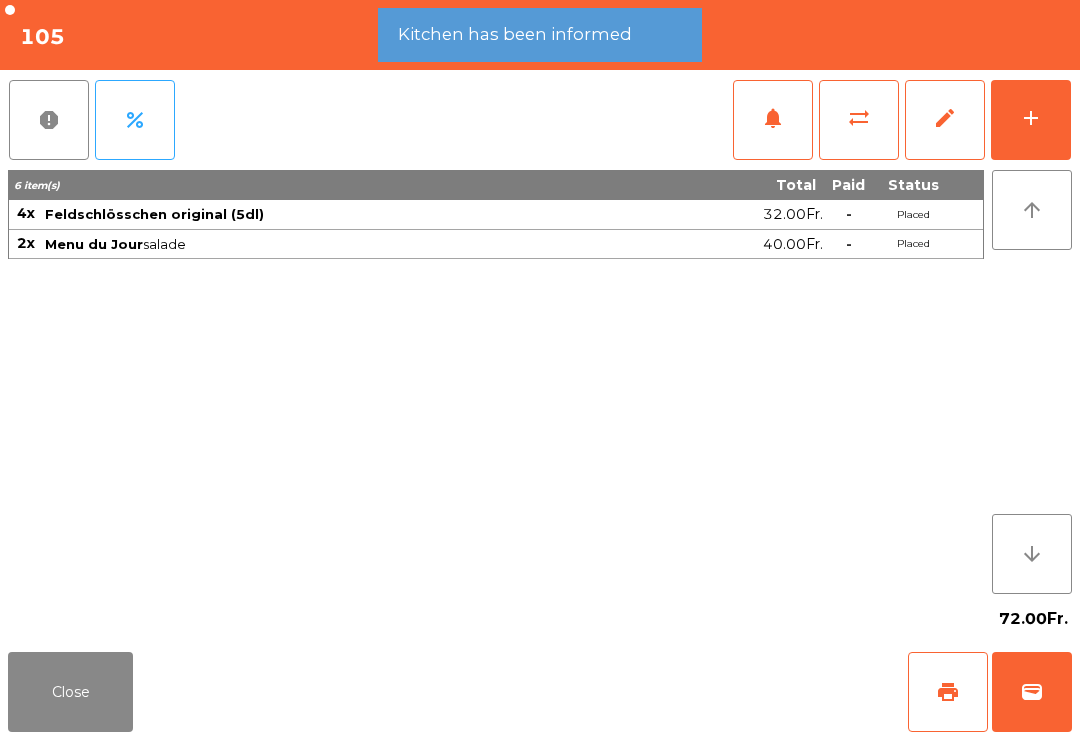 click on "Close" 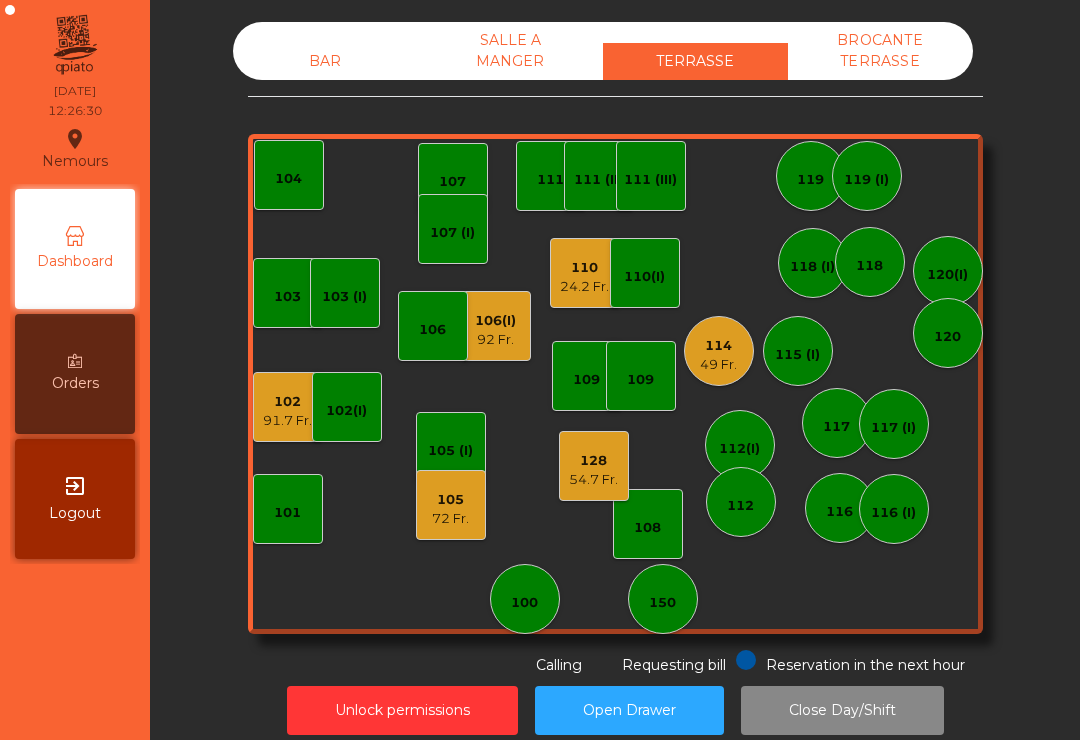 click on "117" 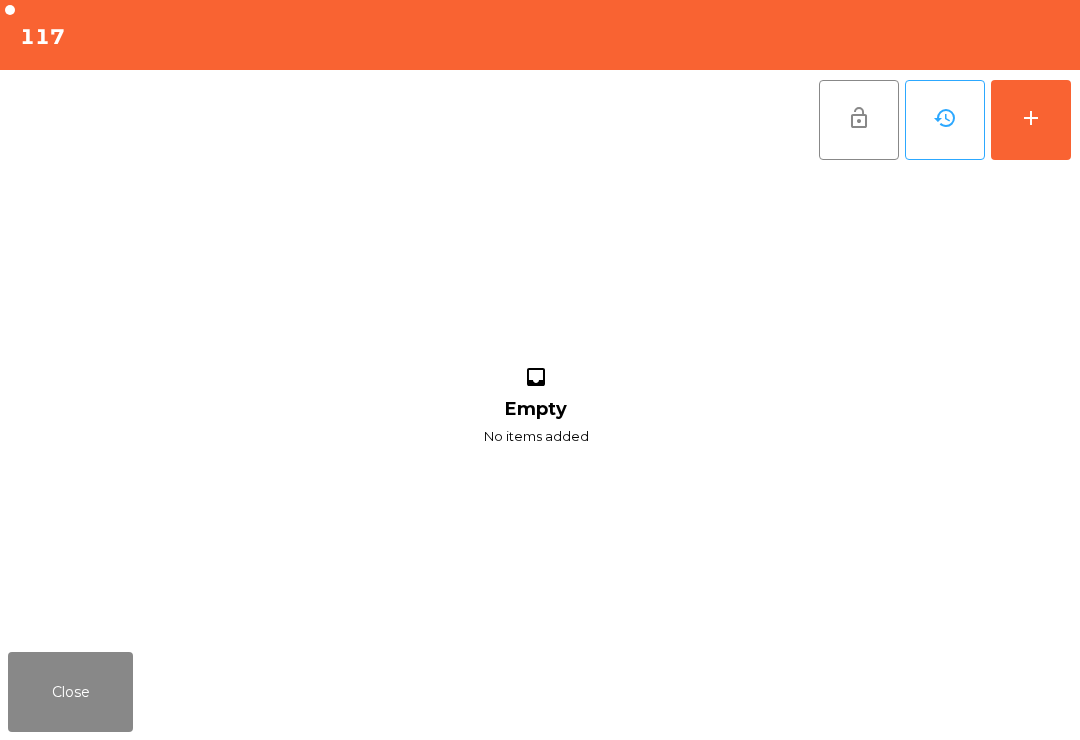 click on "add" 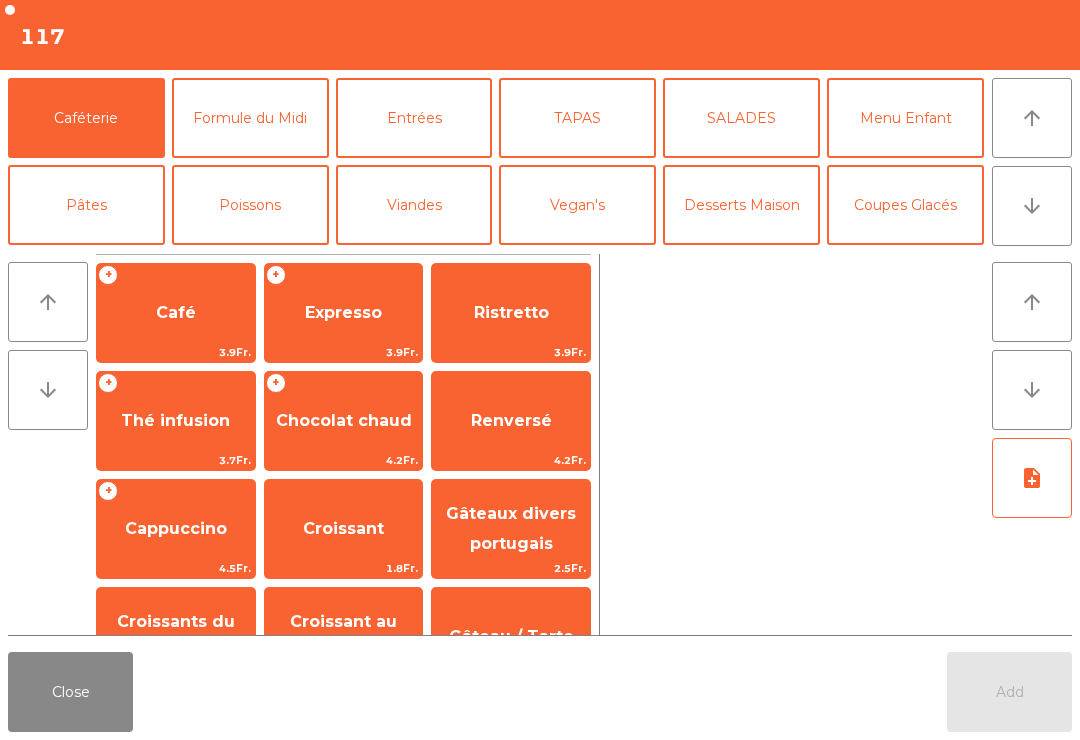 click on "arrow_downward" 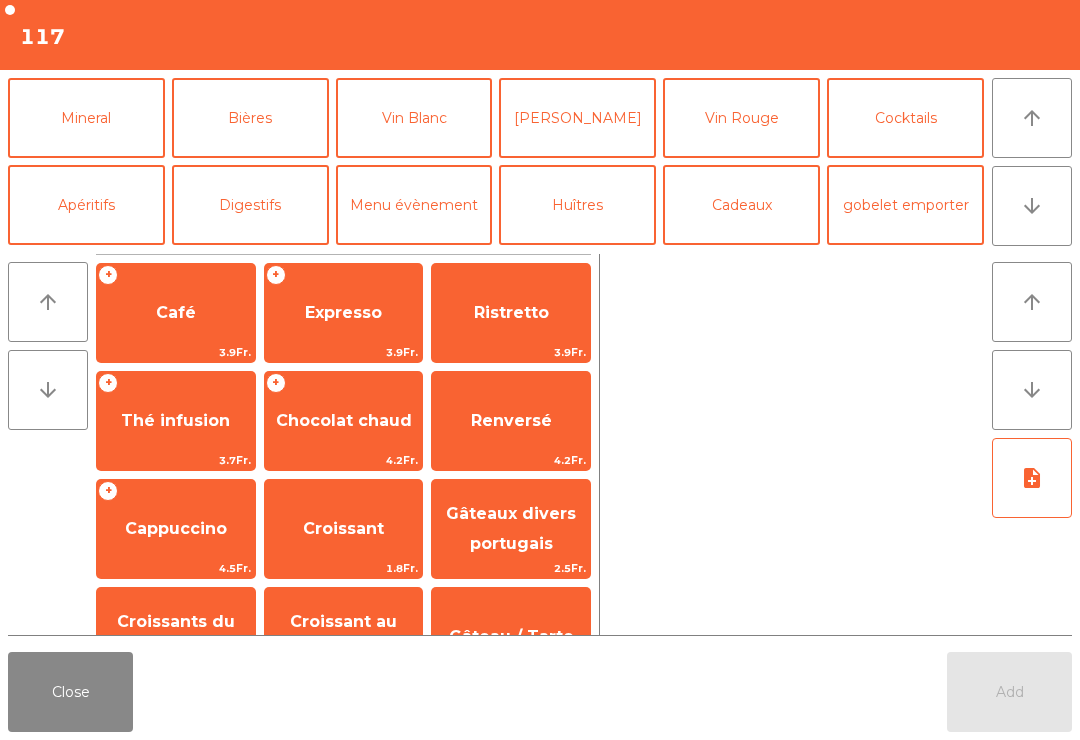 click on "Mineral" 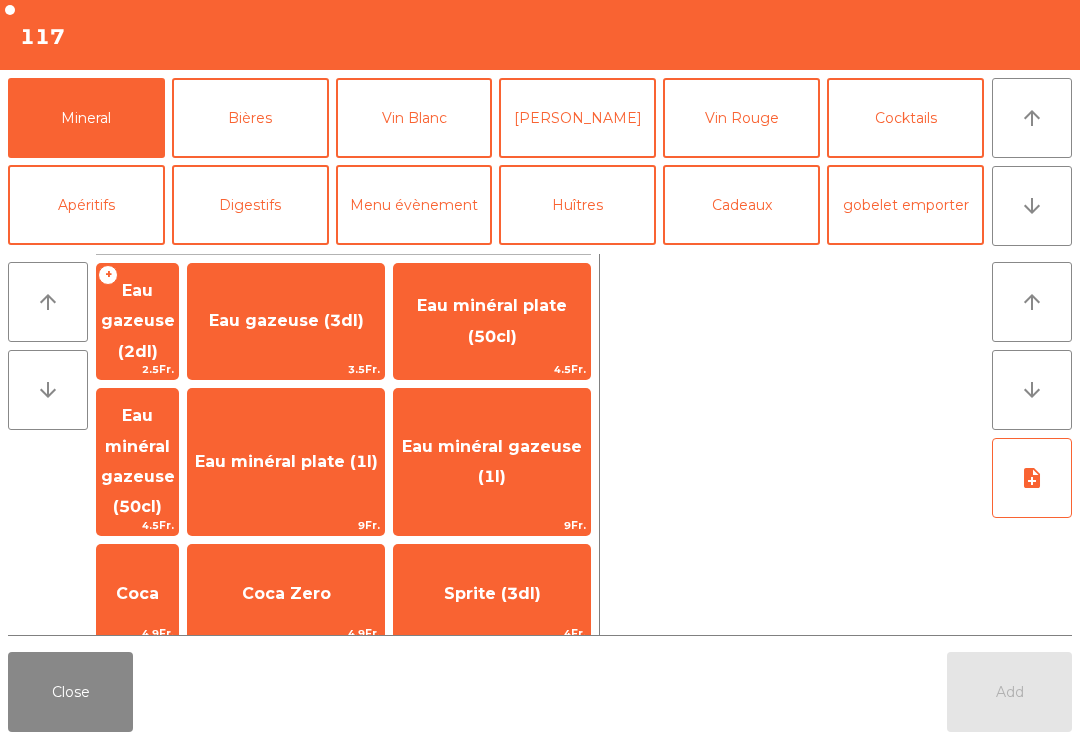 click on "4.5Fr." 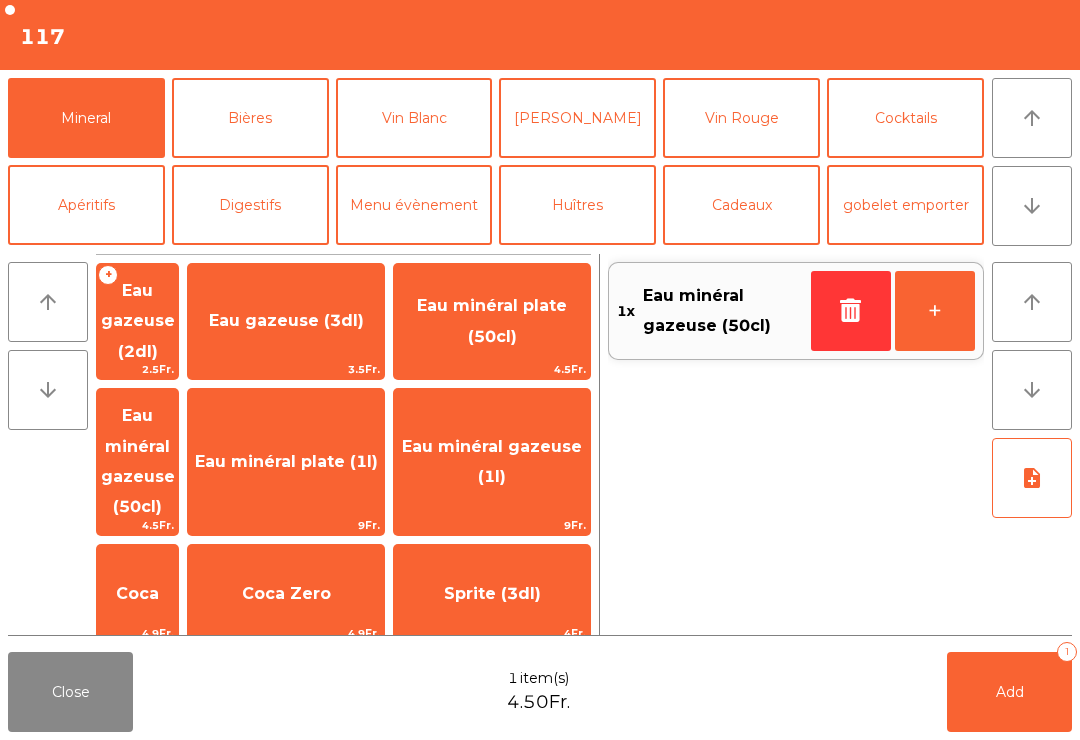 scroll, scrollTop: 192, scrollLeft: 0, axis: vertical 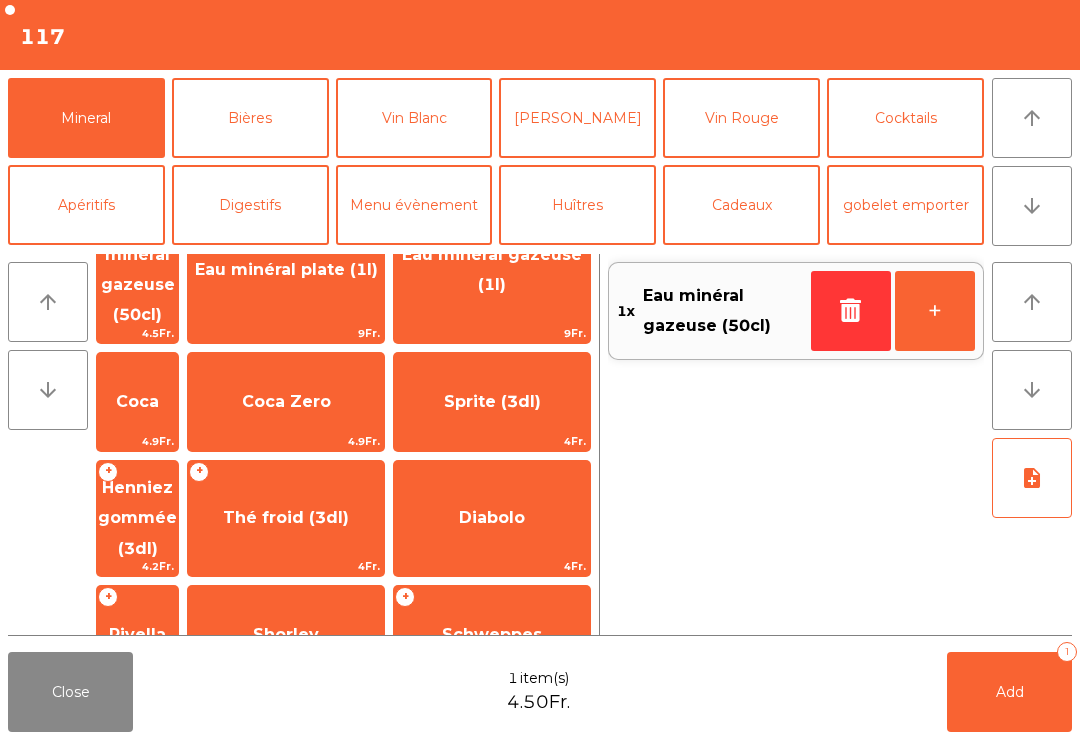 click on "Henniez gommée (3dl)" 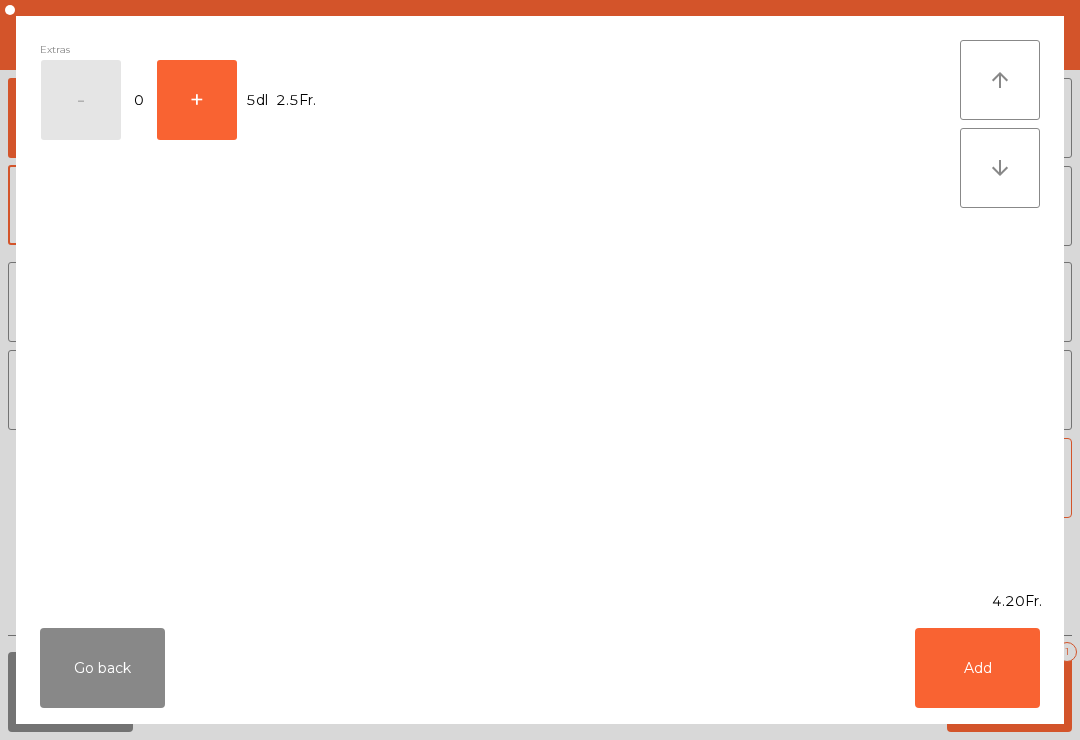 click on "+" 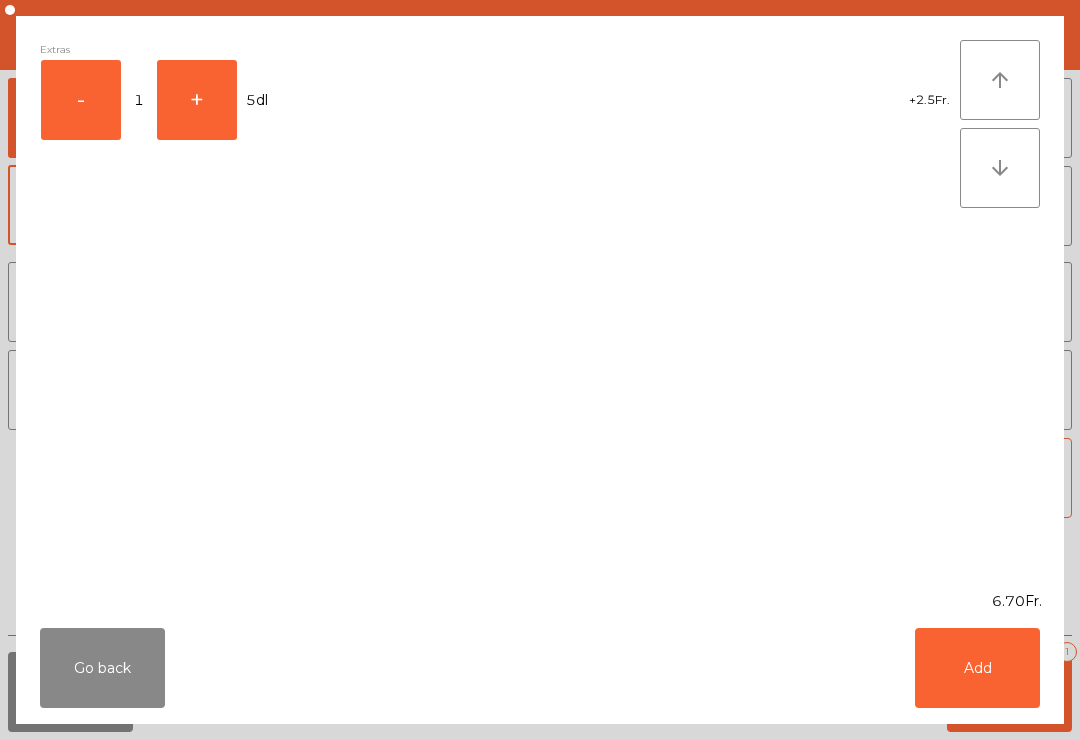 scroll, scrollTop: 211, scrollLeft: 0, axis: vertical 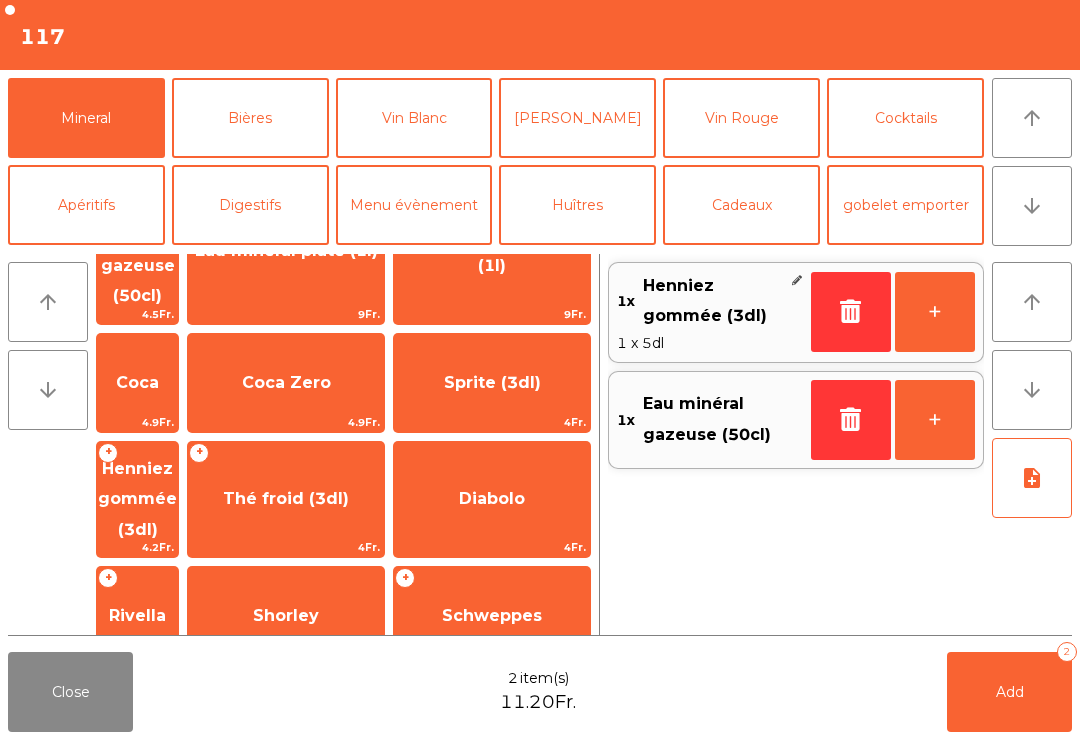 click on "Add   2" 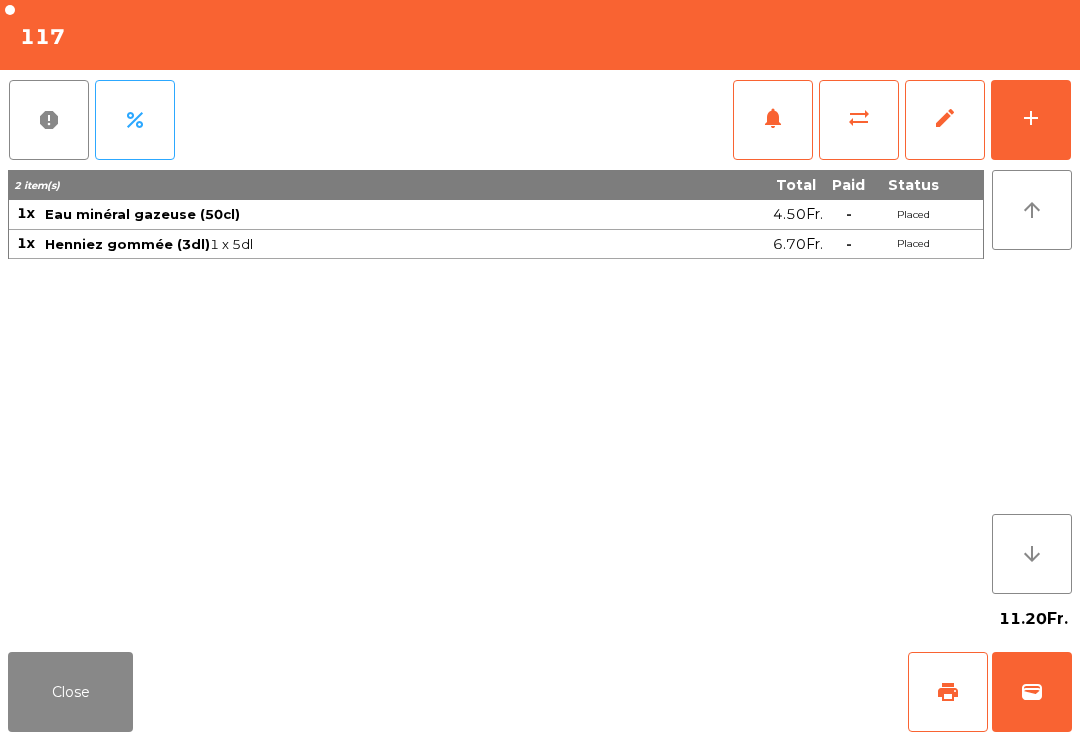 click on "Close" 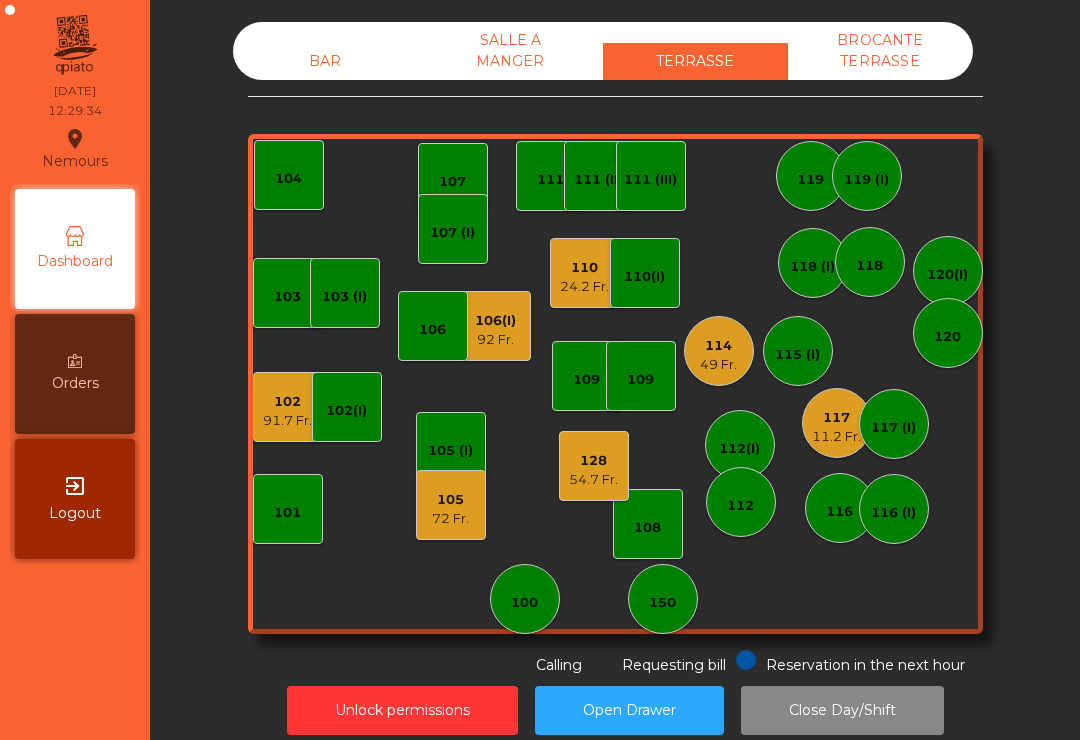 click on "106(I)" 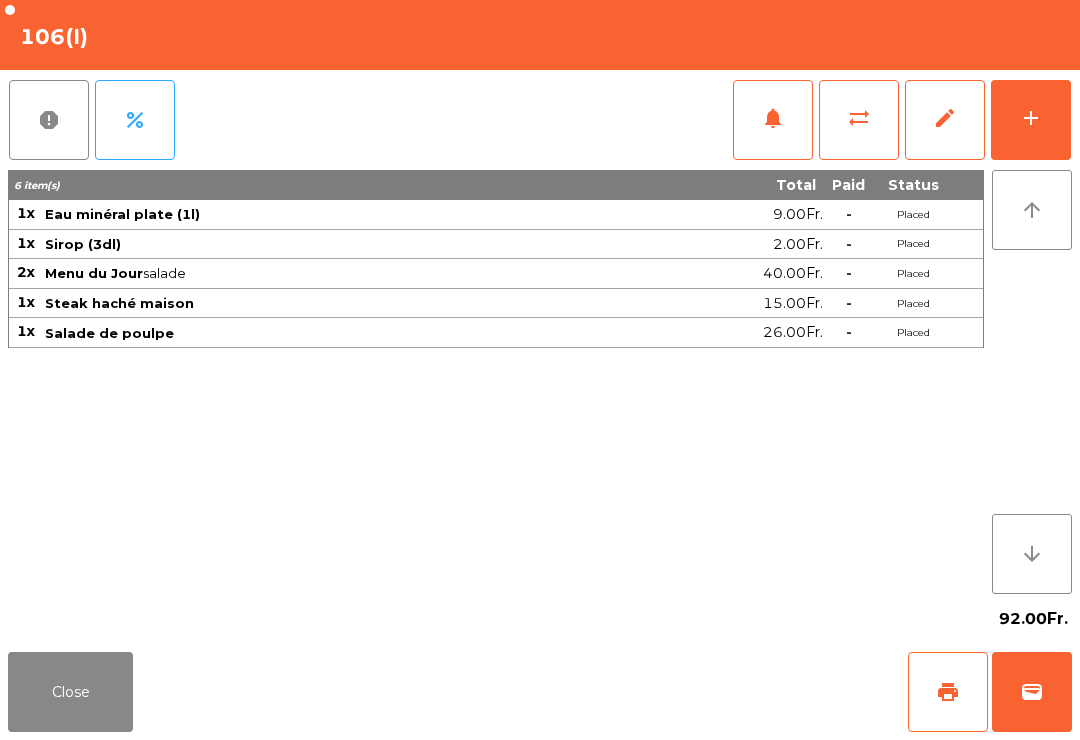 click on "notifications" 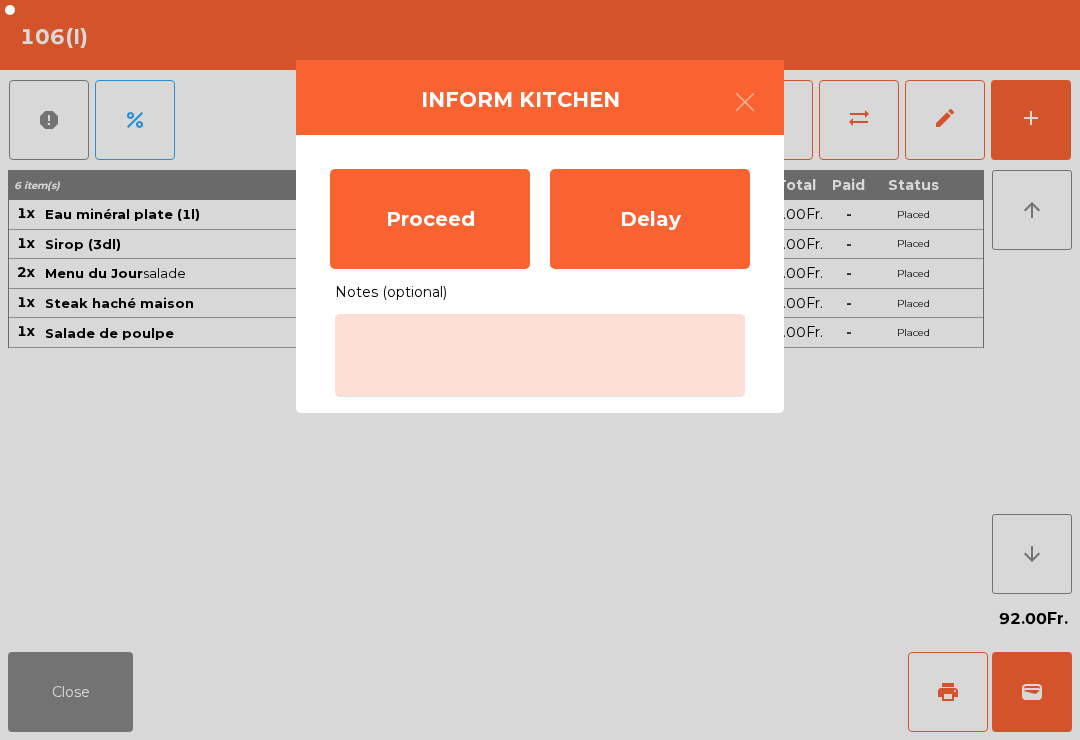 click on "Proceed" 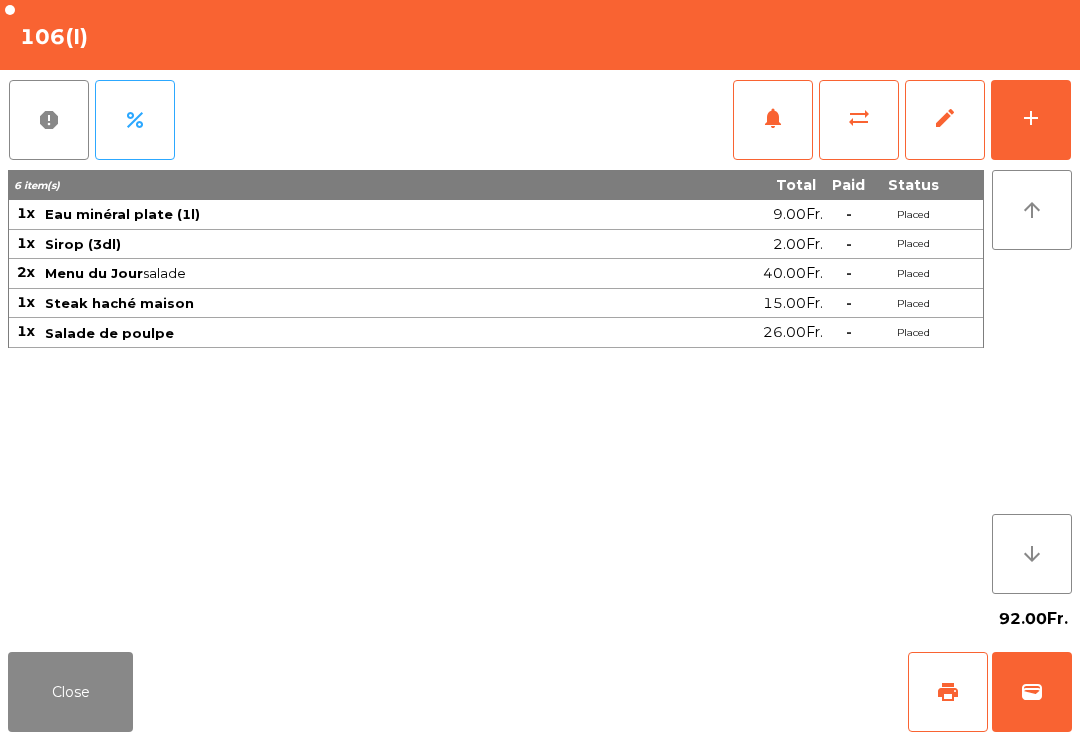 click on "Close" 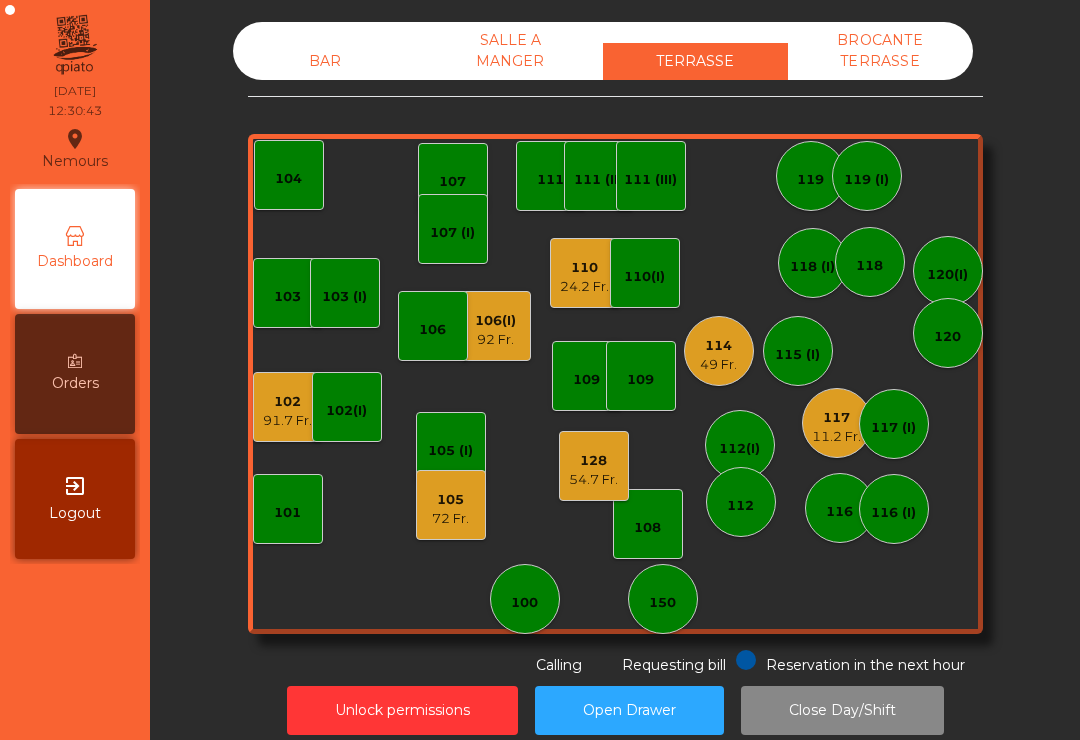 click on "24.2 Fr." 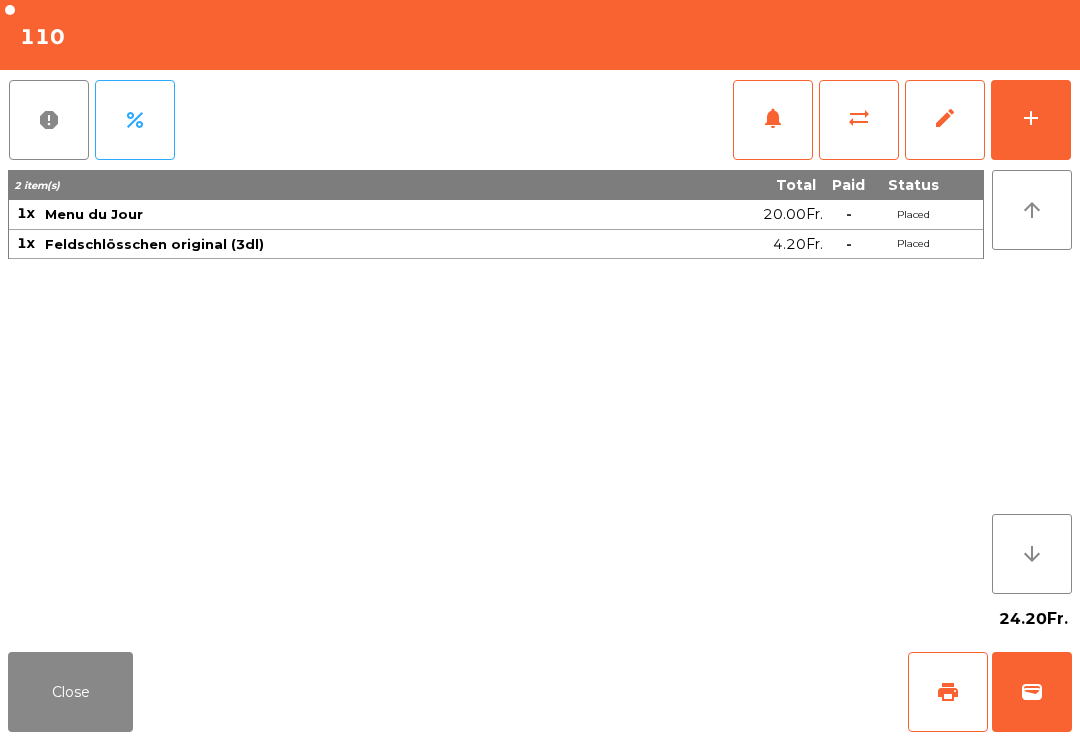 click on "notifications" 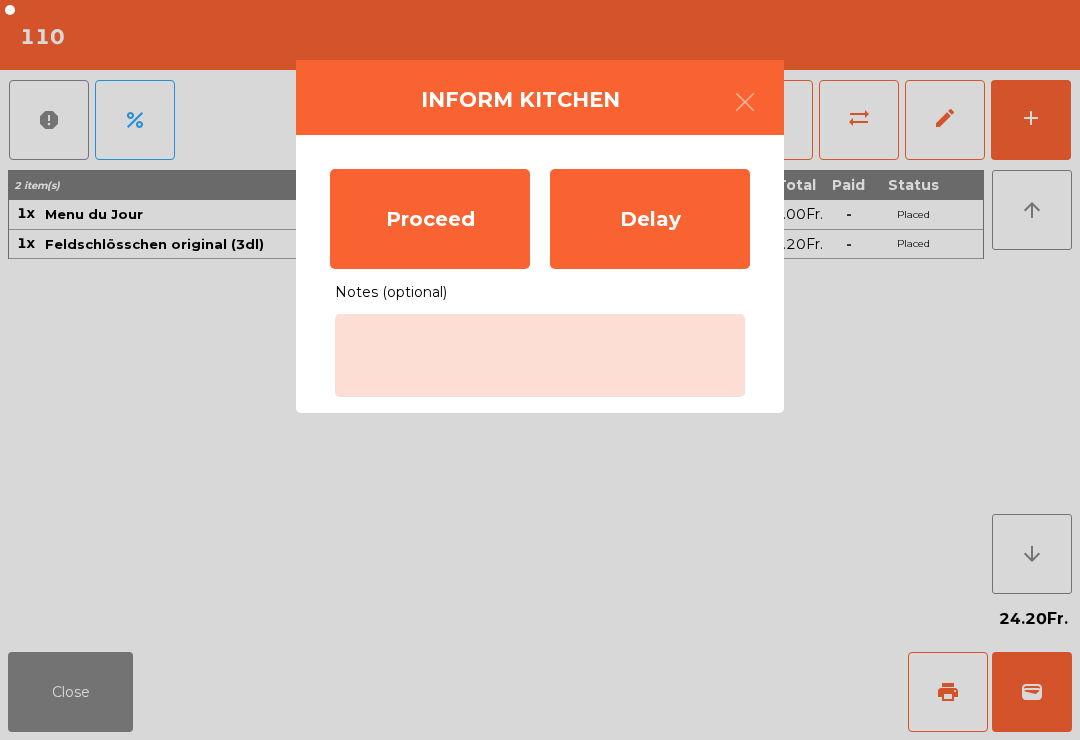 click on "Proceed" 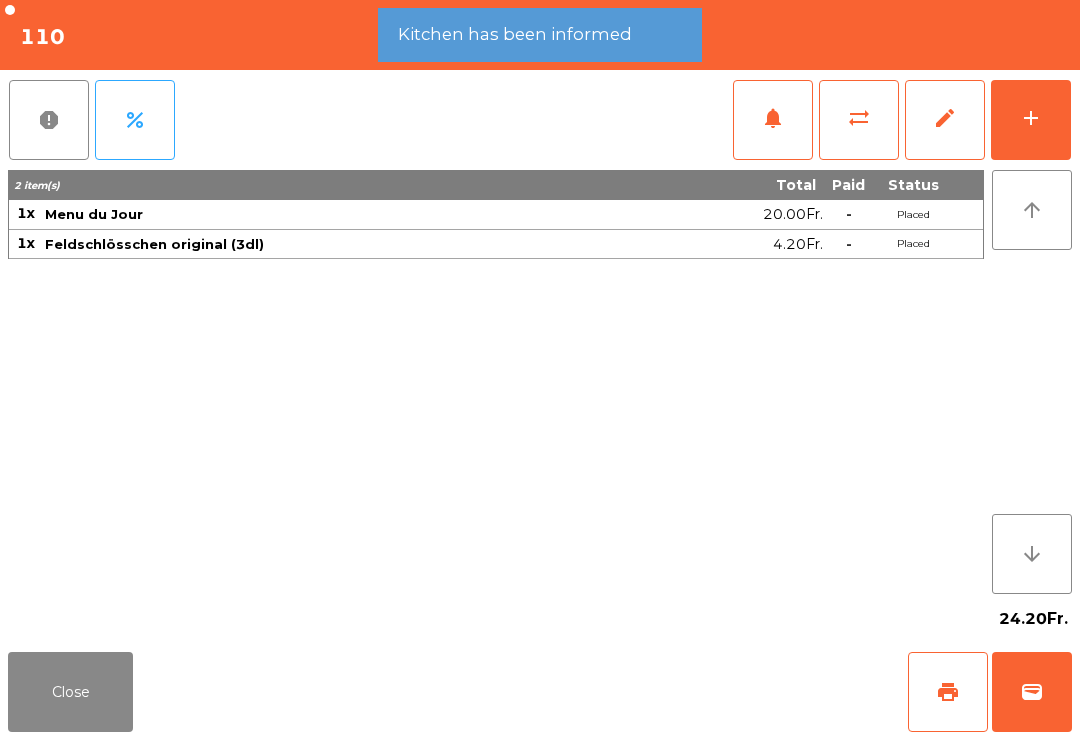 click on "Close" 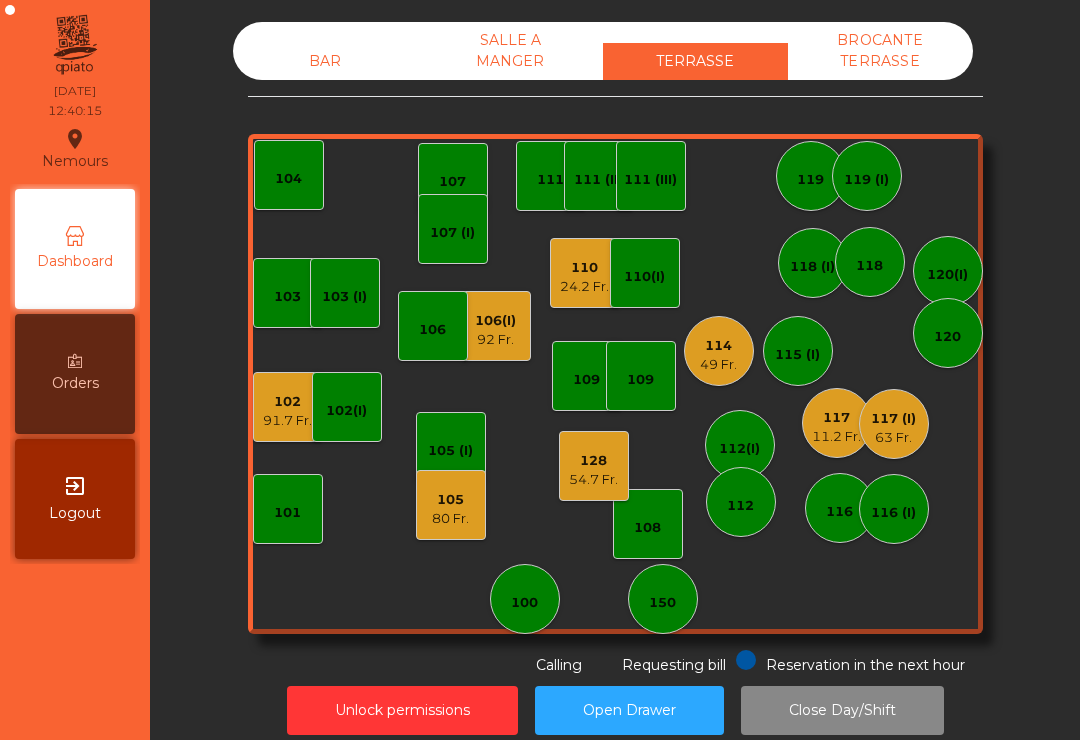 click on "11.2 Fr." 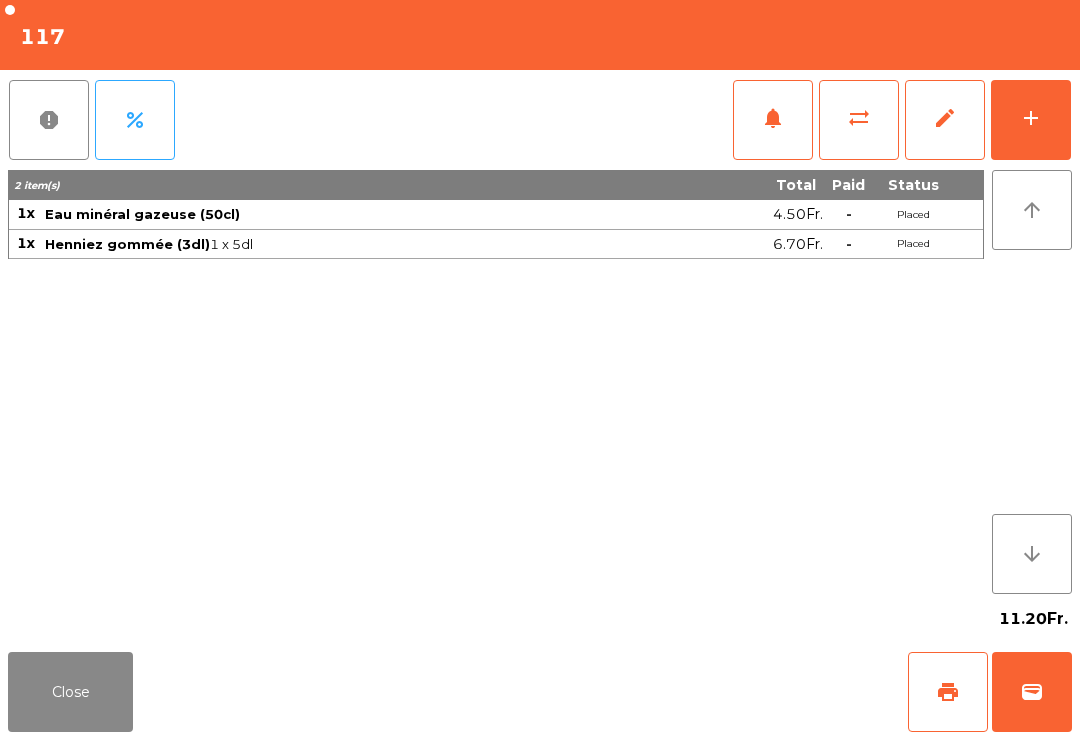 click on "notifications" 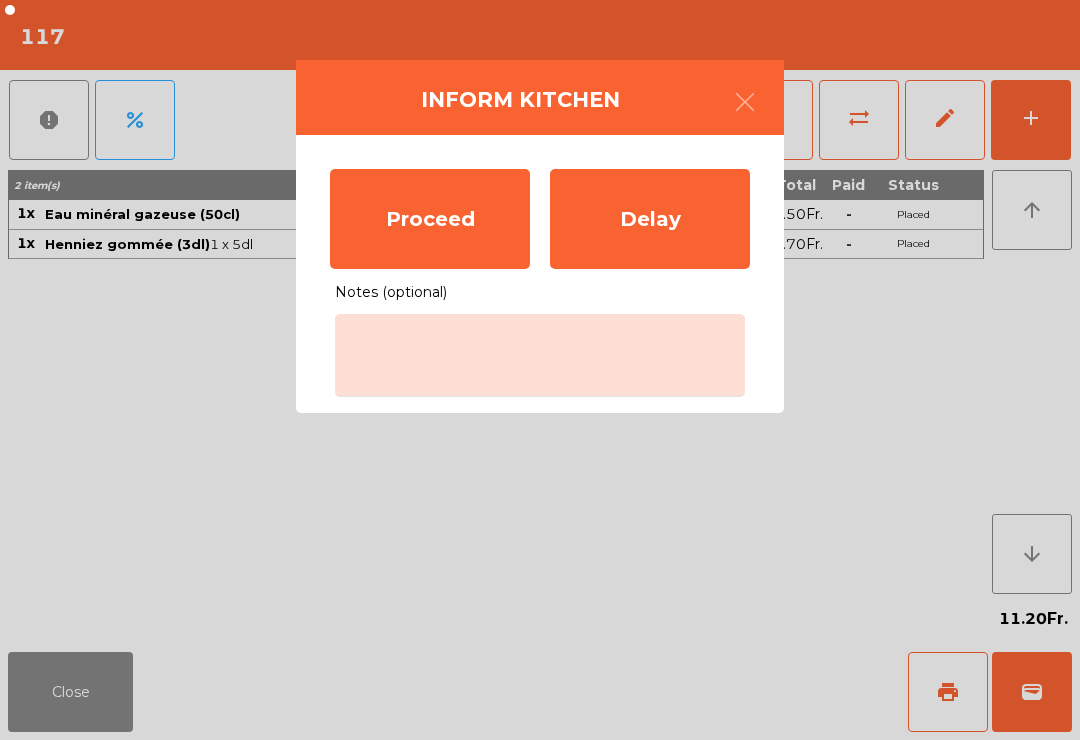 click 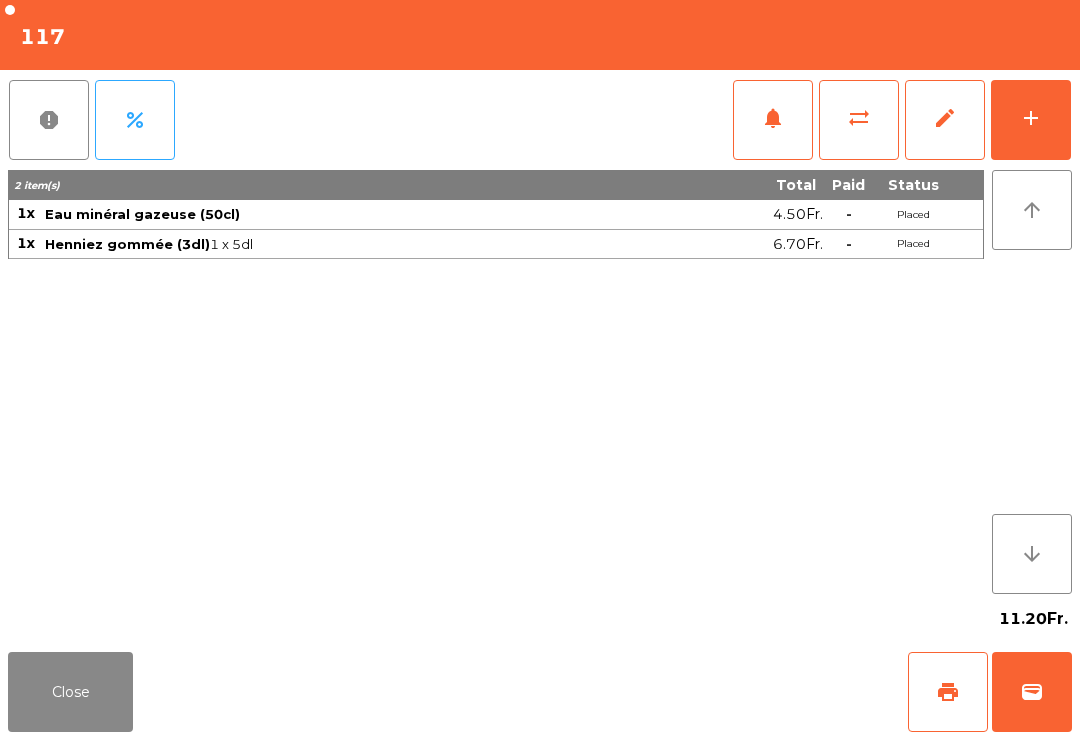 click on "sync_alt" 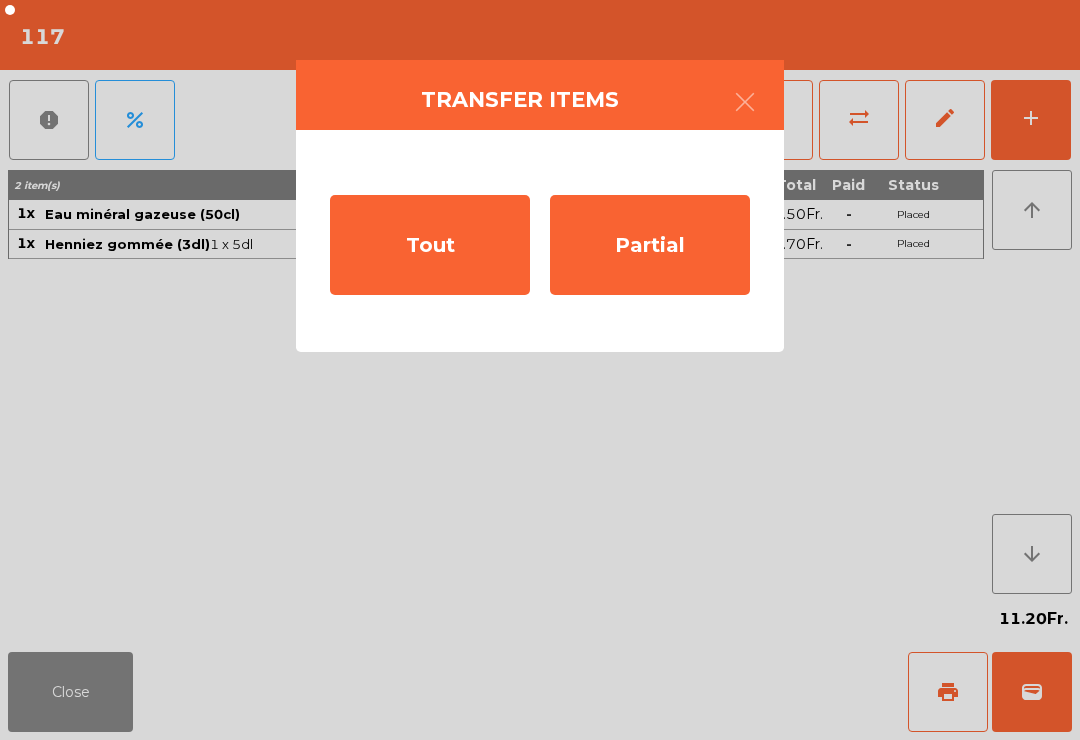 click on "Tout" 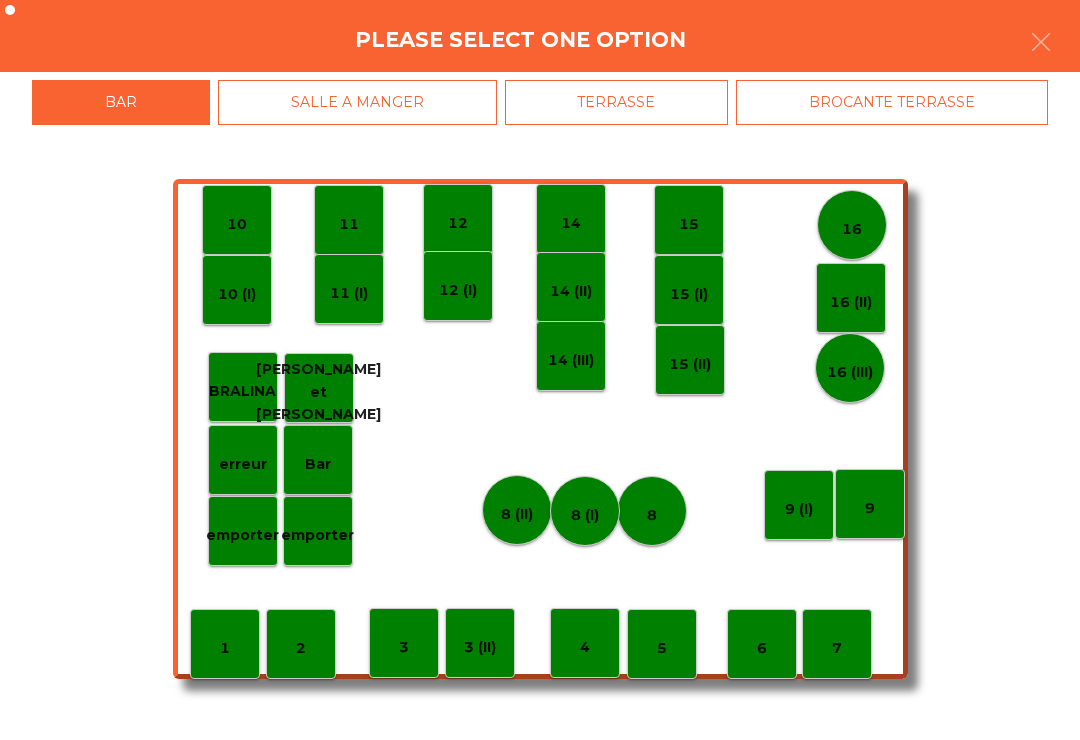 click on "TERRASSE" 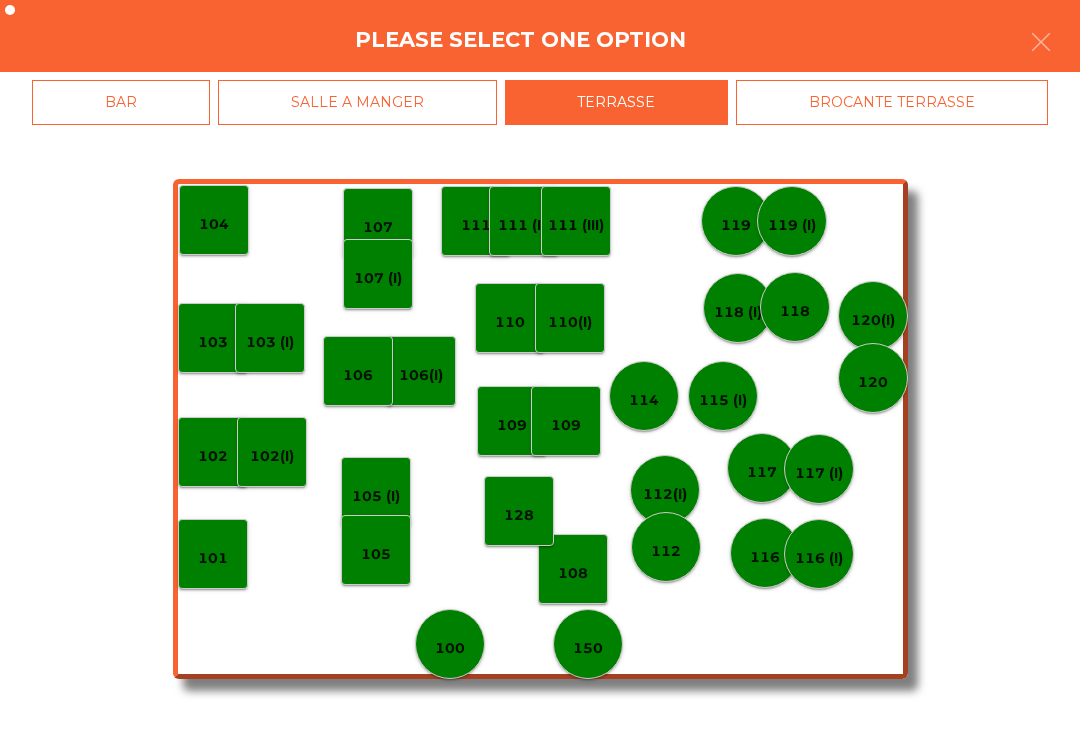 click on "117 (I)" 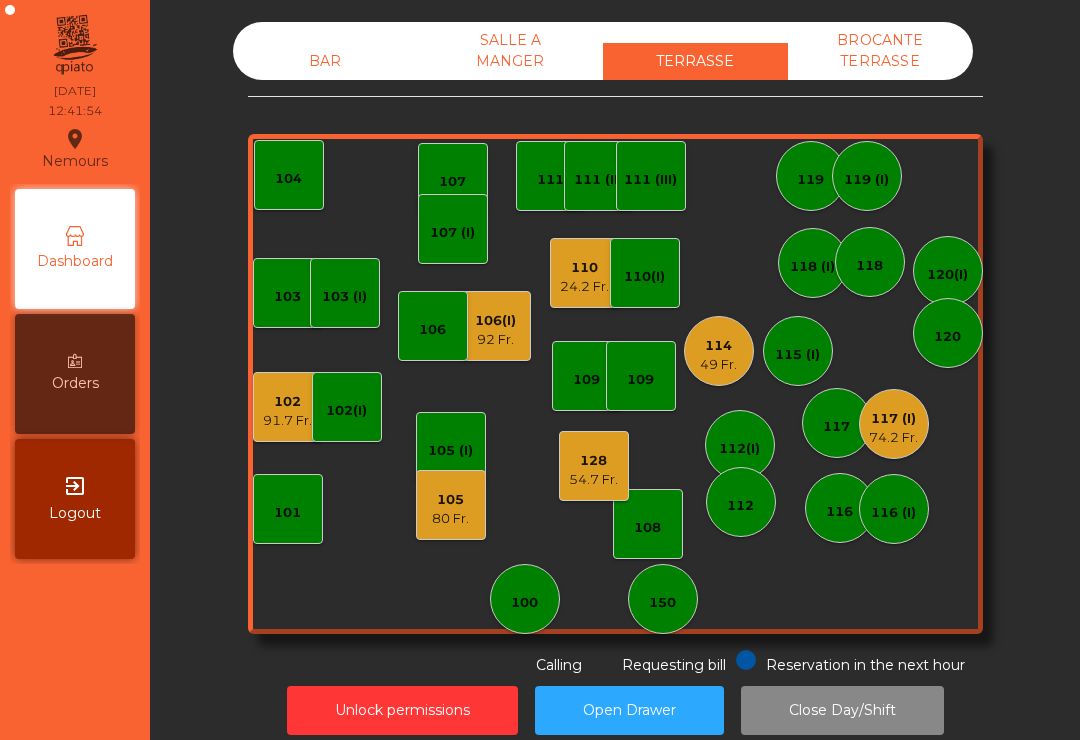 click on "114   49 Fr." 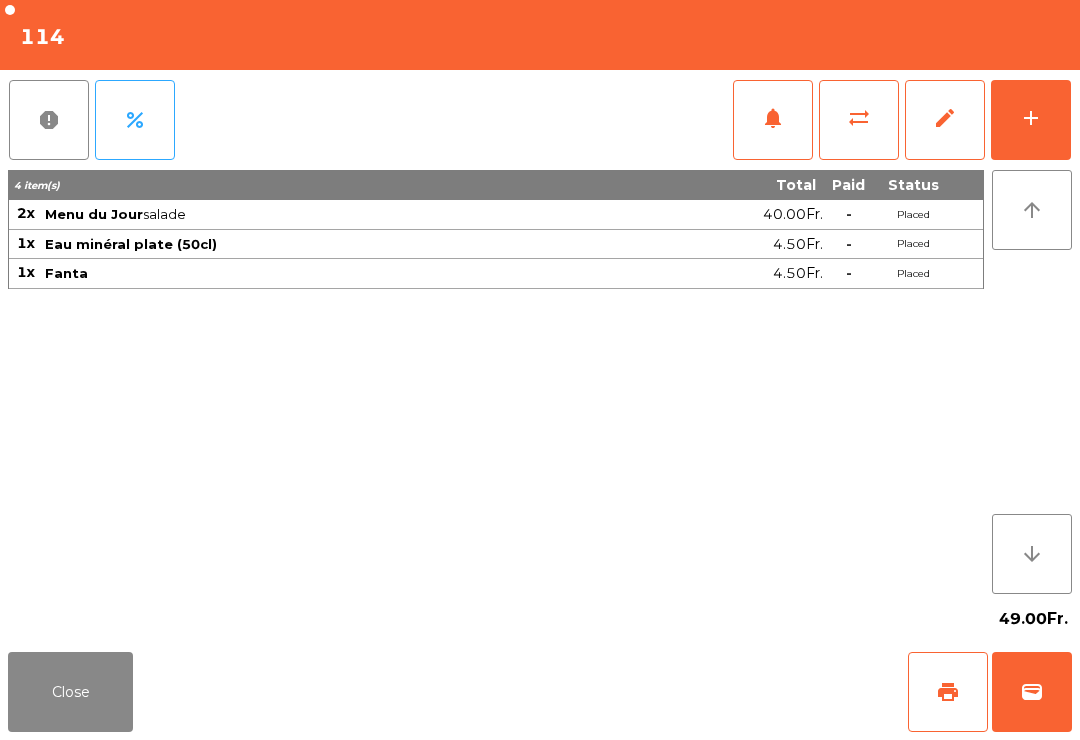 click on "wallet" 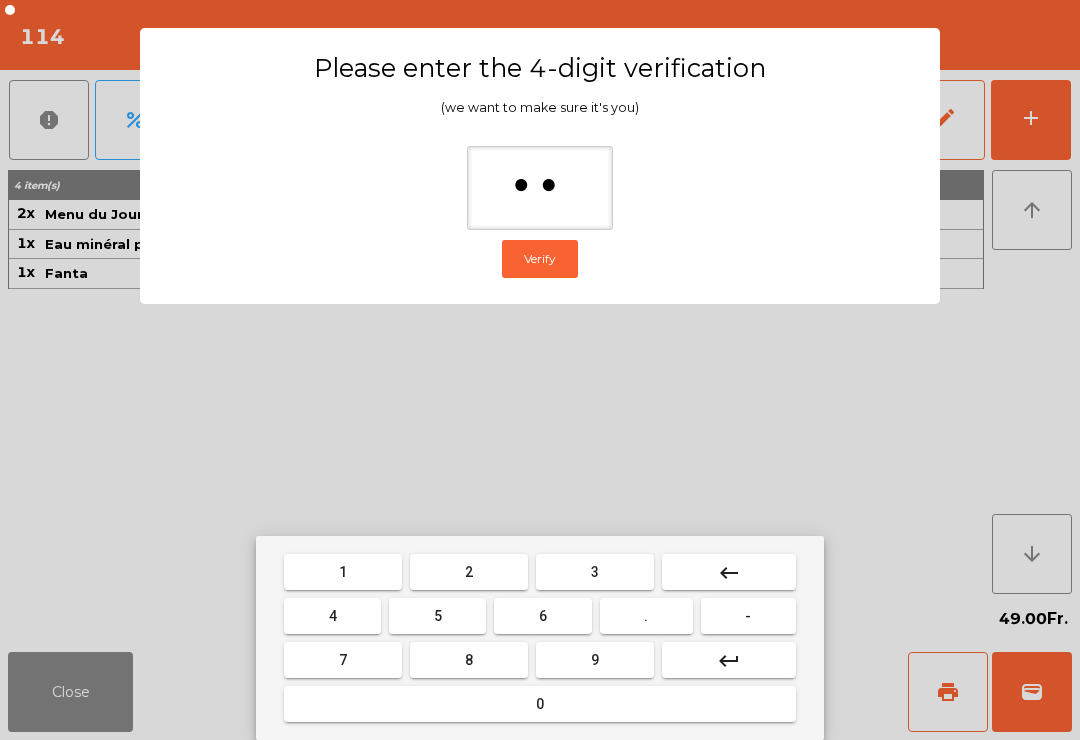 type on "***" 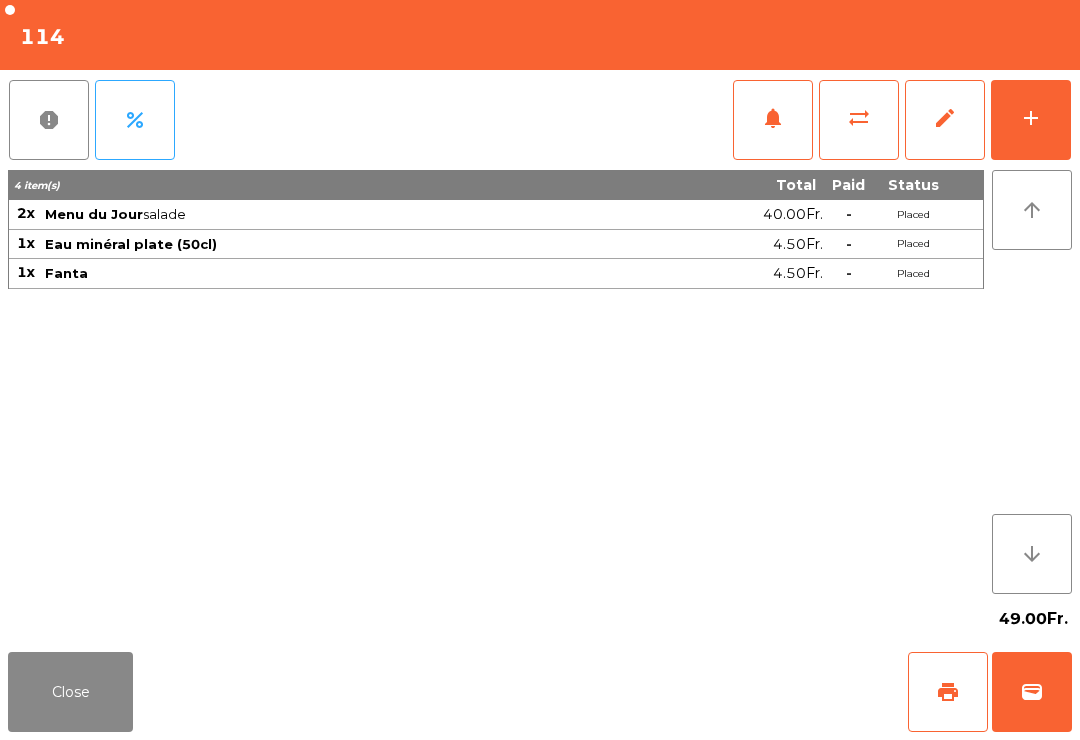 click on "Close   print   wallet" 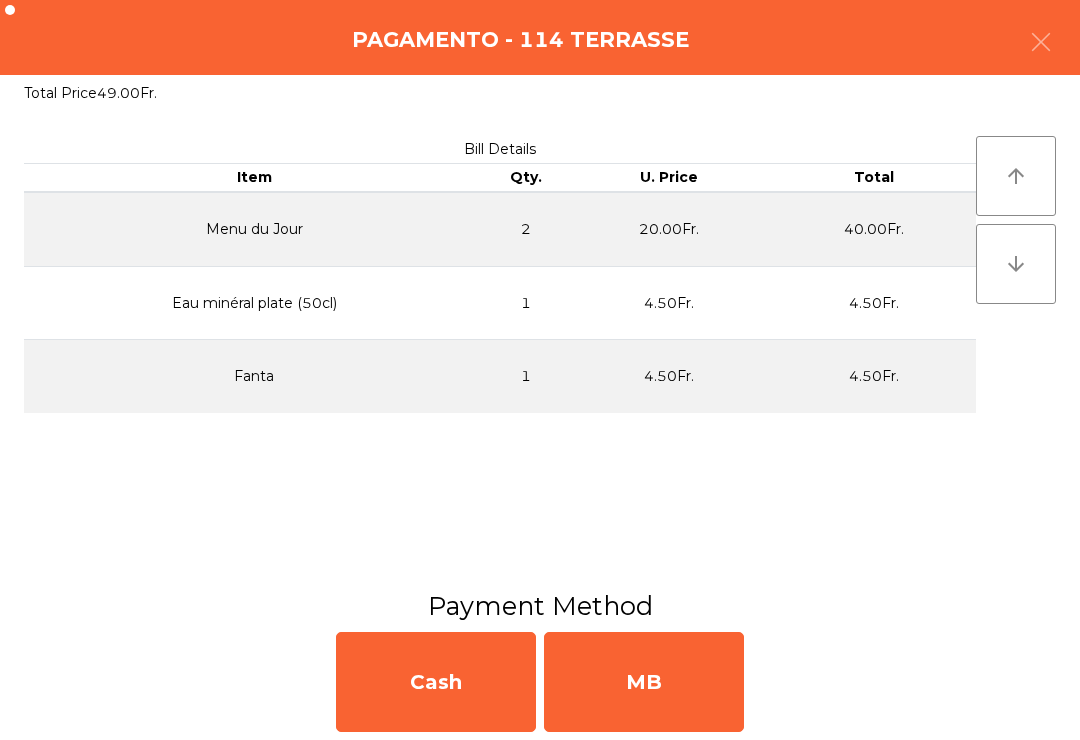 click on "MB" 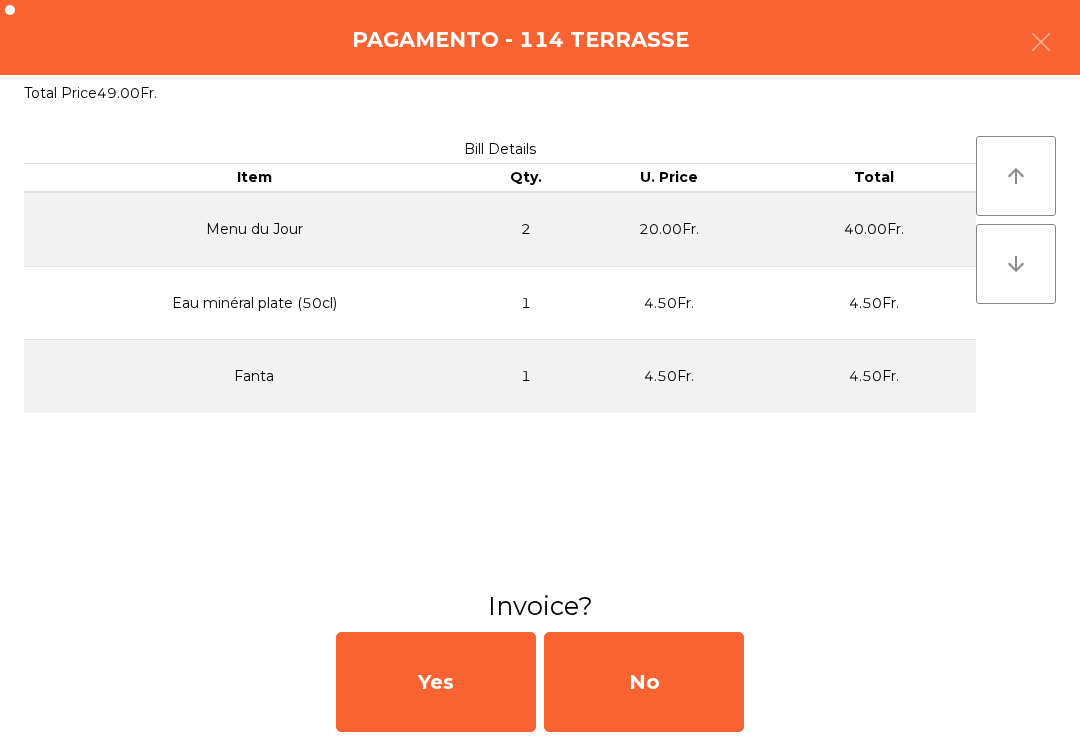 click on "No" 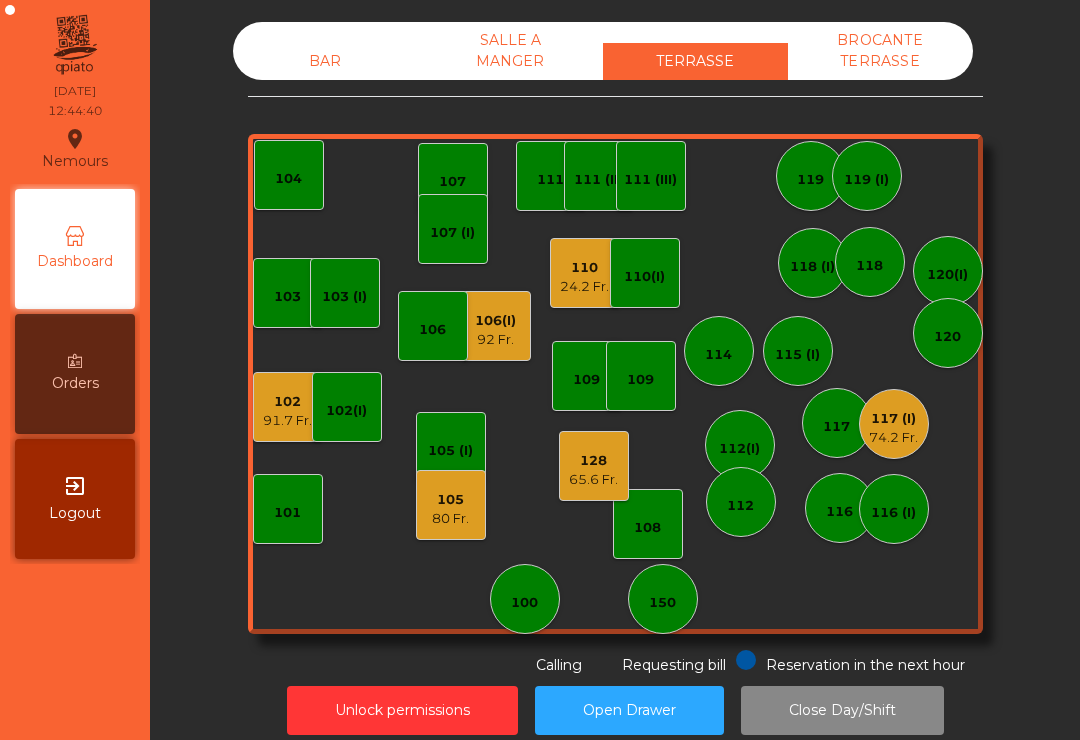 click on "65.6 Fr." 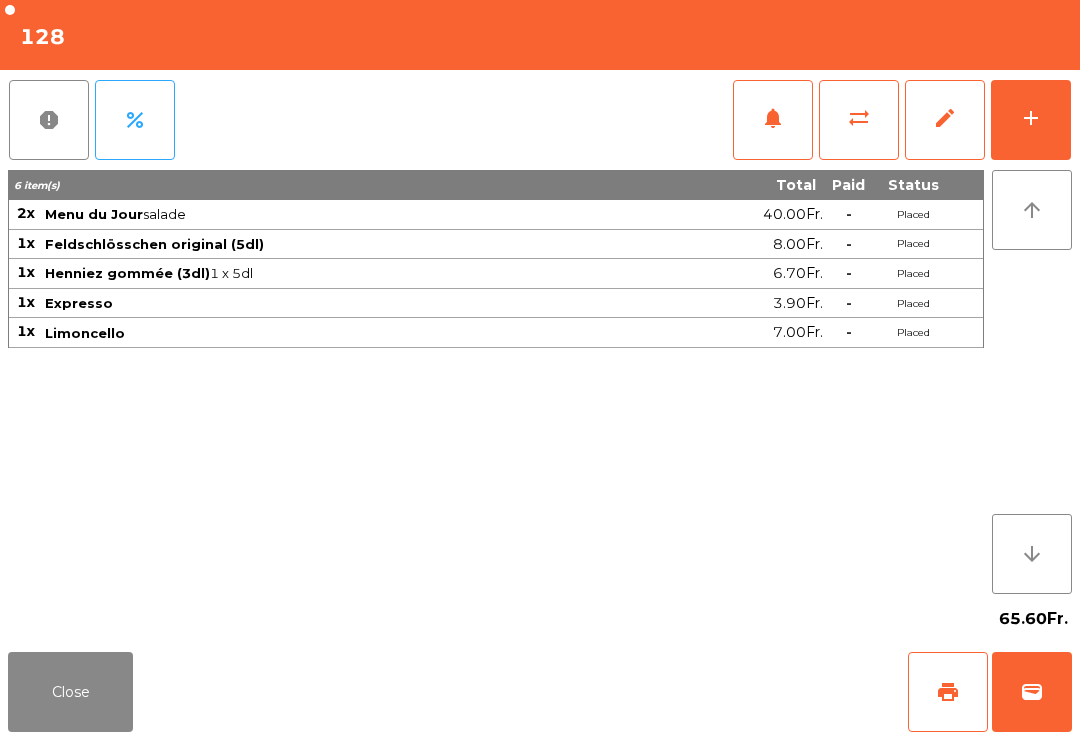 click on "print" 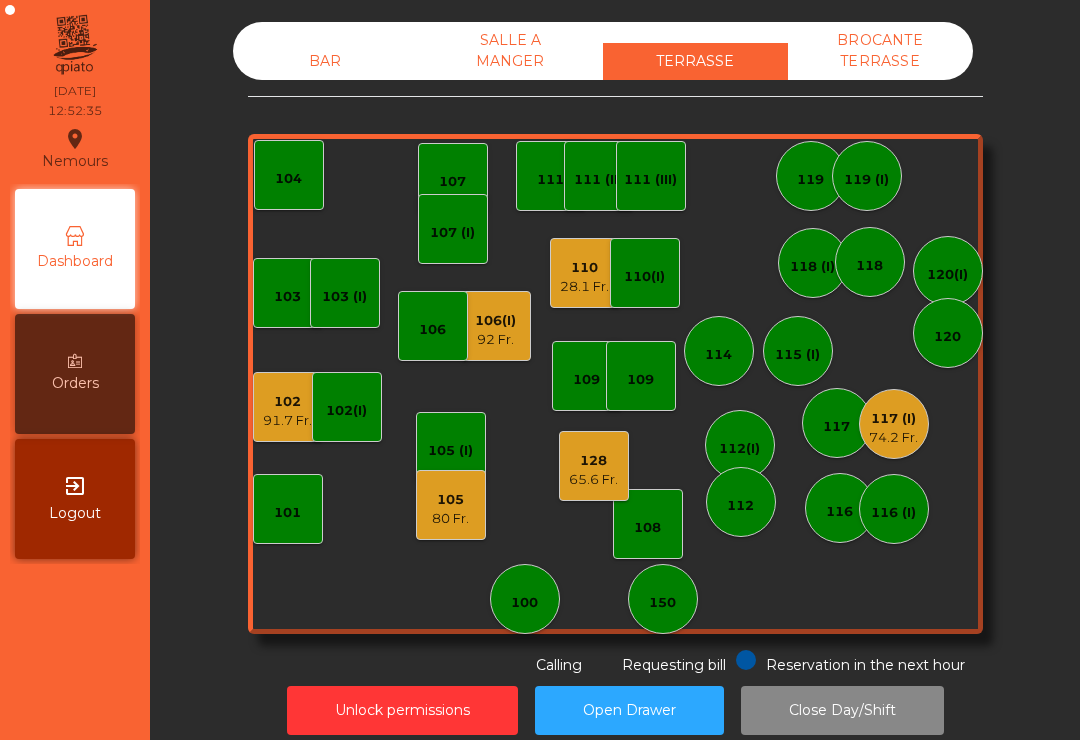 scroll, scrollTop: 0, scrollLeft: 0, axis: both 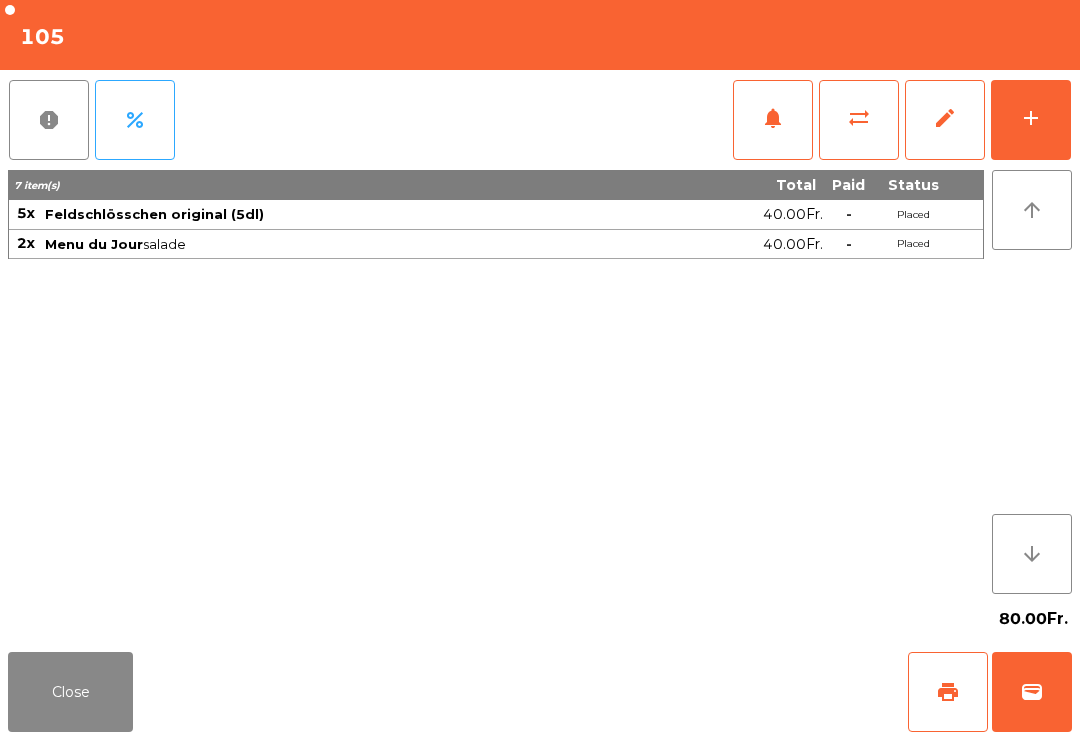 click on "print" 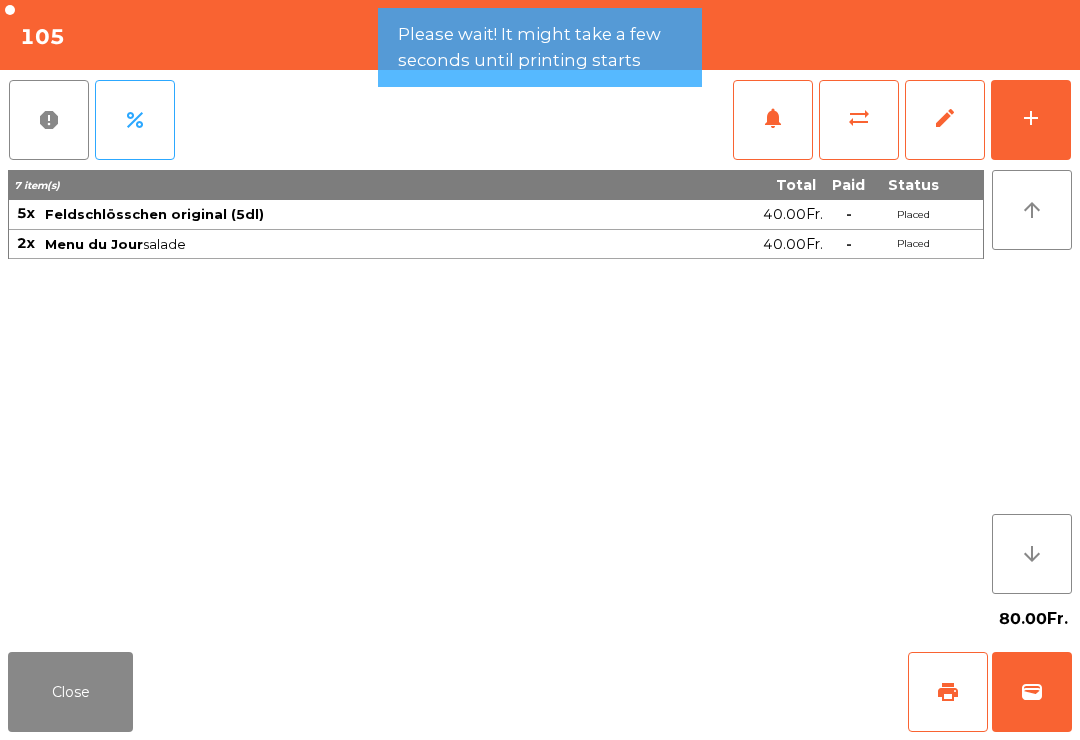 click on "Close" 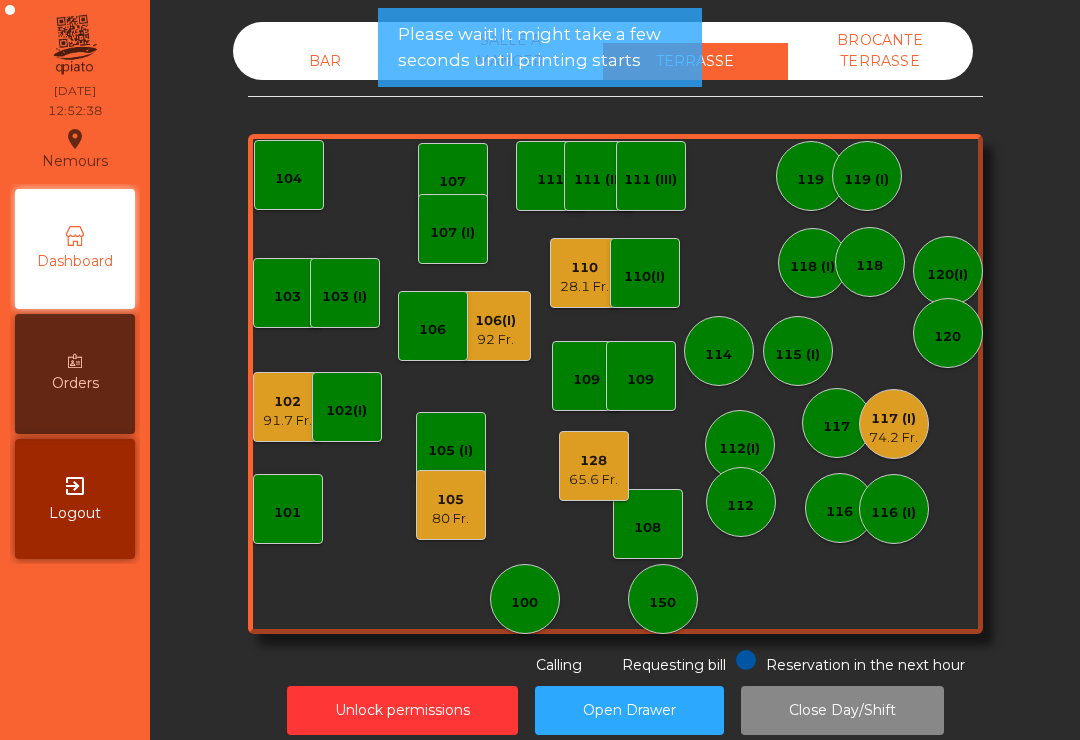 click on "65.6 Fr." 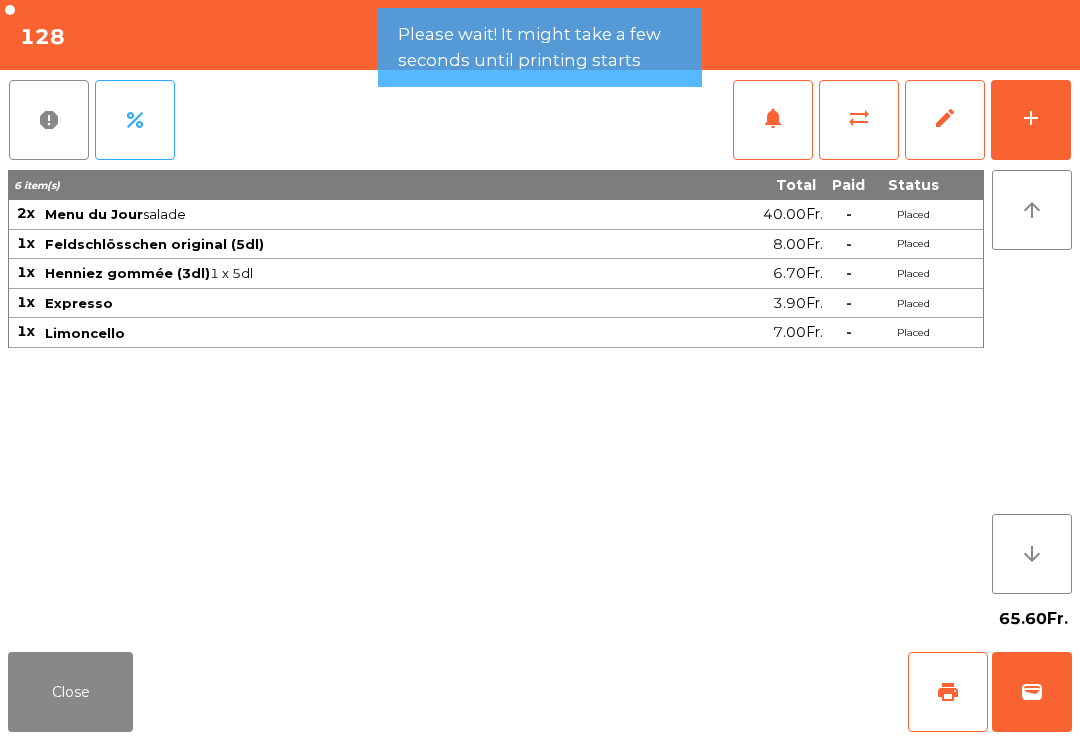 click on "wallet" 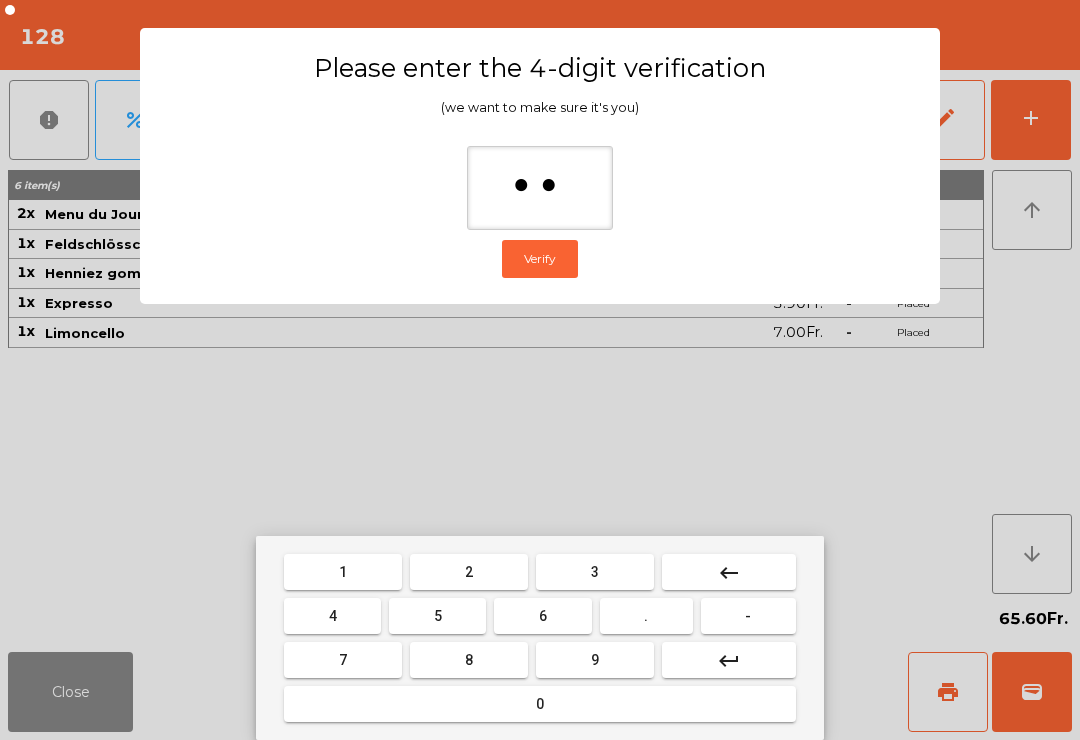 type on "***" 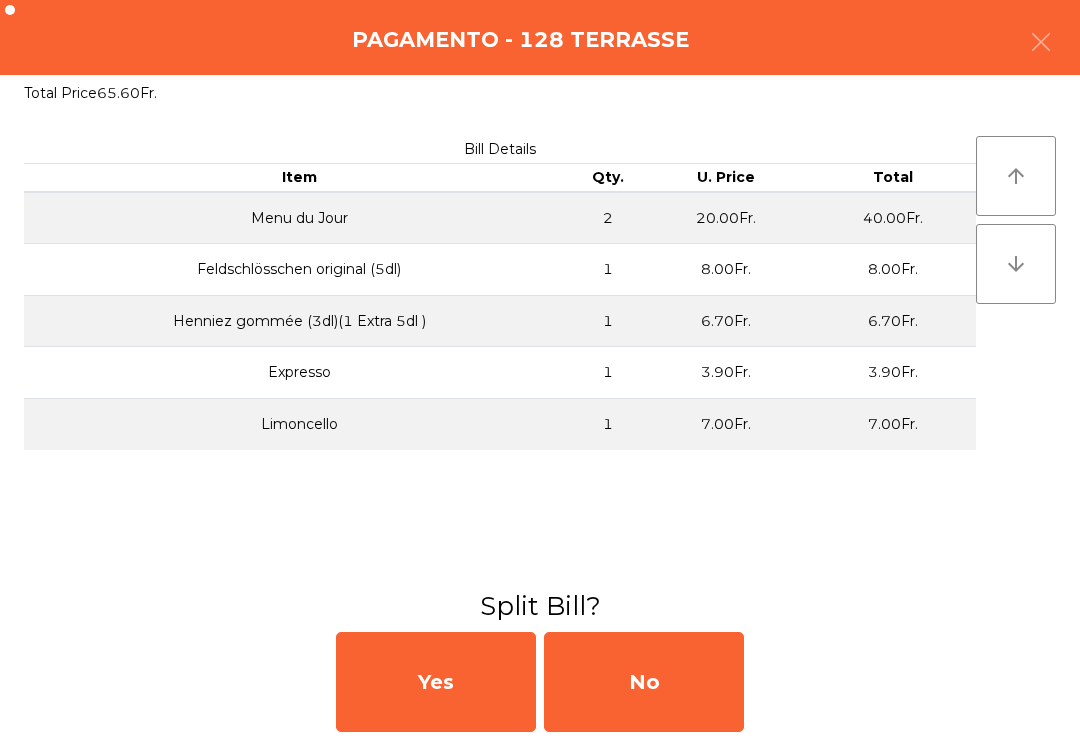 click on "No" 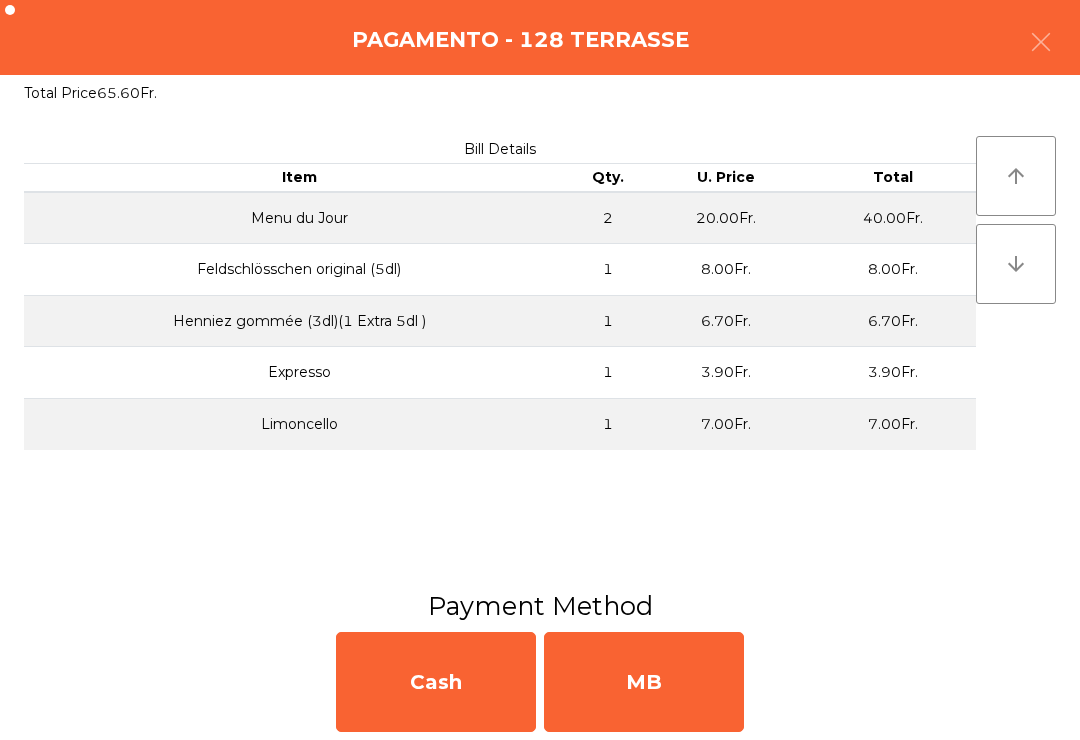 click on "MB" 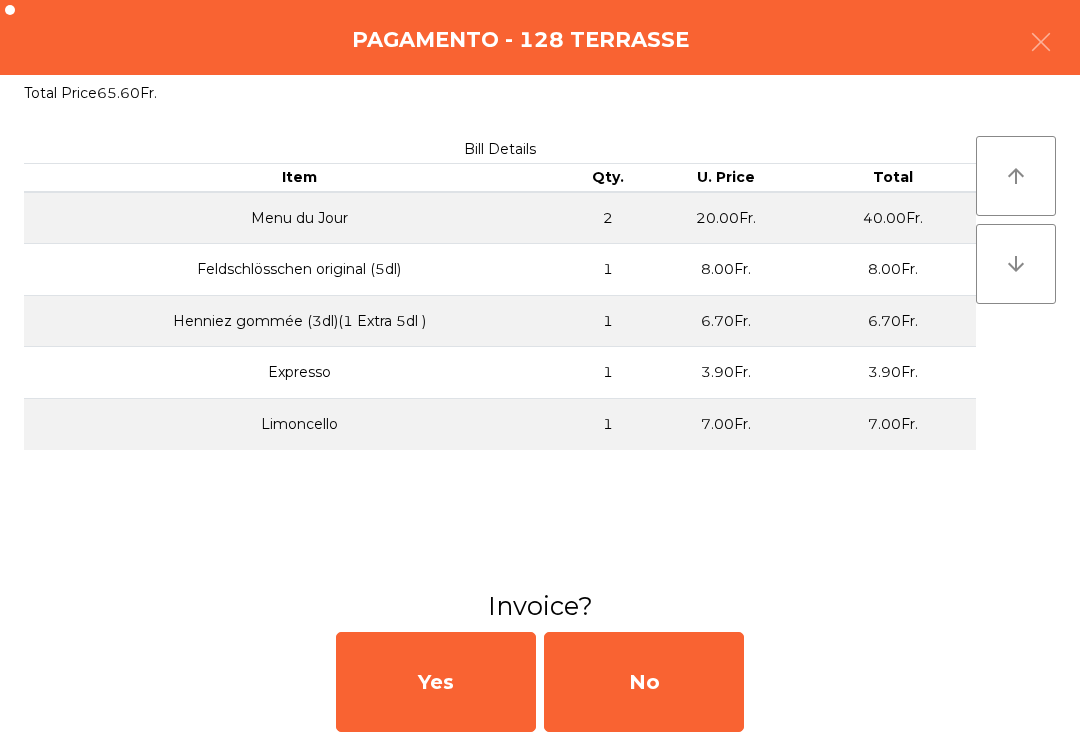 click on "No" 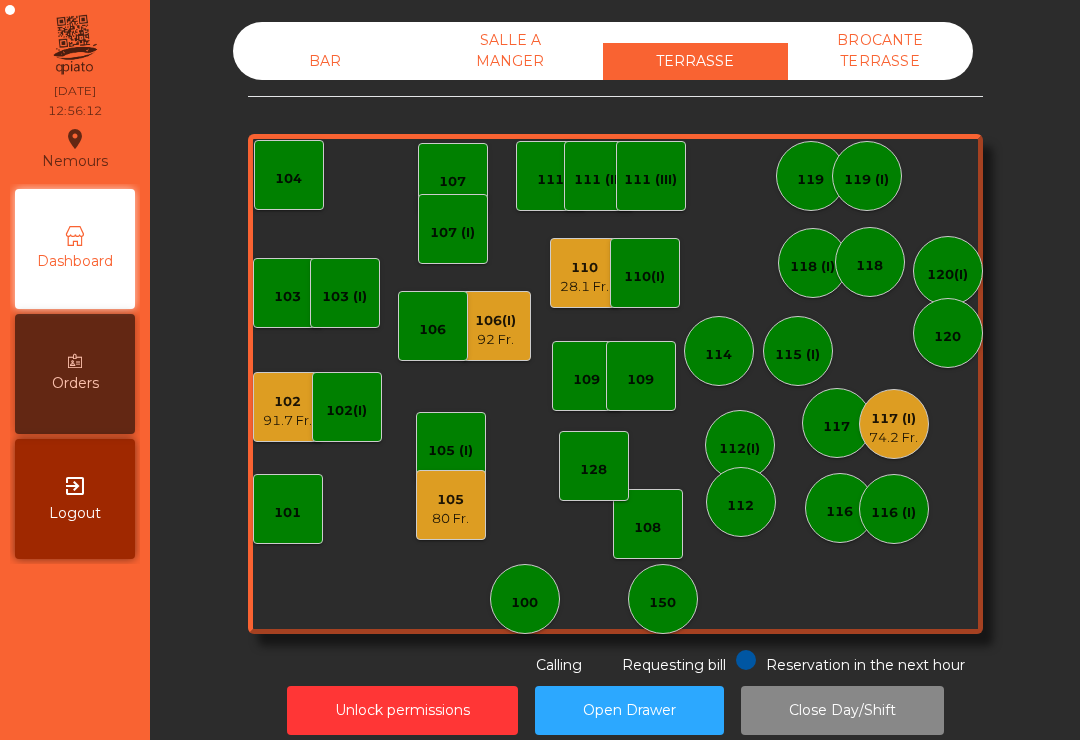 click on "80 Fr." 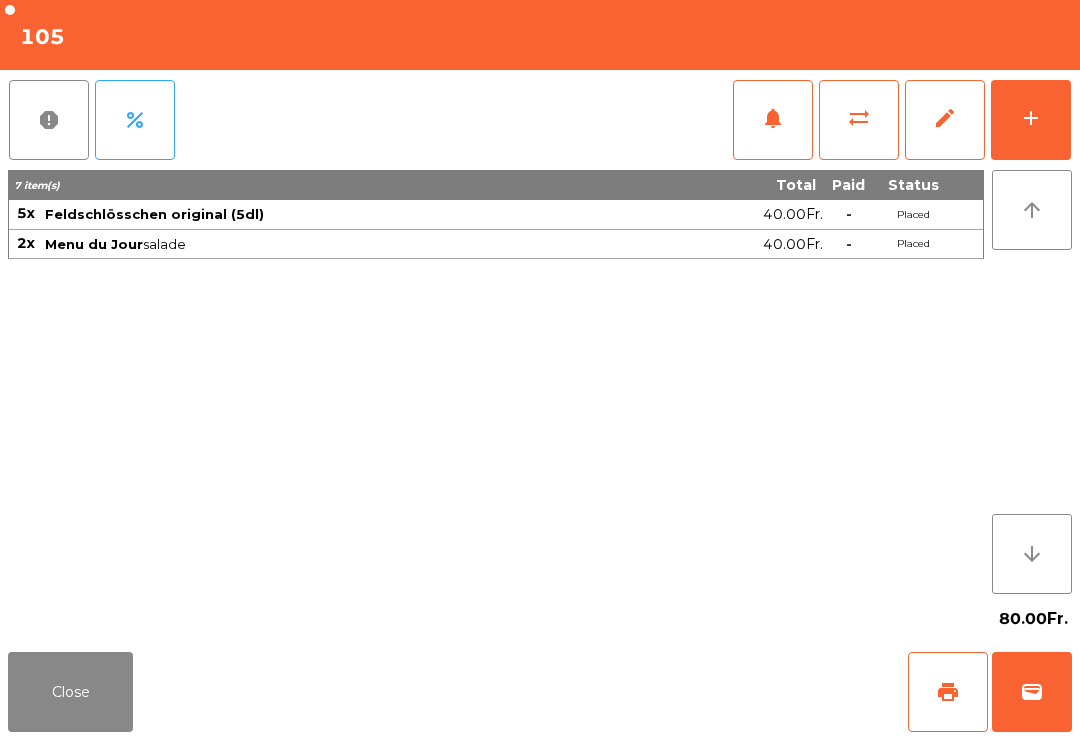 click on "wallet" 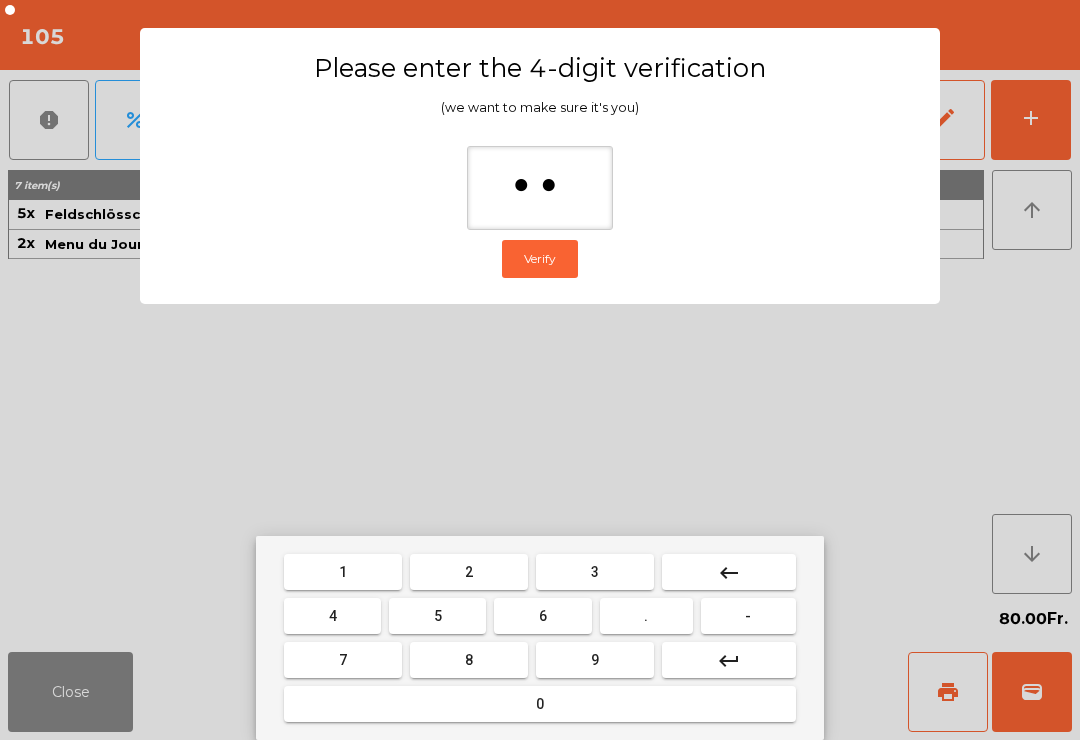 type on "***" 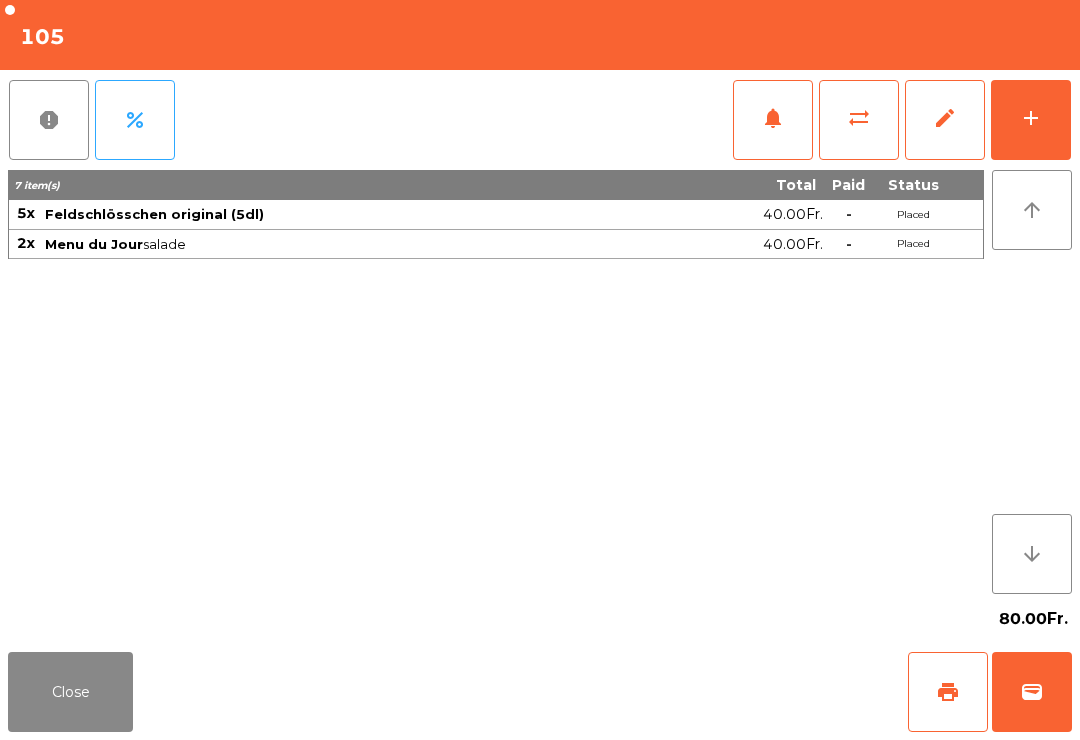click on "Close   print   wallet" 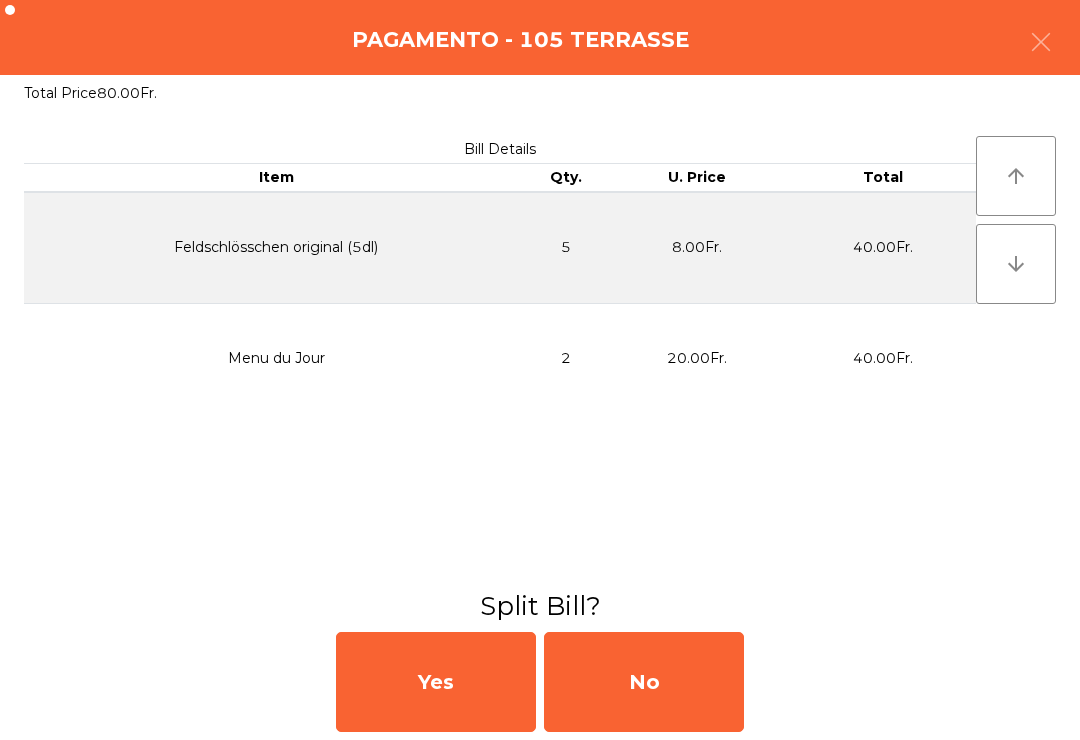 click on "No" 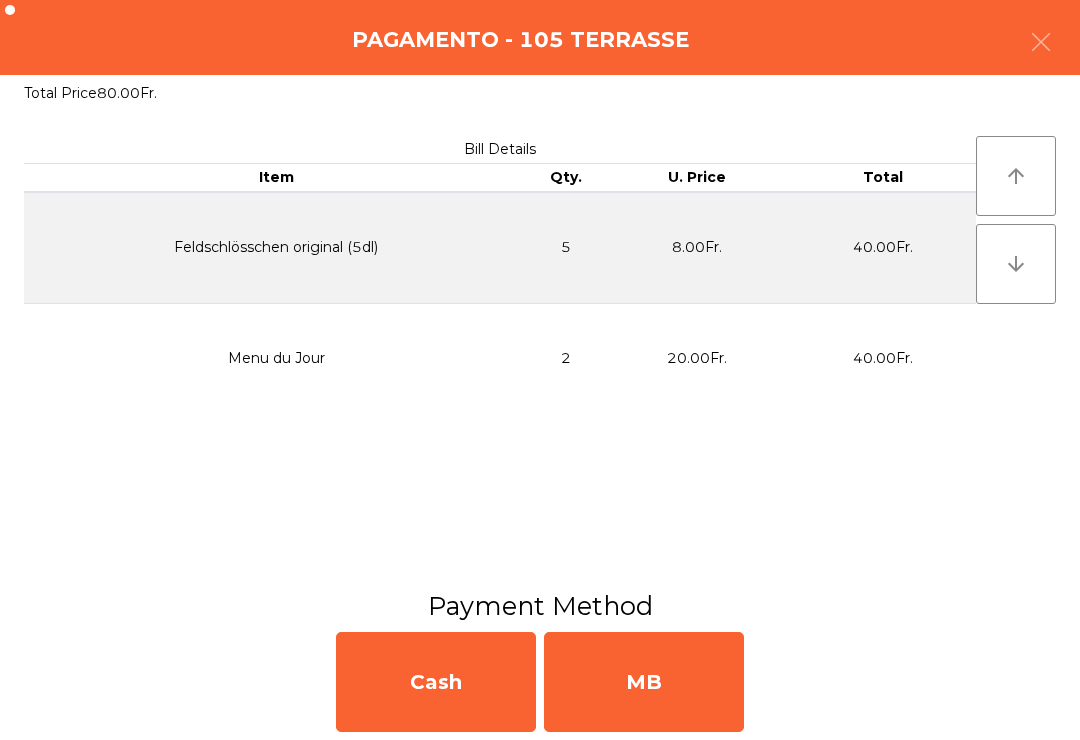 click on "MB" 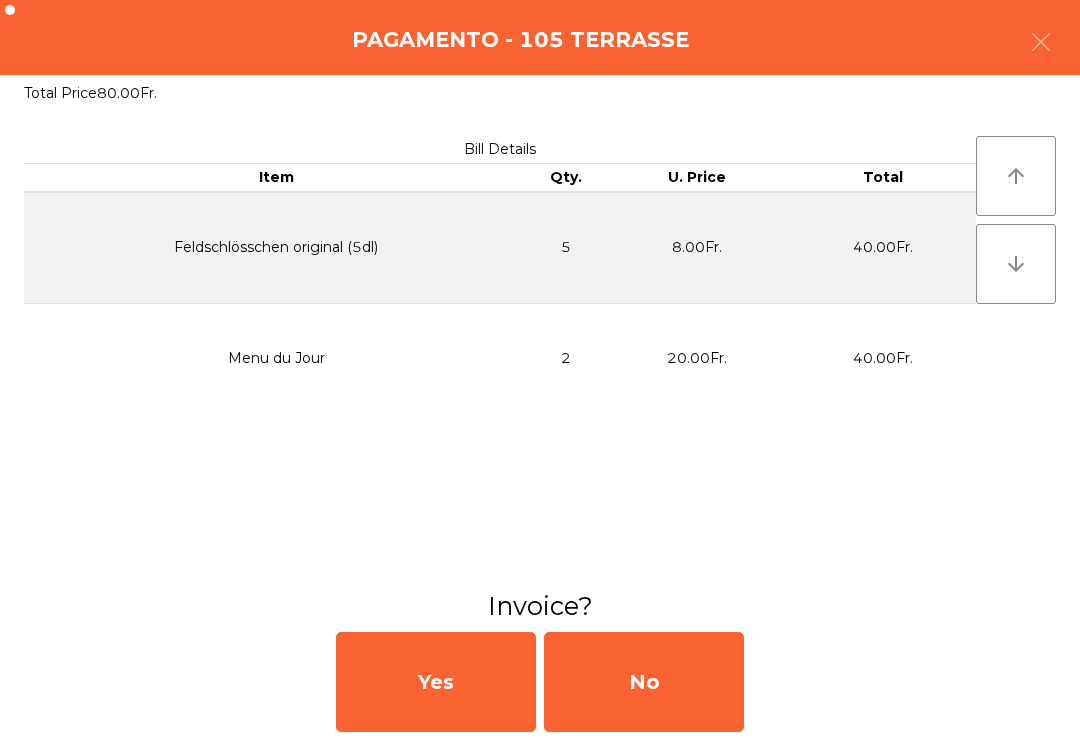 click on "No" 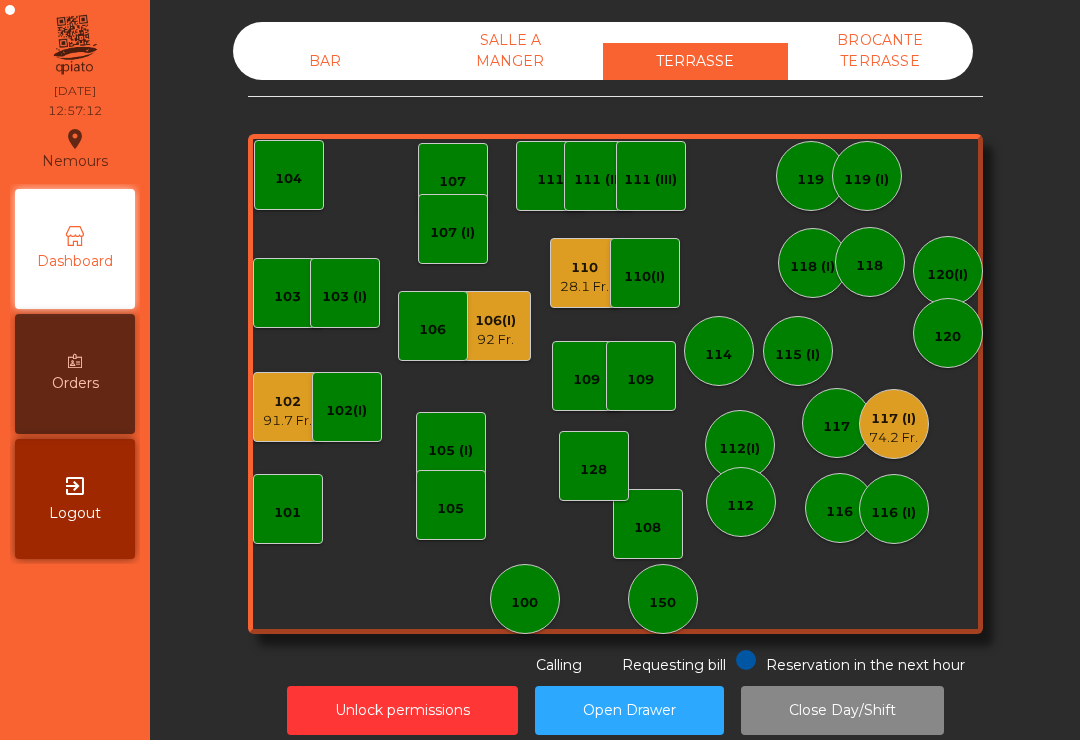 click on "102   91.7 Fr." 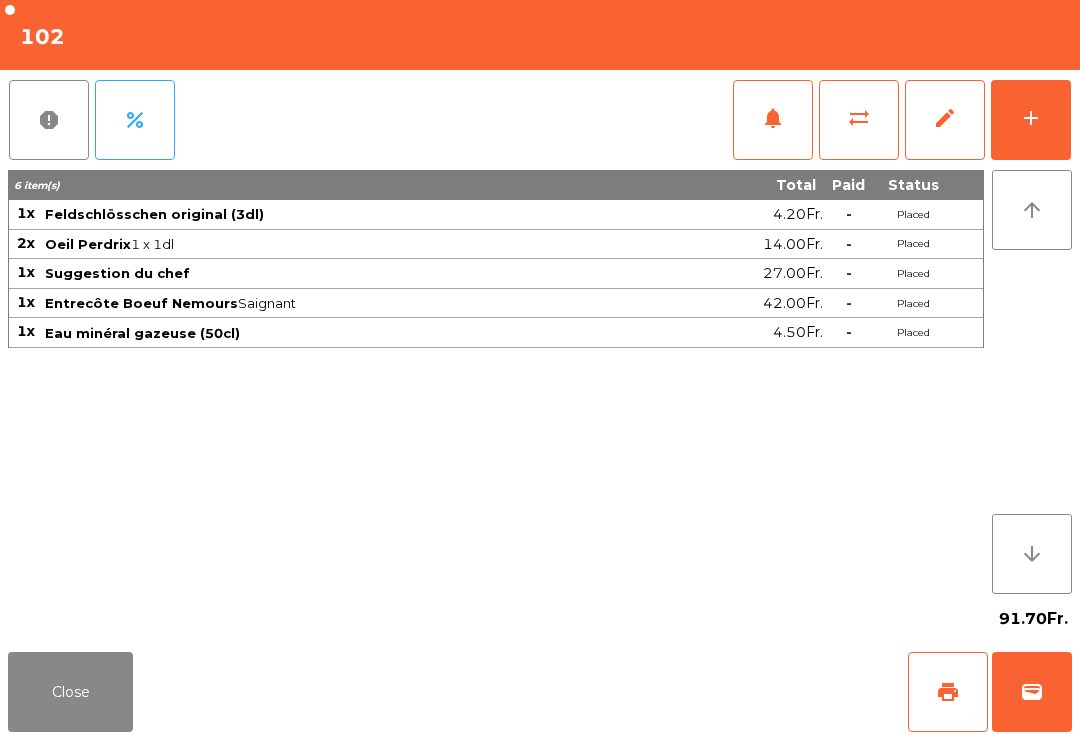 click on "add" 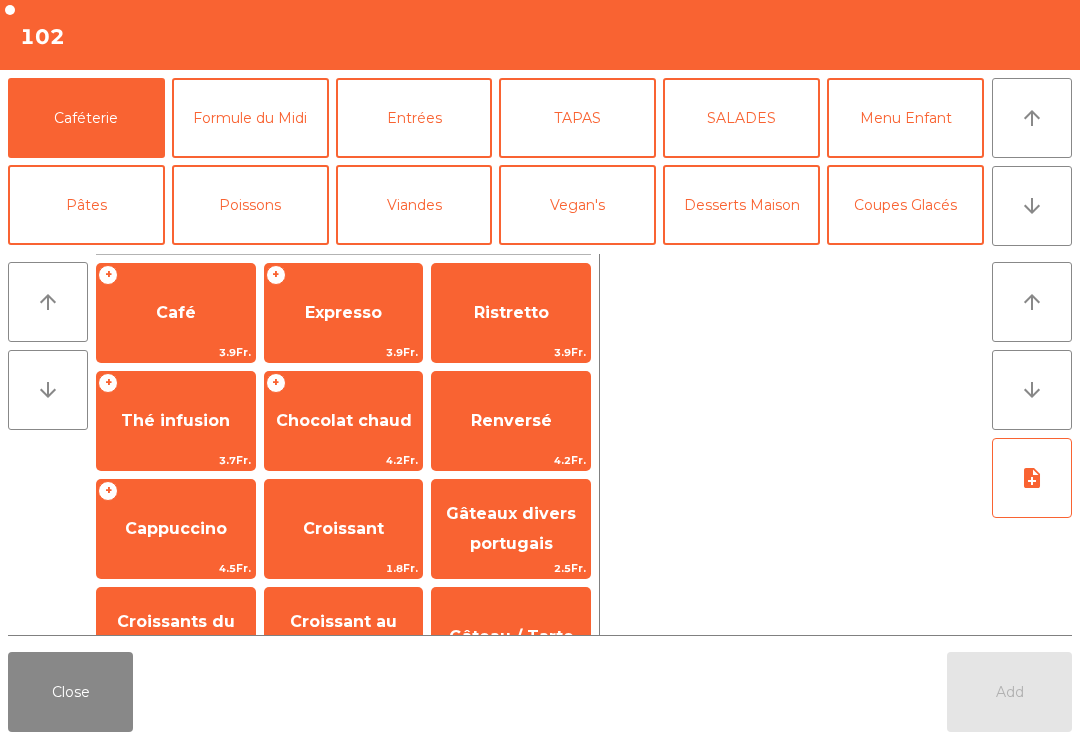 click on "Desserts Maison" 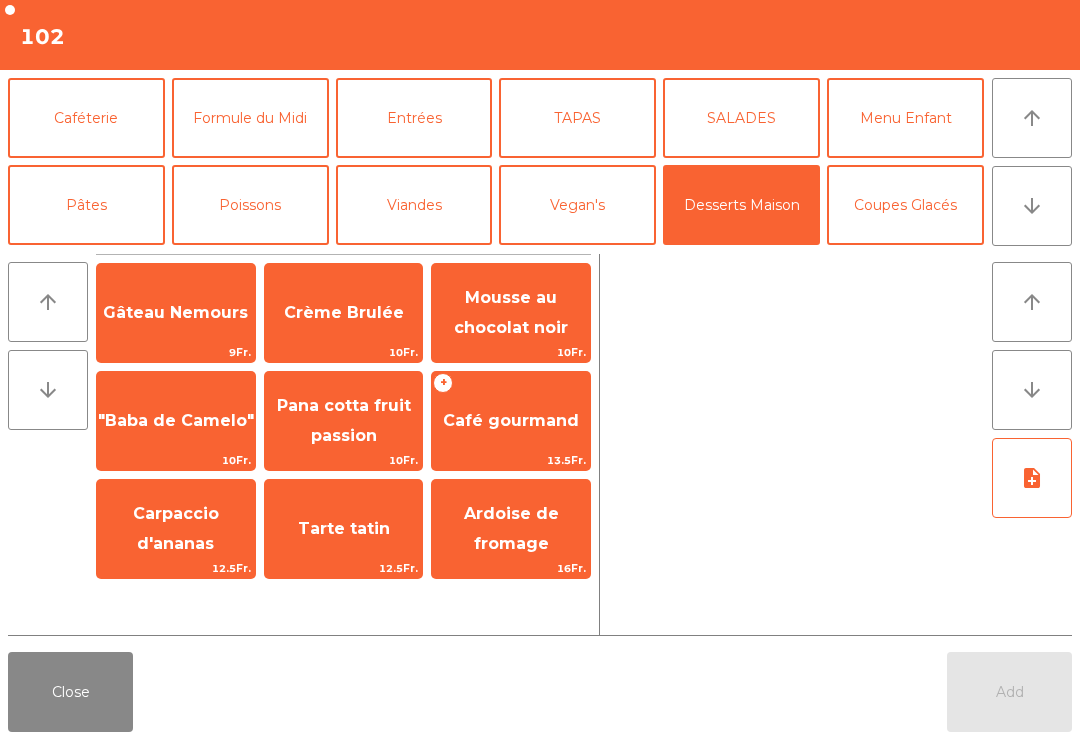 click on "Café gourmand" 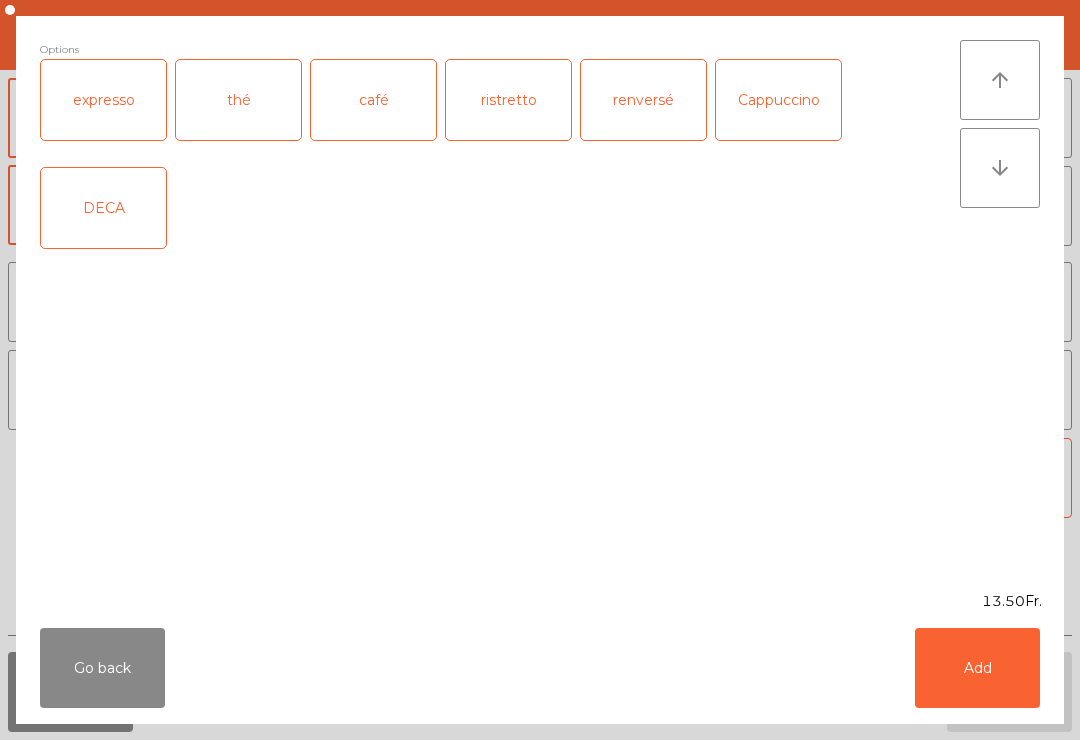 click on "café" 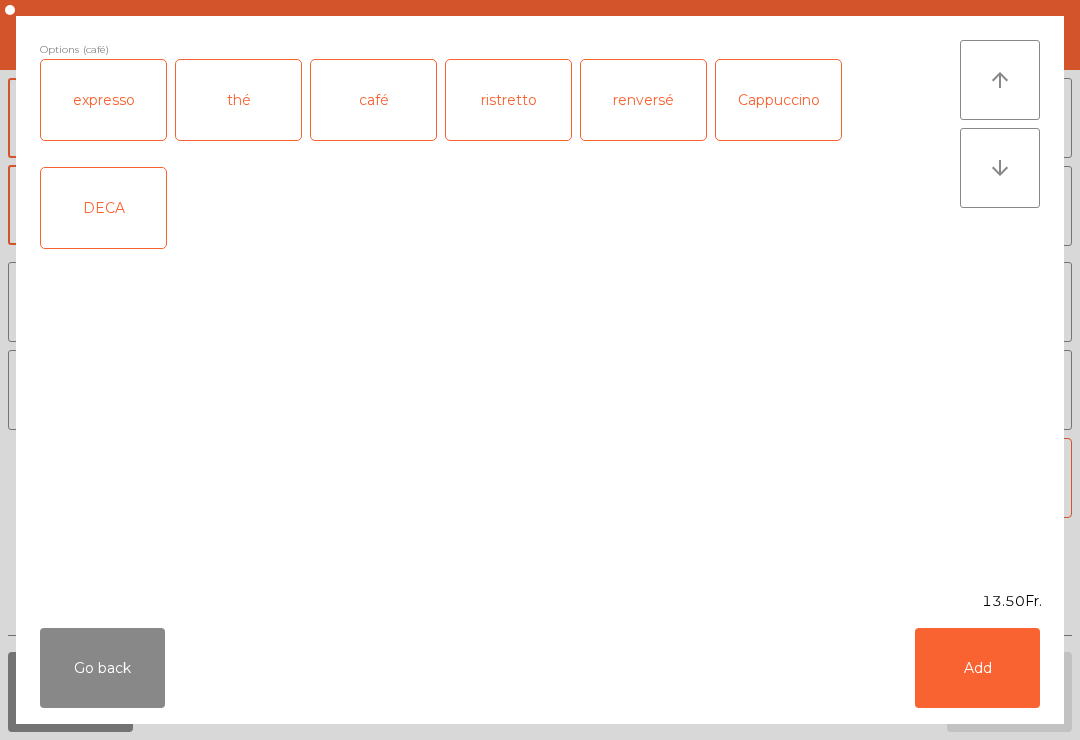 click on "Add" 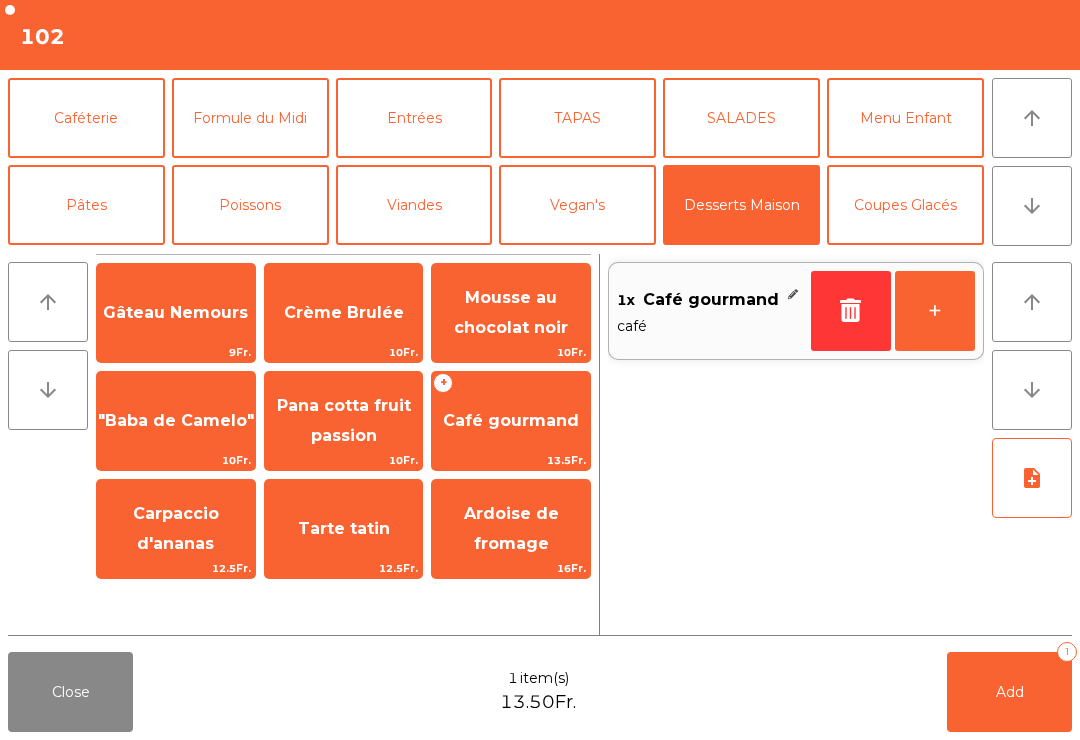 click on "Add   1" 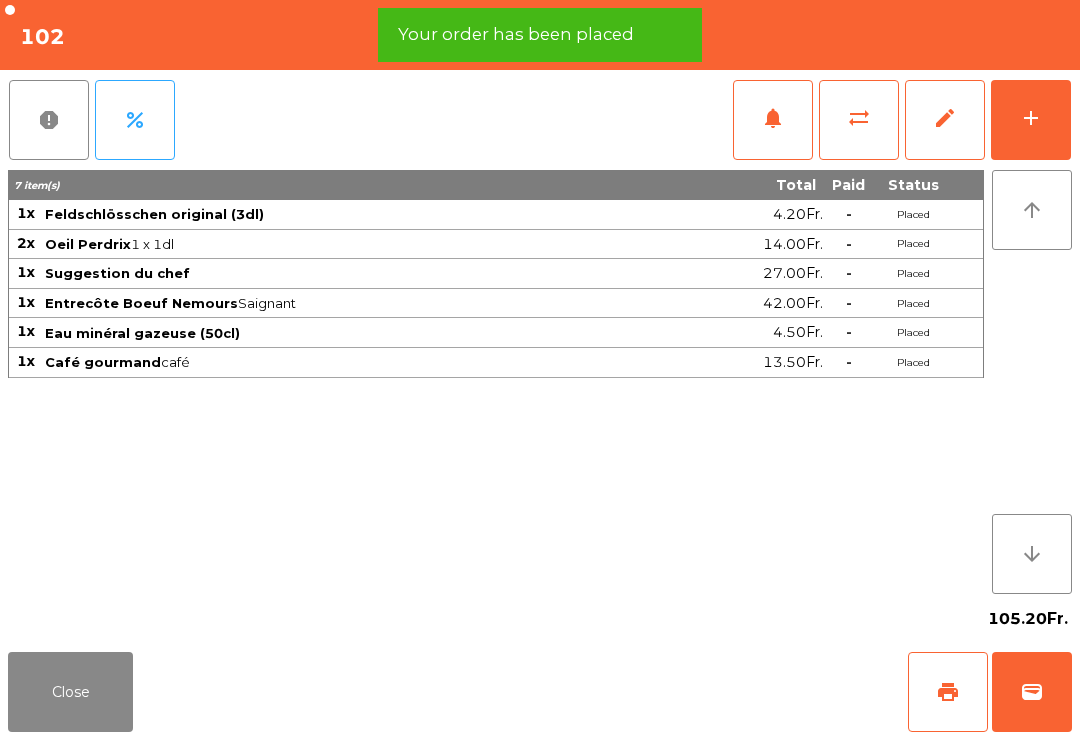 click on "add" 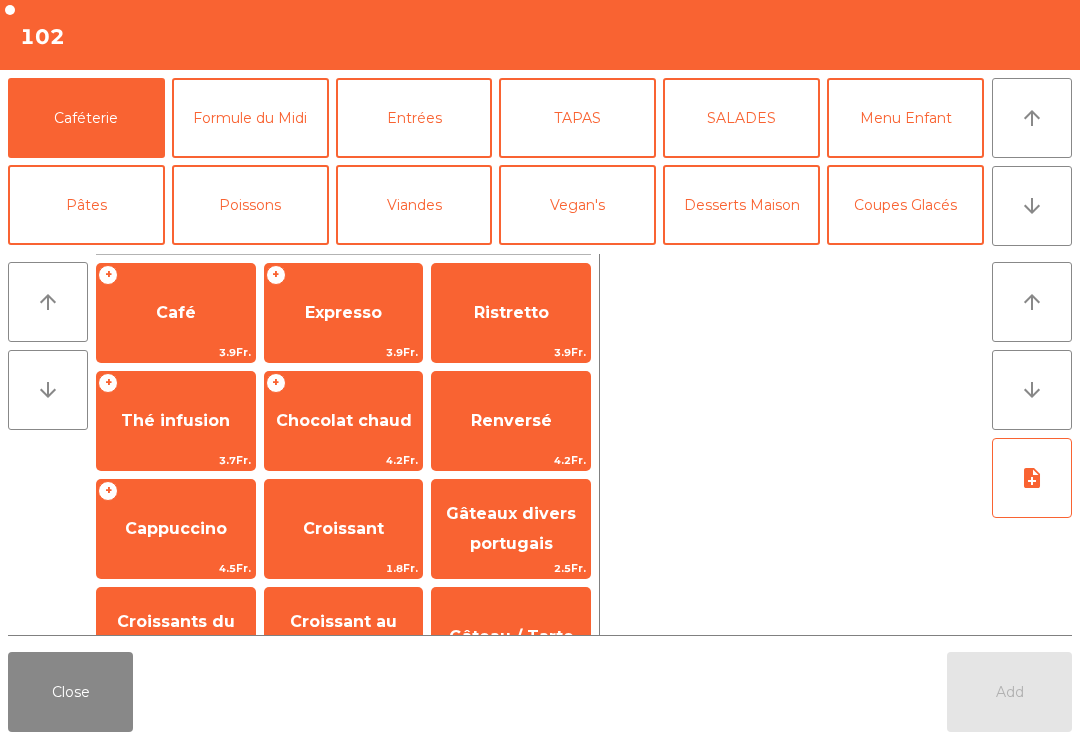 click on "Café" 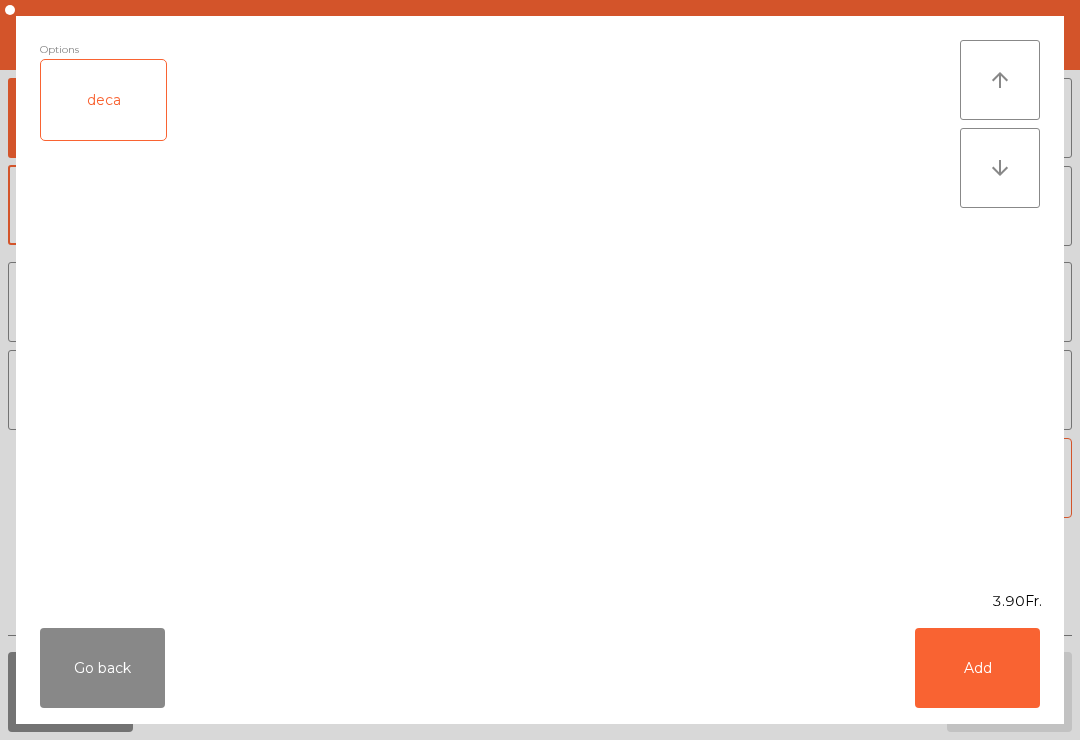 click on "Add" 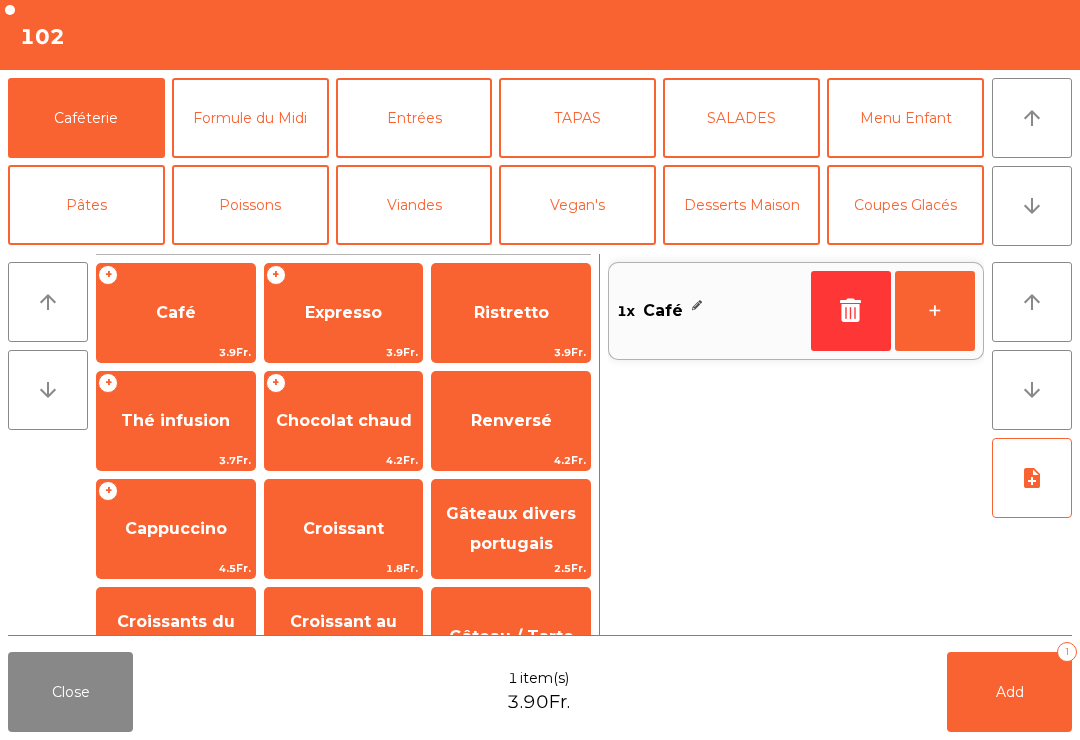 click on "Coupes Glacés" 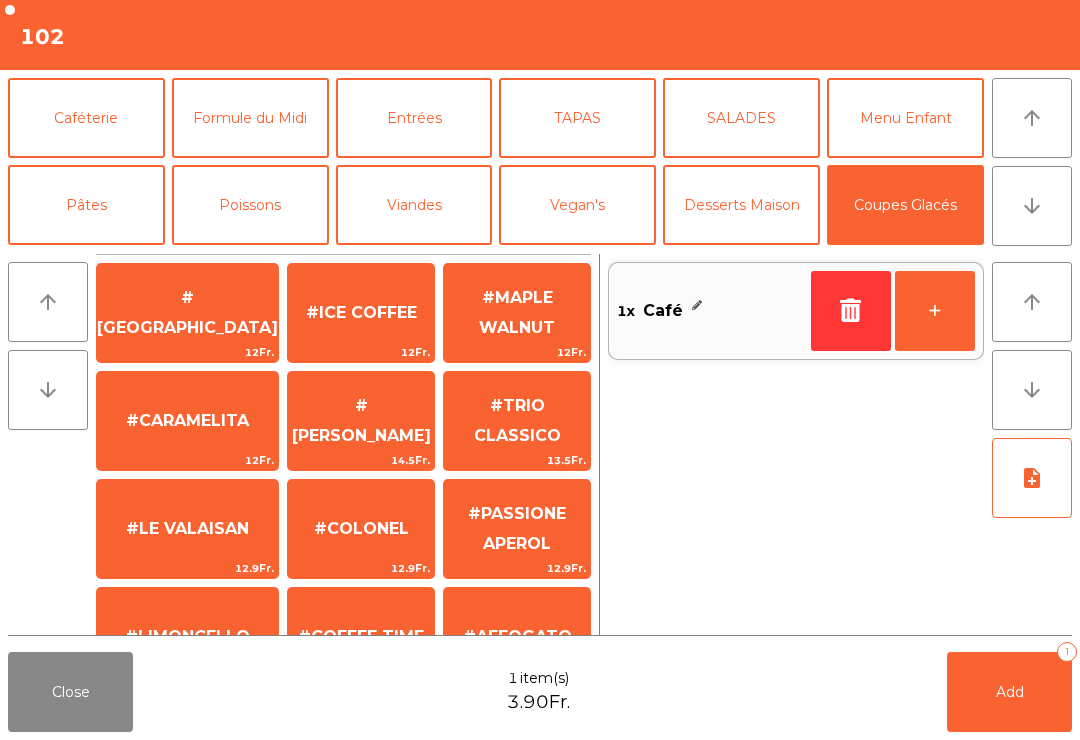 click on "2 Boules glaces" 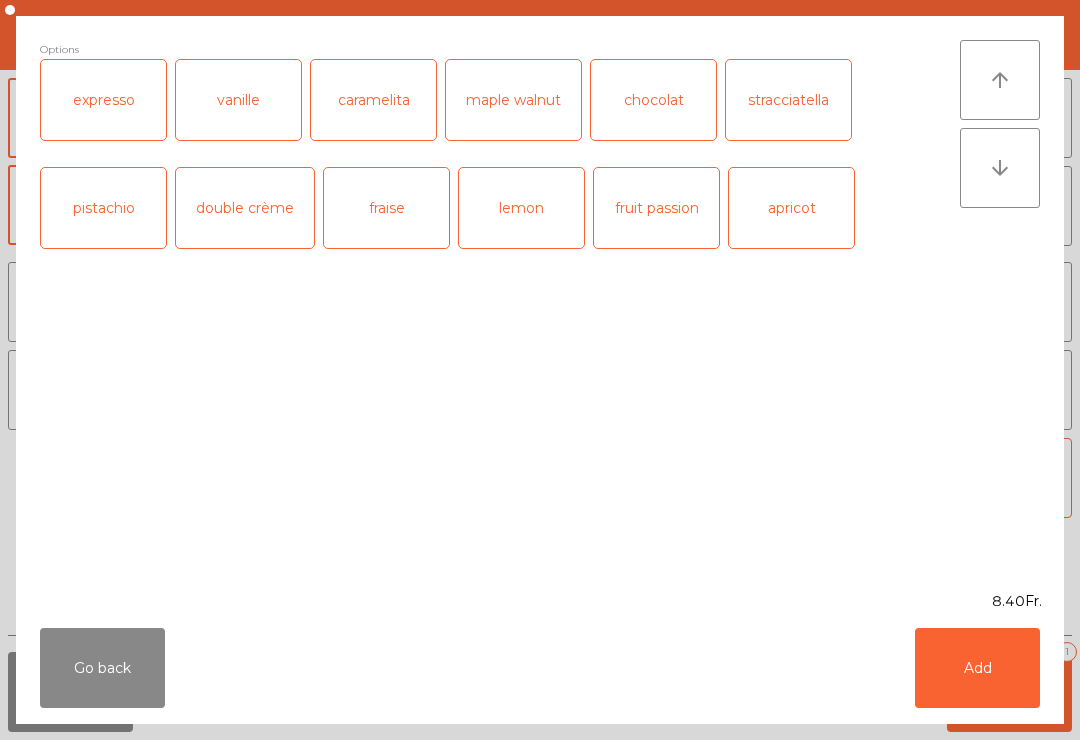 scroll, scrollTop: 384, scrollLeft: 0, axis: vertical 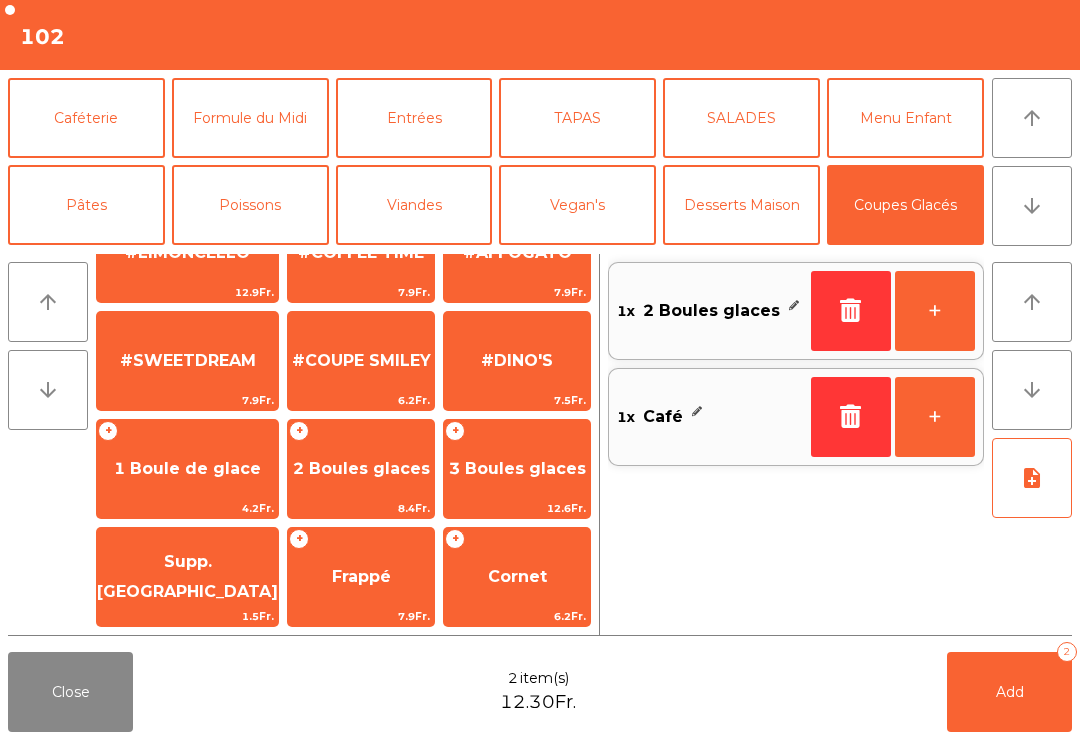 click on "Add" 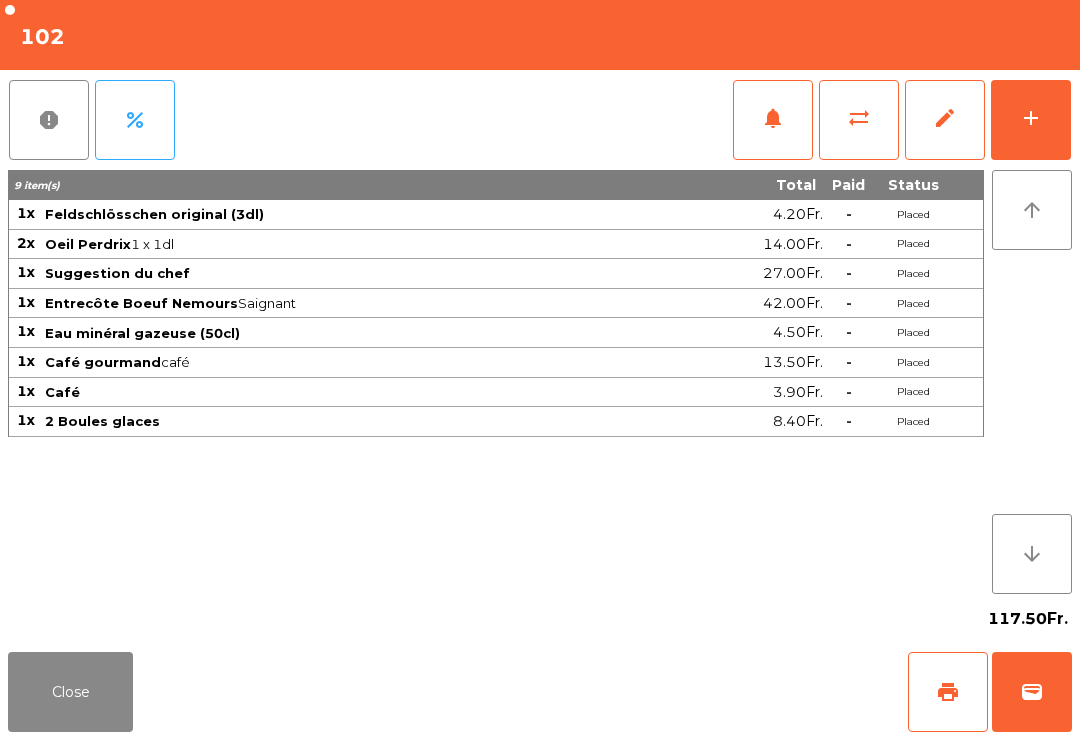 click on "Close" 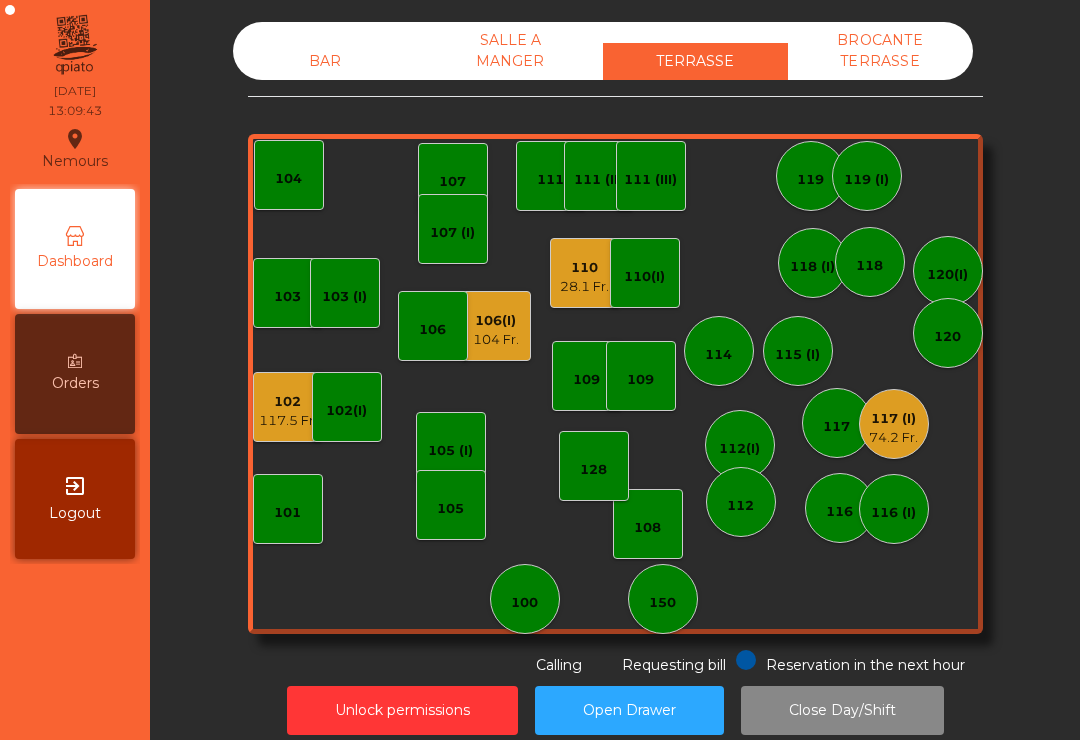 click on "28.1 Fr." 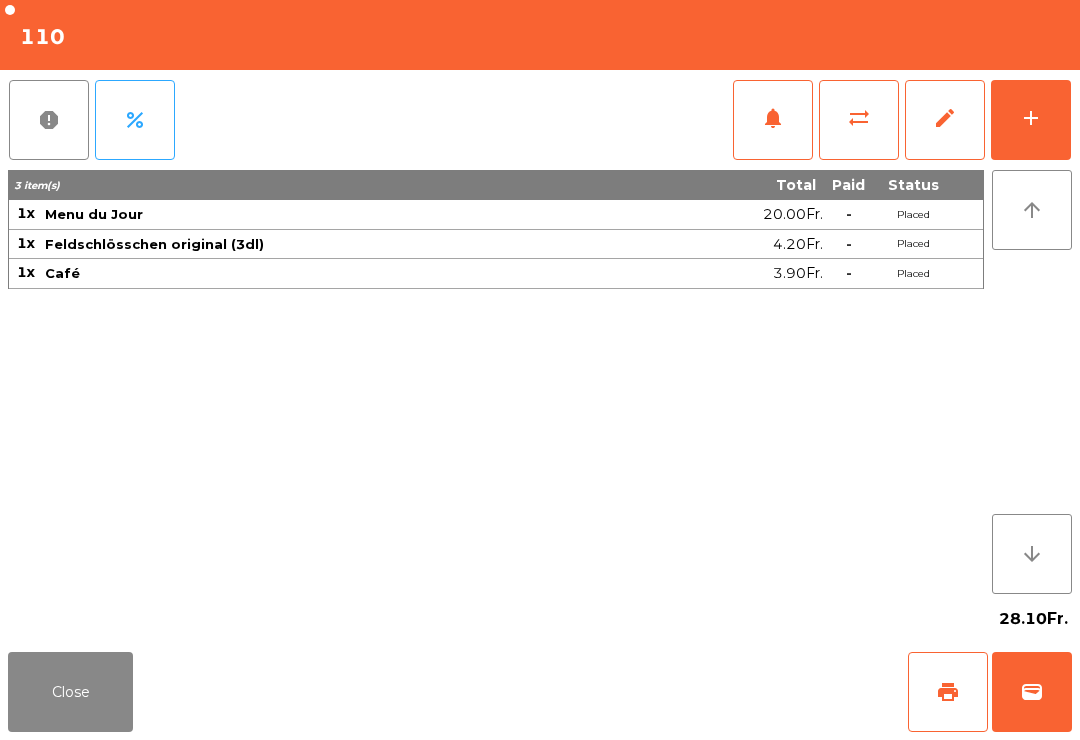 click on "print" 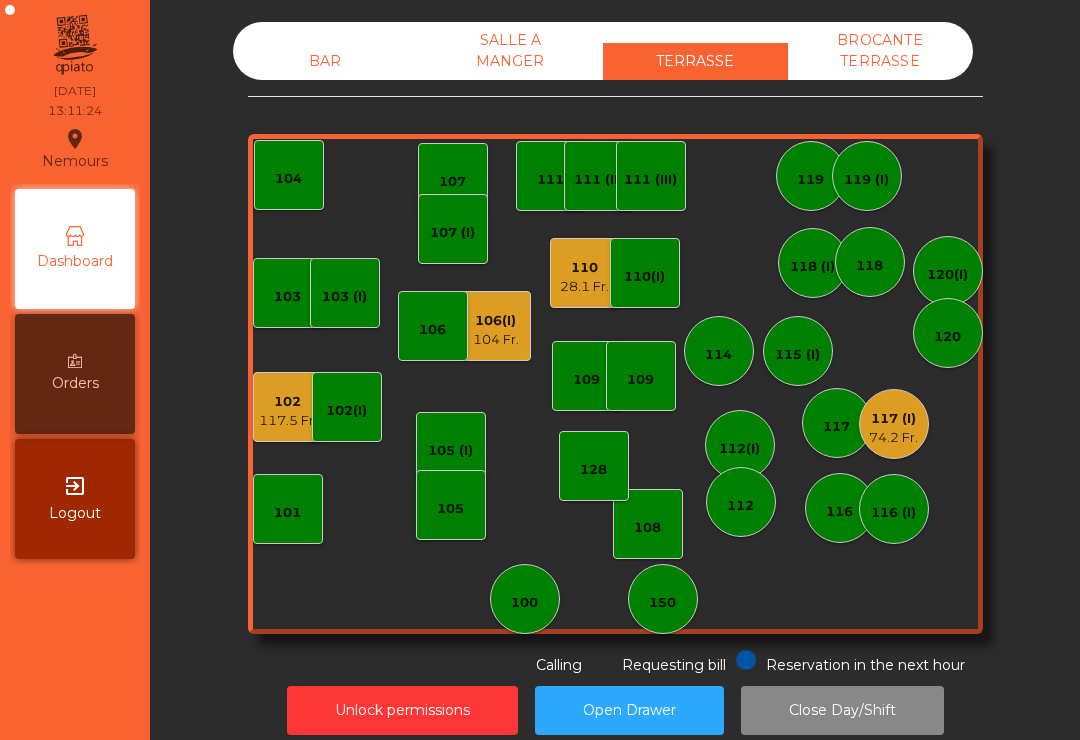 click on "104 Fr." 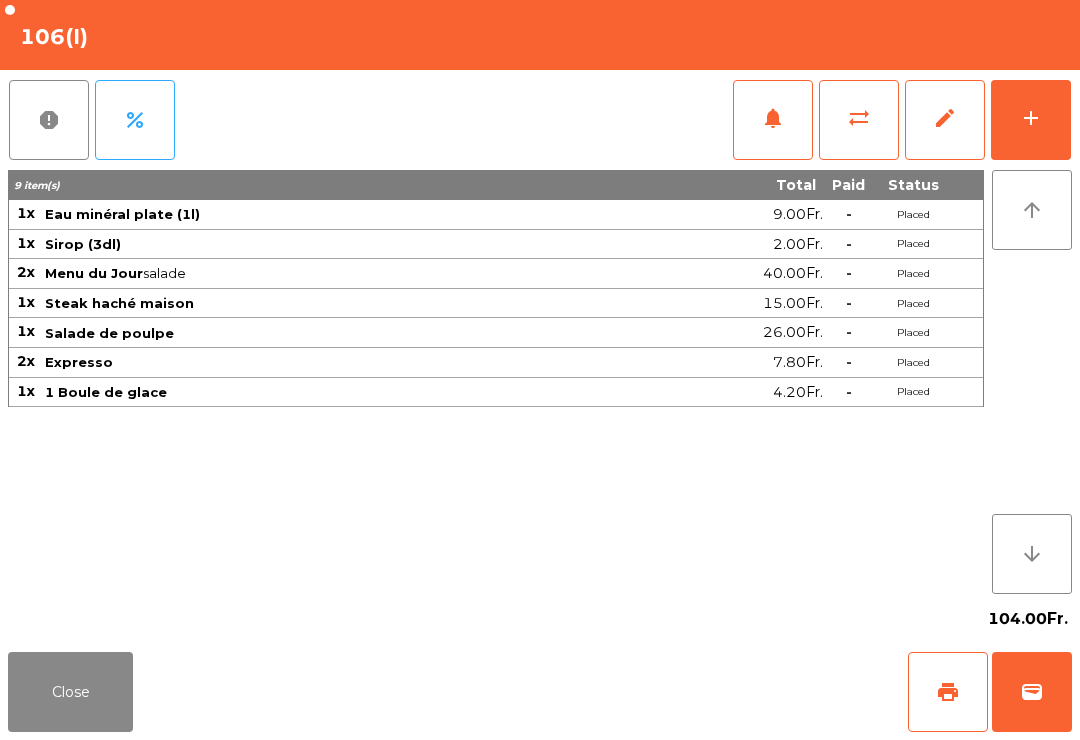 click on "print" 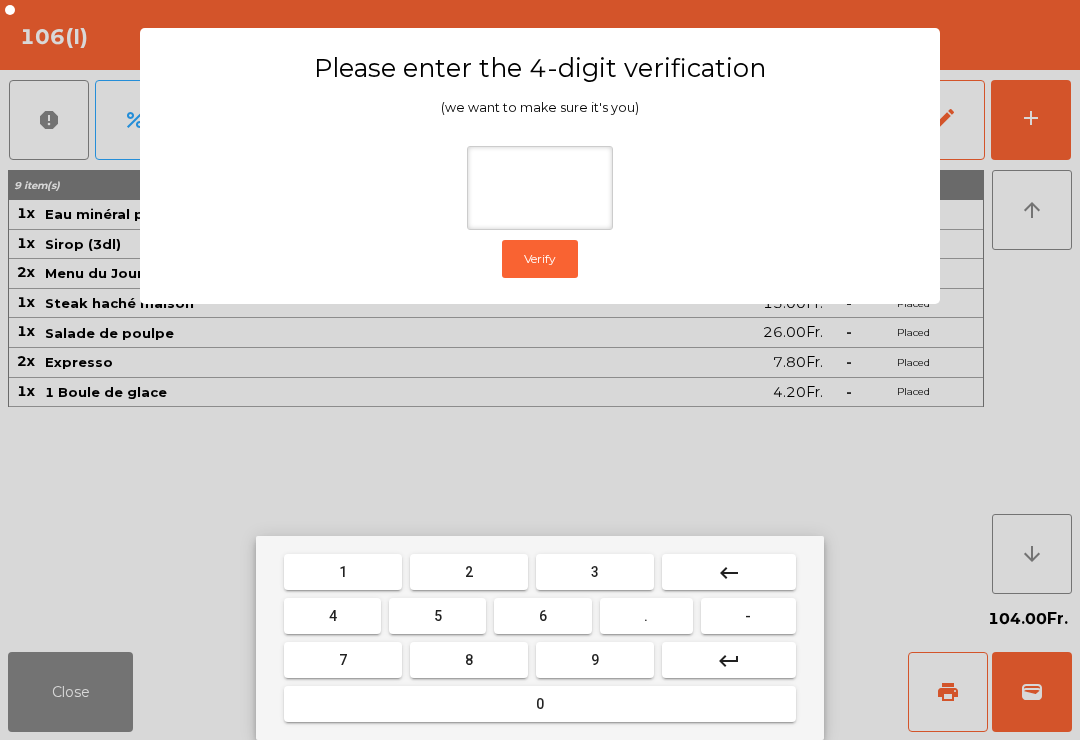 type on "*" 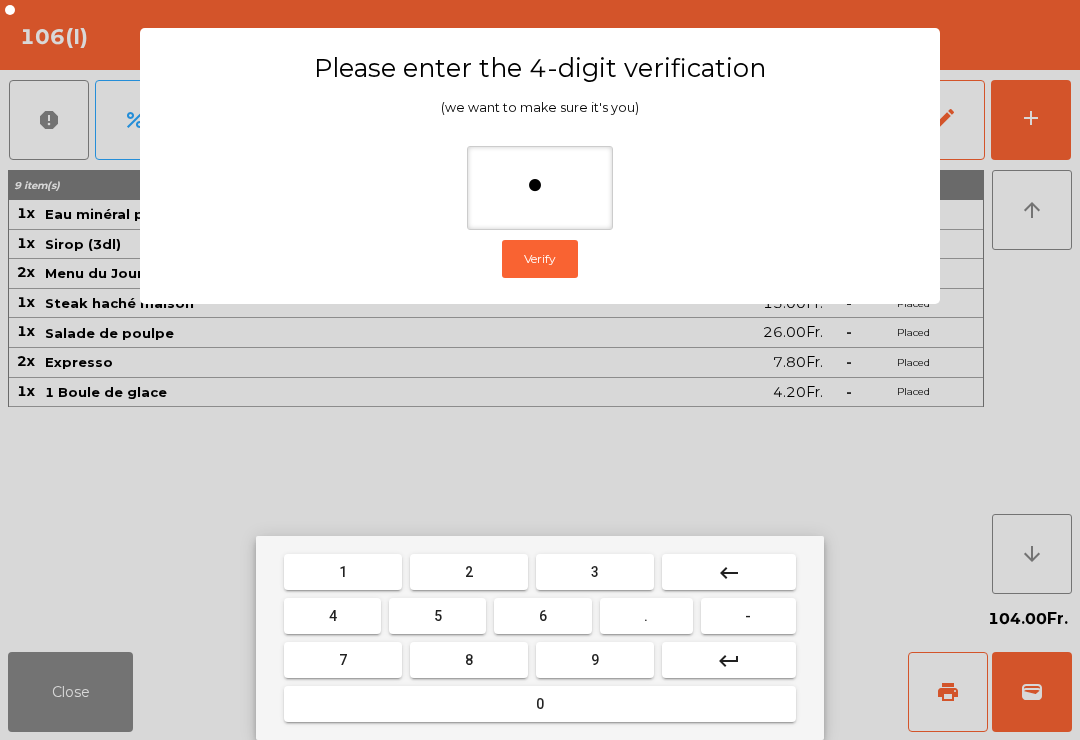 type 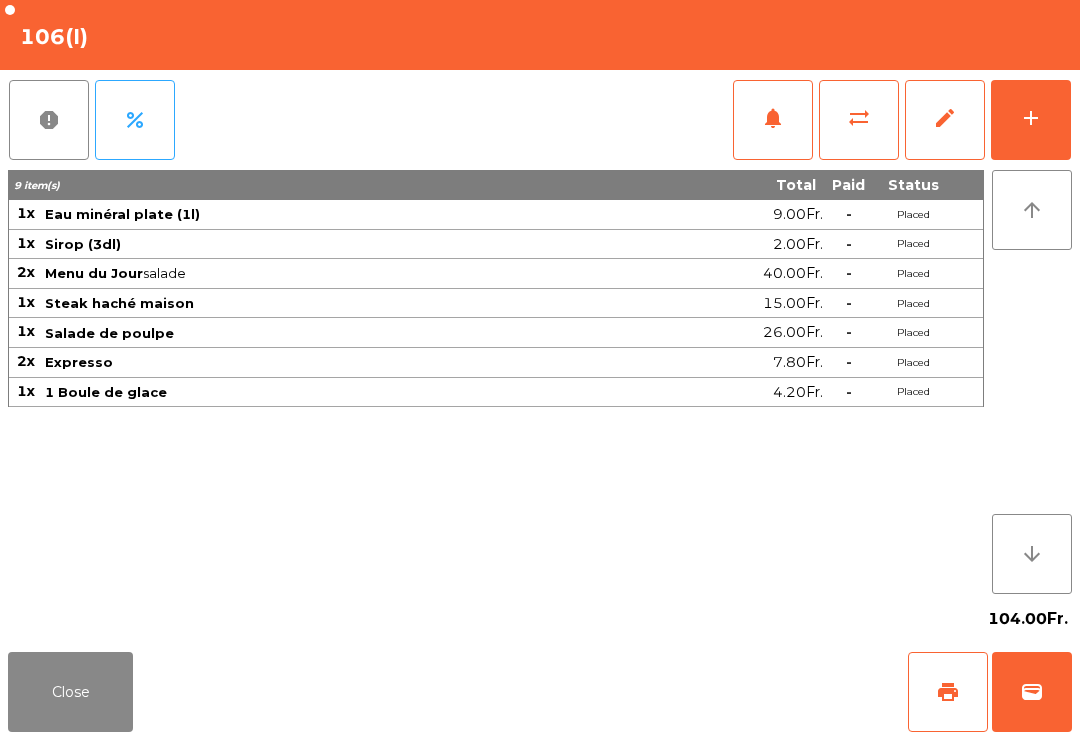 click on "Close   print   wallet" 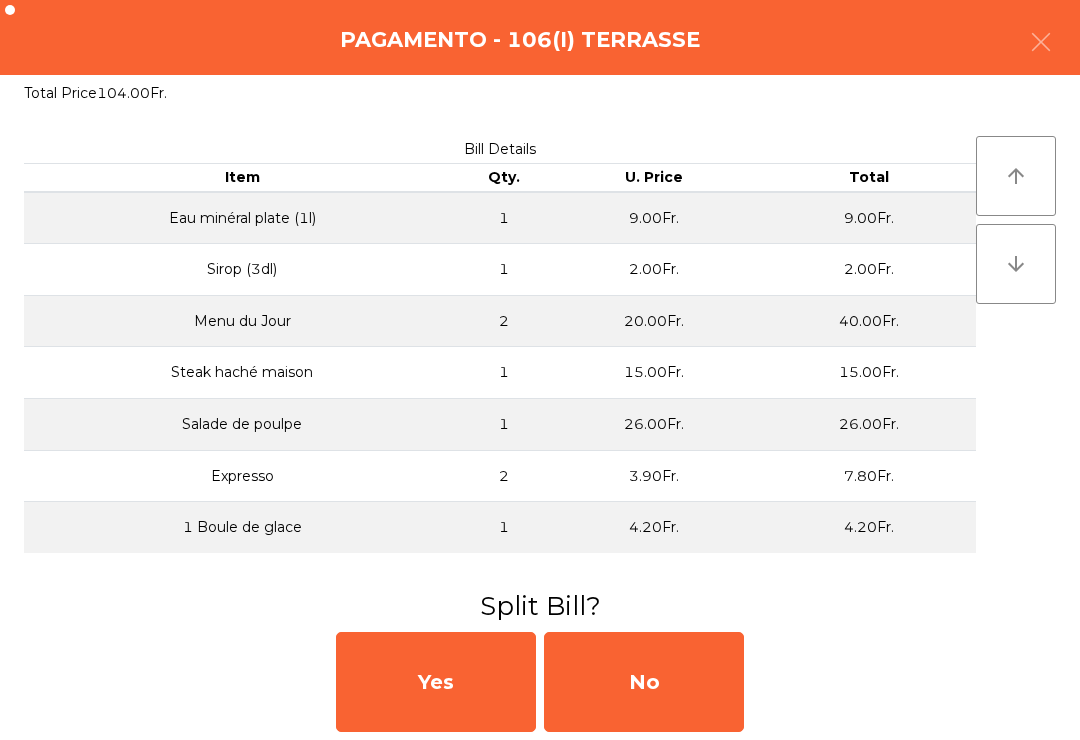 click on "No" 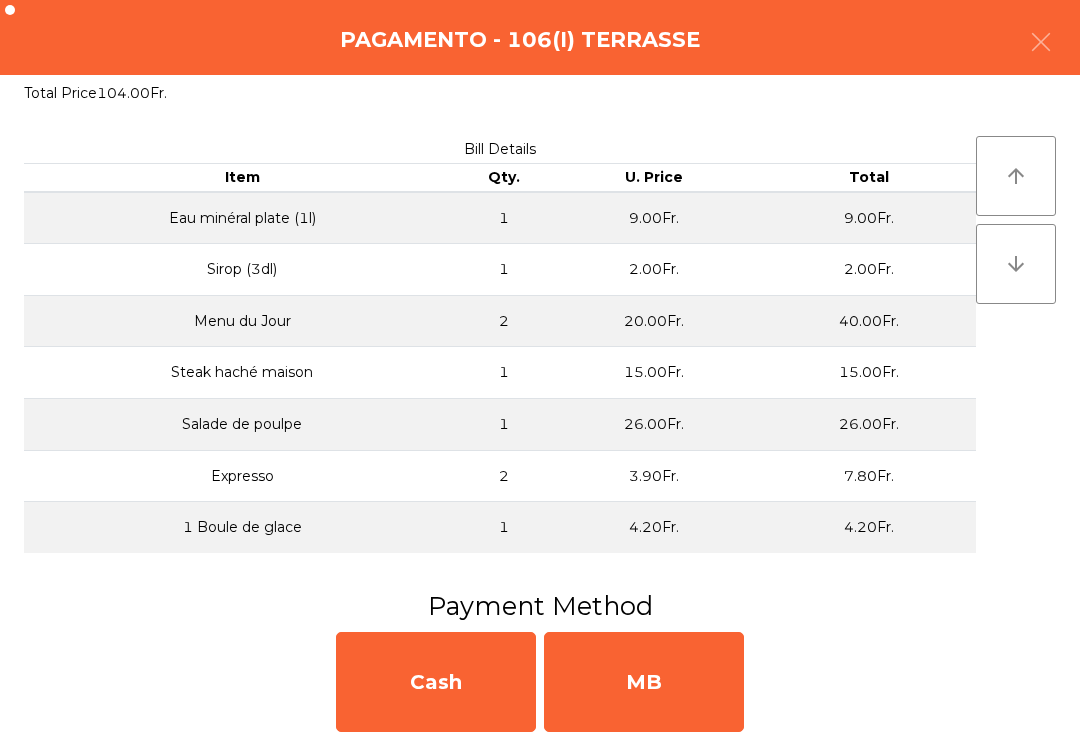 click on "MB" 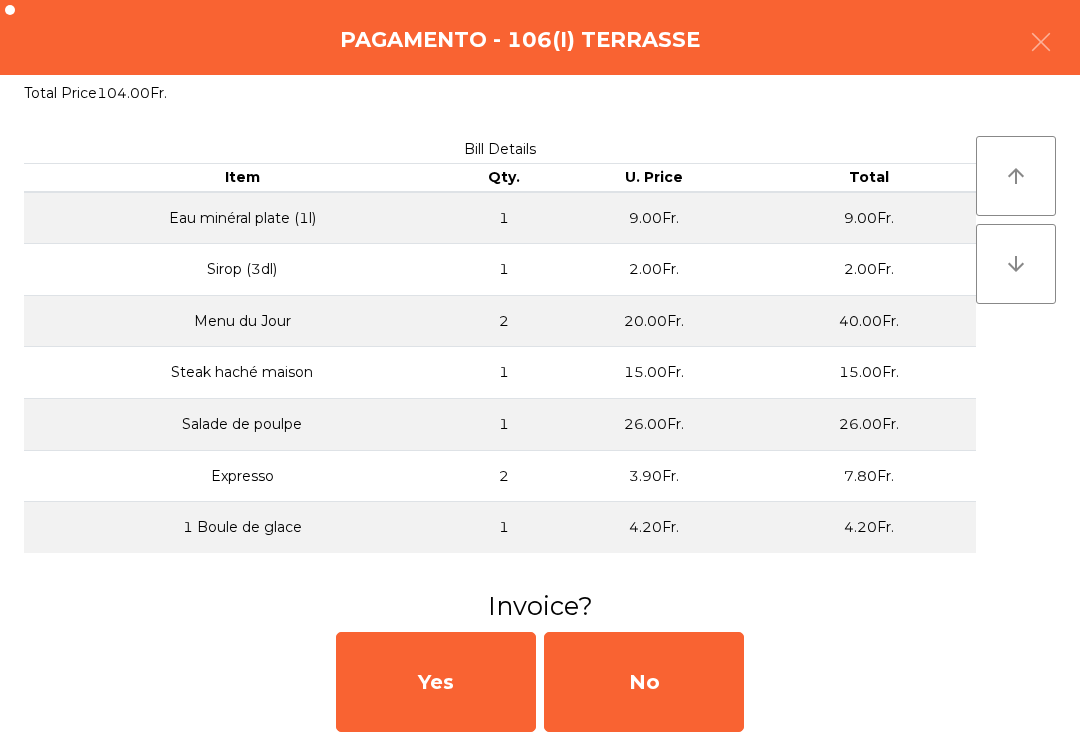 click on "No" 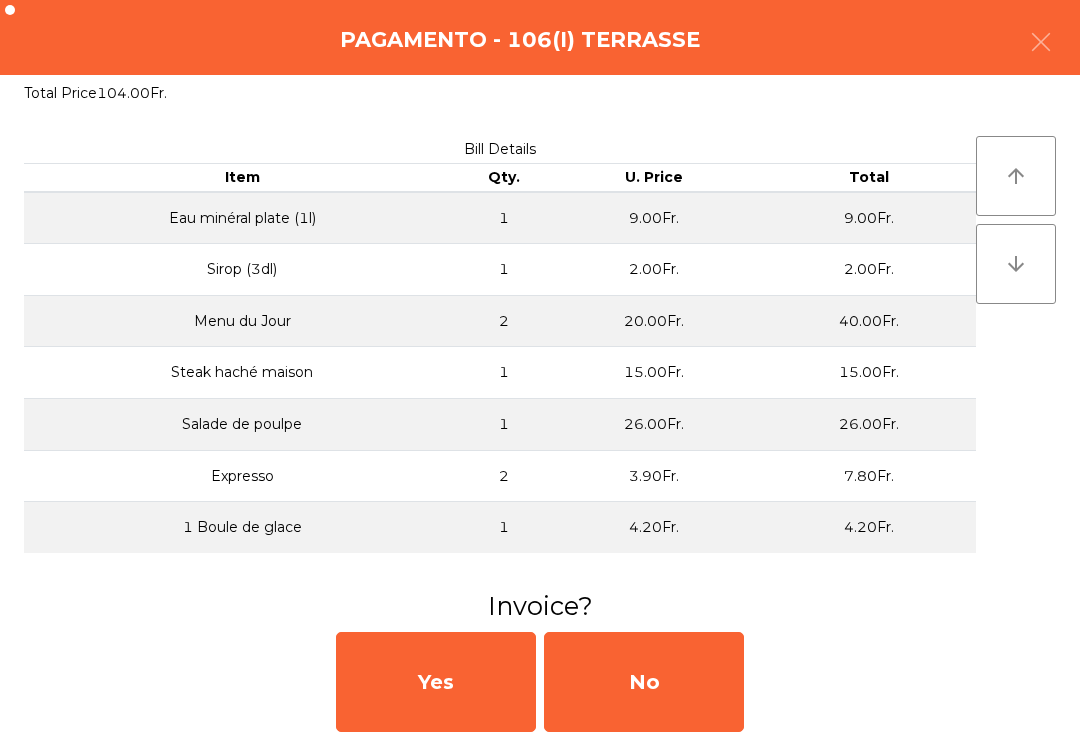 click on "No" 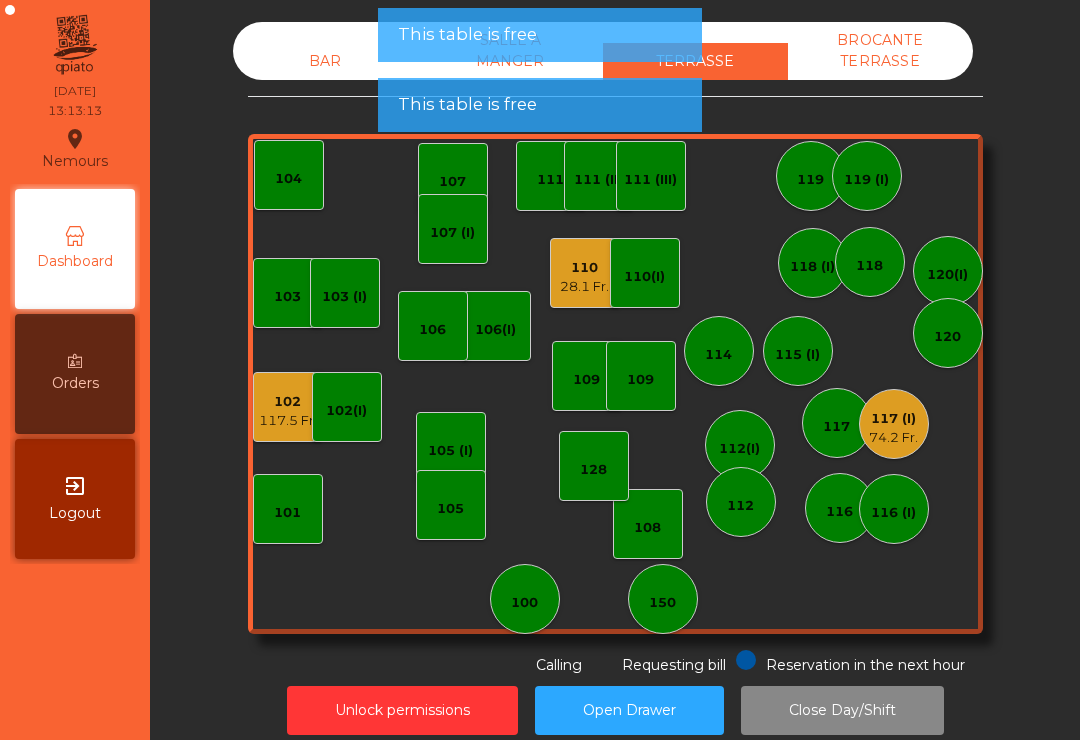 click on "28.1 Fr." 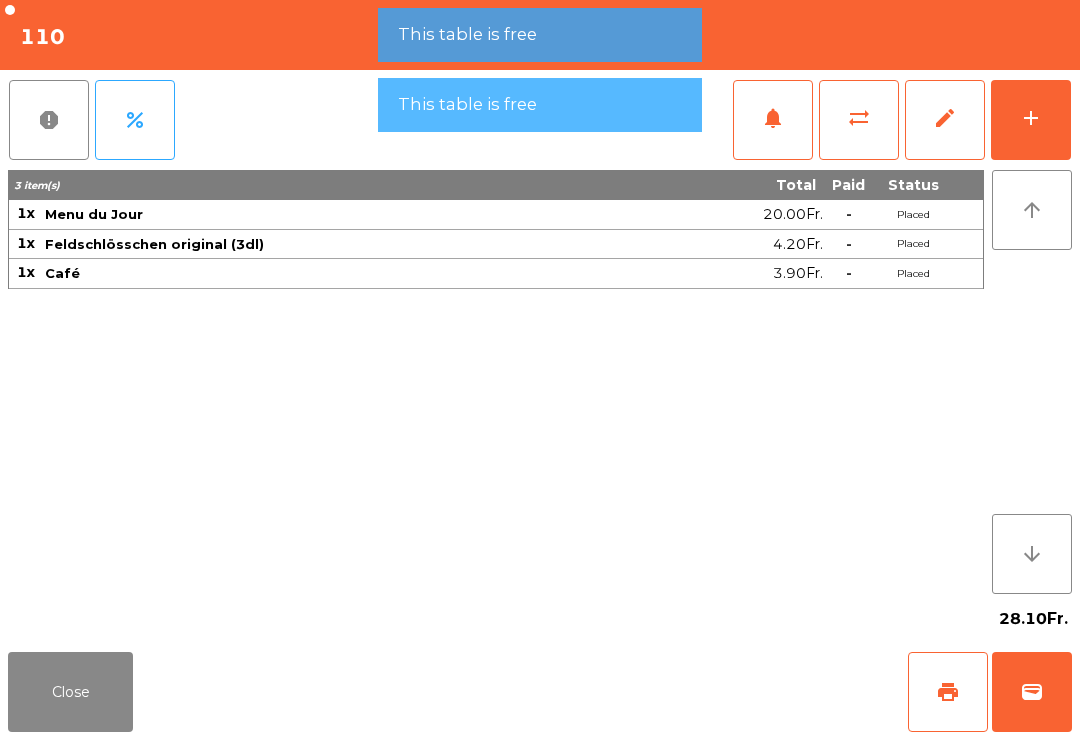 click on "wallet" 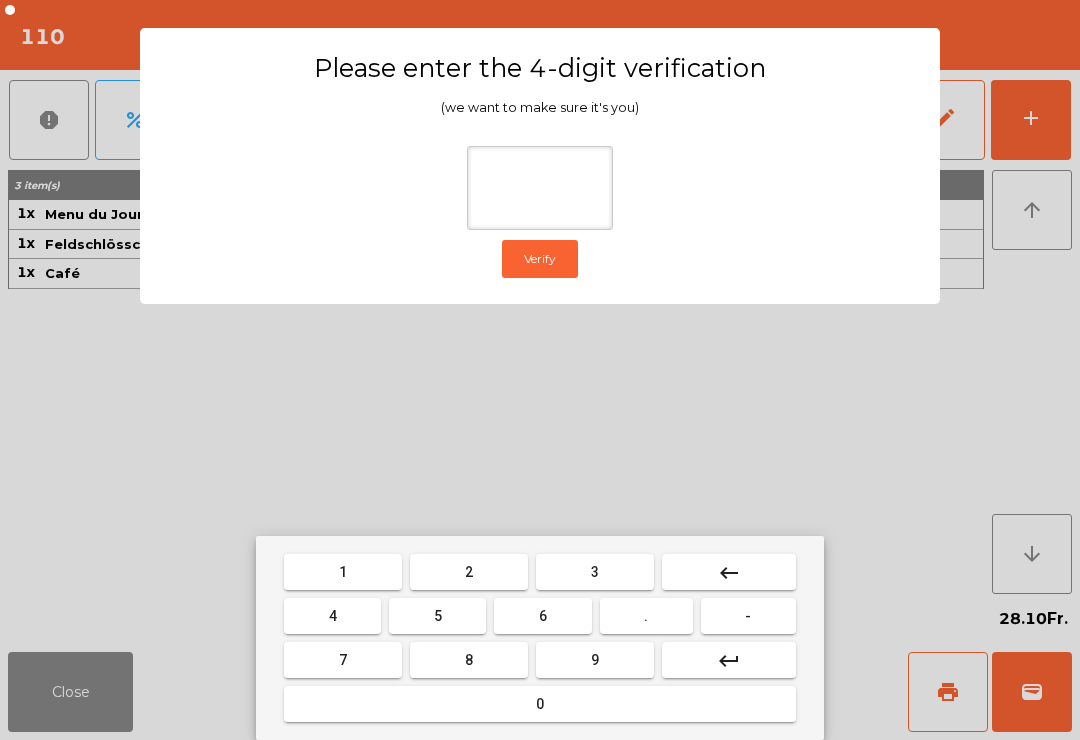 type on "*" 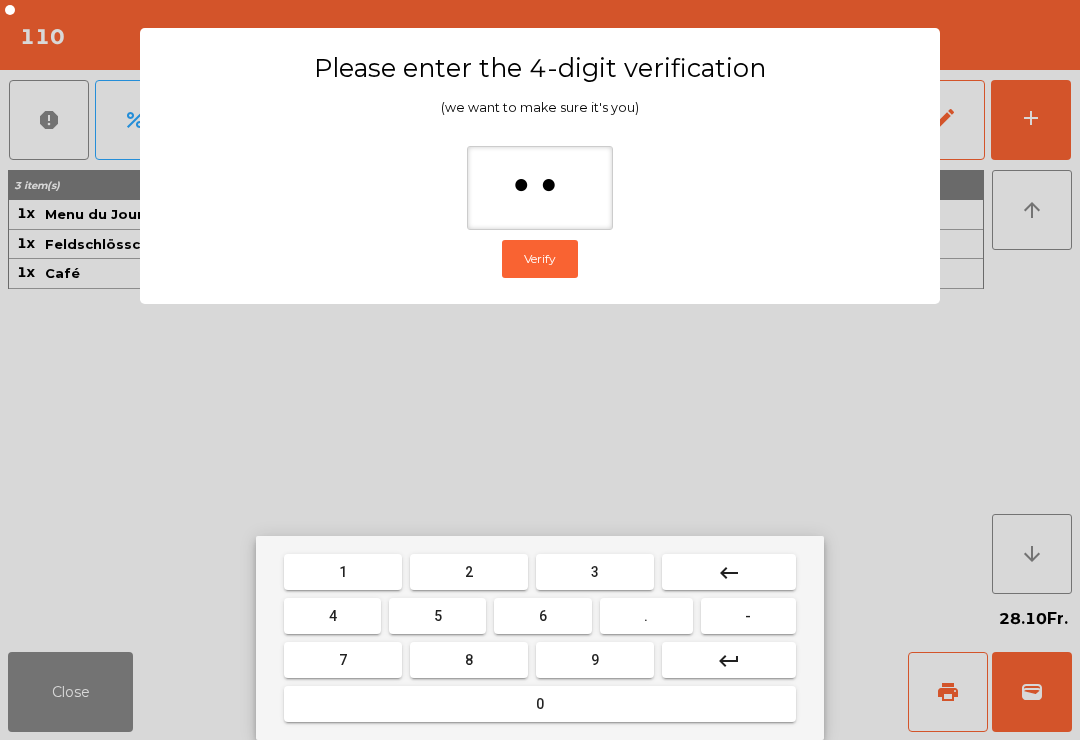 type on "***" 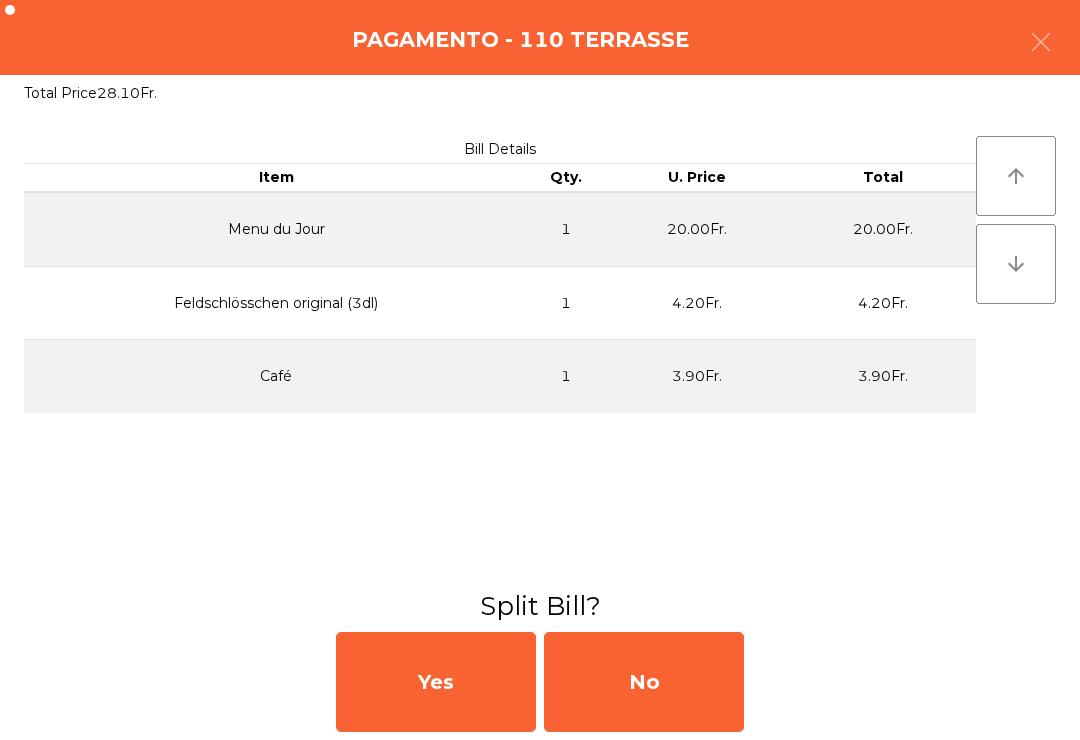 click on "No" 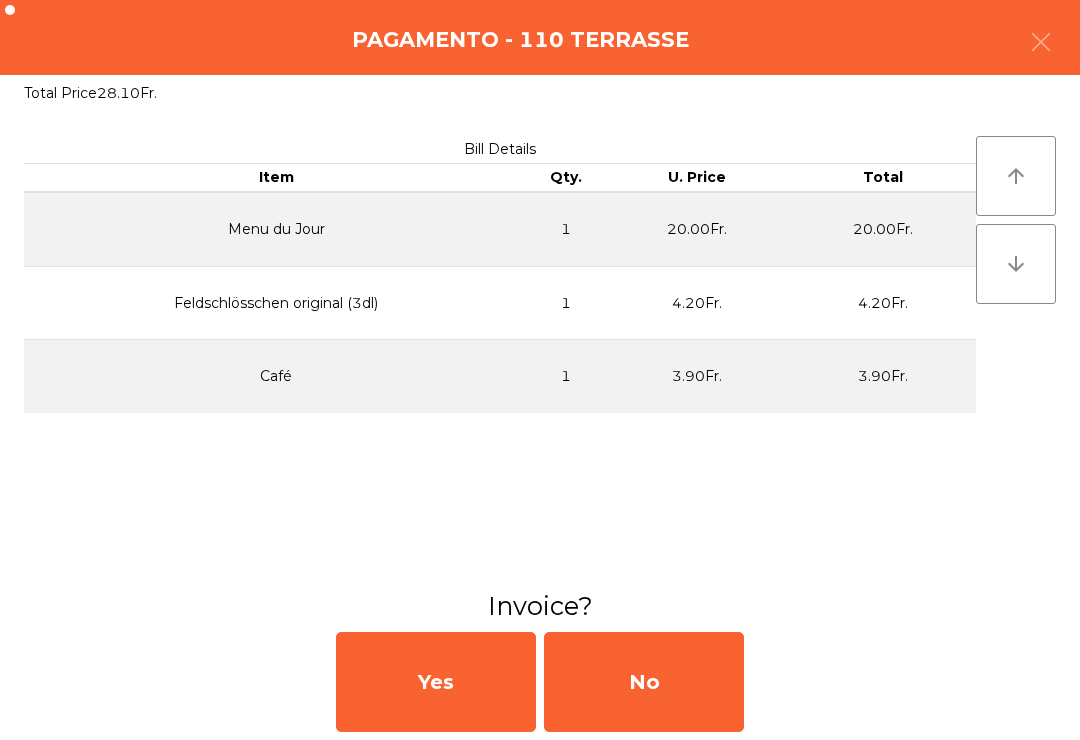 click on "No" 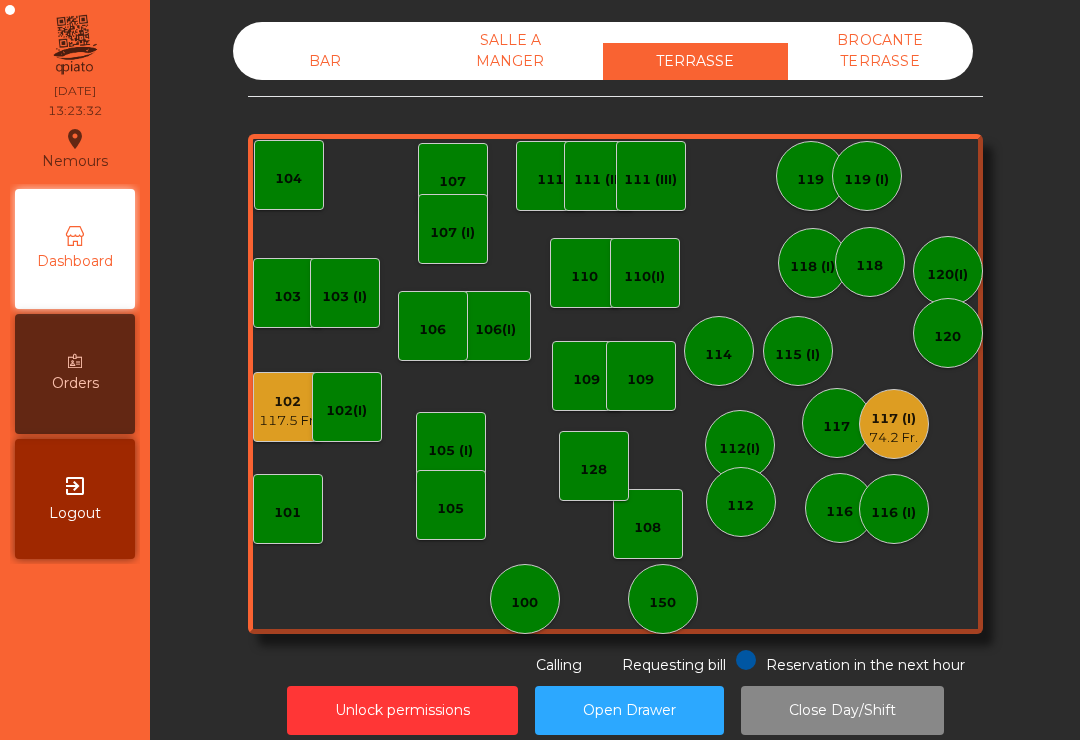 click on "120(I)" 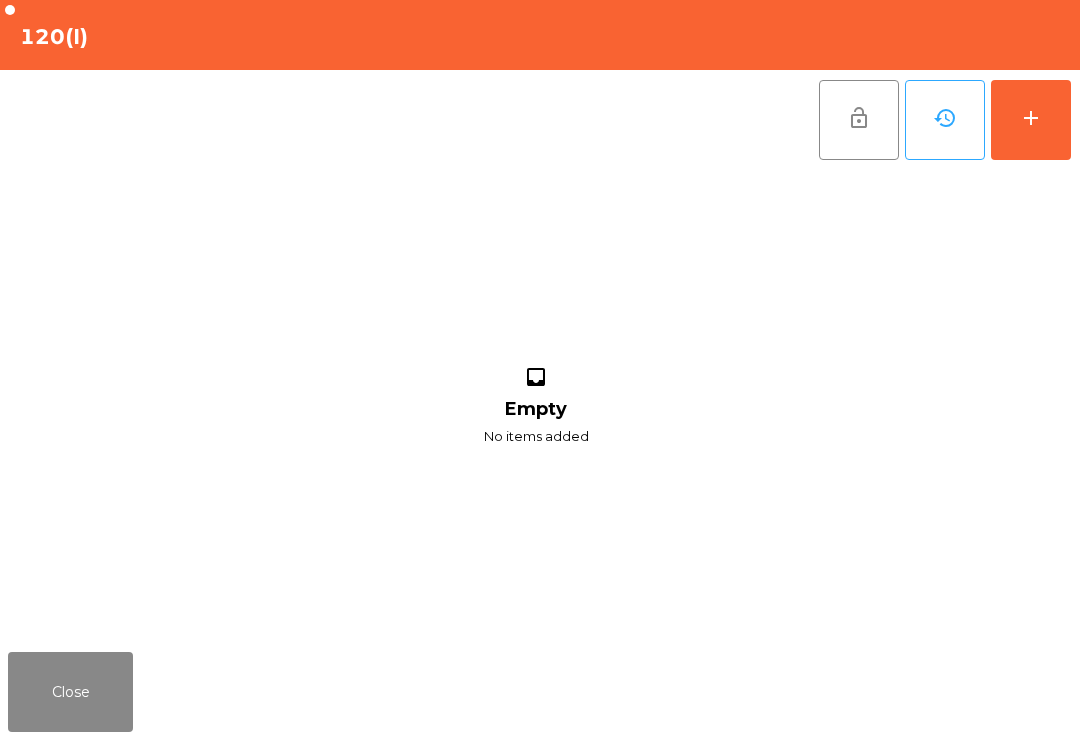 click on "add" 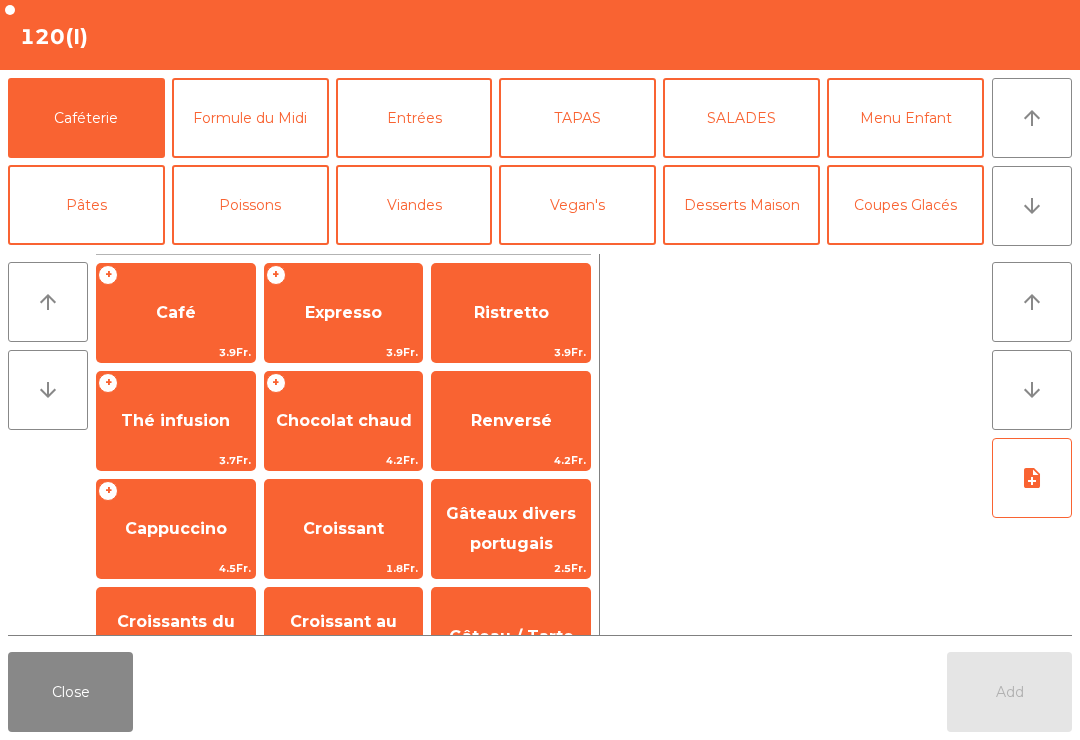 click on "arrow_downward" 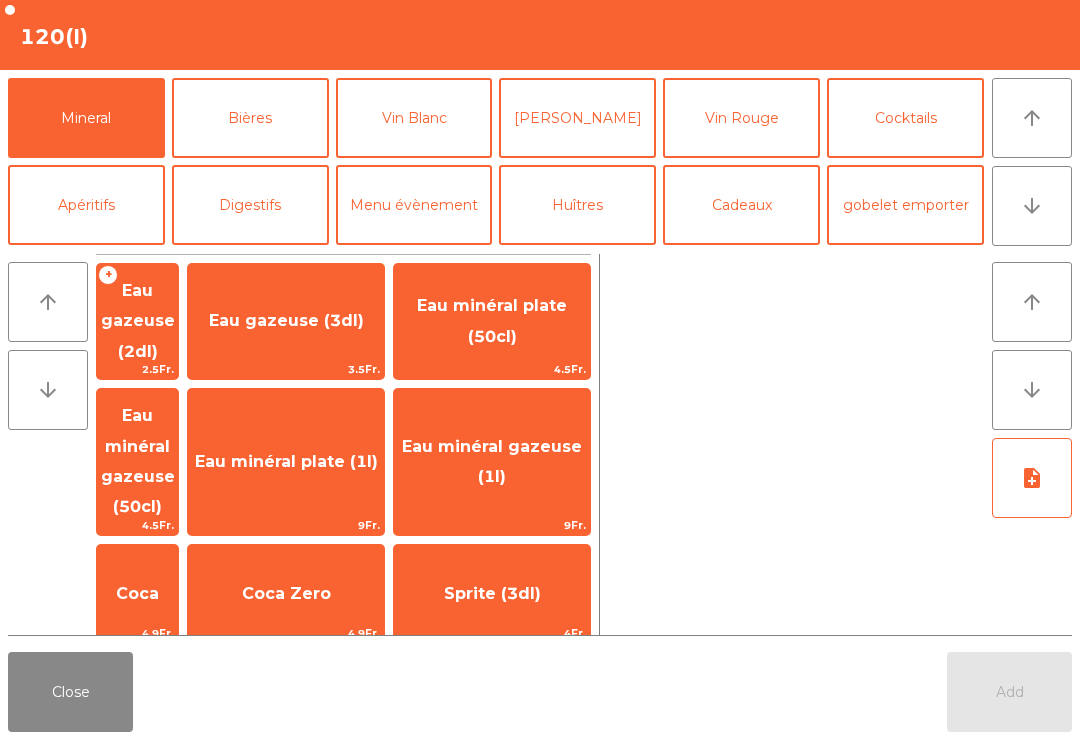 click on "Eau minéral gazeuse (1l)" 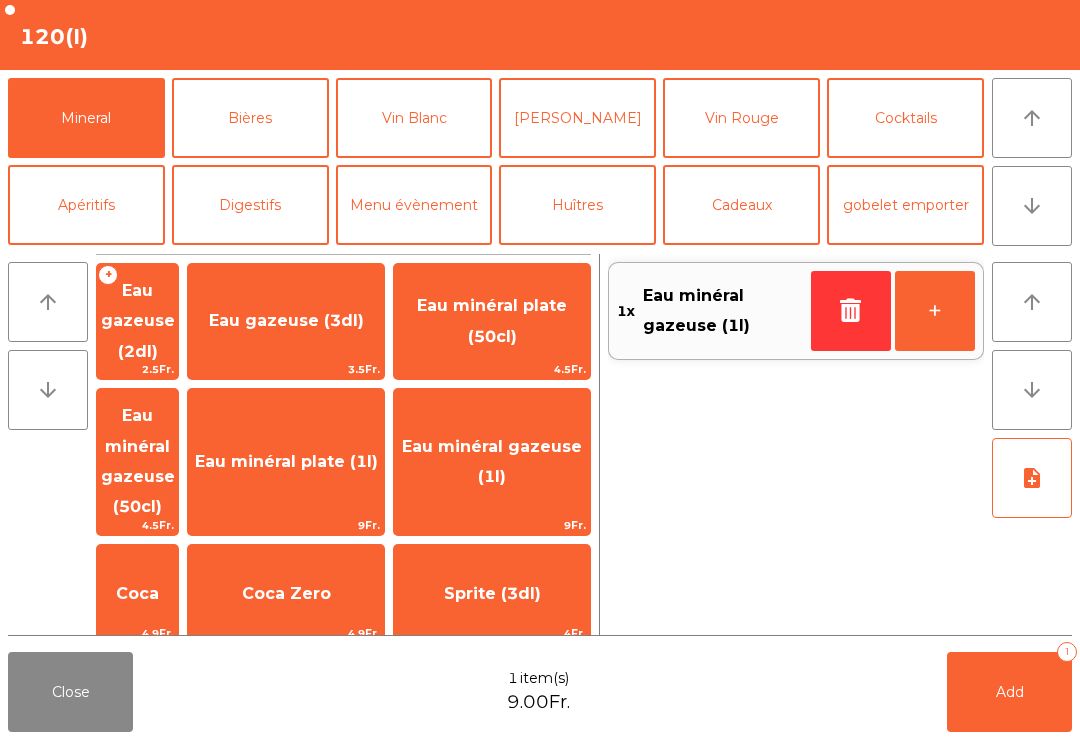 click on "Add   1" 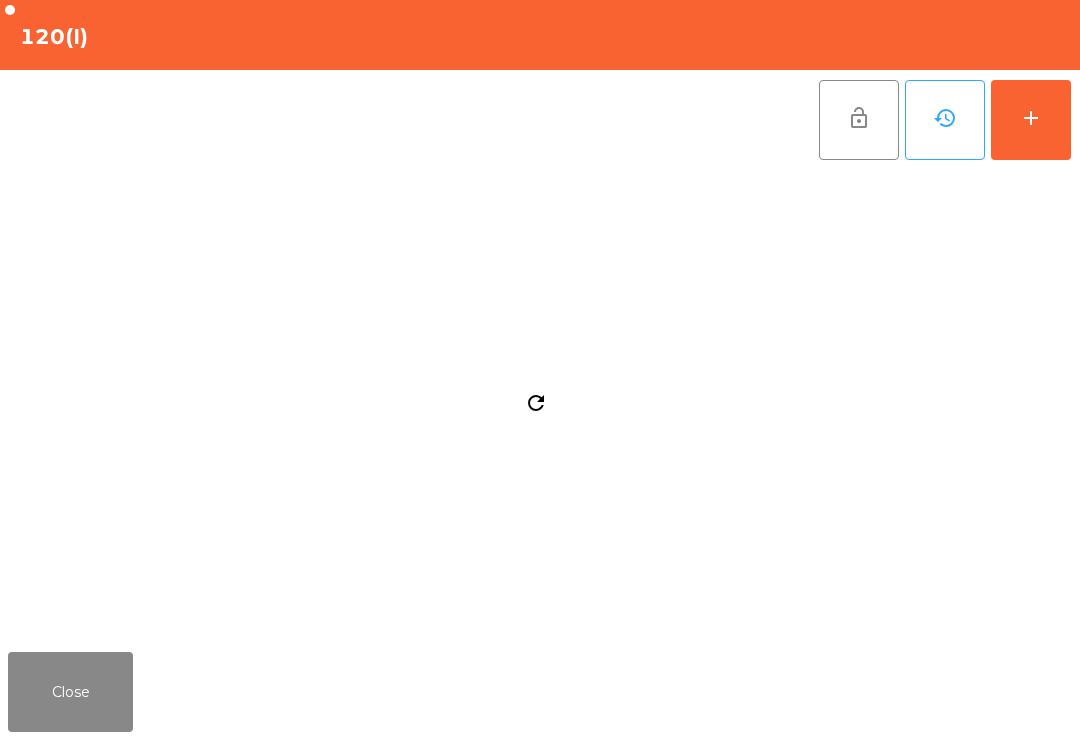 click on "Close" 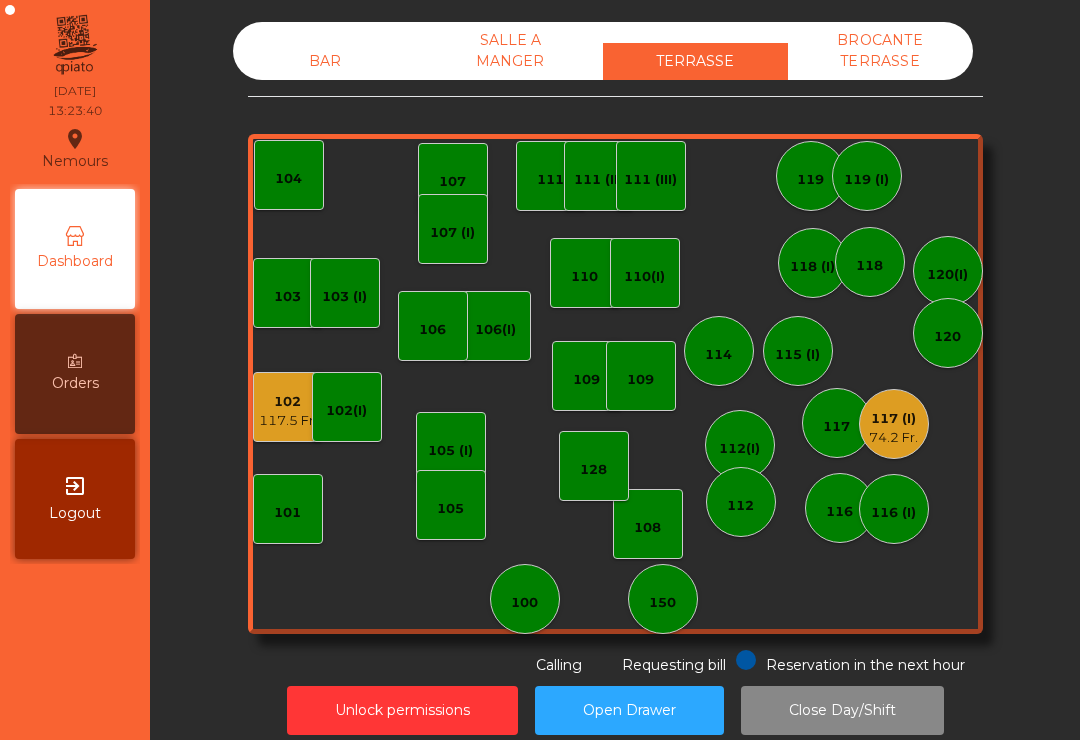 click on "117 (I)   74.2 Fr." 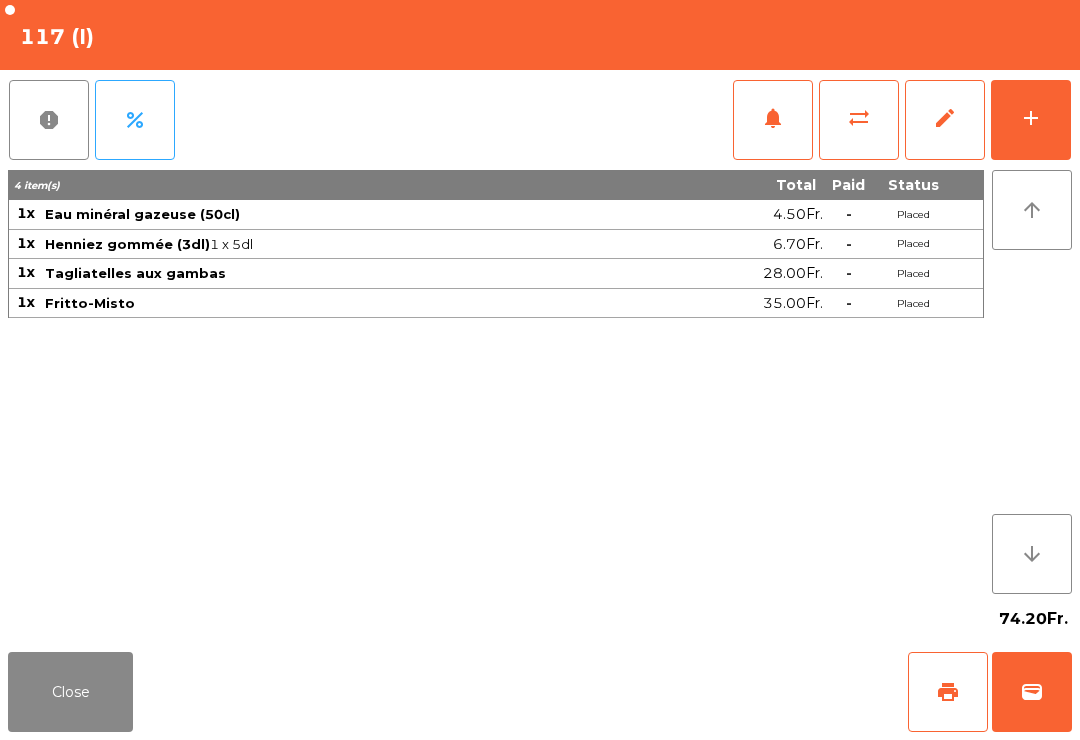 click on "print" 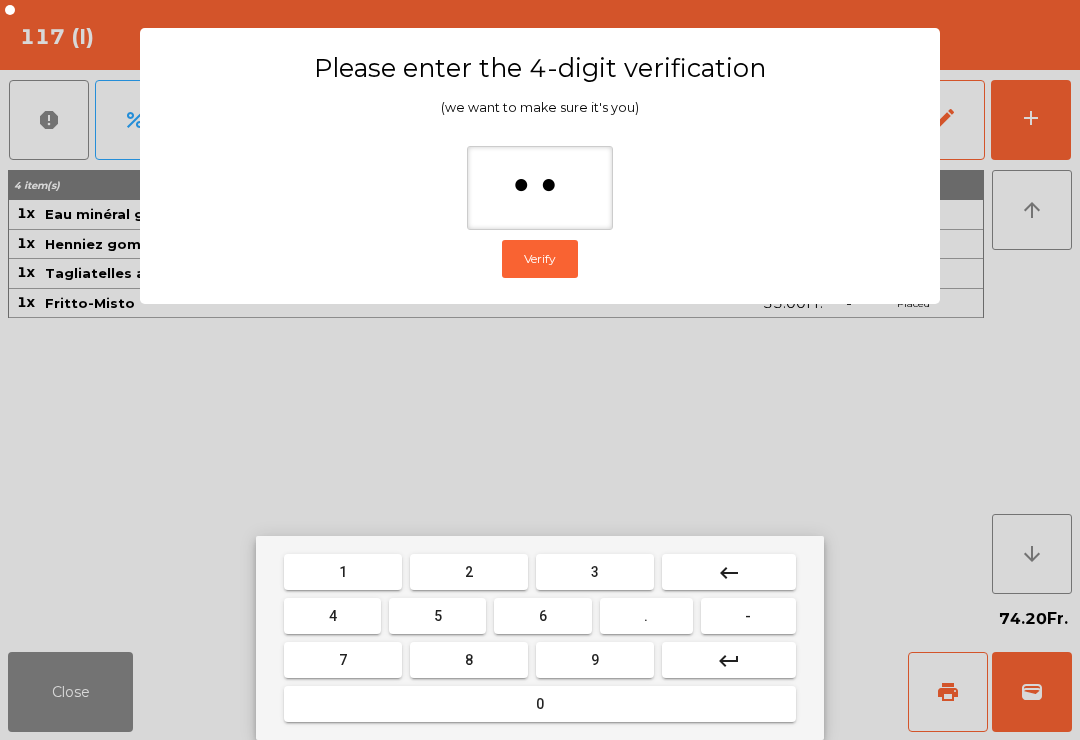type on "***" 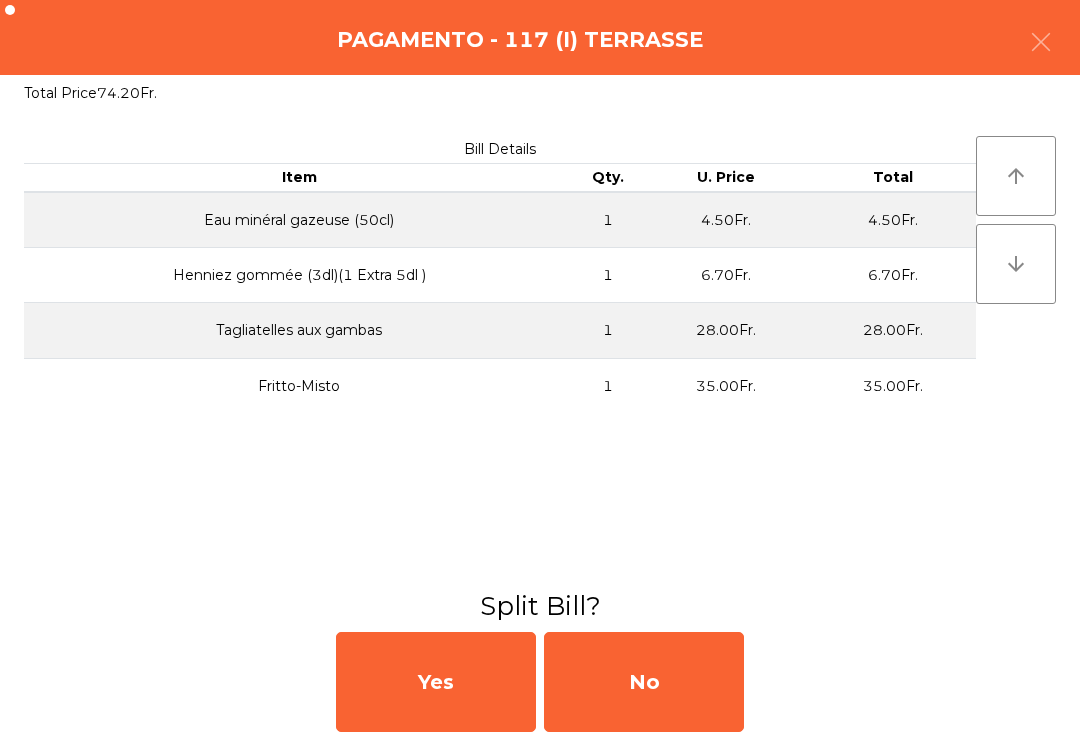 click on "No" 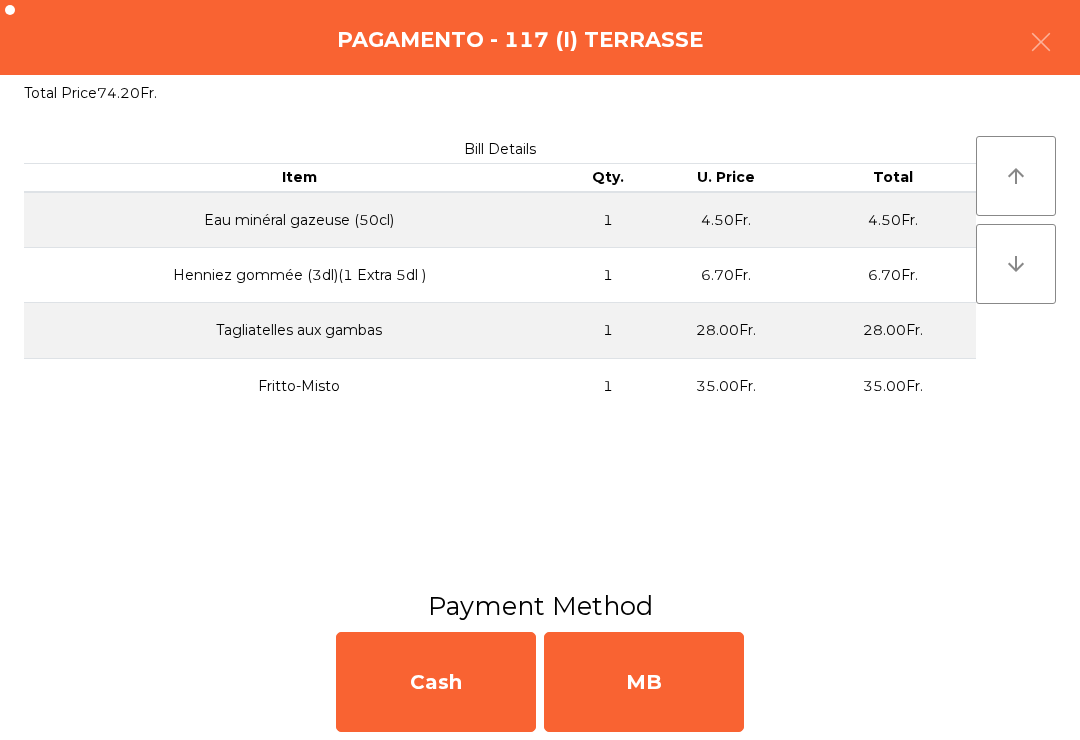 click on "MB" 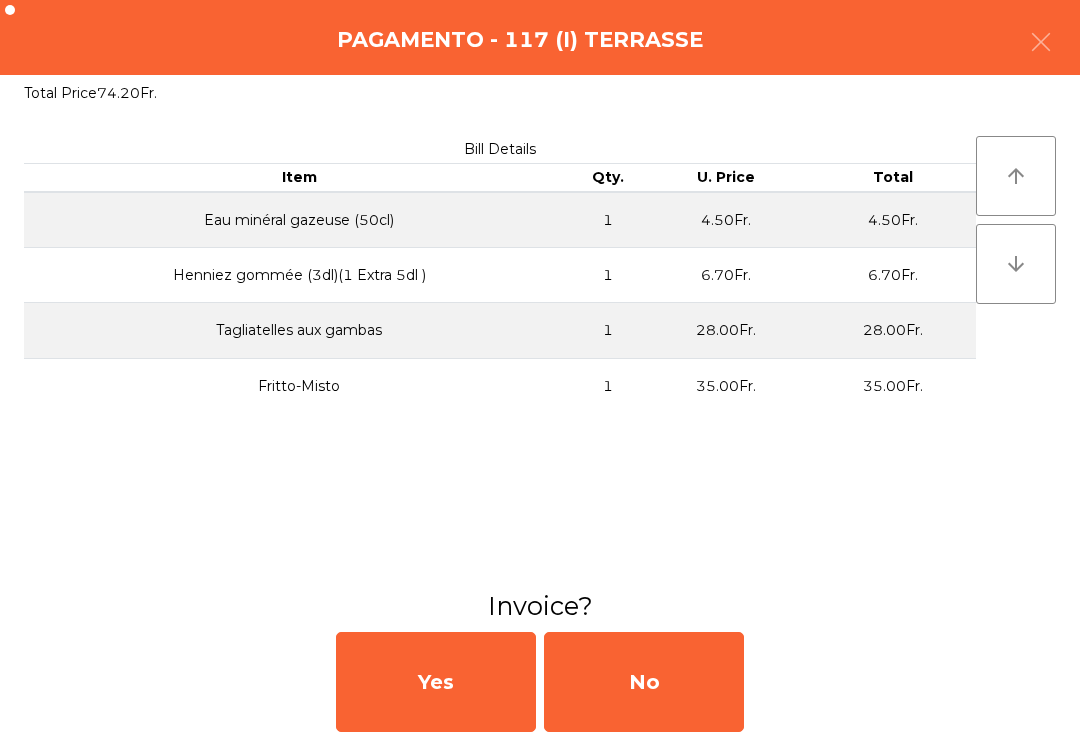 click on "No" 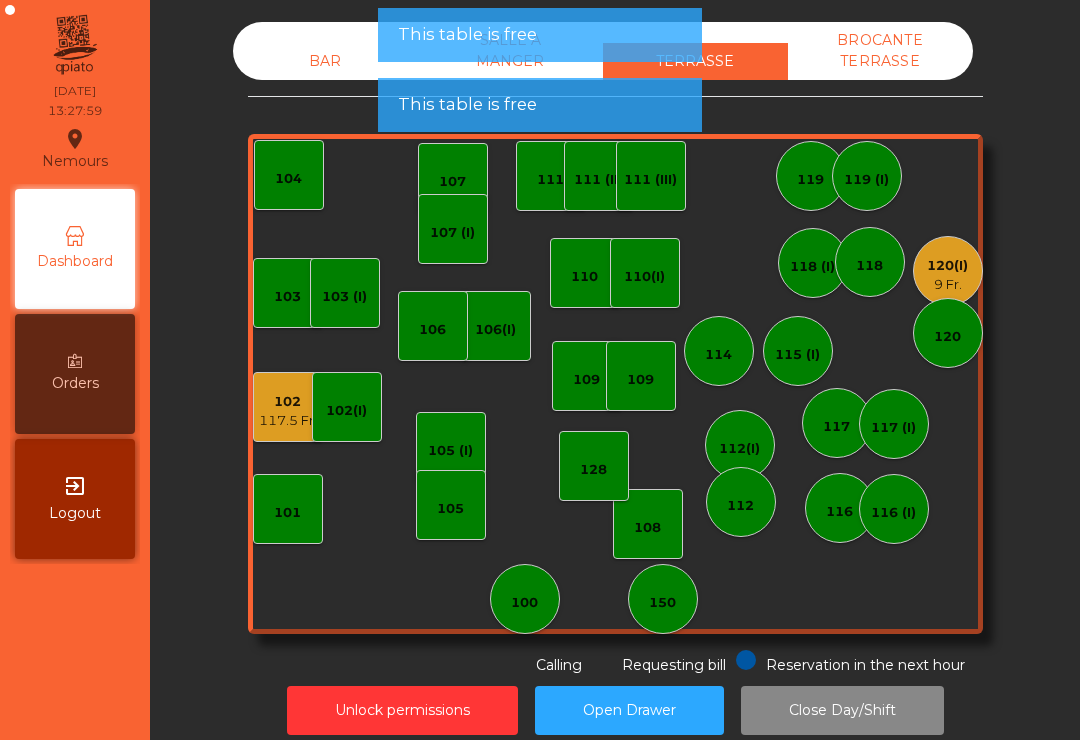 click on "117.5 Fr." 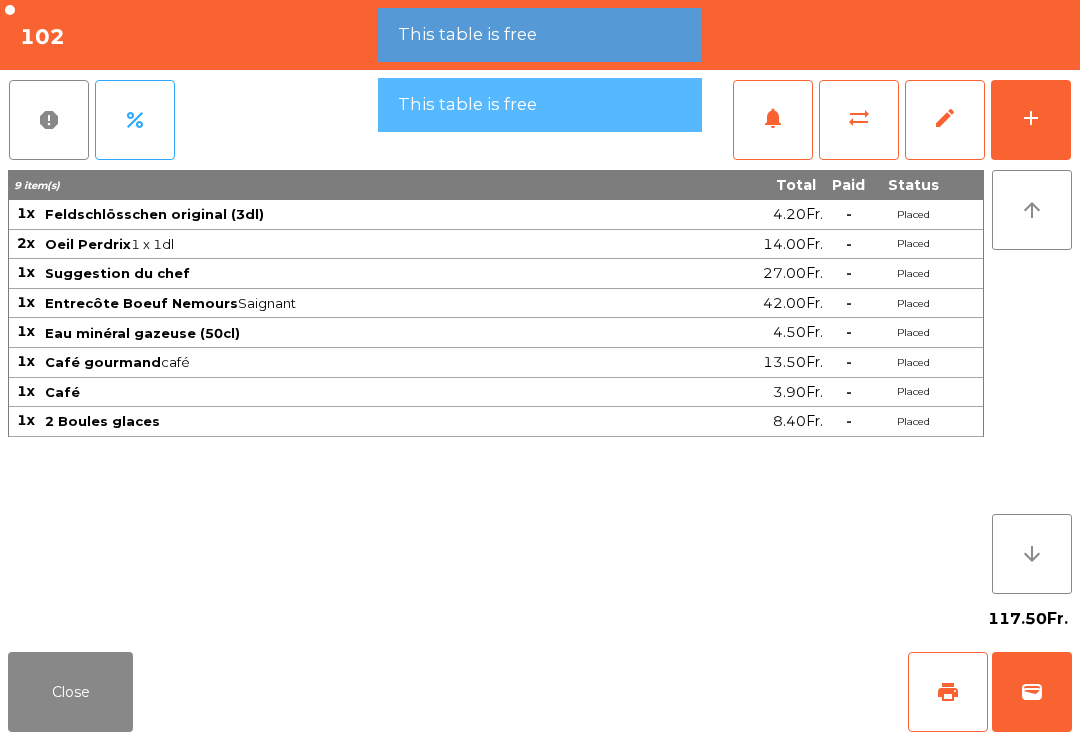 click on "wallet" 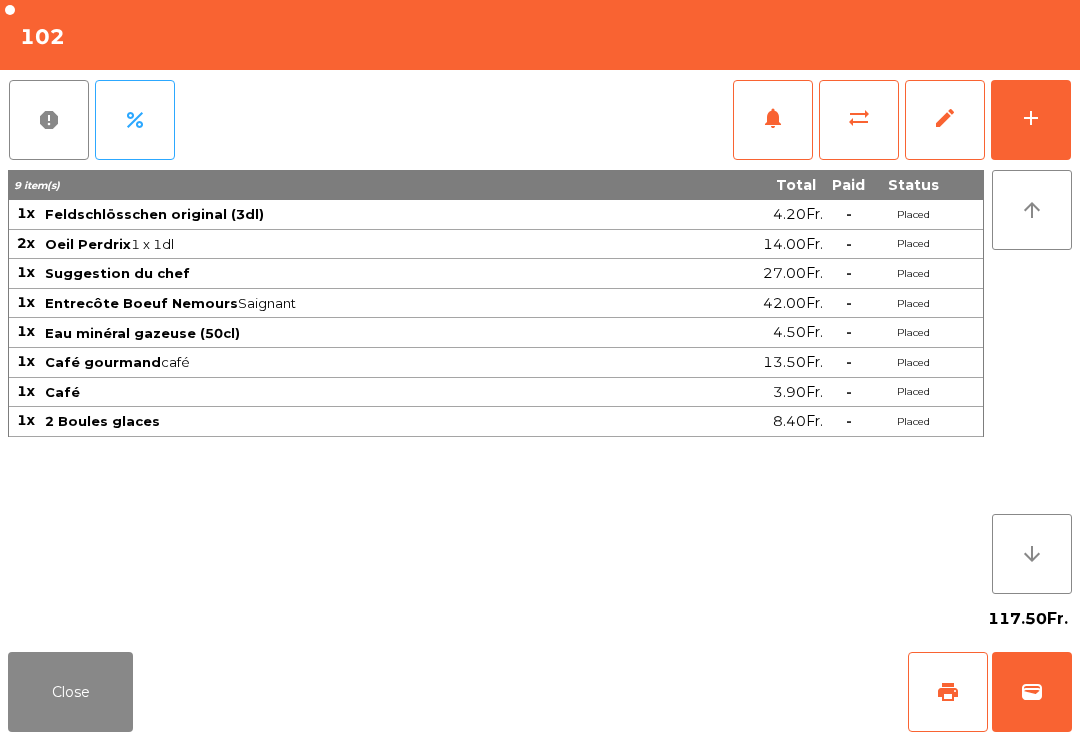 click on "Close   print   wallet" 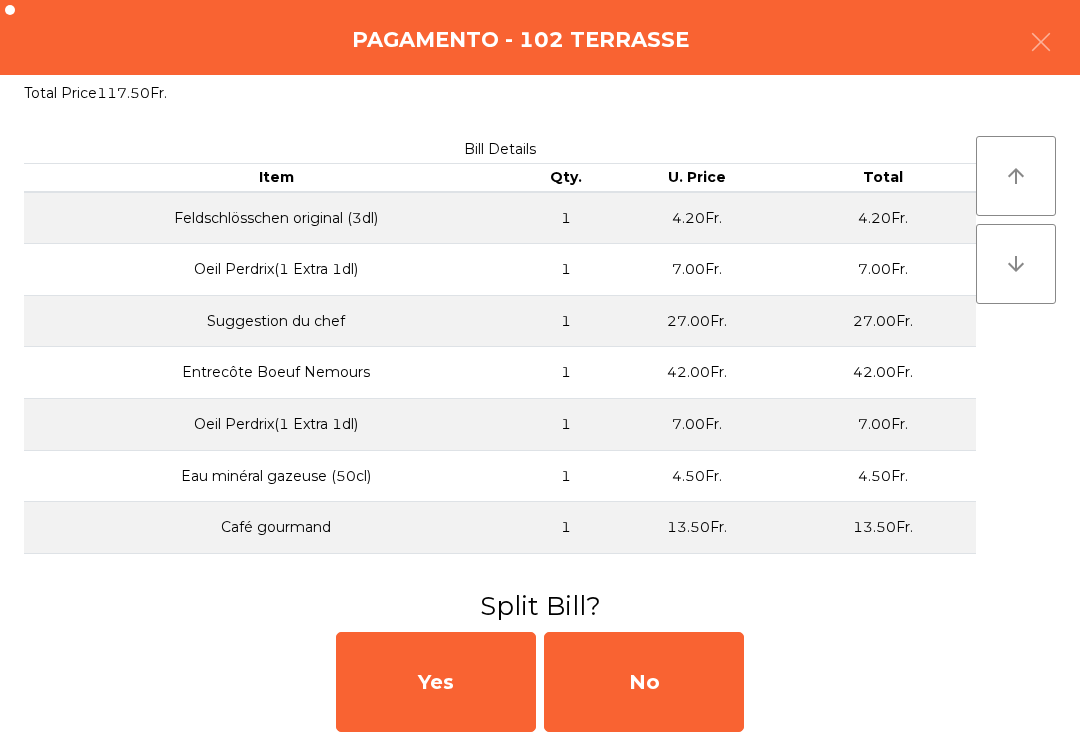 click on "Yes   No" 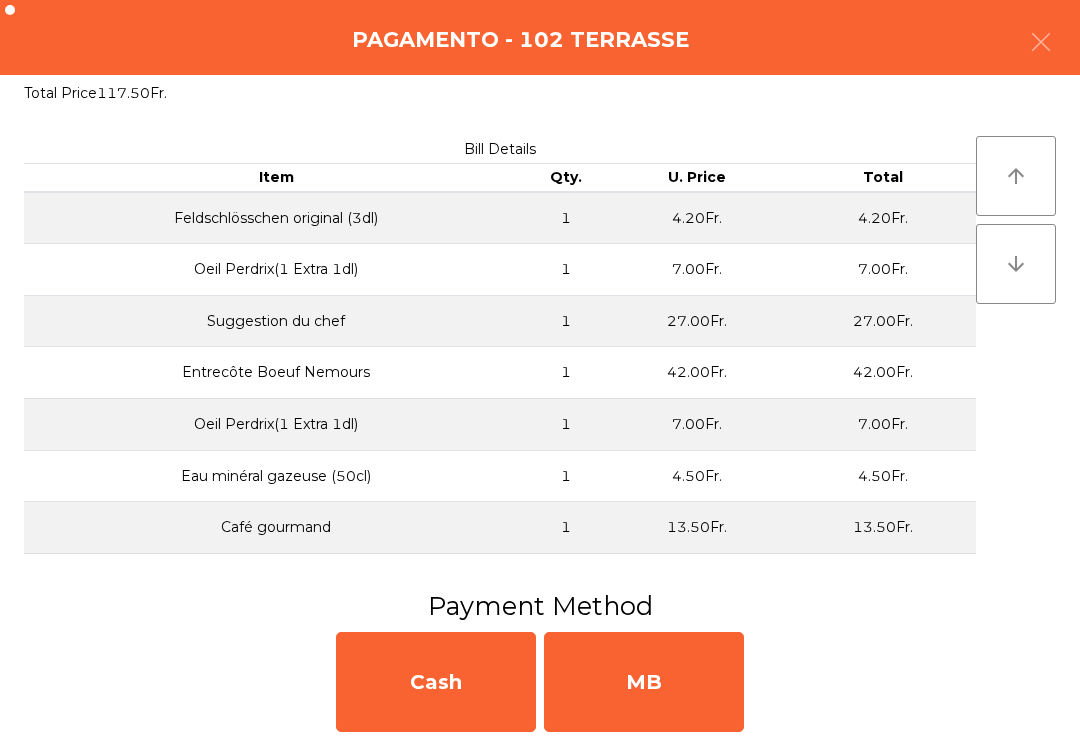 click on "MB" 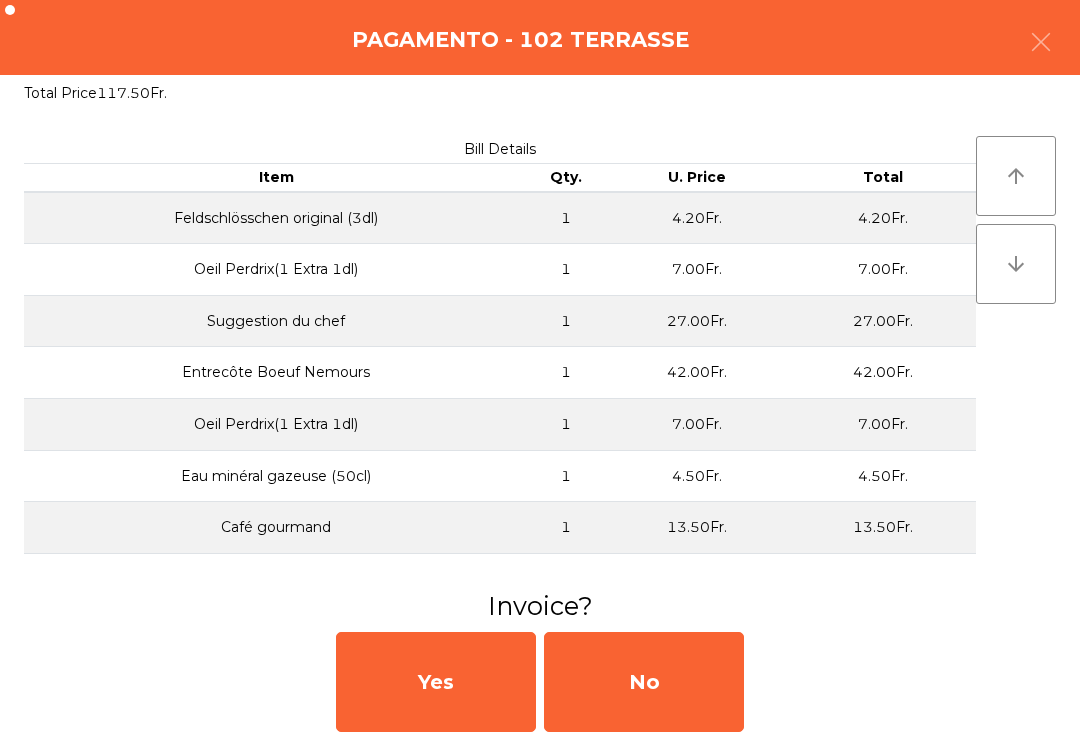 click on "Invoice?" 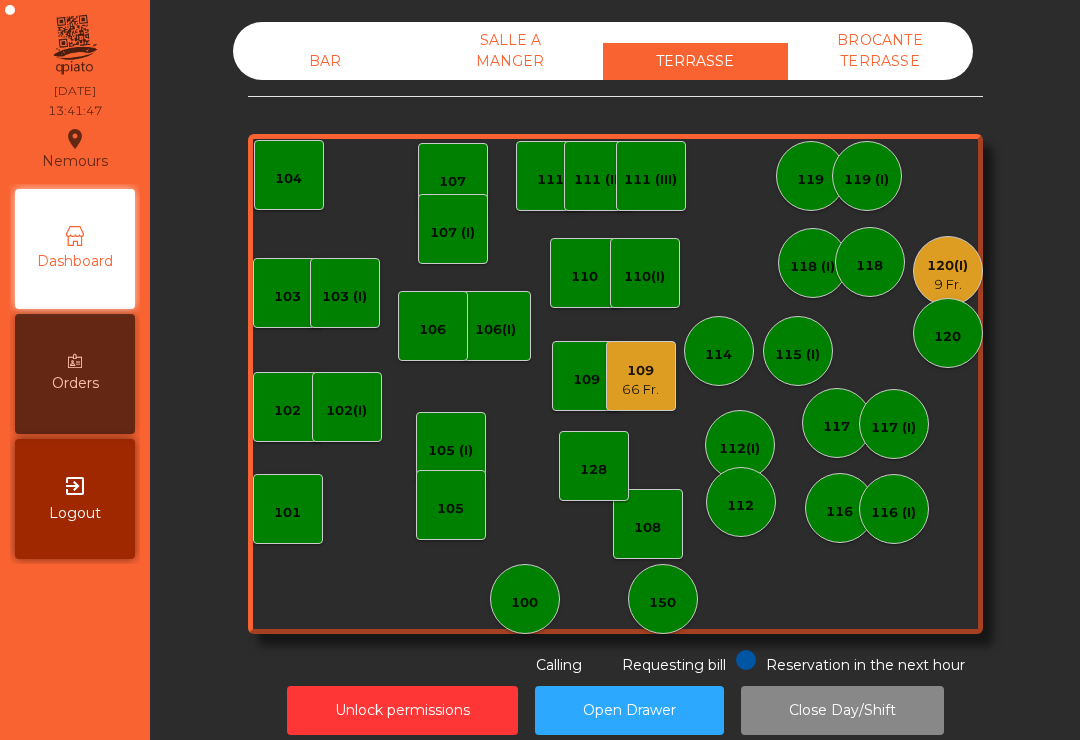 click on "9 Fr." 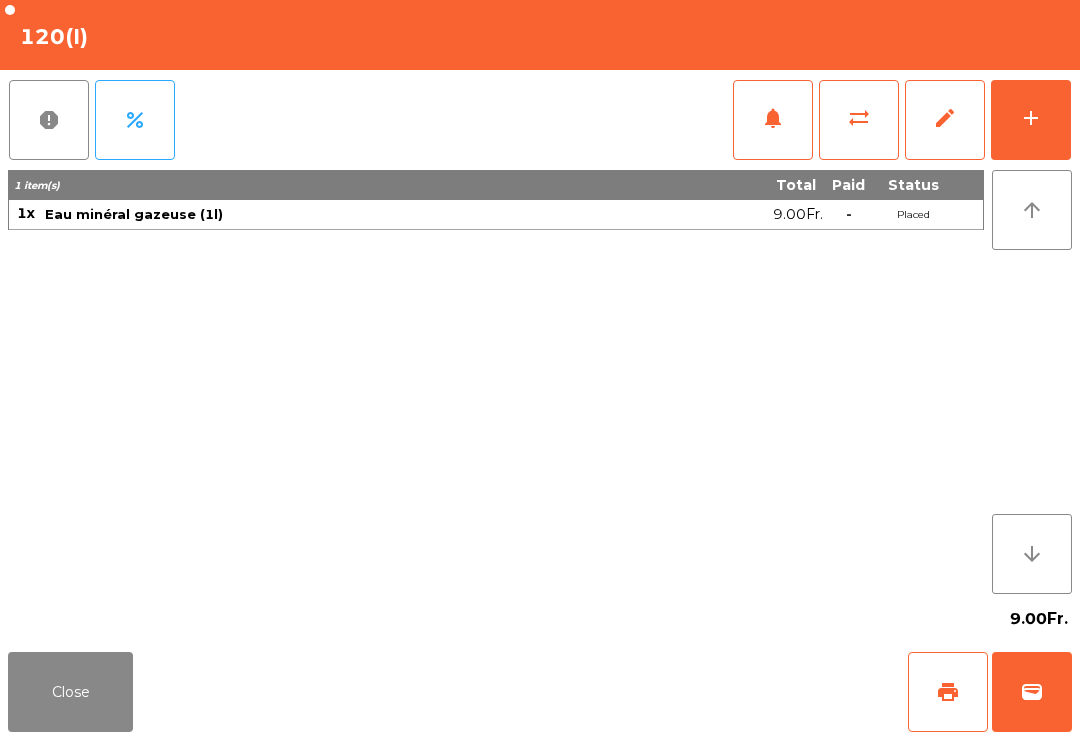 click on "print" 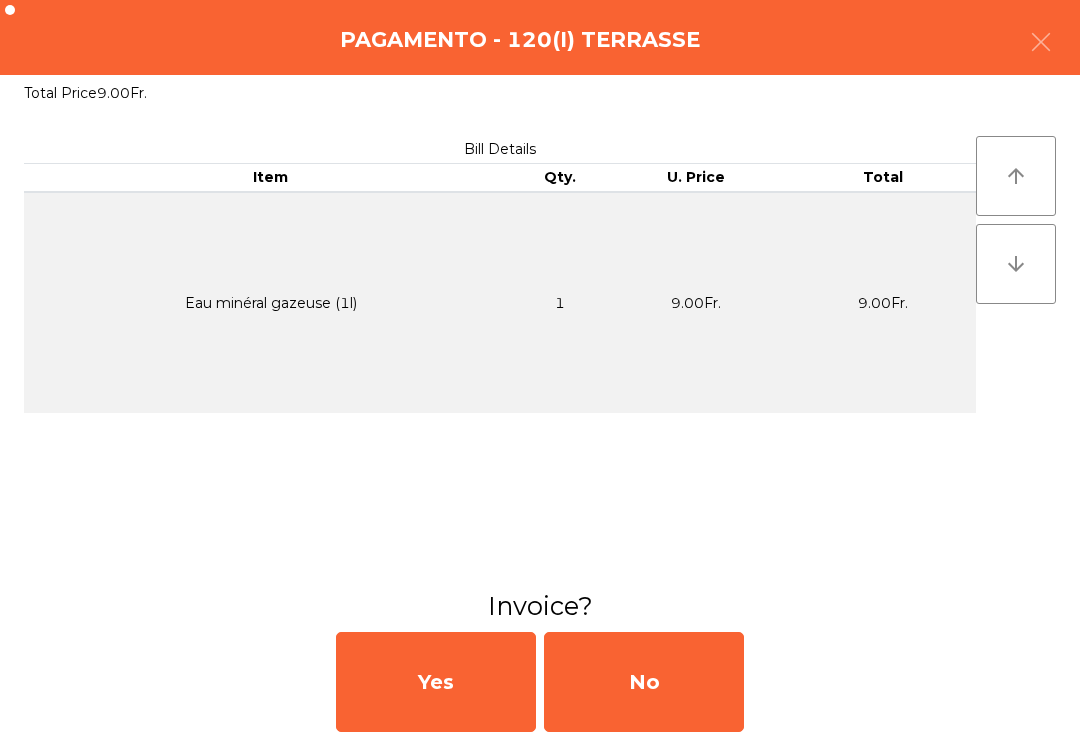 click on "No" 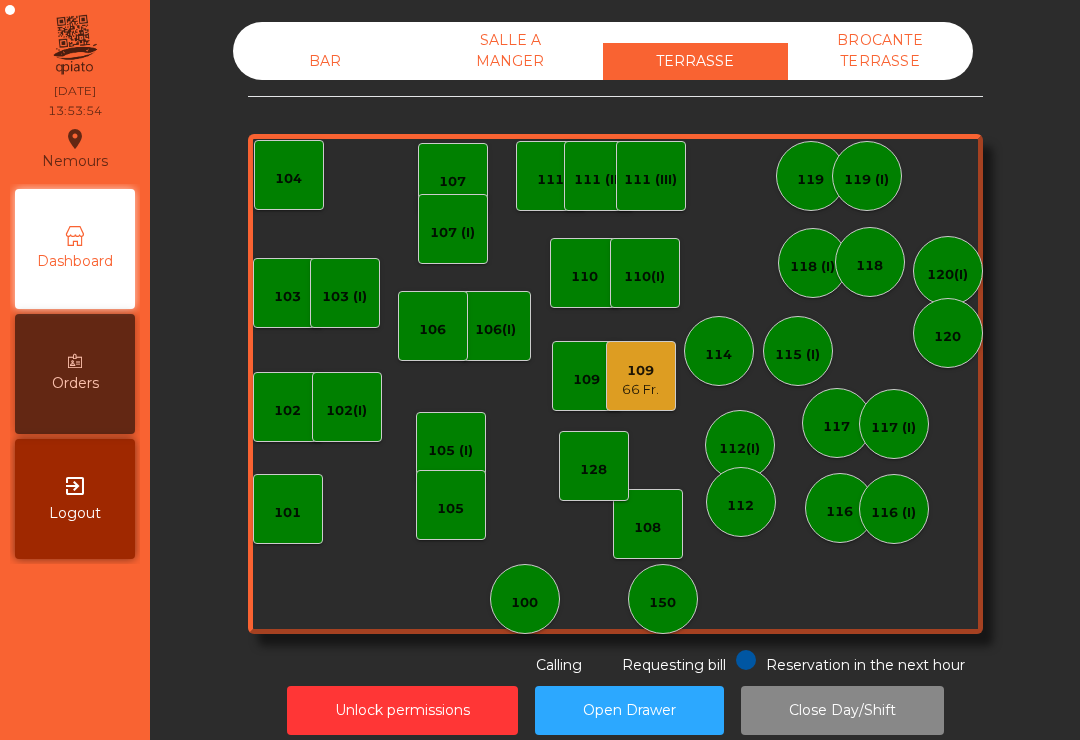 click on "107 (I)" 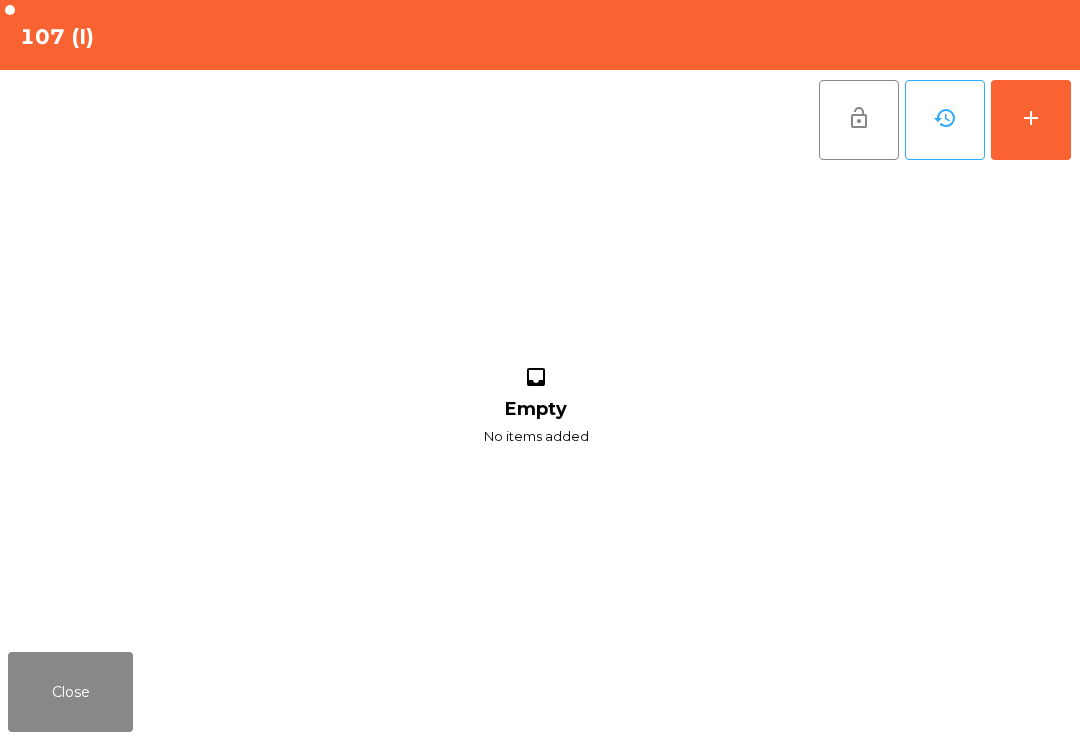 click on "add" 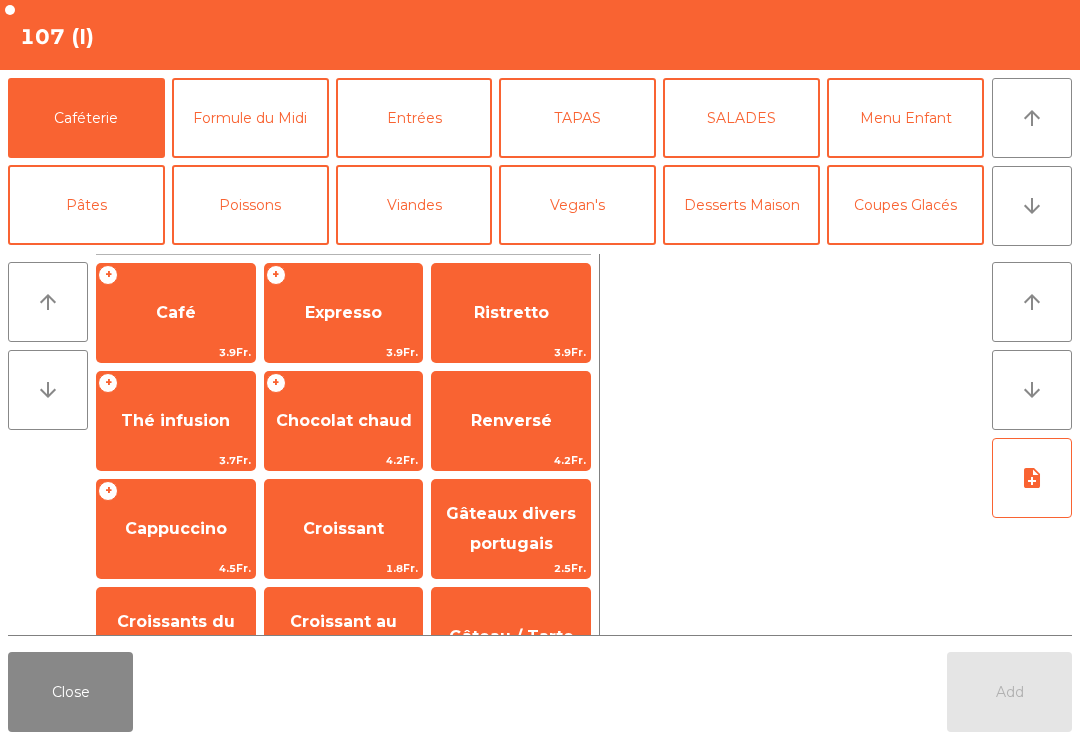 click on "arrow_downward" 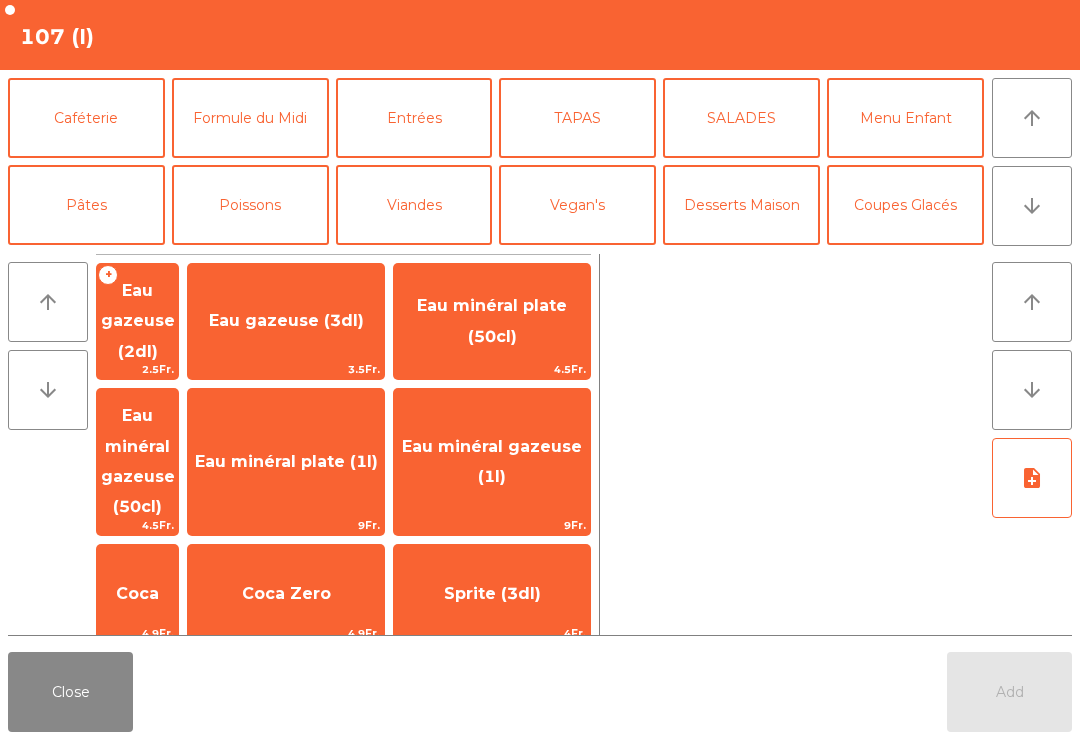 scroll, scrollTop: 174, scrollLeft: 0, axis: vertical 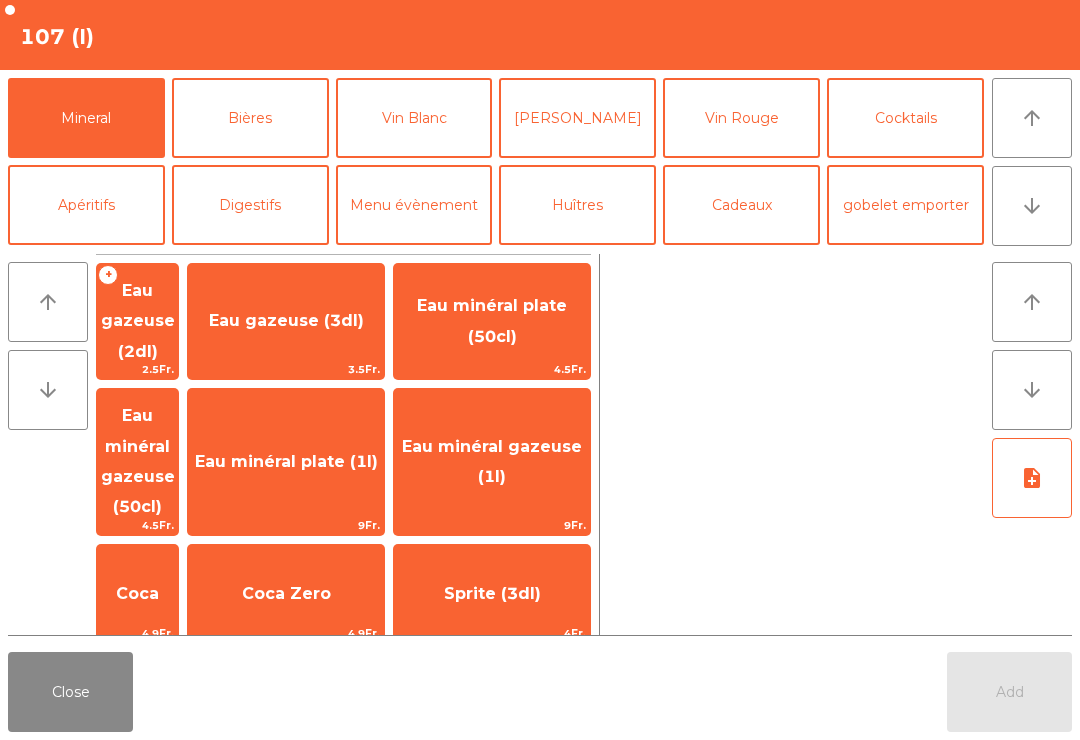 click on "Coca Zero" 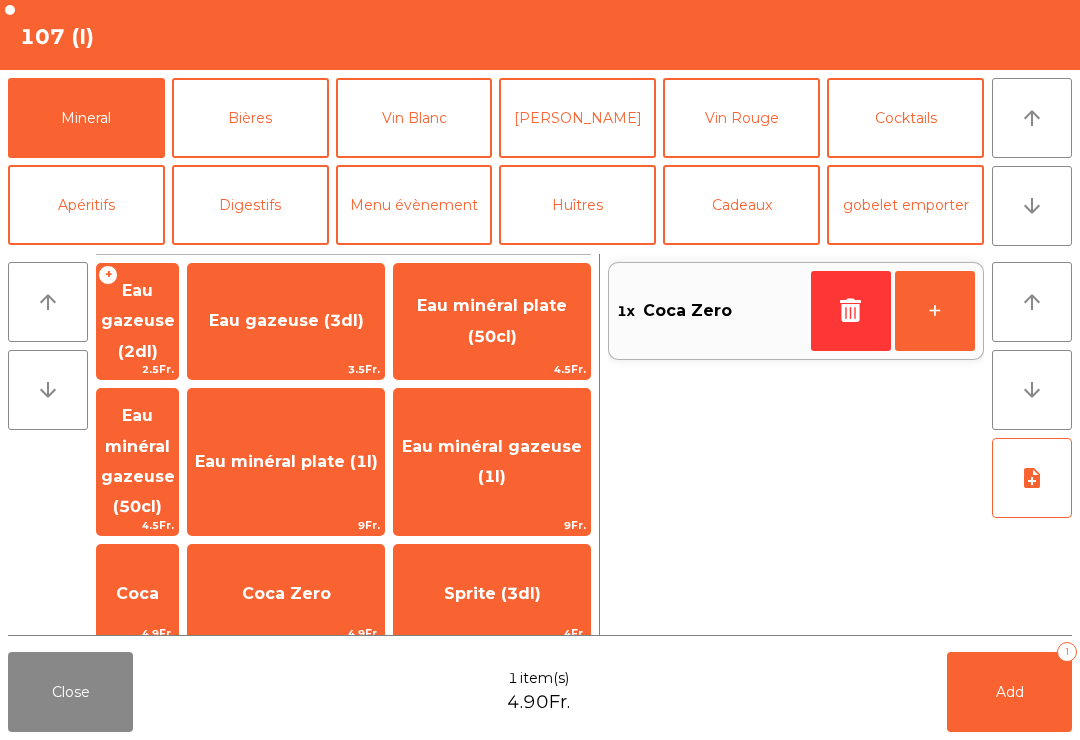 click on "Add   1" 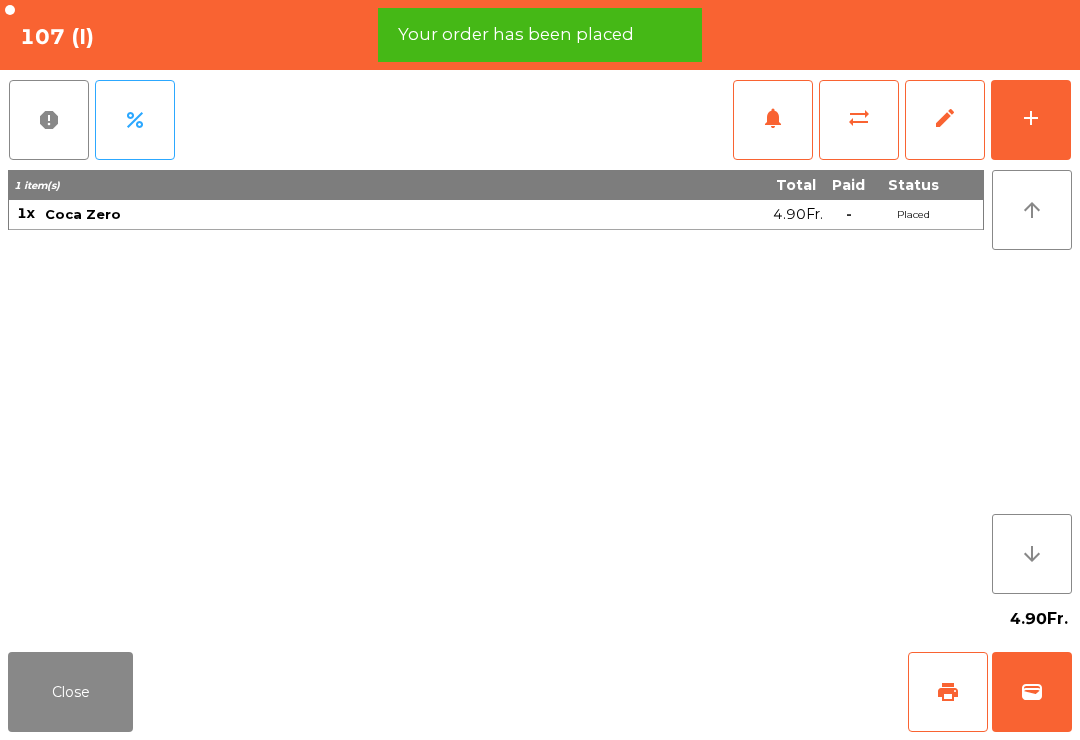 click on "print" 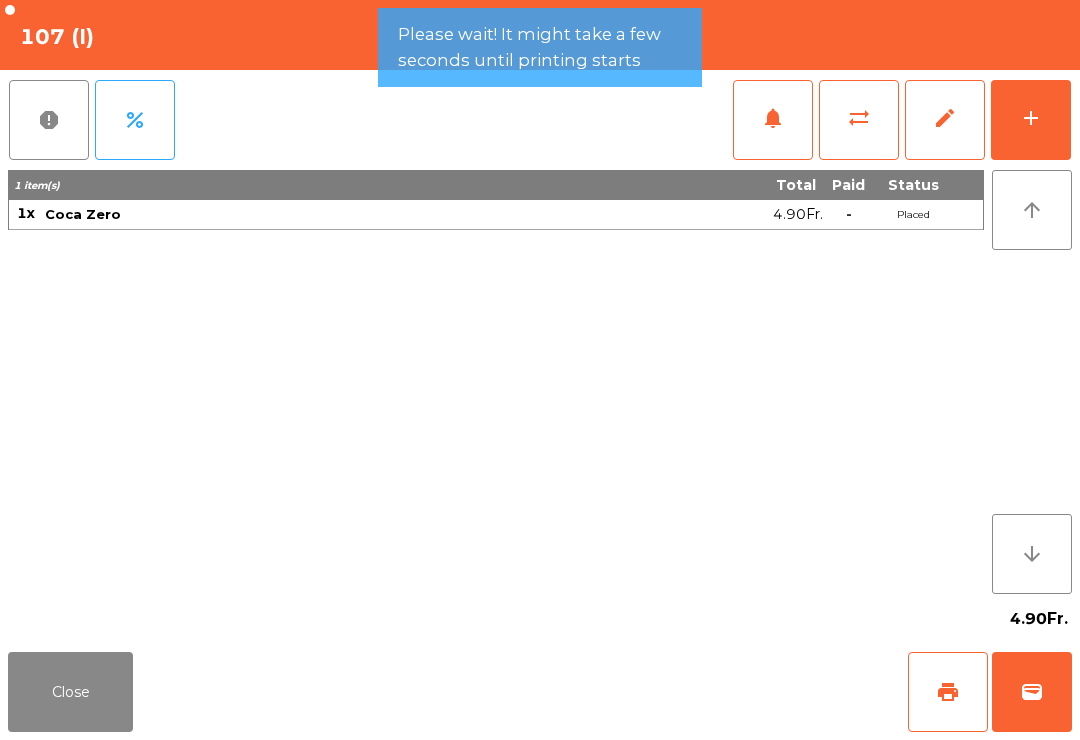 click on "print" 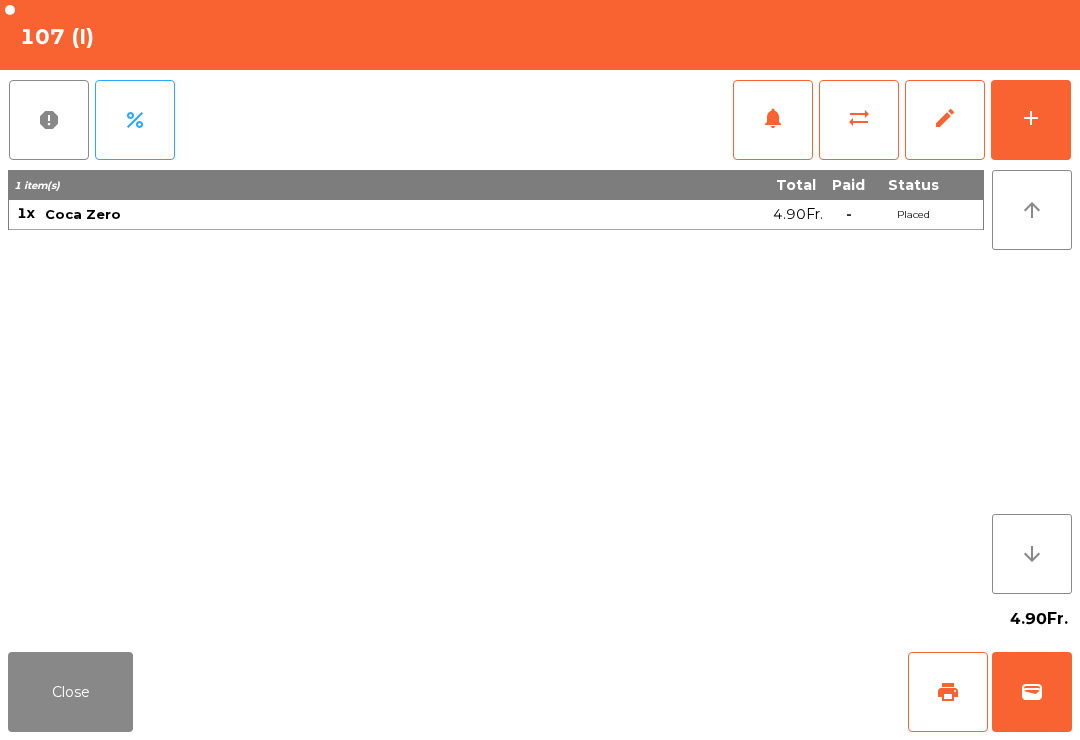 click on "report   percent   notifications   sync_alt   edit   add  1 item(s) Total Paid Status 1x Coca Zero 4.90Fr.  -  Placed arrow_upward arrow_downward  4.90Fr." 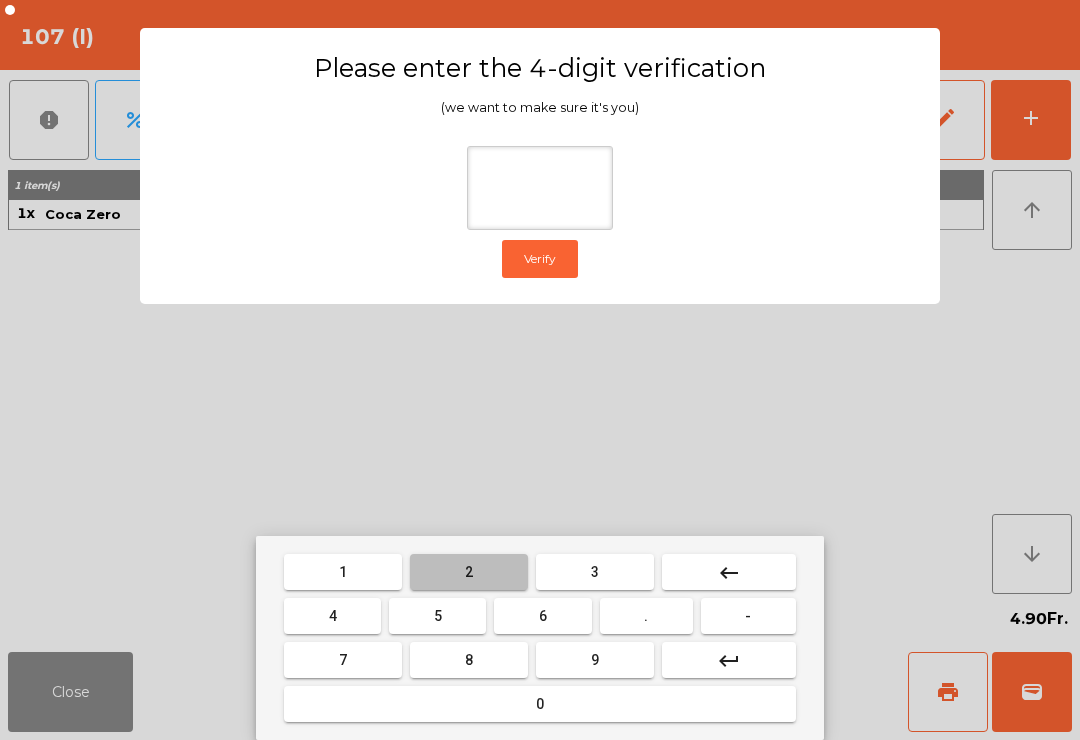 type on "*" 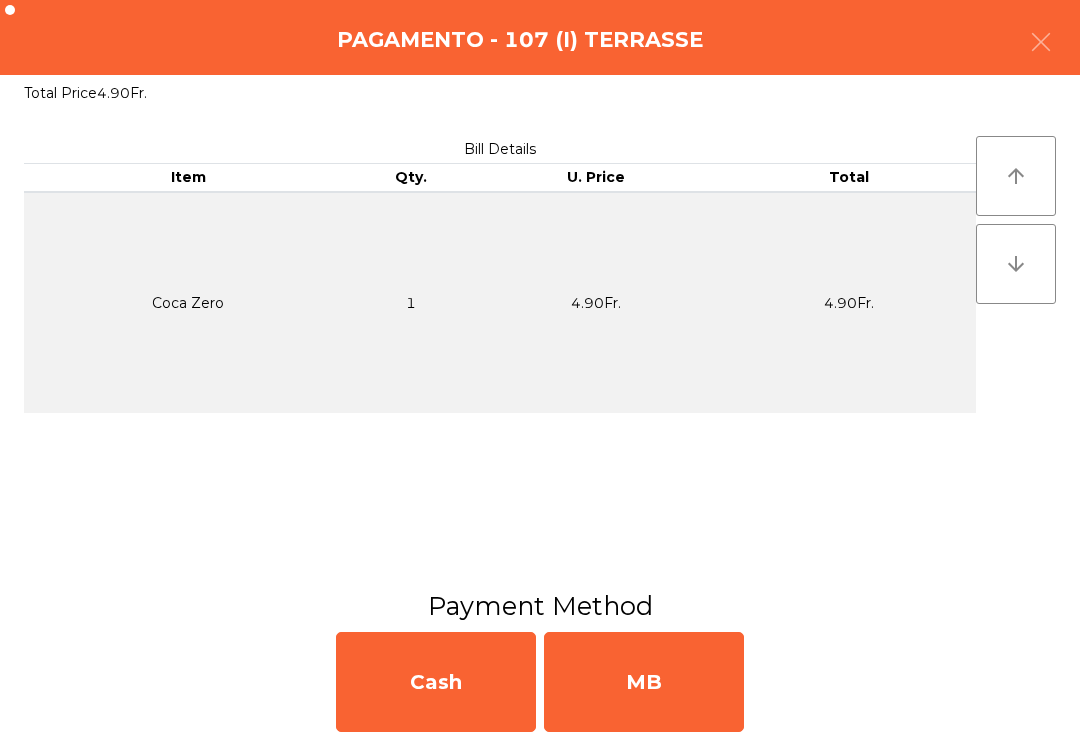 click on "MB" 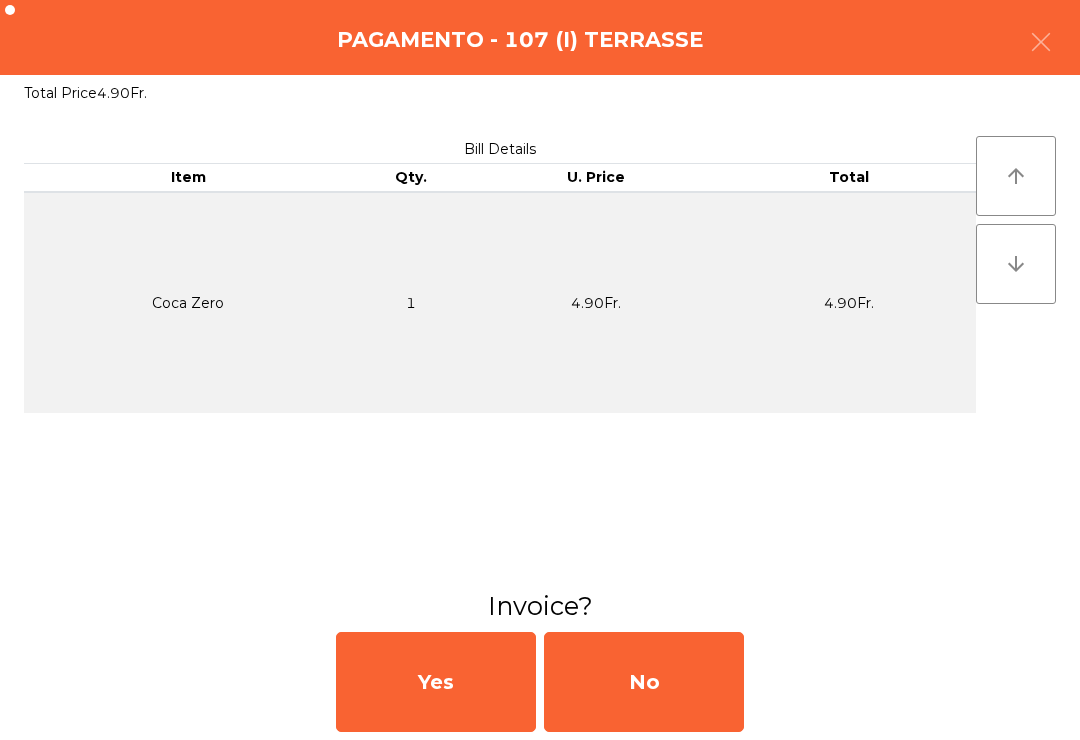 click on "No" 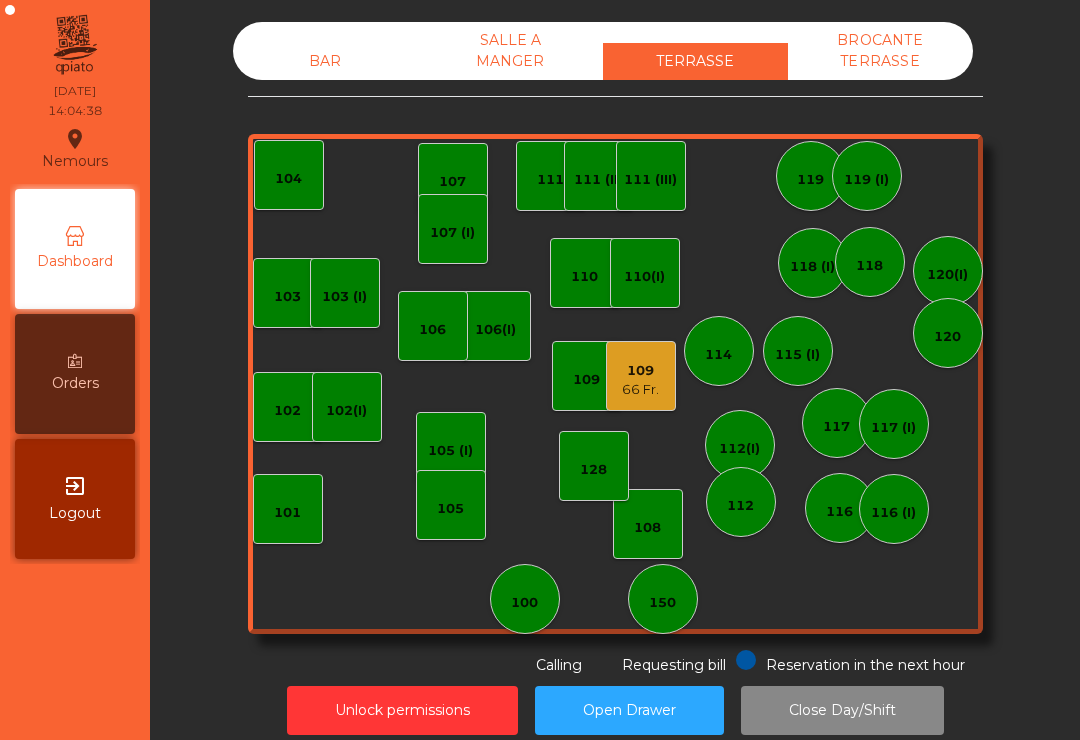 click on "109" 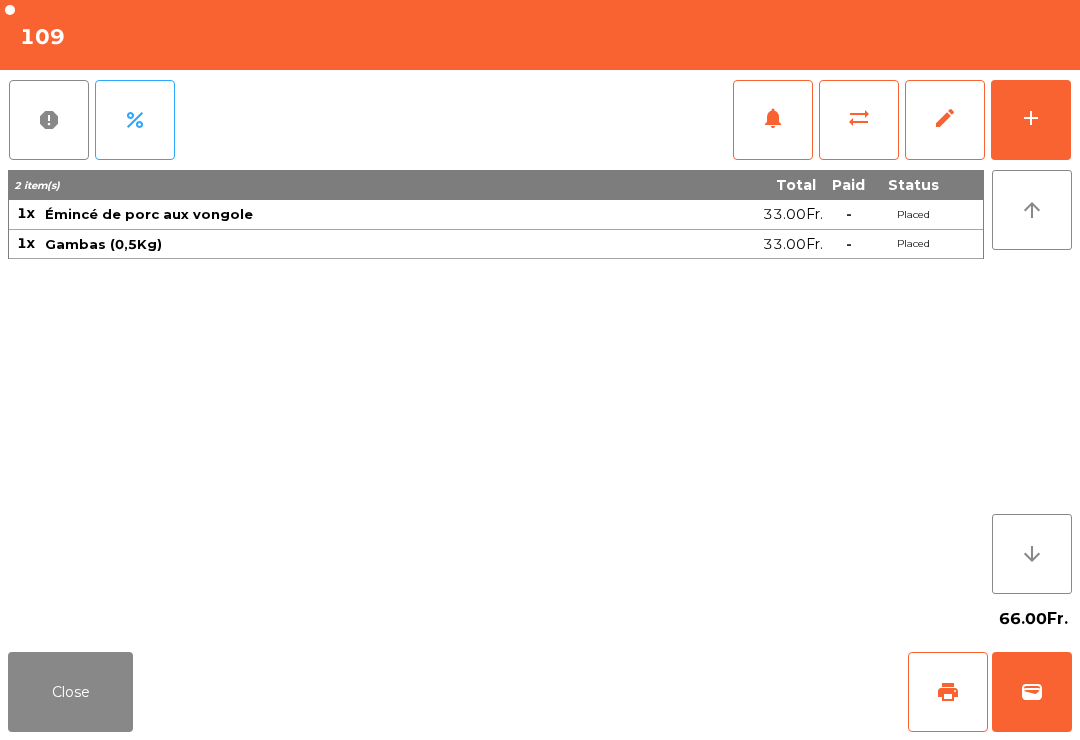 click on "sync_alt" 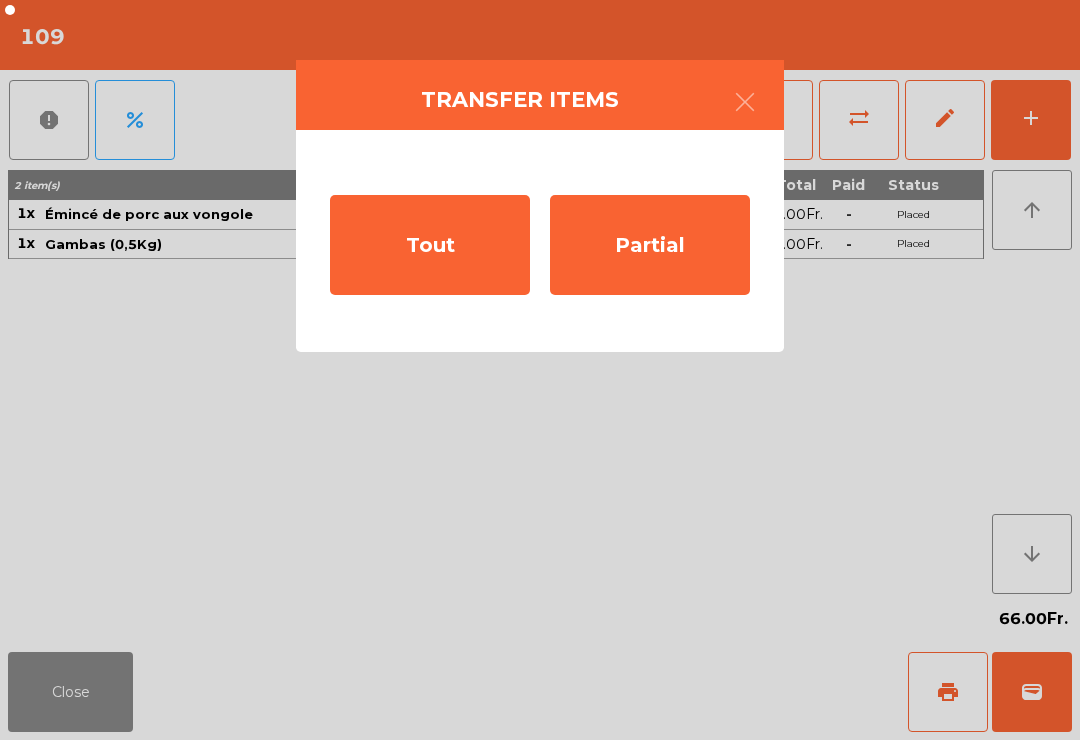 click on "Tout" 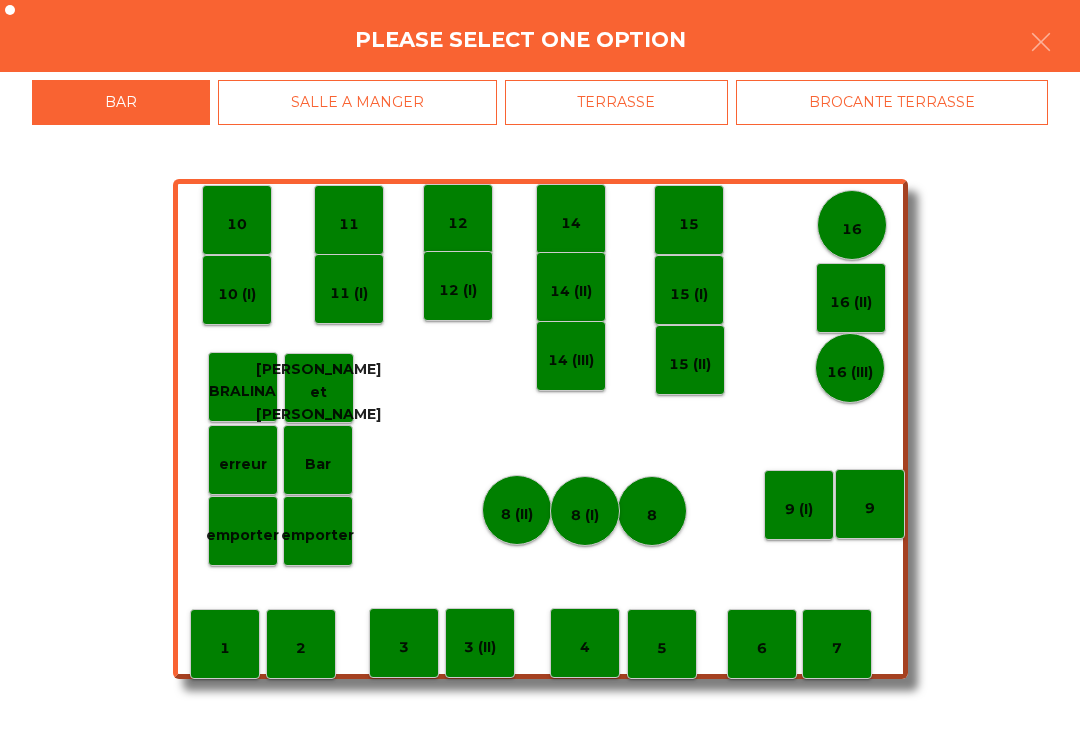 click on "TERRASSE" 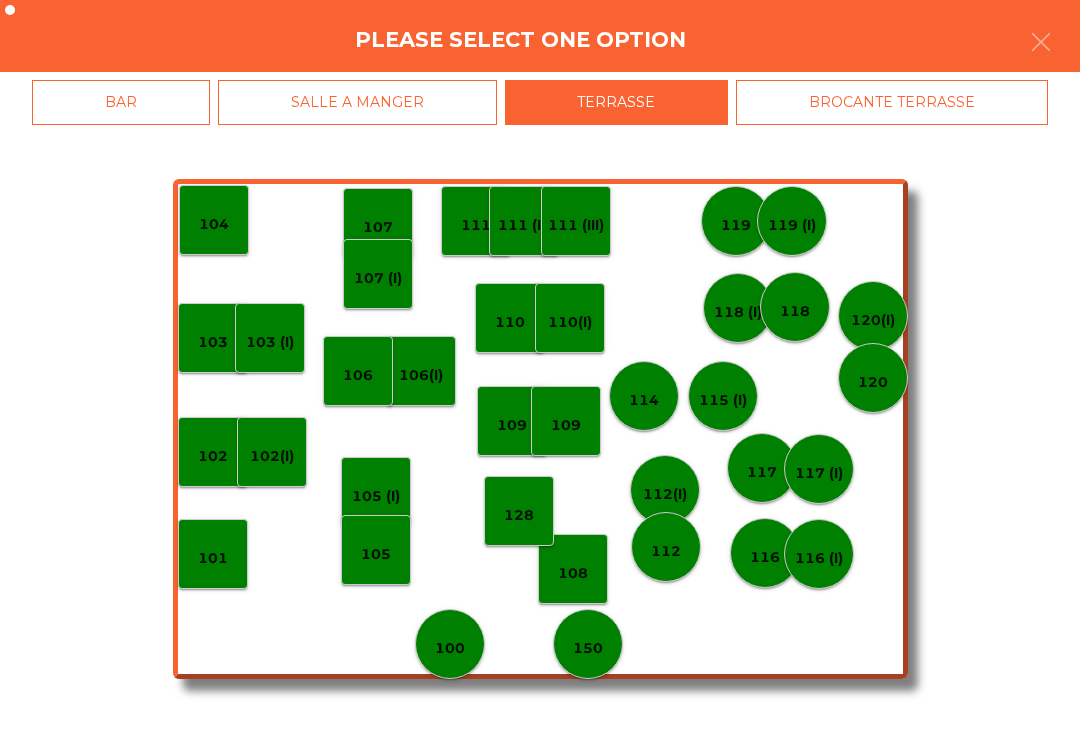 click on "117" 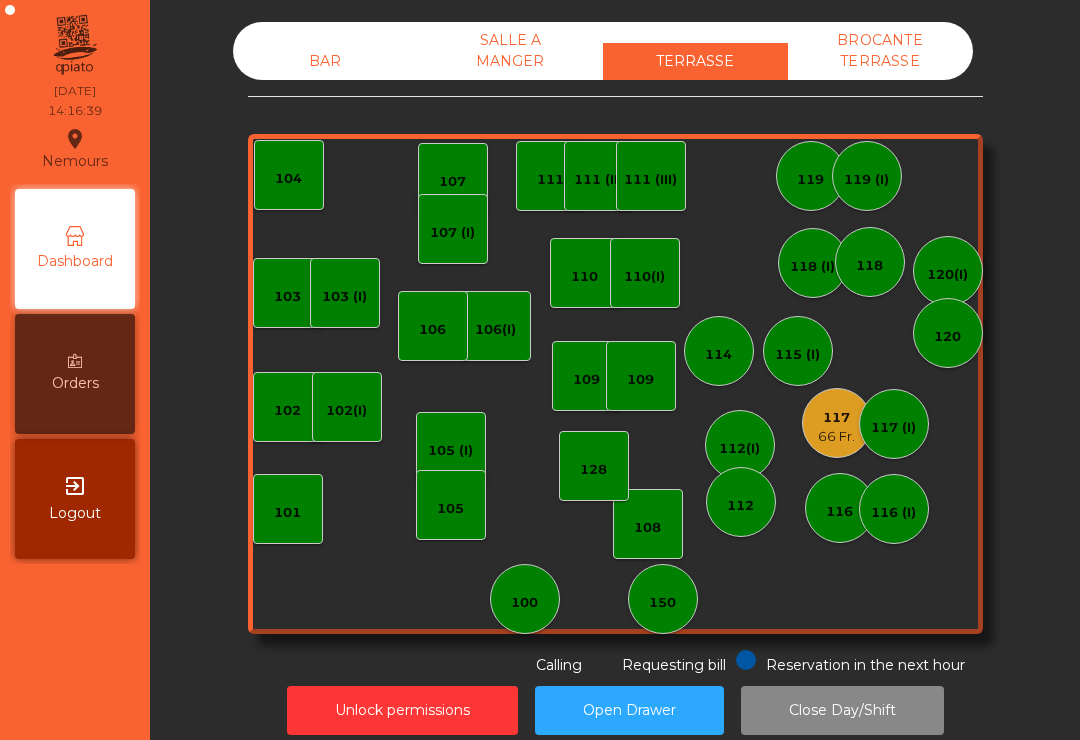 click on "117" 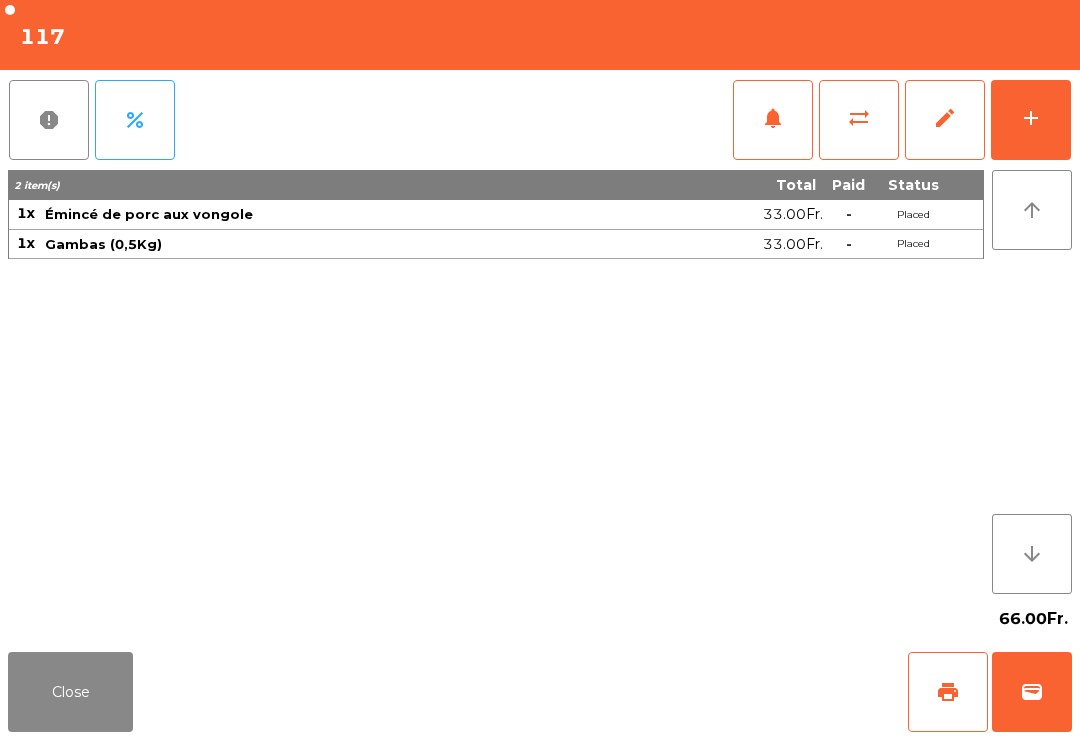 click on "notifications" 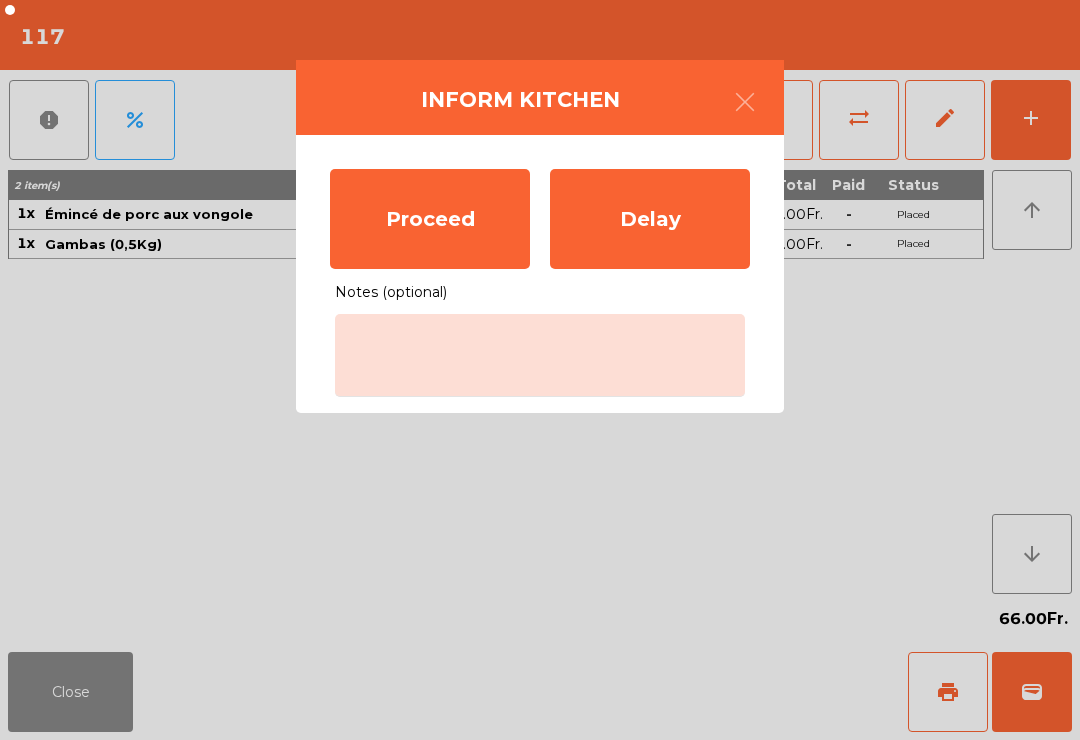 click on "Proceed" 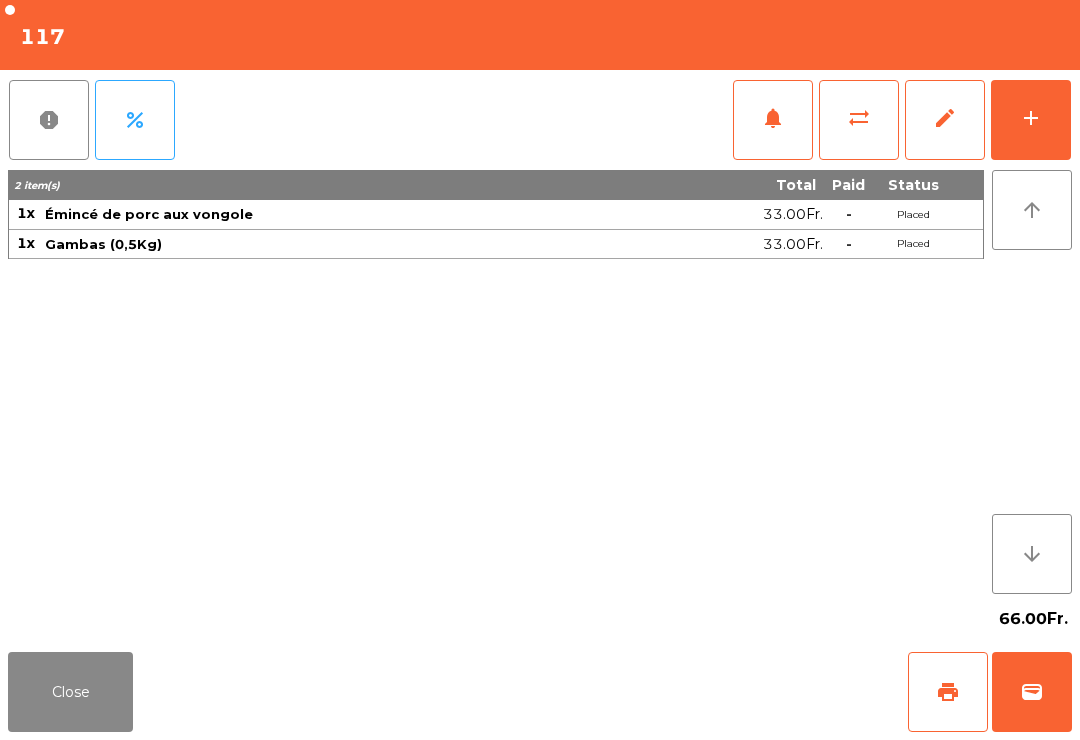 click on "Close" 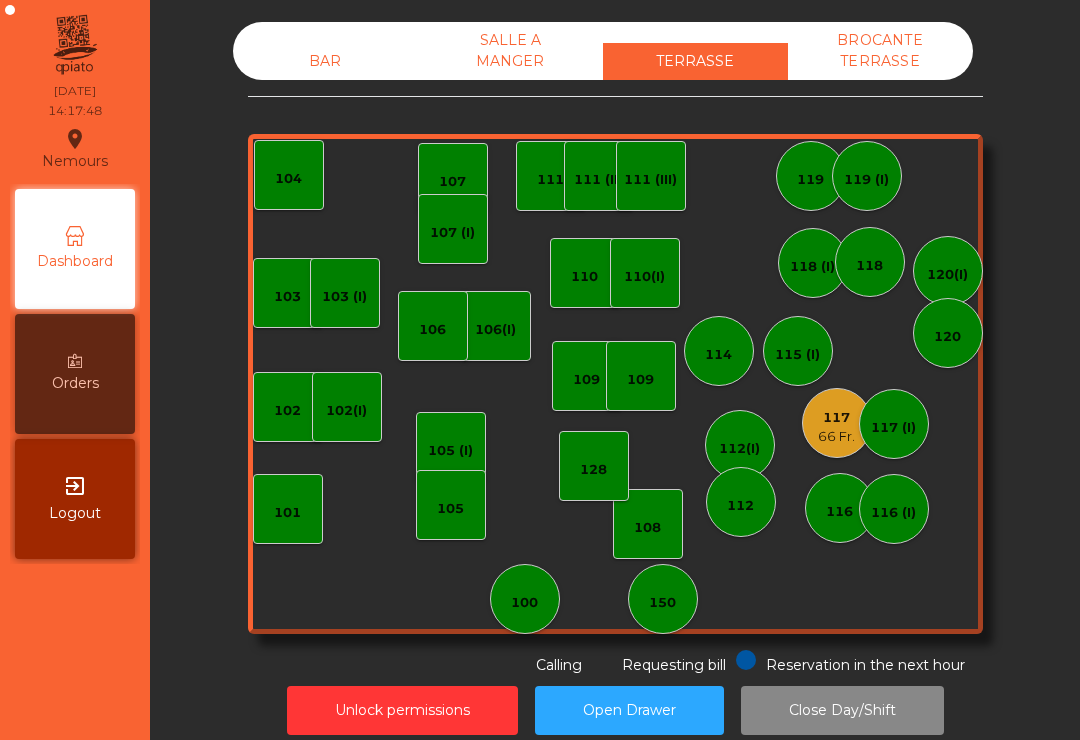 click on "66 Fr." 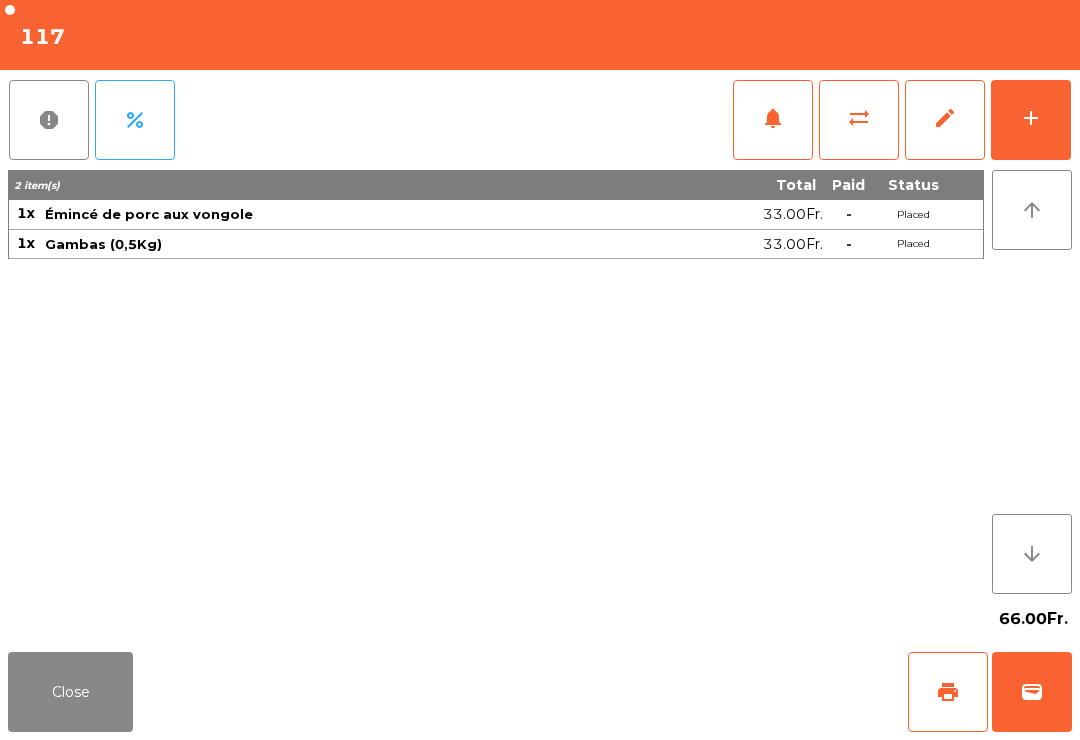 click on "report   percent   notifications   sync_alt   edit   add  2 item(s) Total Paid Status 1x Émincé de porc aux vongole 33.00Fr.  -  Placed 1x Gambas (0,5Kg) 33.00Fr.  -  Placed arrow_upward arrow_downward  66.00Fr." 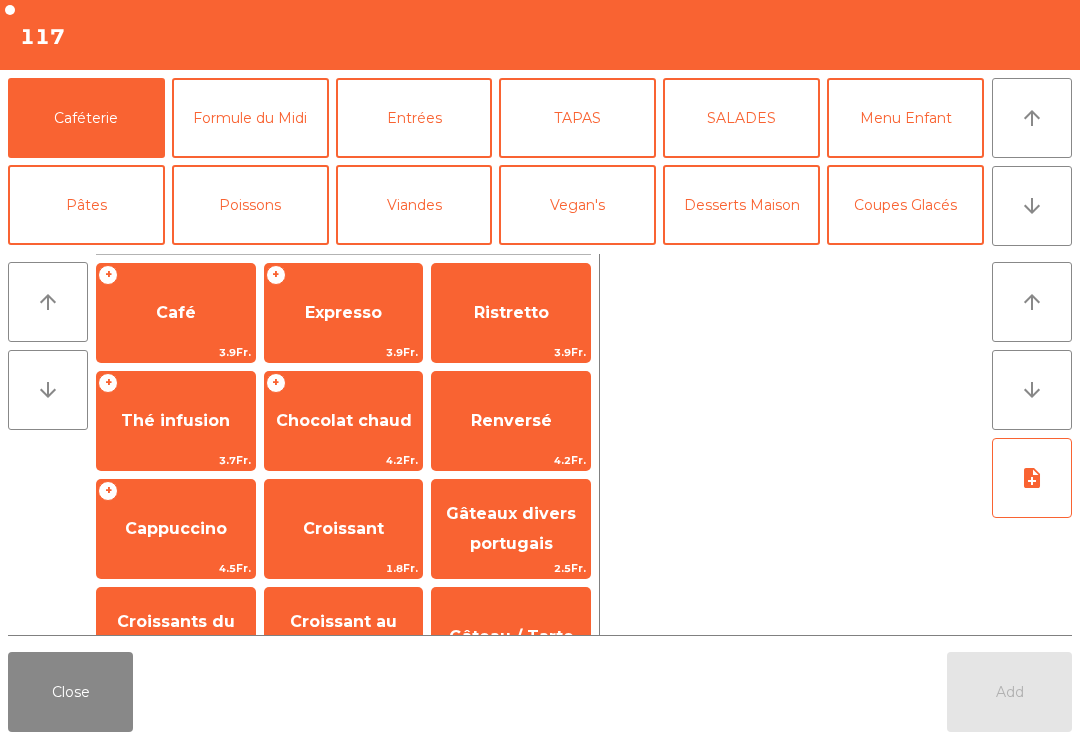 click on "arrow_downward" 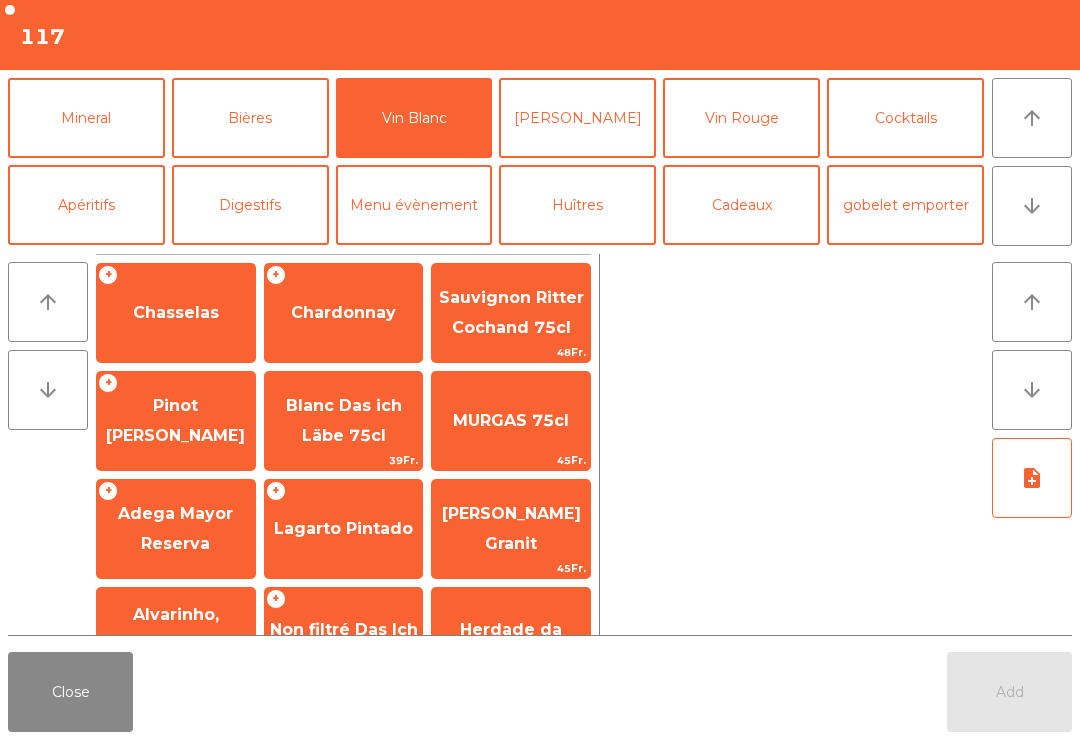click on "[PERSON_NAME]" 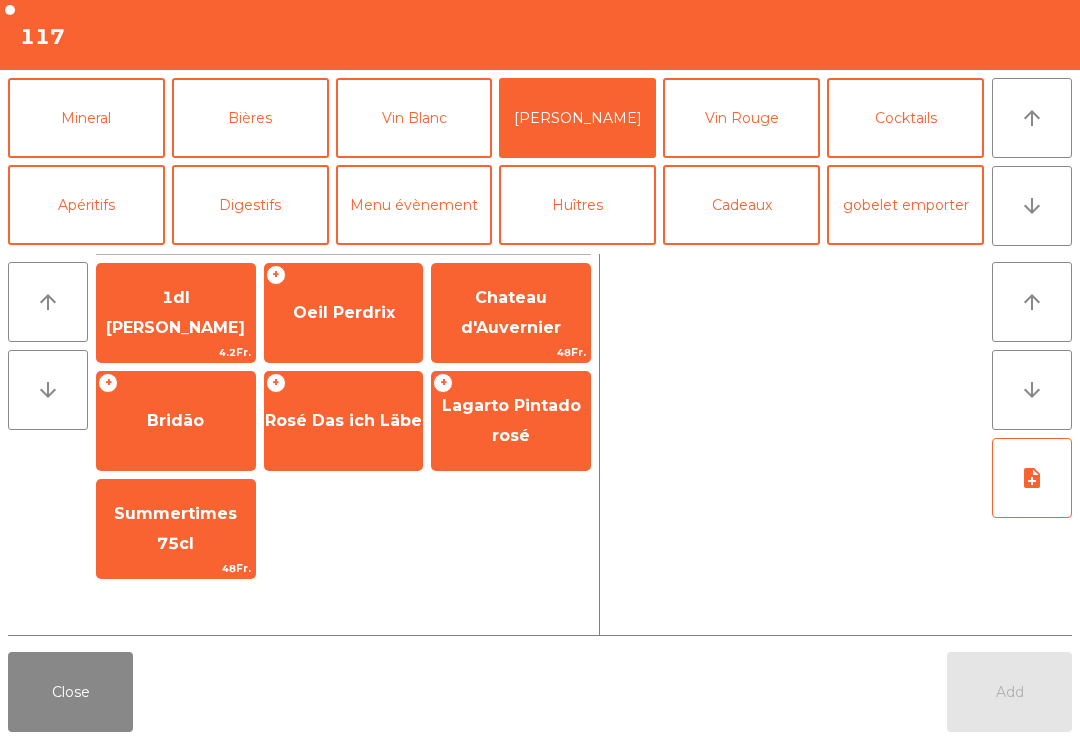 click on "1dl [PERSON_NAME]" 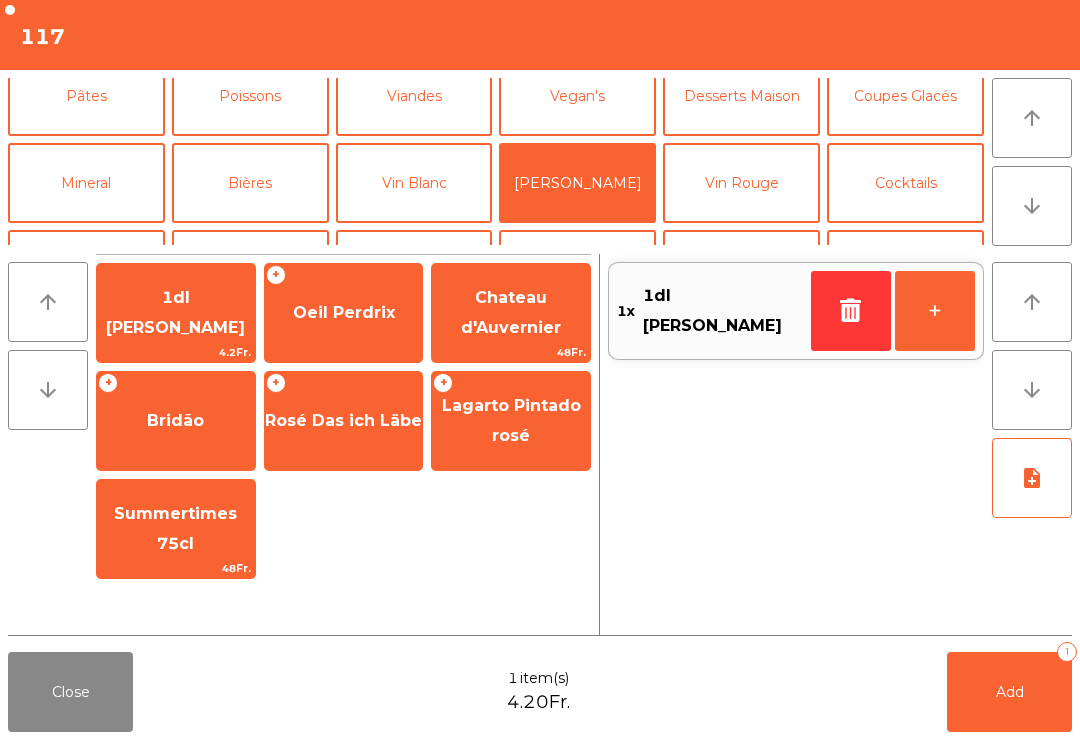 scroll, scrollTop: 95, scrollLeft: 0, axis: vertical 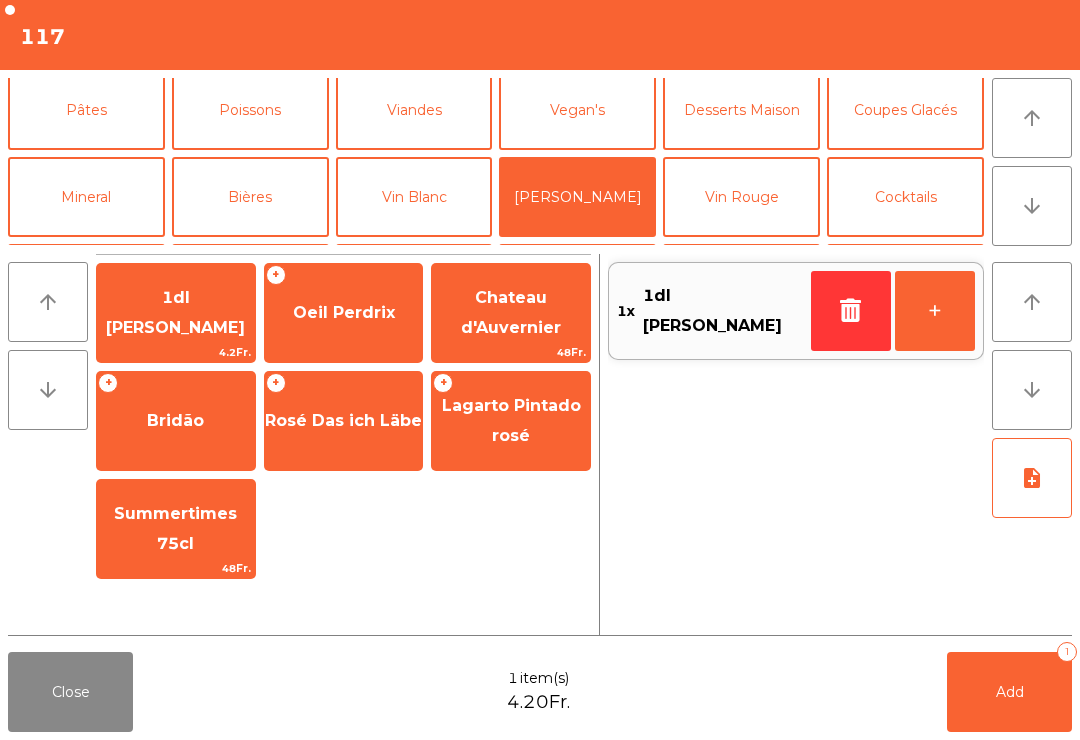 click on "Vin Rouge" 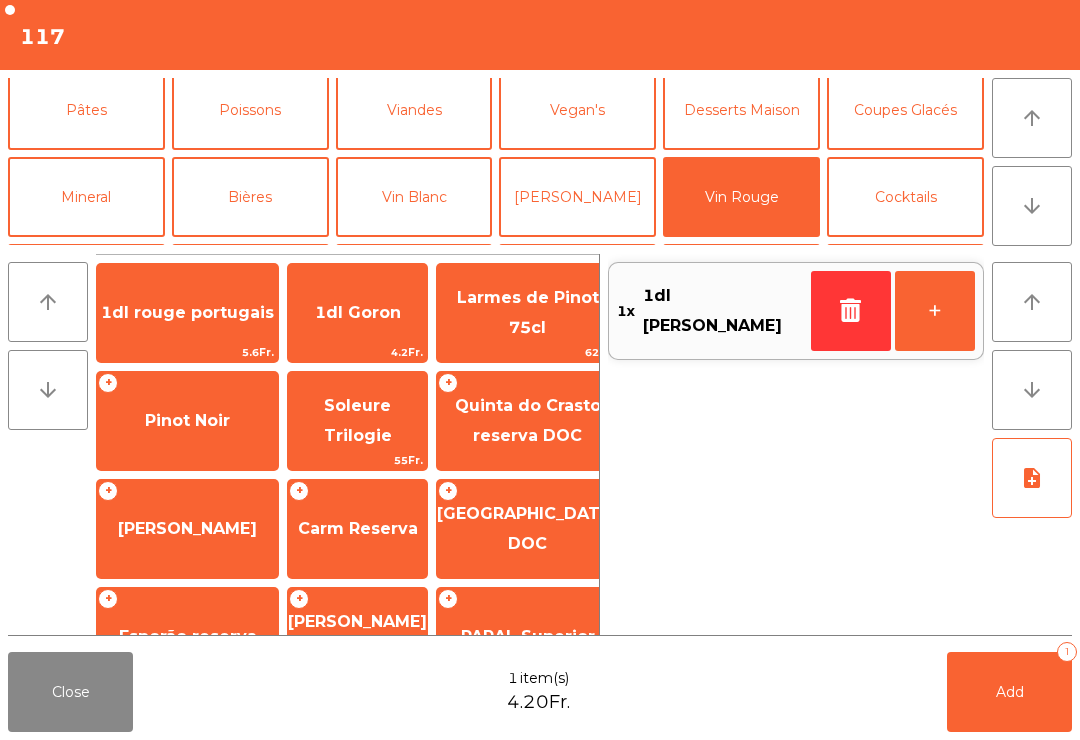 scroll, scrollTop: 95, scrollLeft: 0, axis: vertical 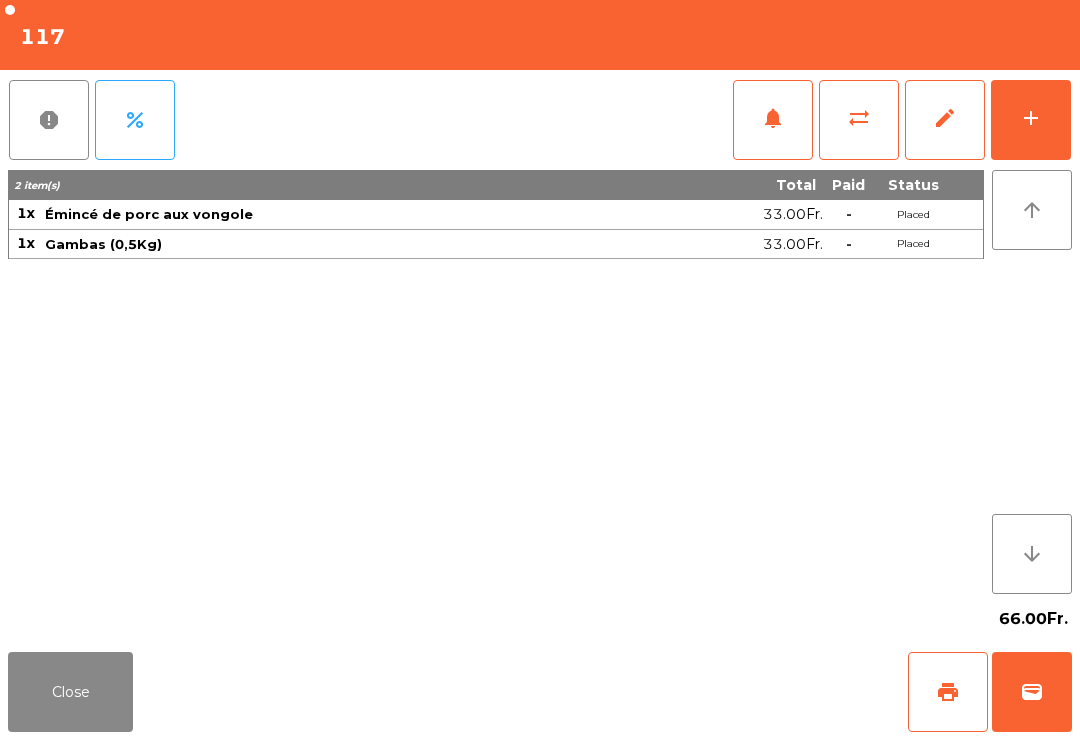 click on "add" 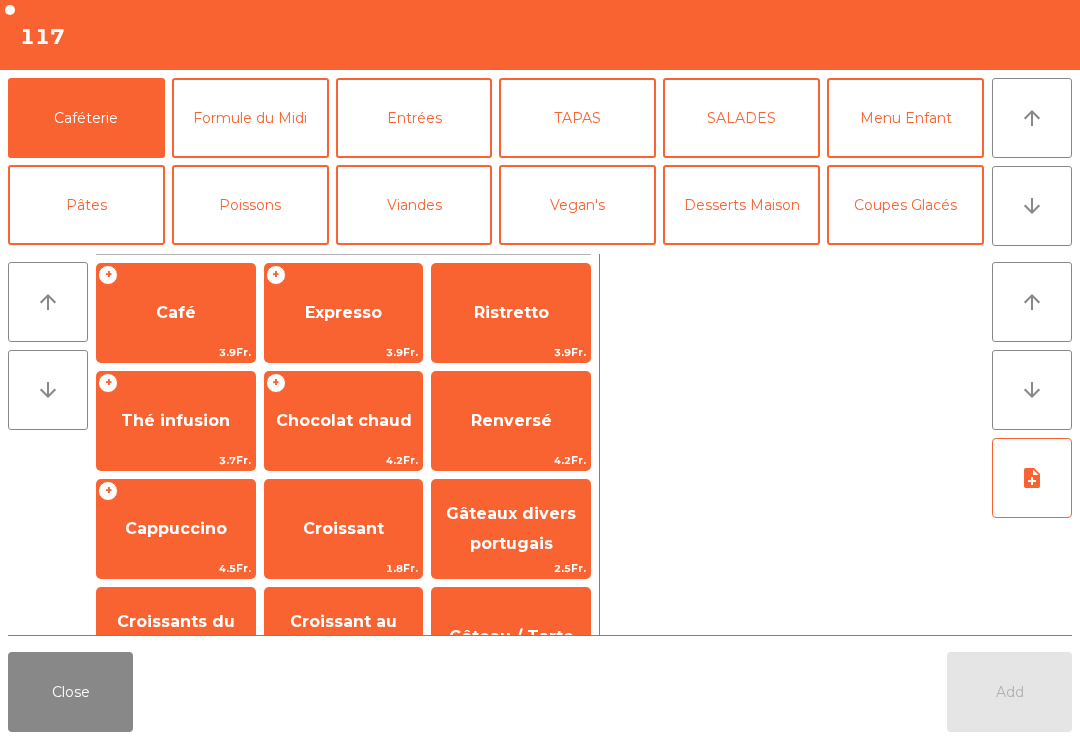 click on "arrow_downward" 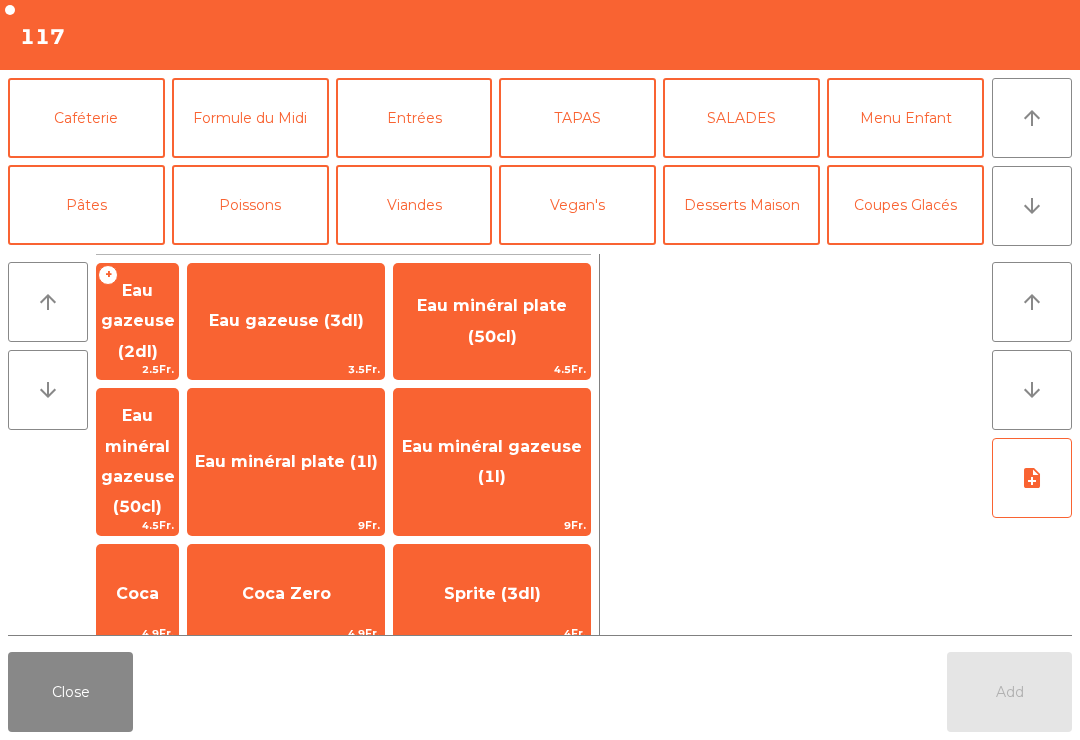 scroll, scrollTop: 174, scrollLeft: 0, axis: vertical 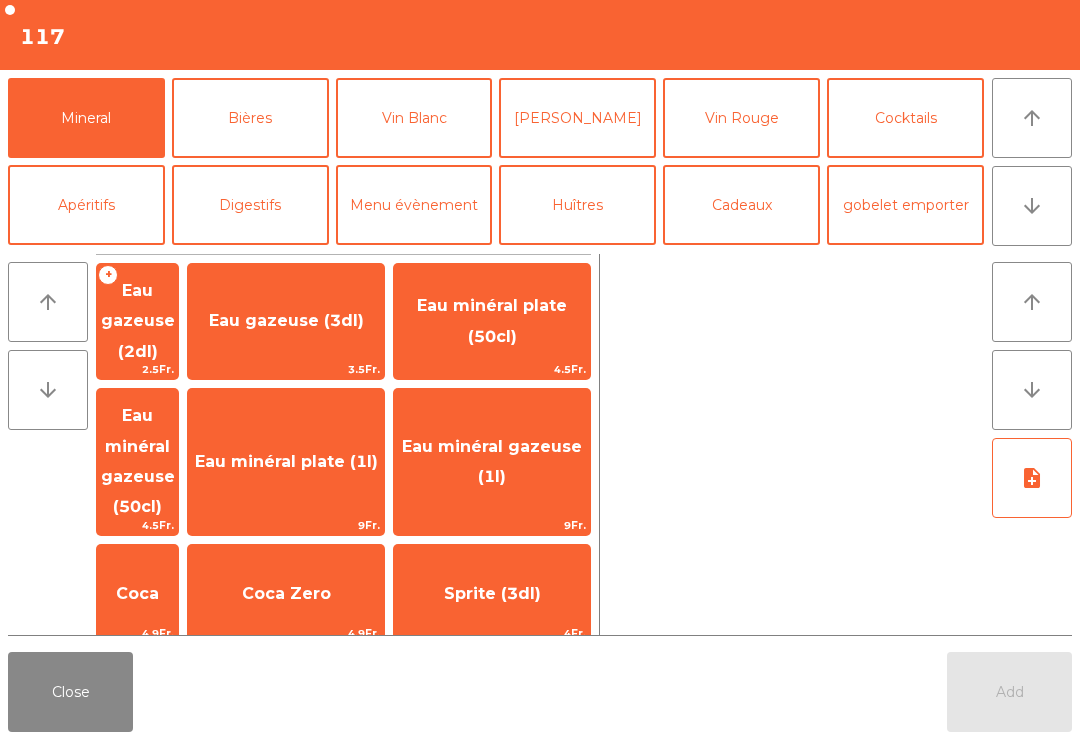 click on "4Fr." 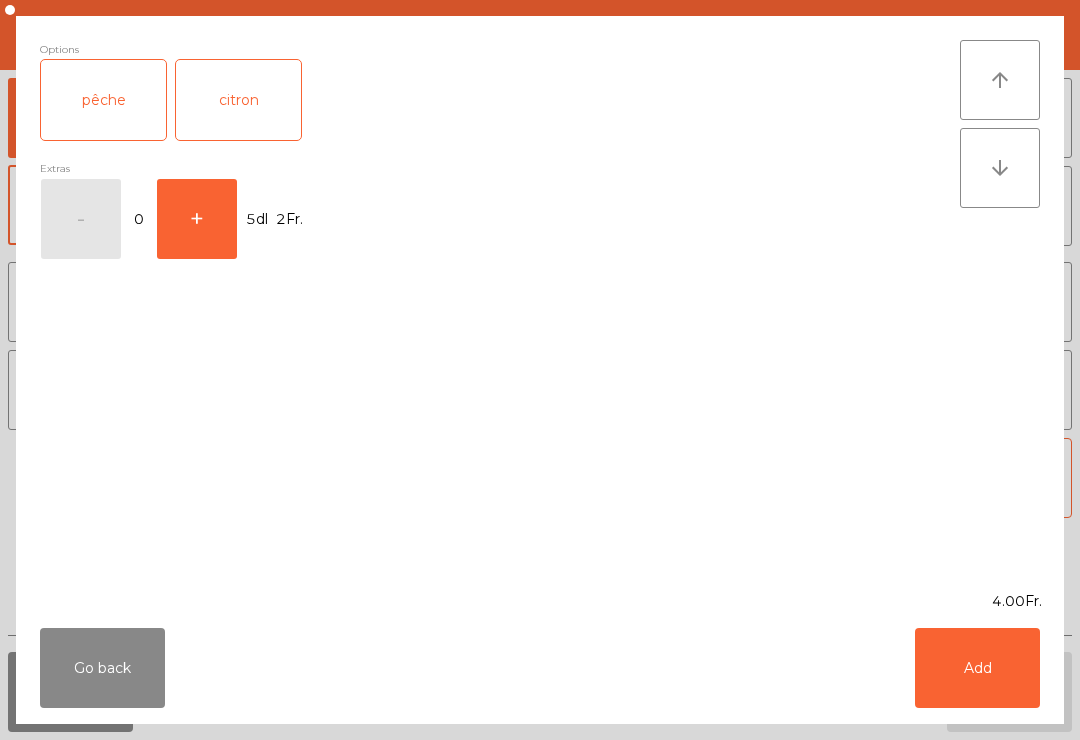 scroll, scrollTop: 174, scrollLeft: 0, axis: vertical 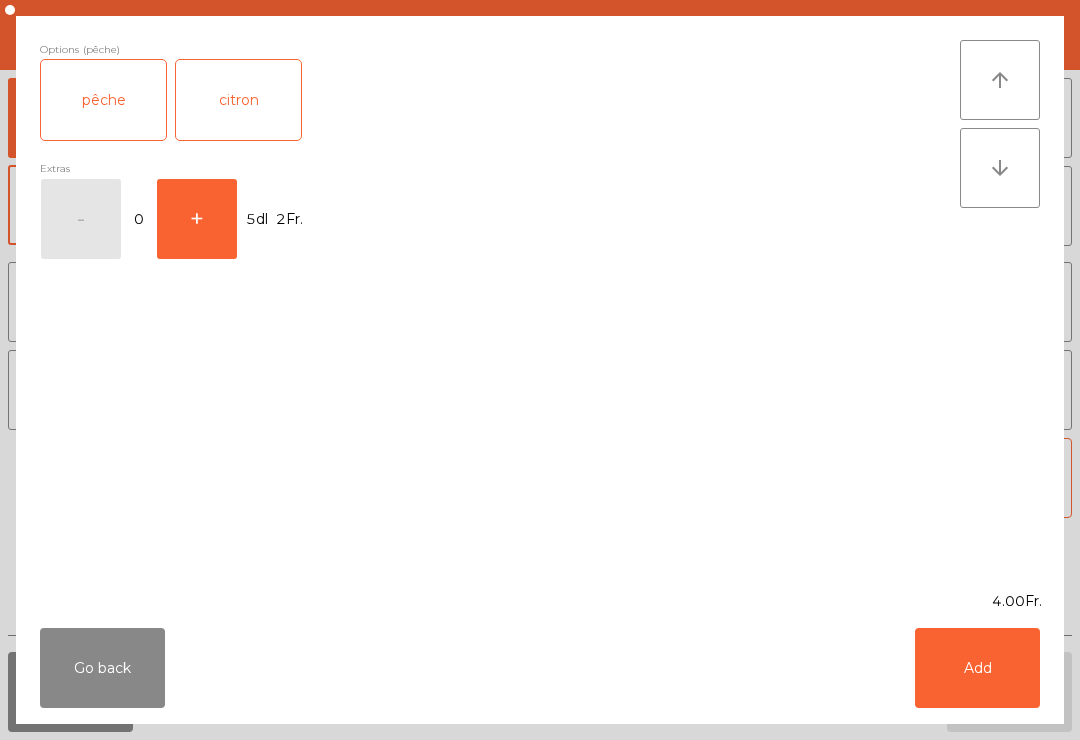 click on "Add" 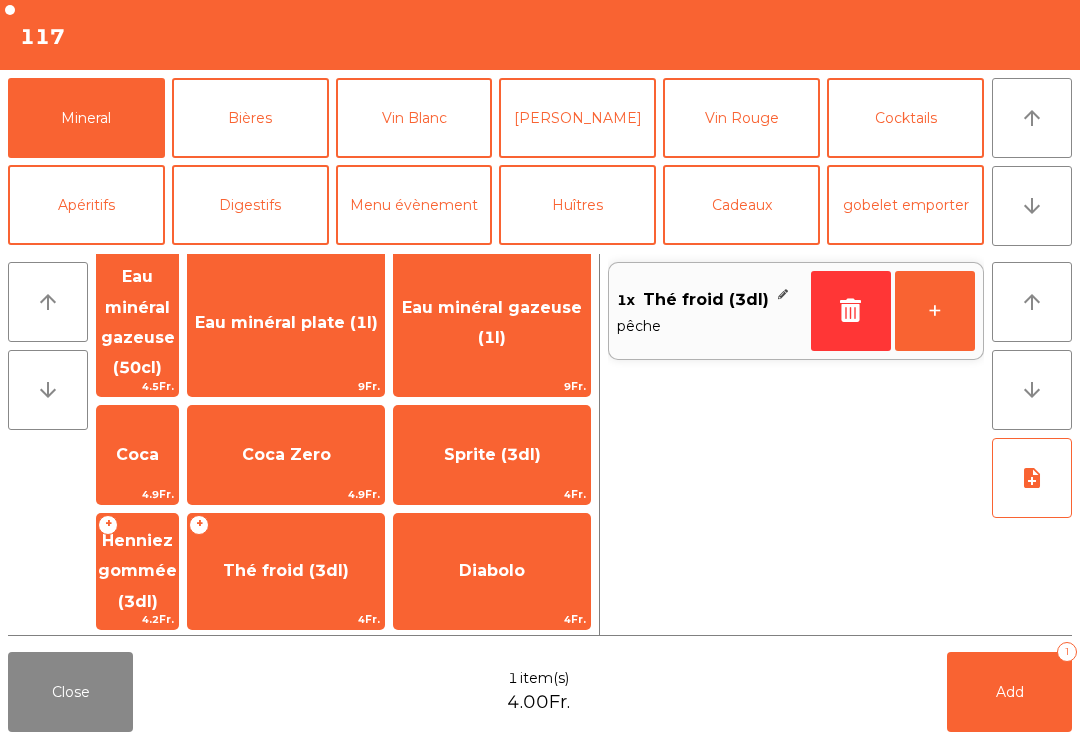 click on "[PERSON_NAME]" 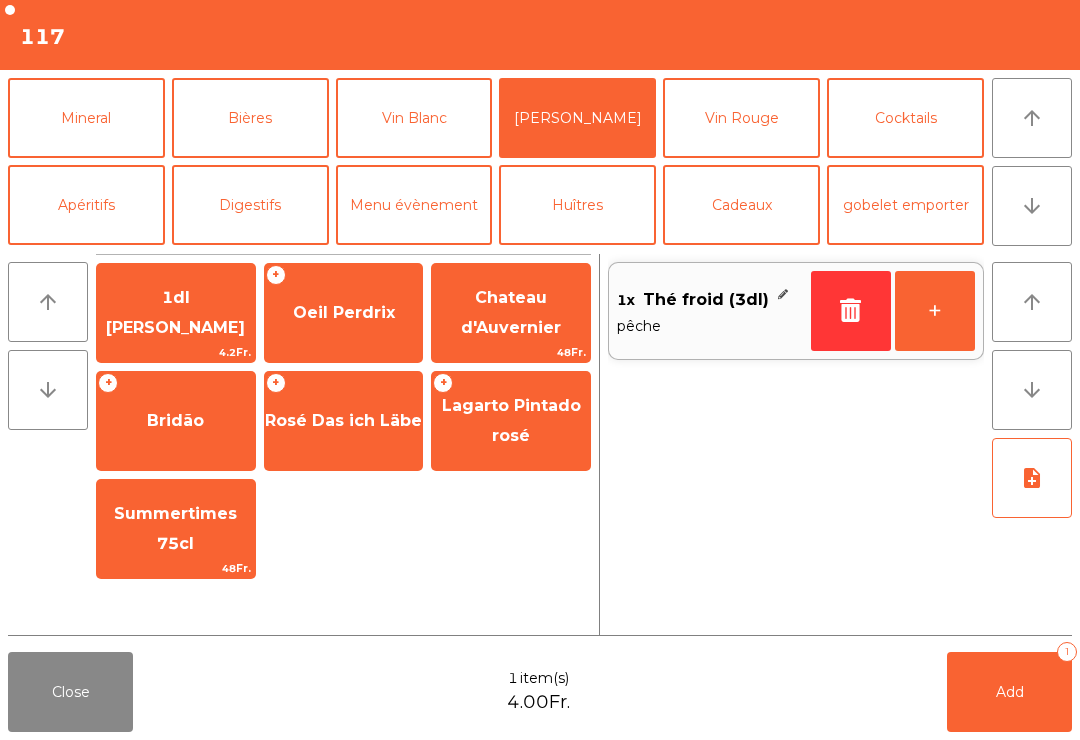 click on "1dl [PERSON_NAME]" 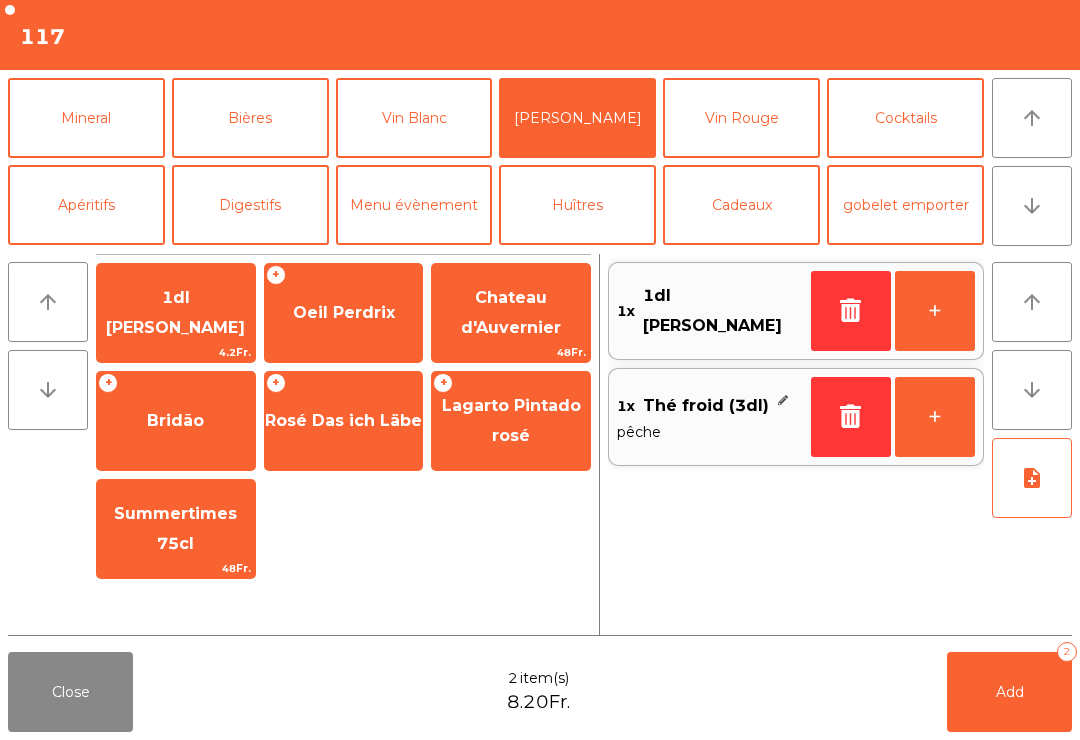 click on "Add   2" 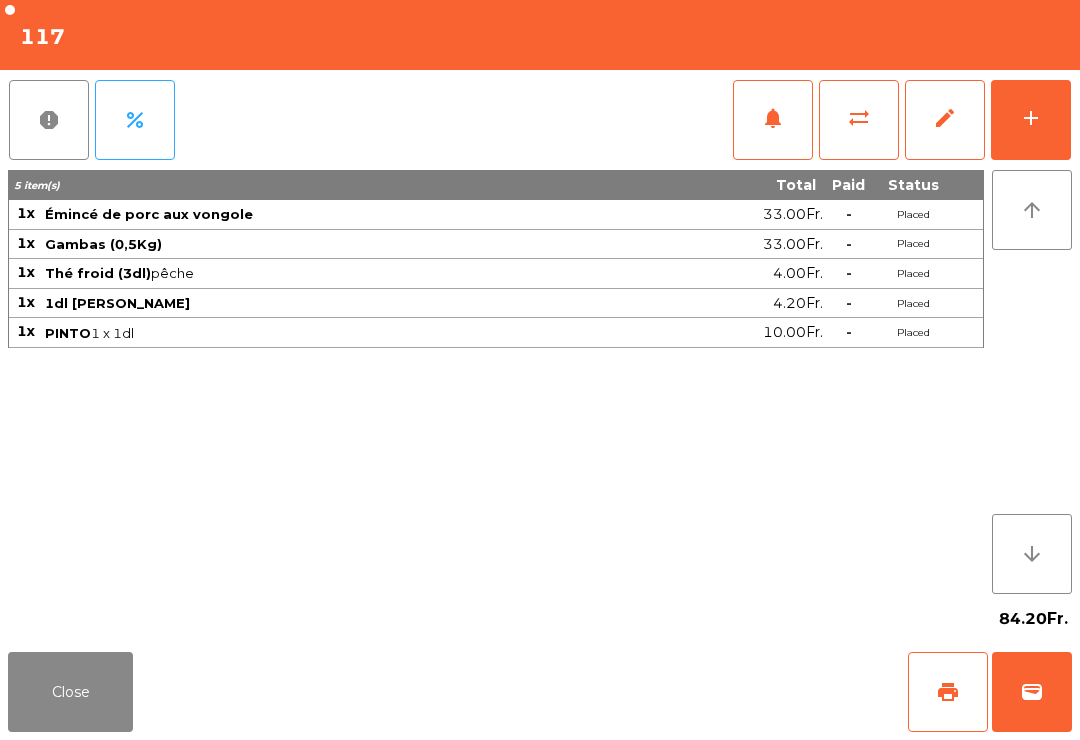 scroll, scrollTop: 0, scrollLeft: 0, axis: both 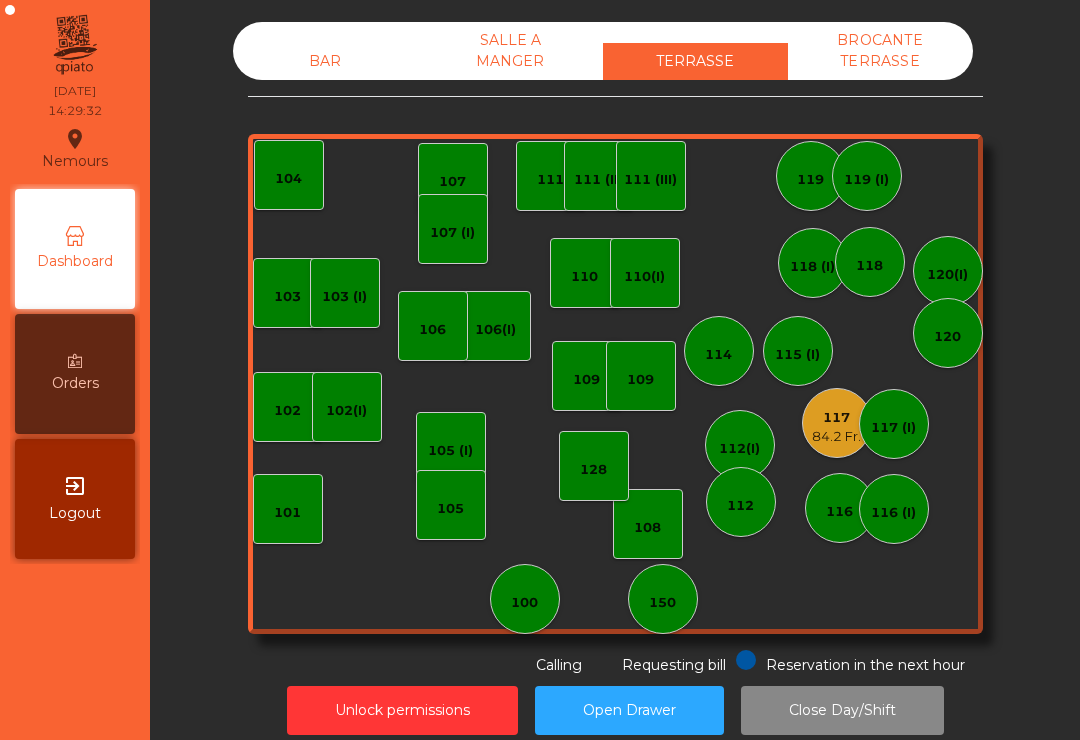 click on "84.2 Fr." 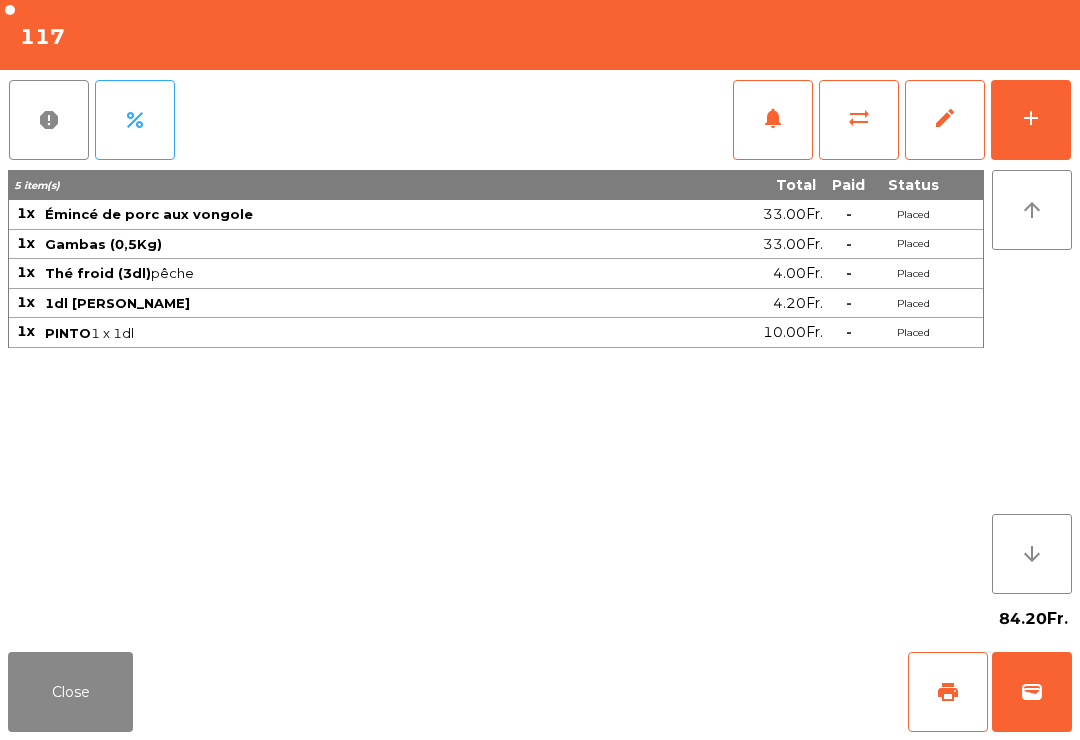 click on "Close" 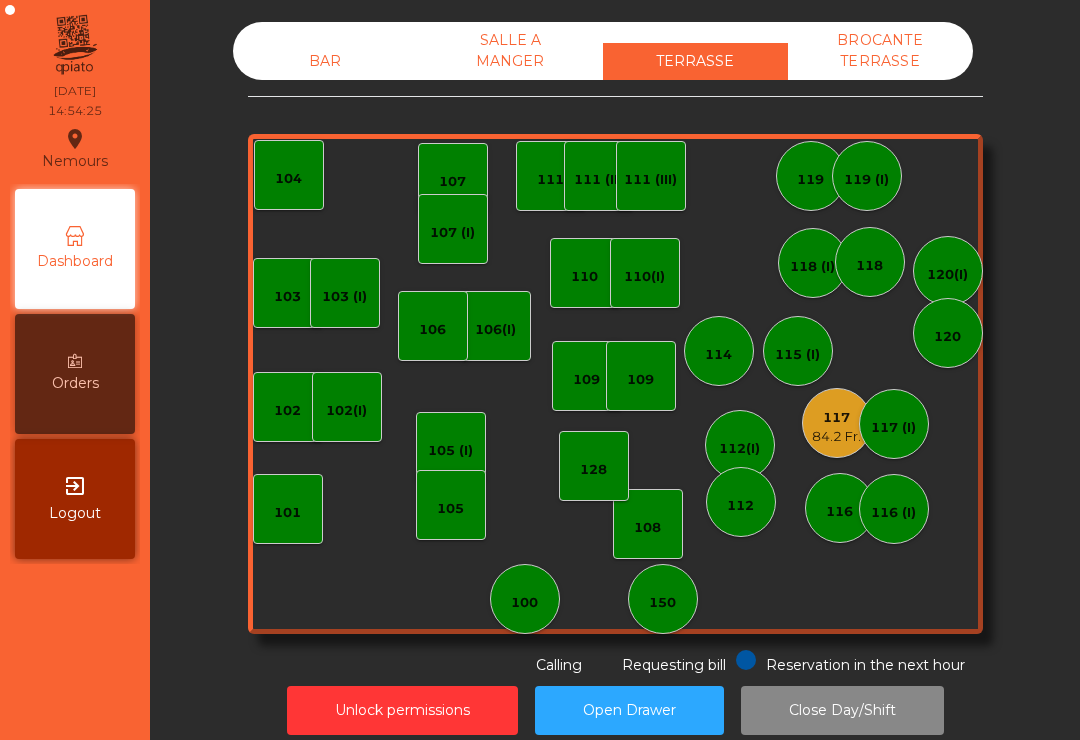 click on "110" 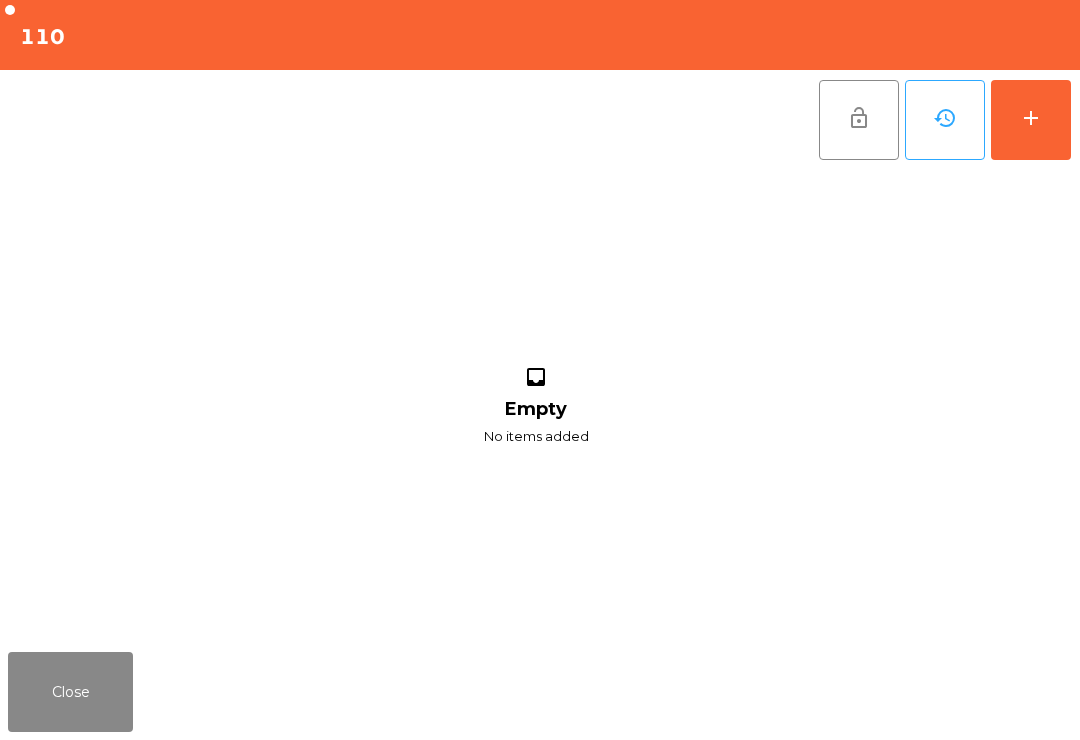 click on "add" 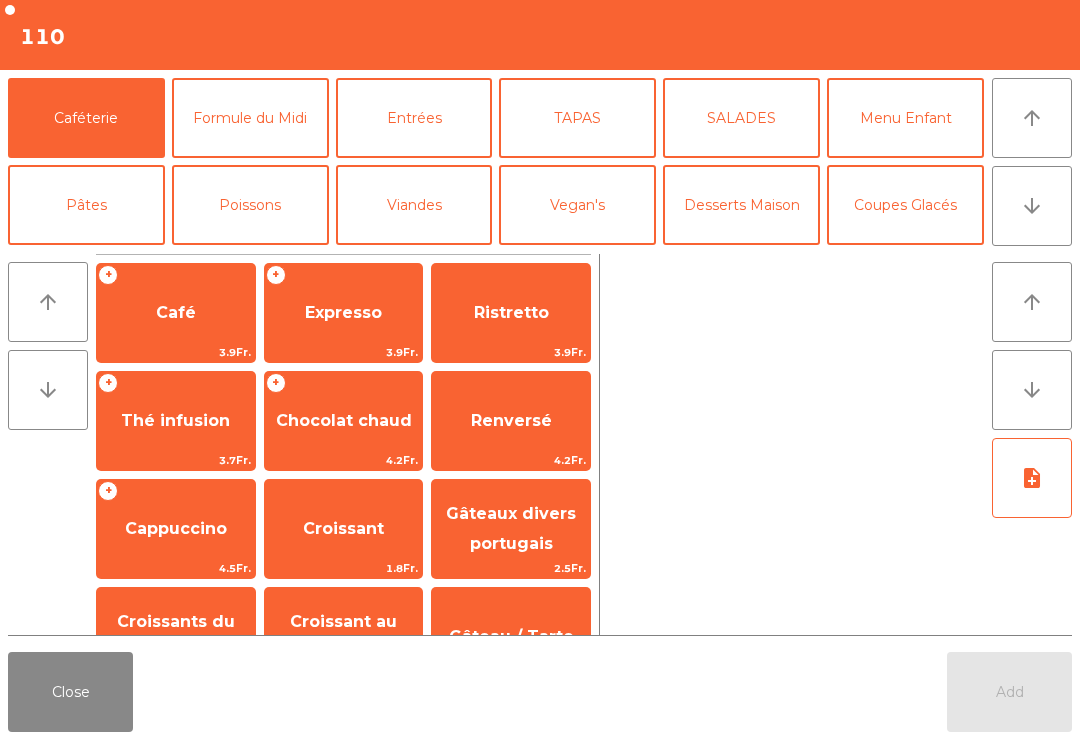 click on "Formule du Midi" 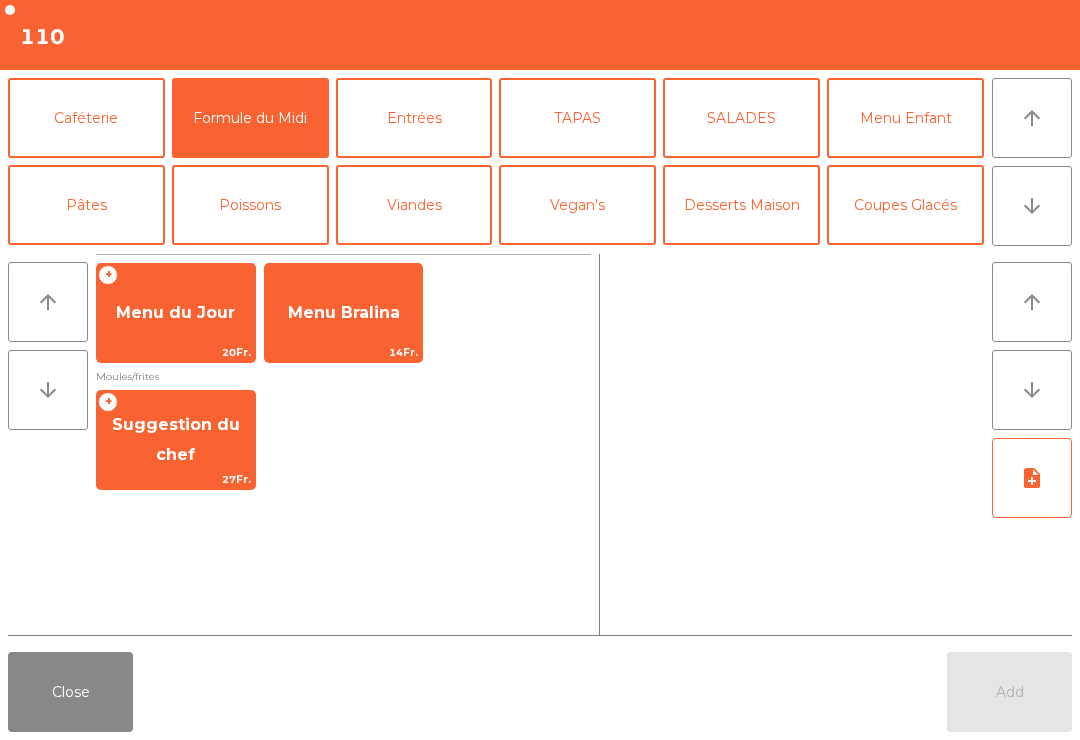 click on "Menu du Jour" 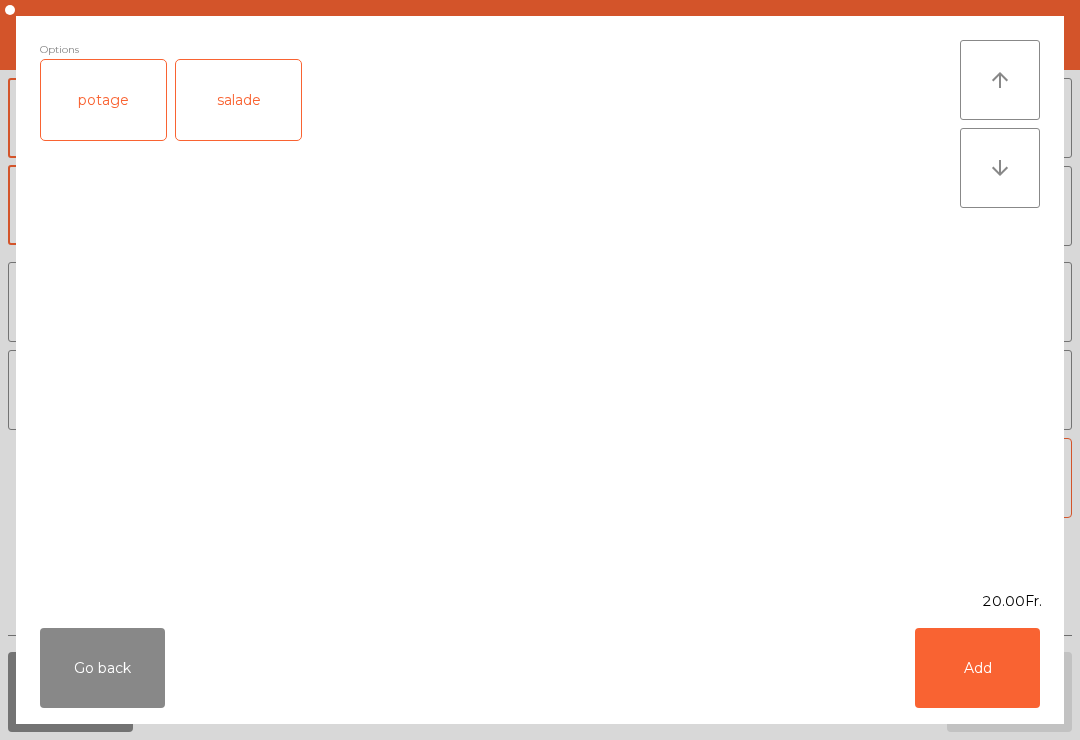 click on "Add" 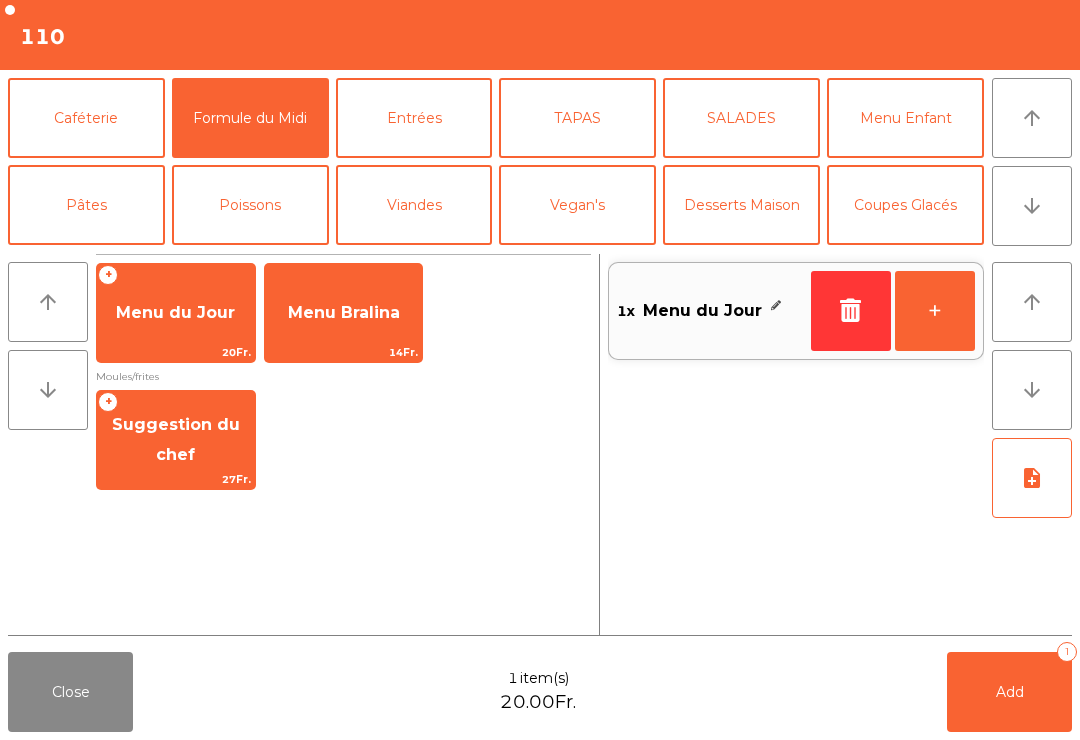 click on "arrow_downward" 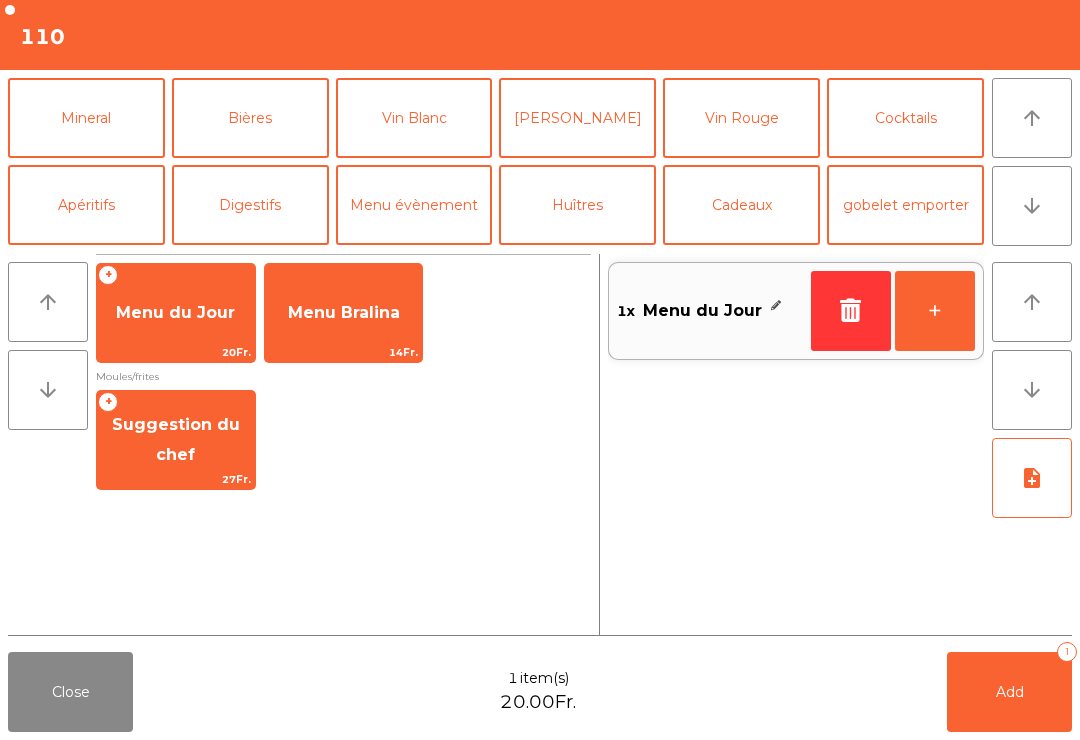 click on "Mineral" 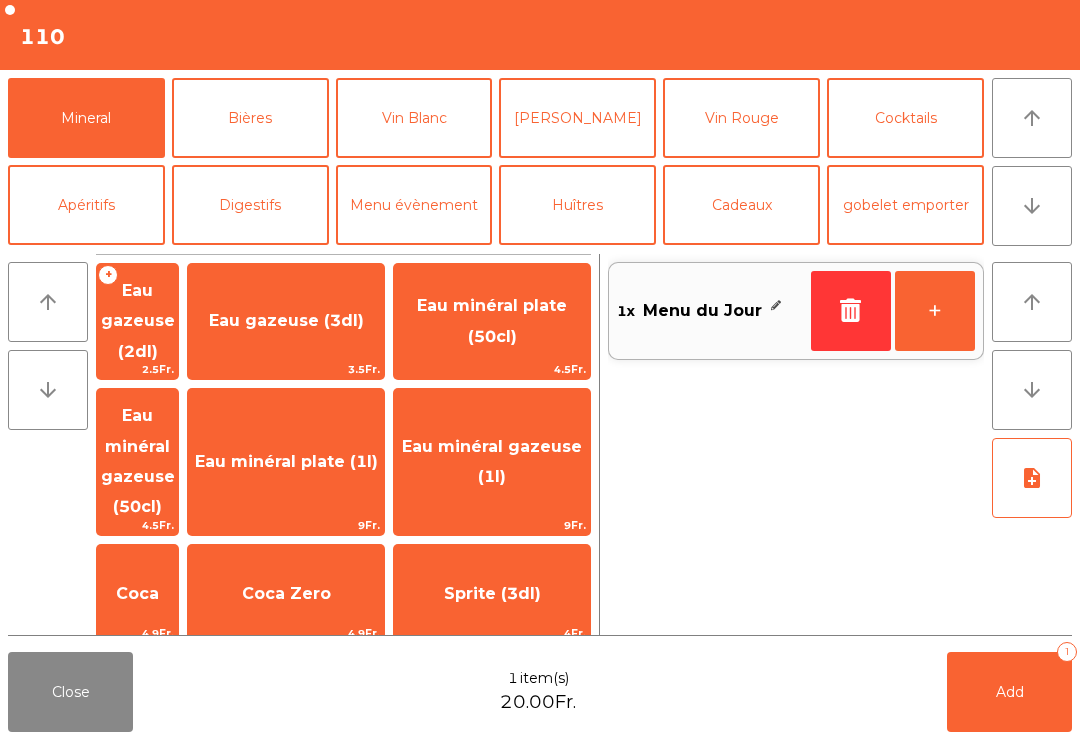 click on "Eau minéral gazeuse (50cl)" 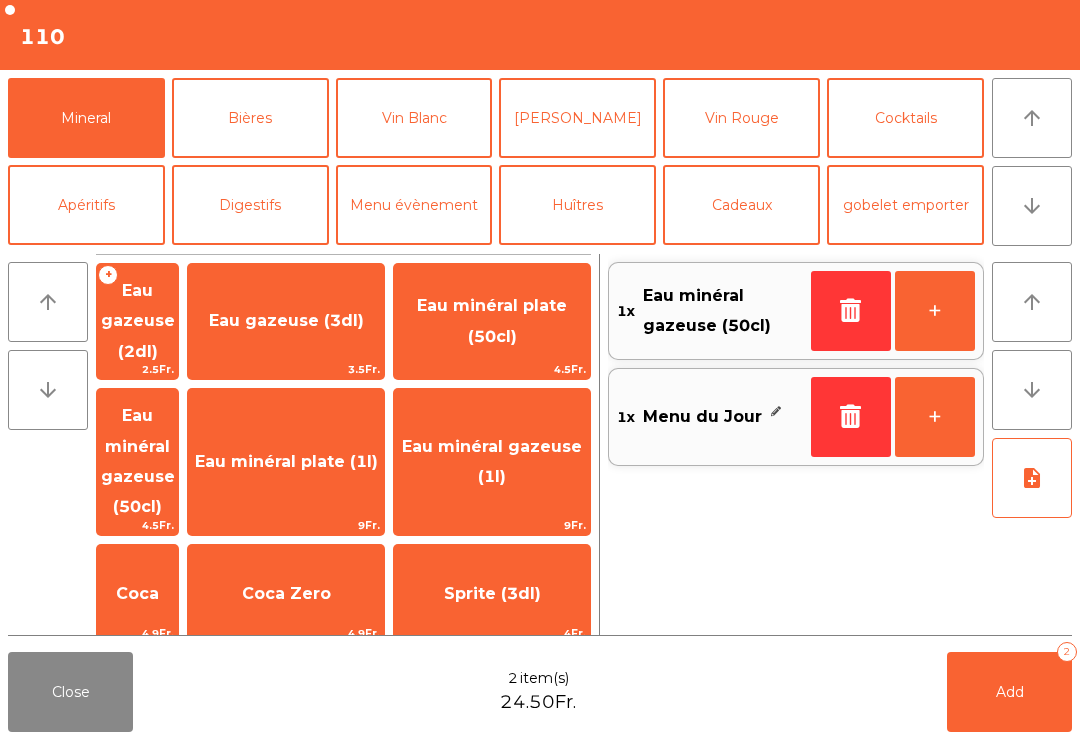 click on "Add   2" 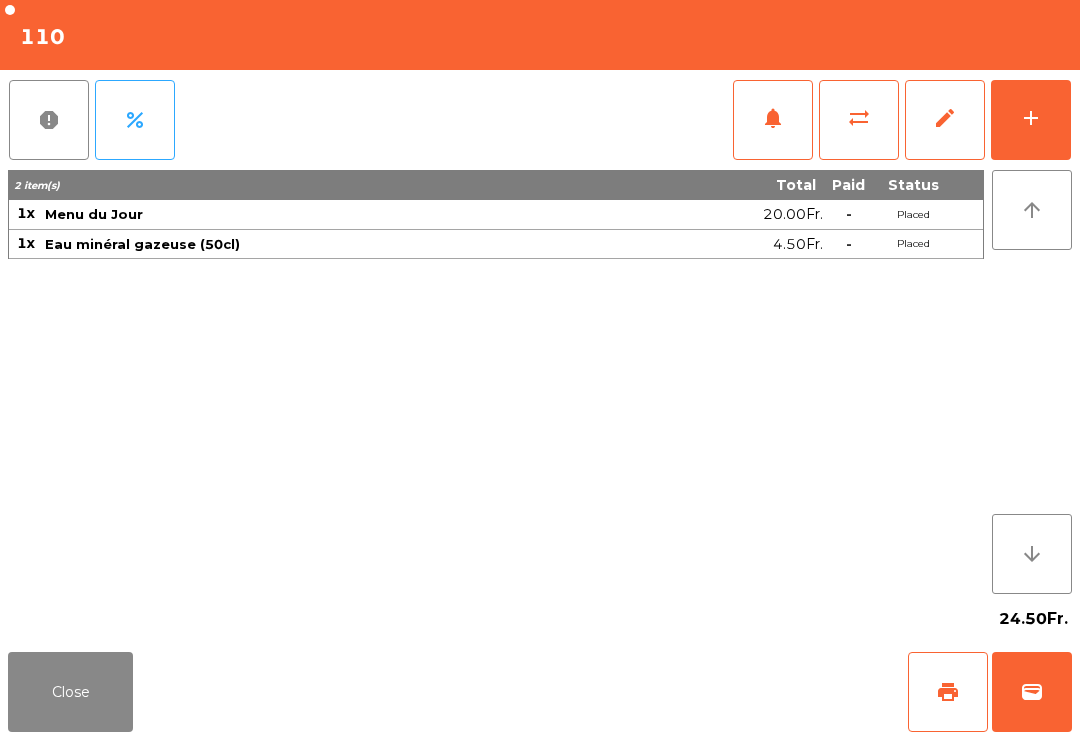 click on "Close" 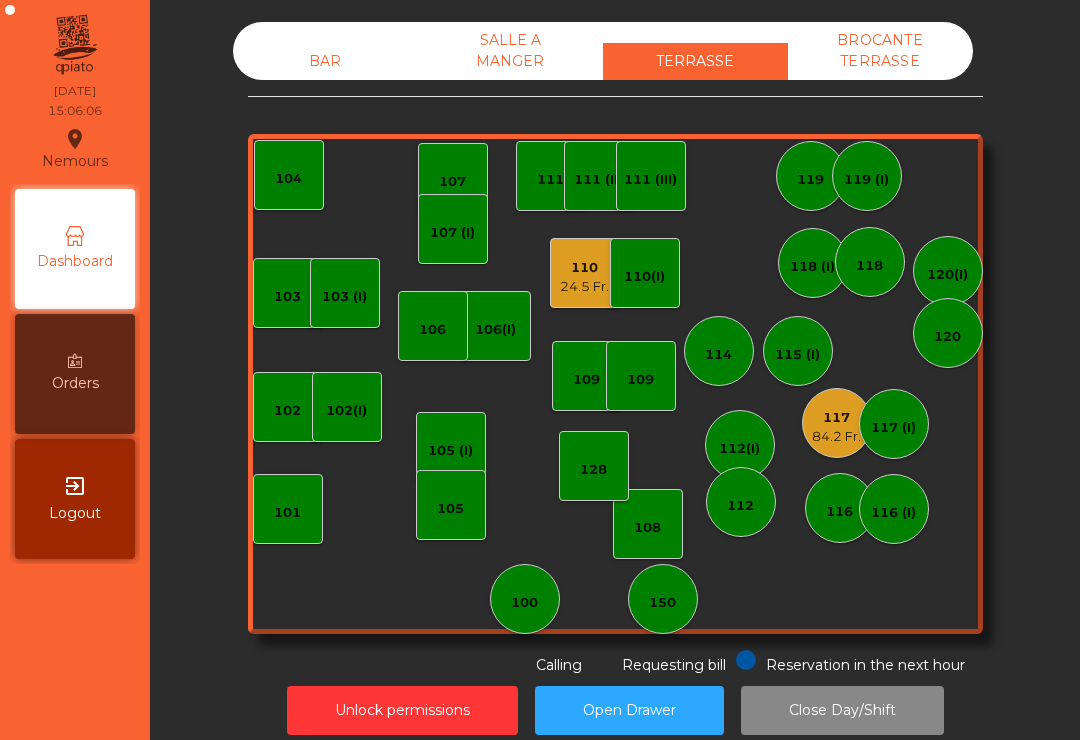 click on "84.2 Fr." 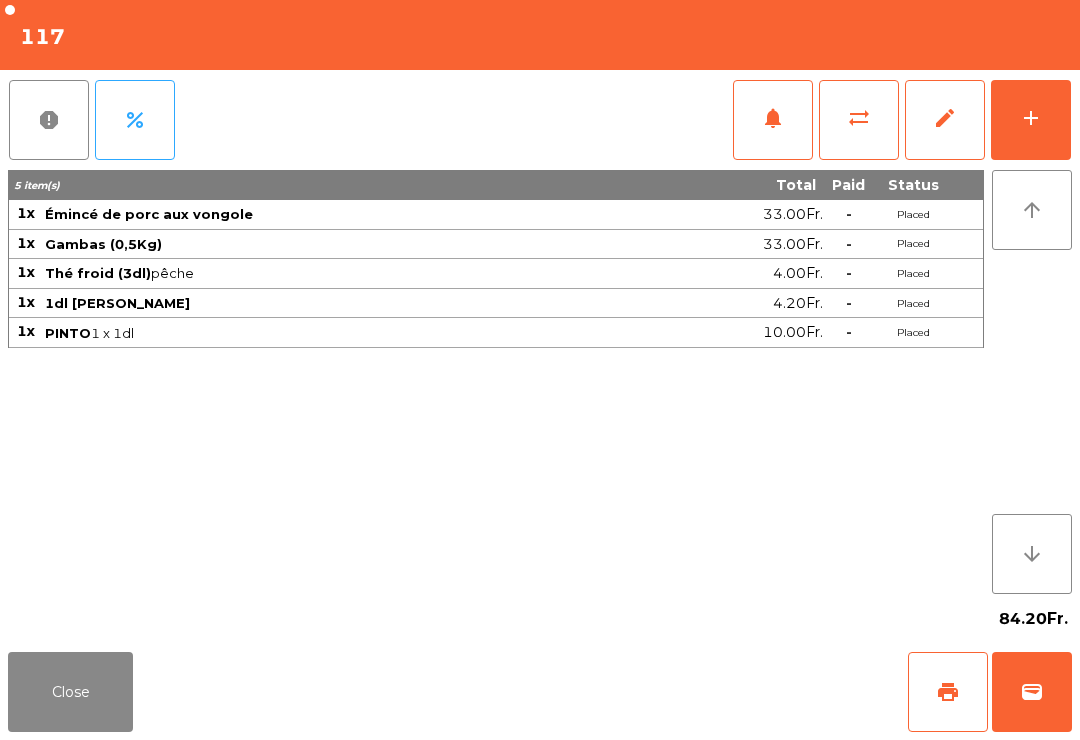 click on "add" 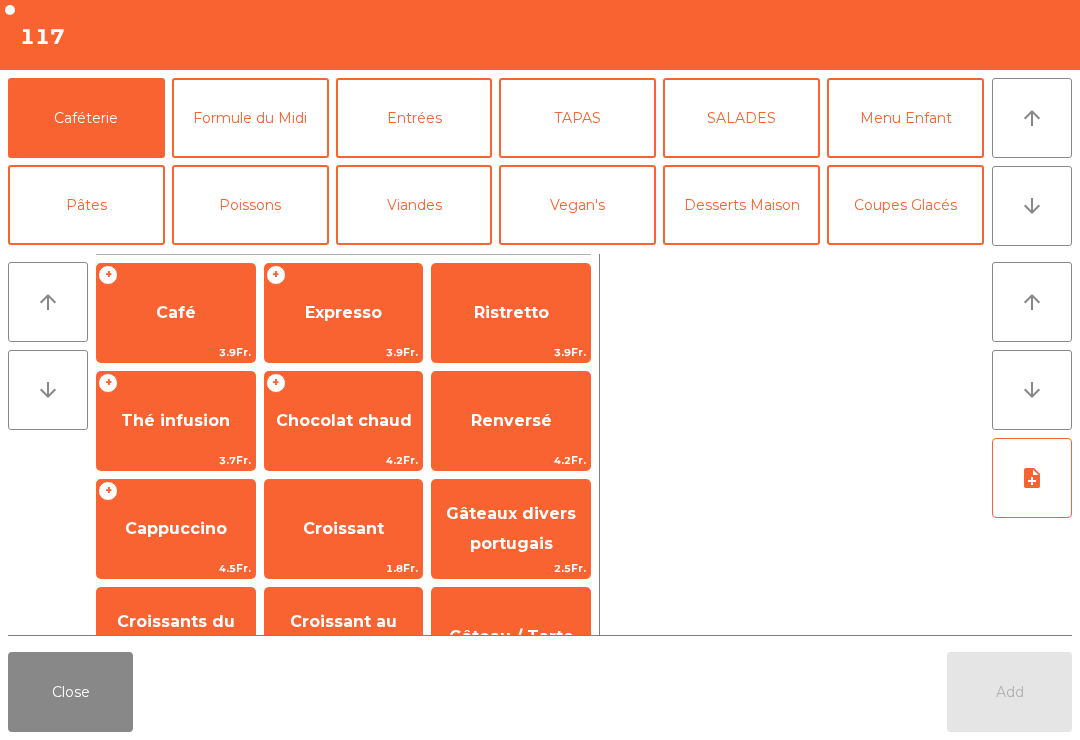 click on "Desserts Maison" 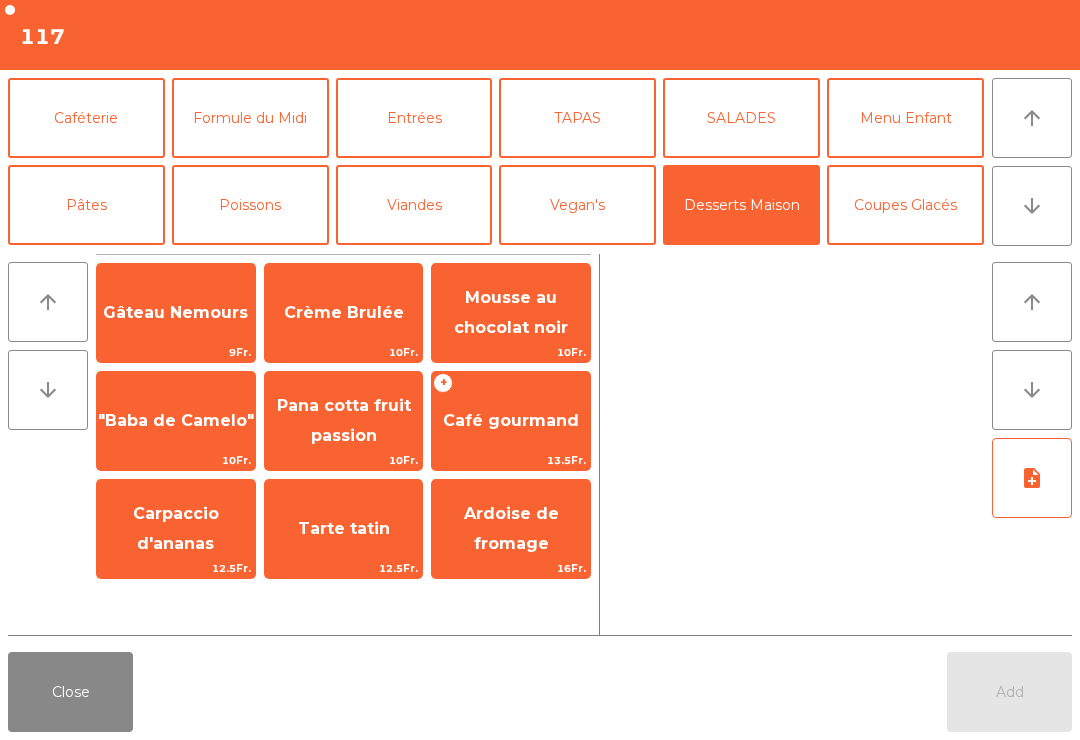 click on "Pana cotta fruit passion" 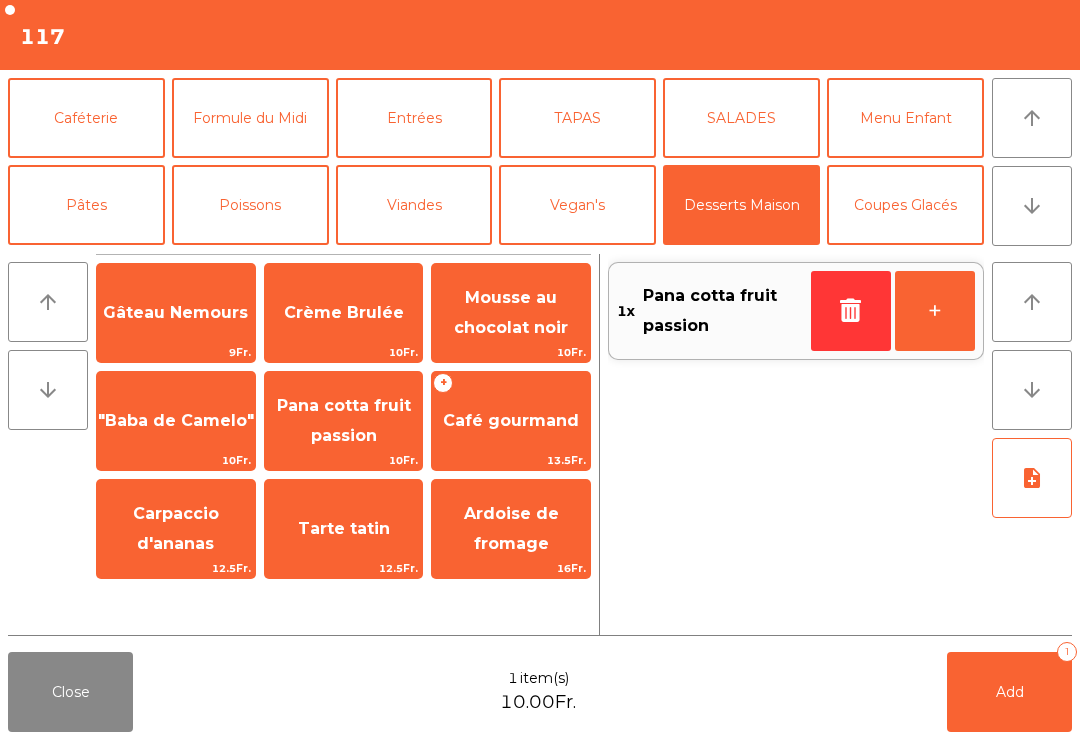 click on "Add   1" 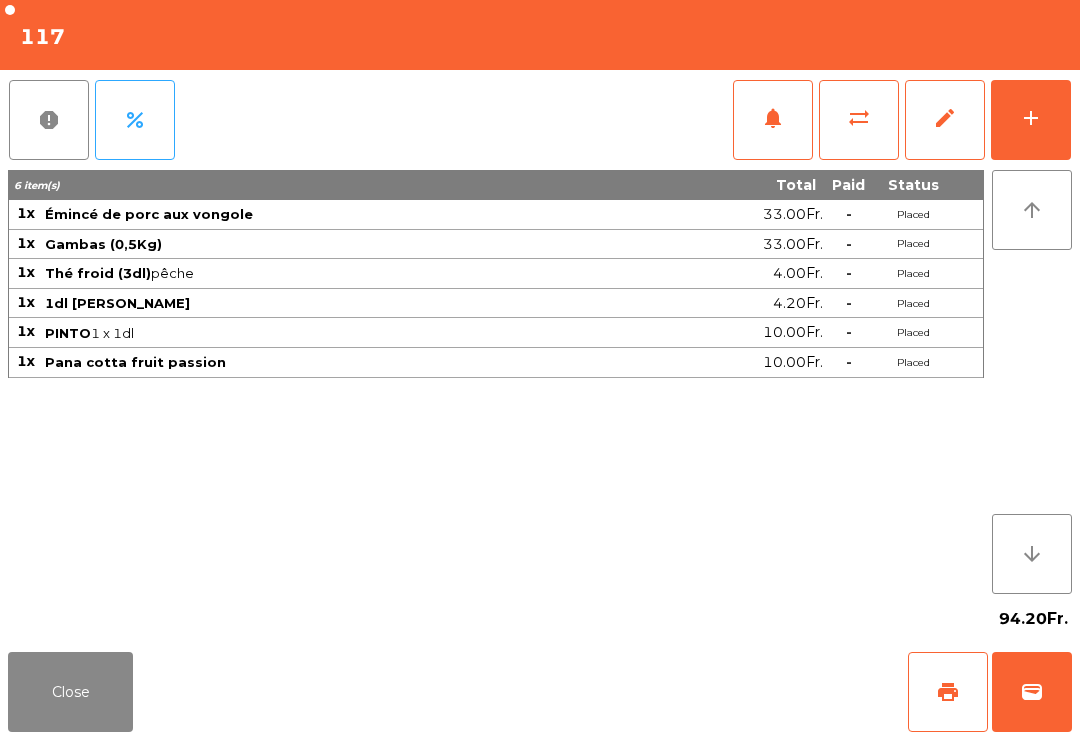 click on "Close" 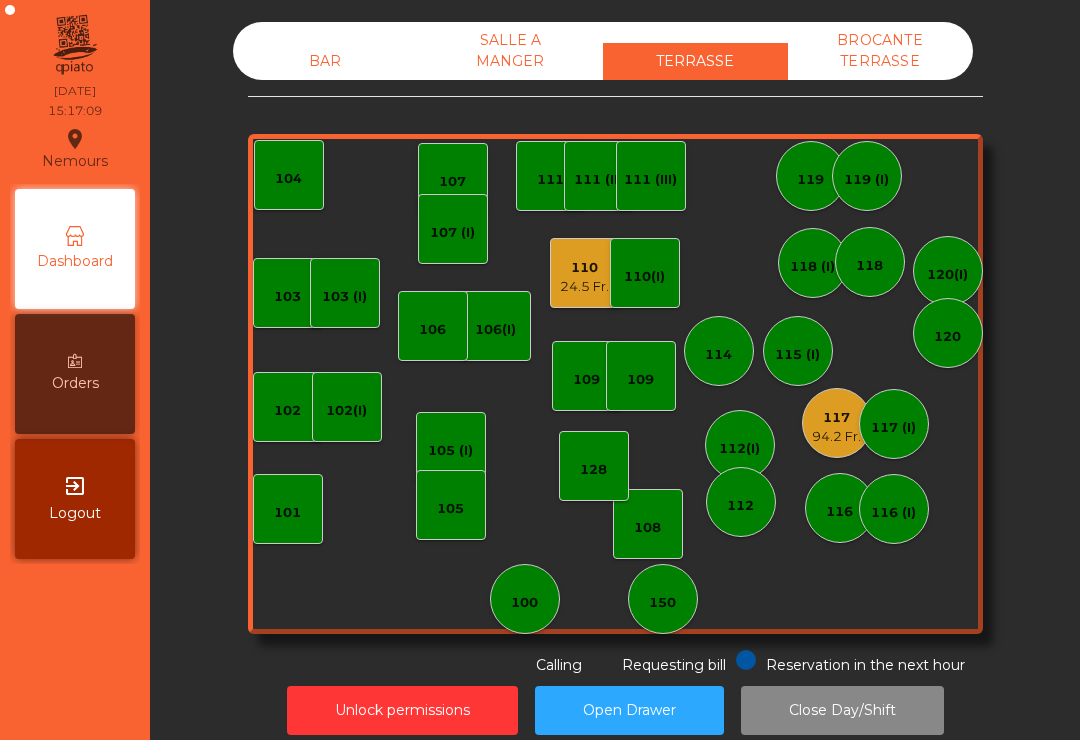 click on "94.2 Fr." 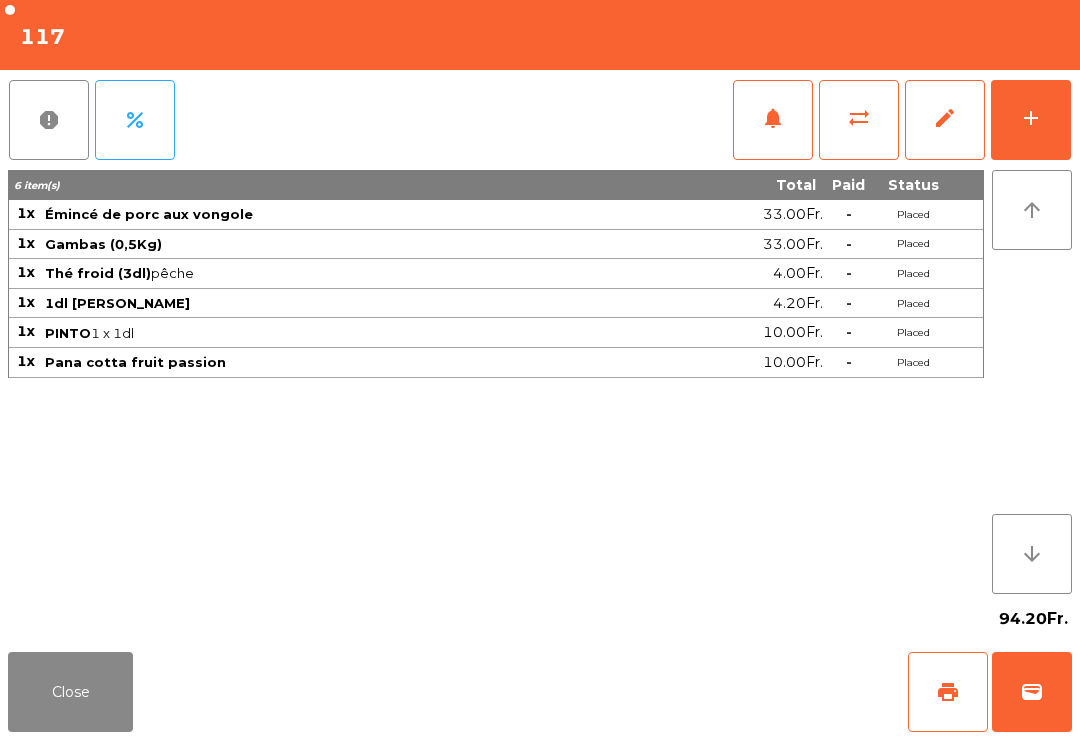 click on "print" 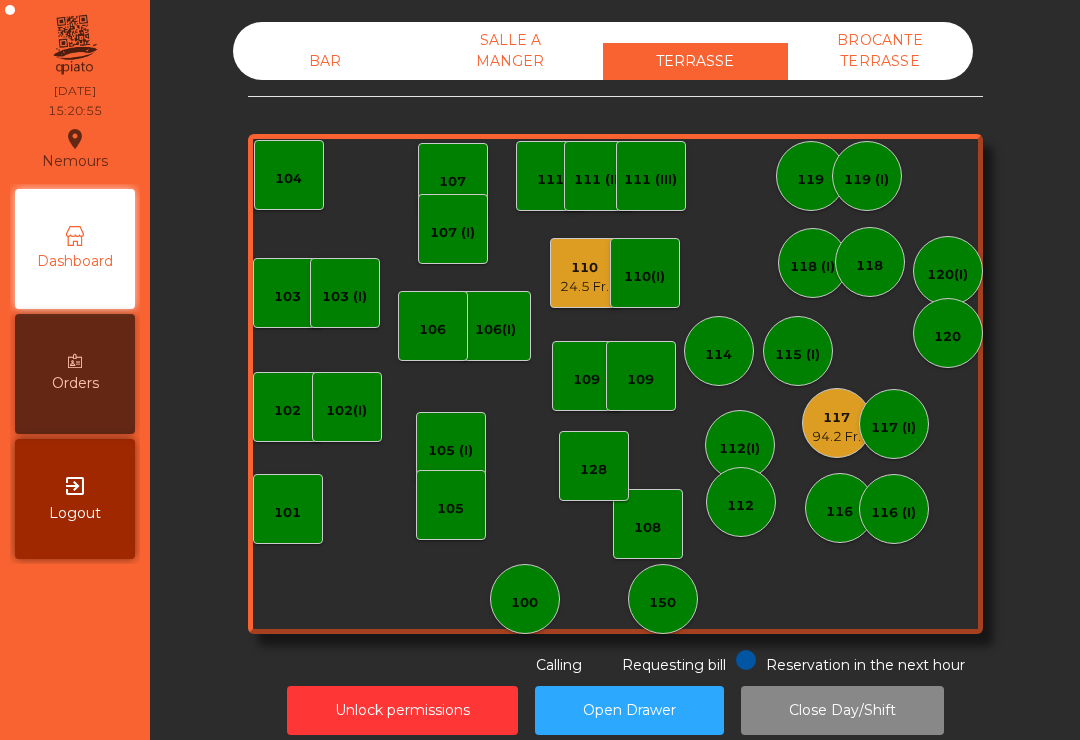 click on "117" 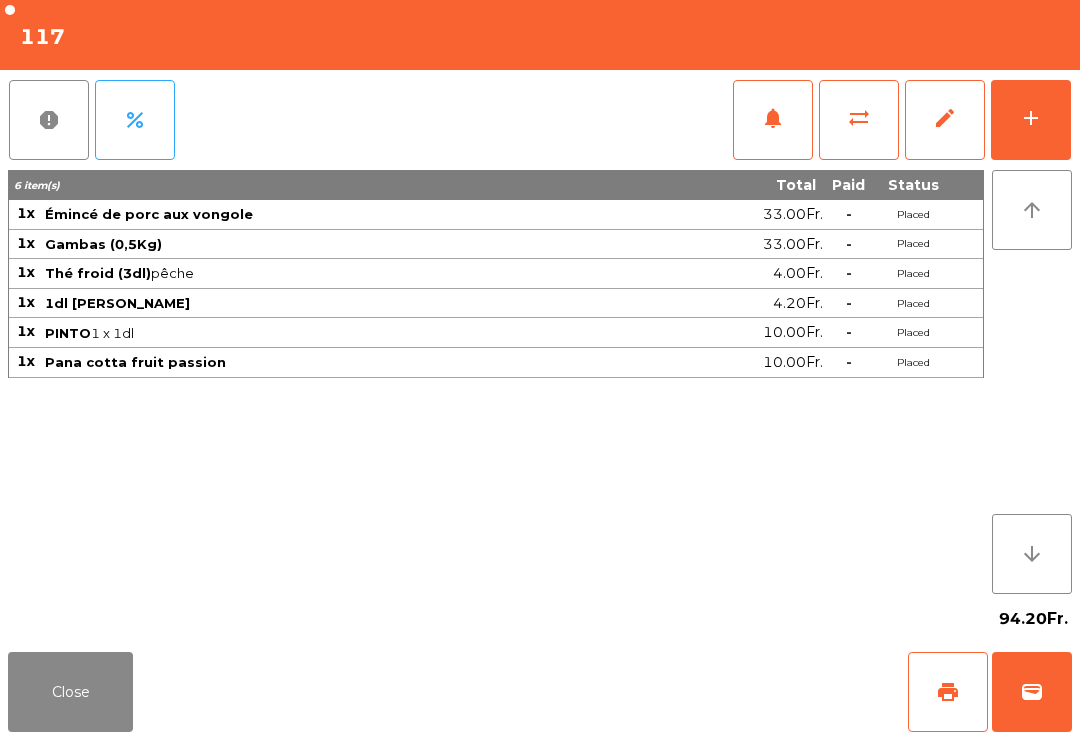click on "wallet" 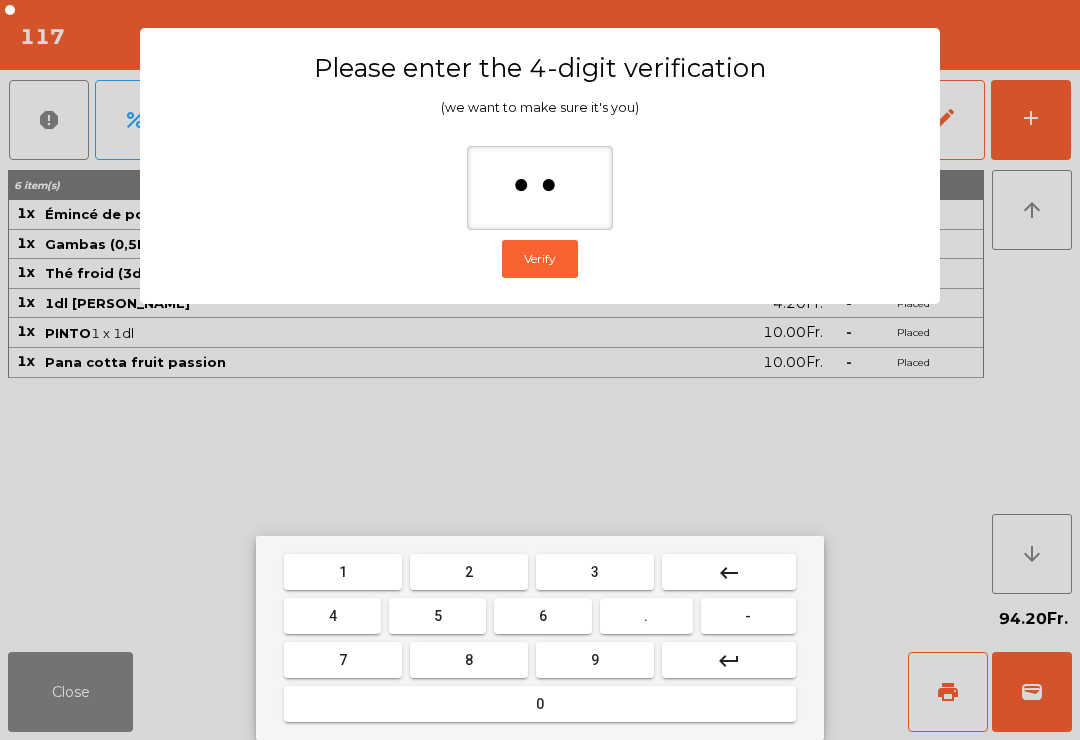 type on "***" 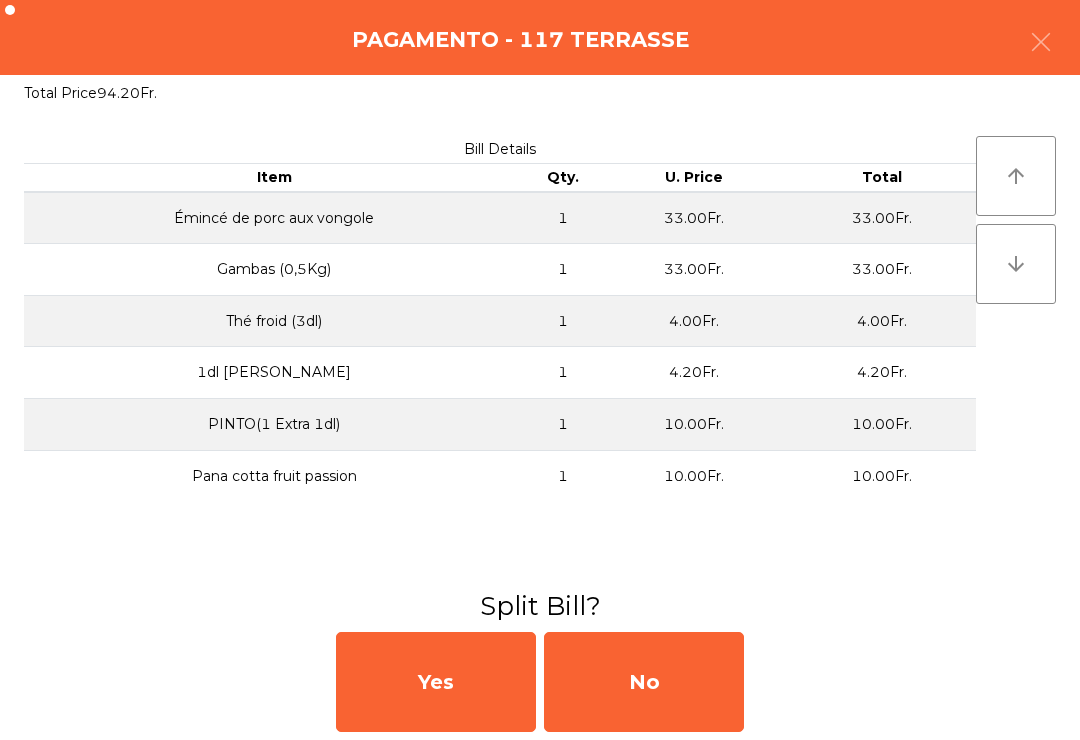 click on "No" 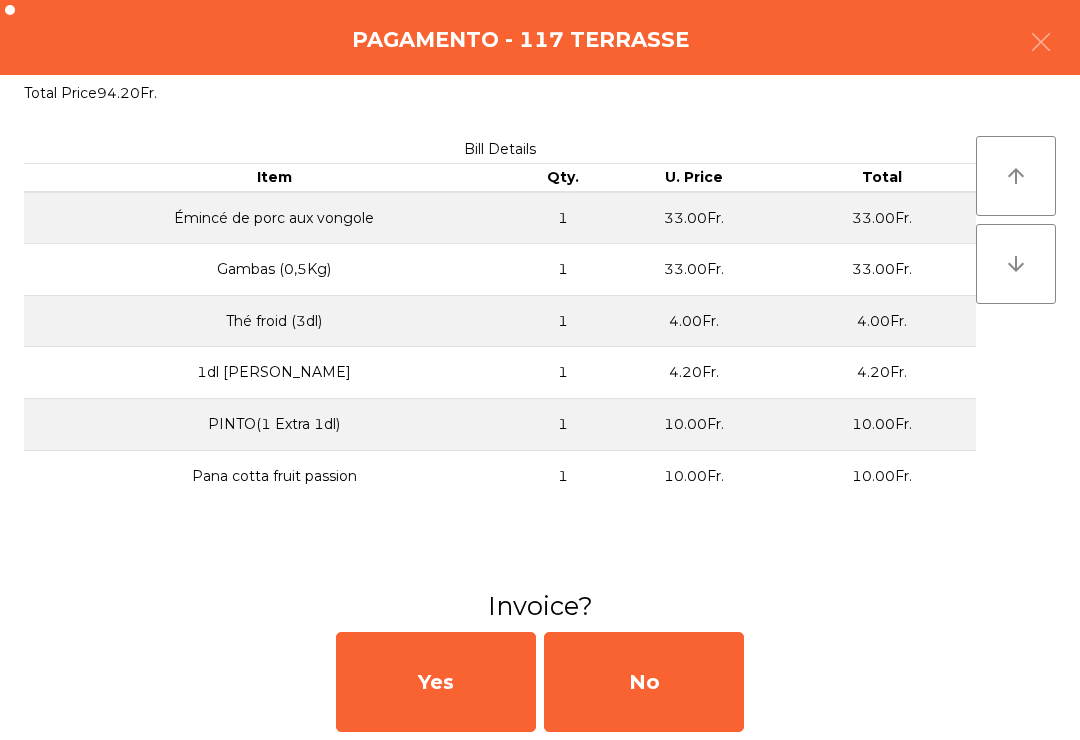 click on "No" 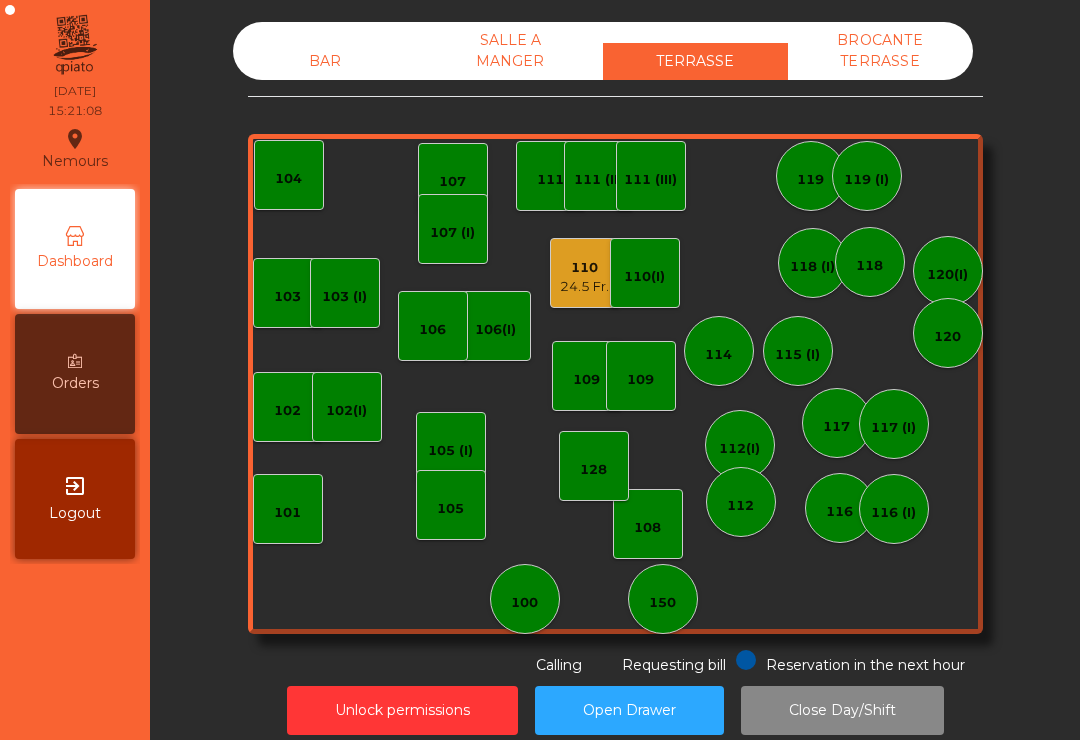 click on "128" 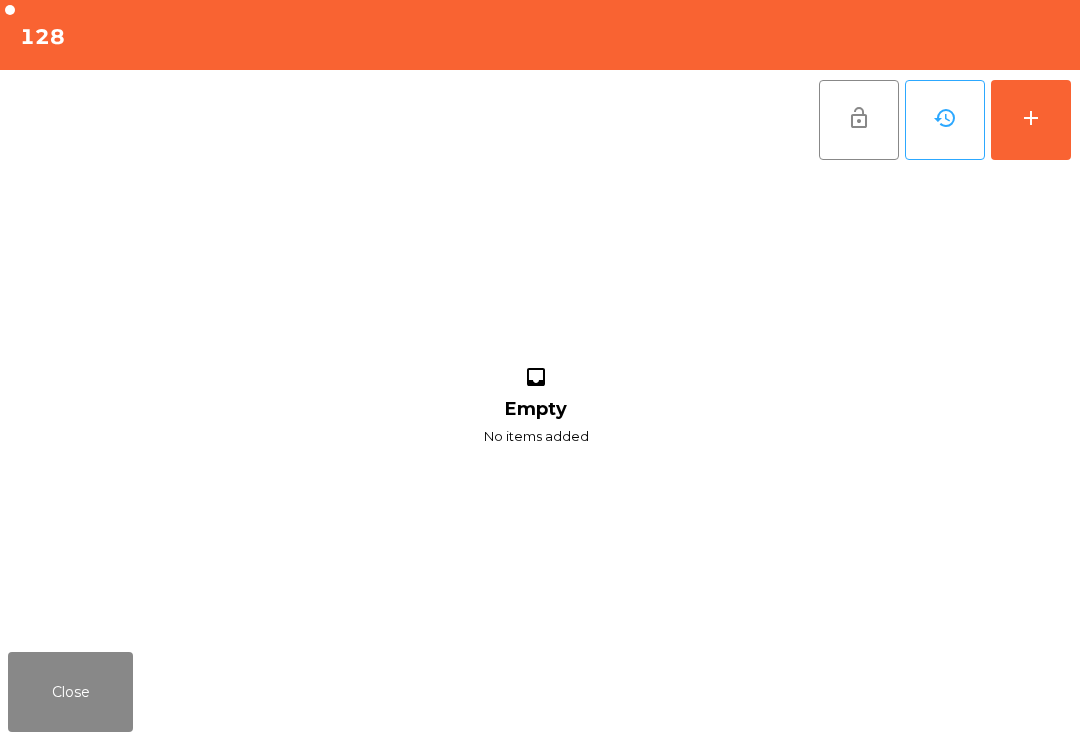 click on "Close" 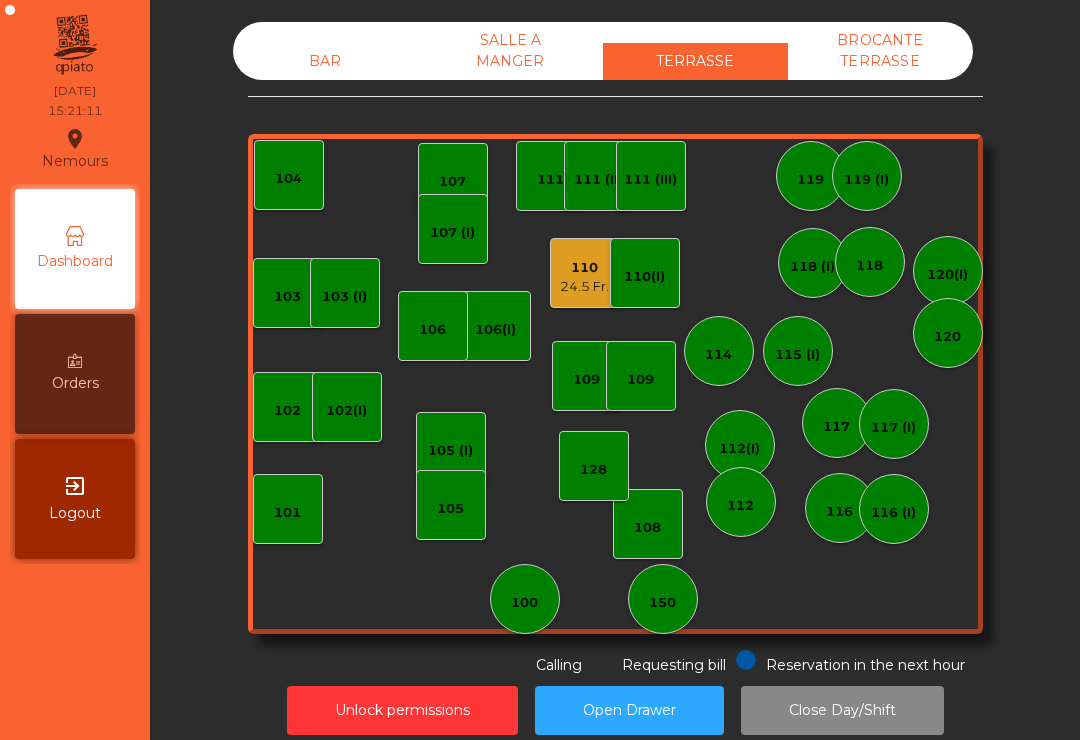 click on "128" 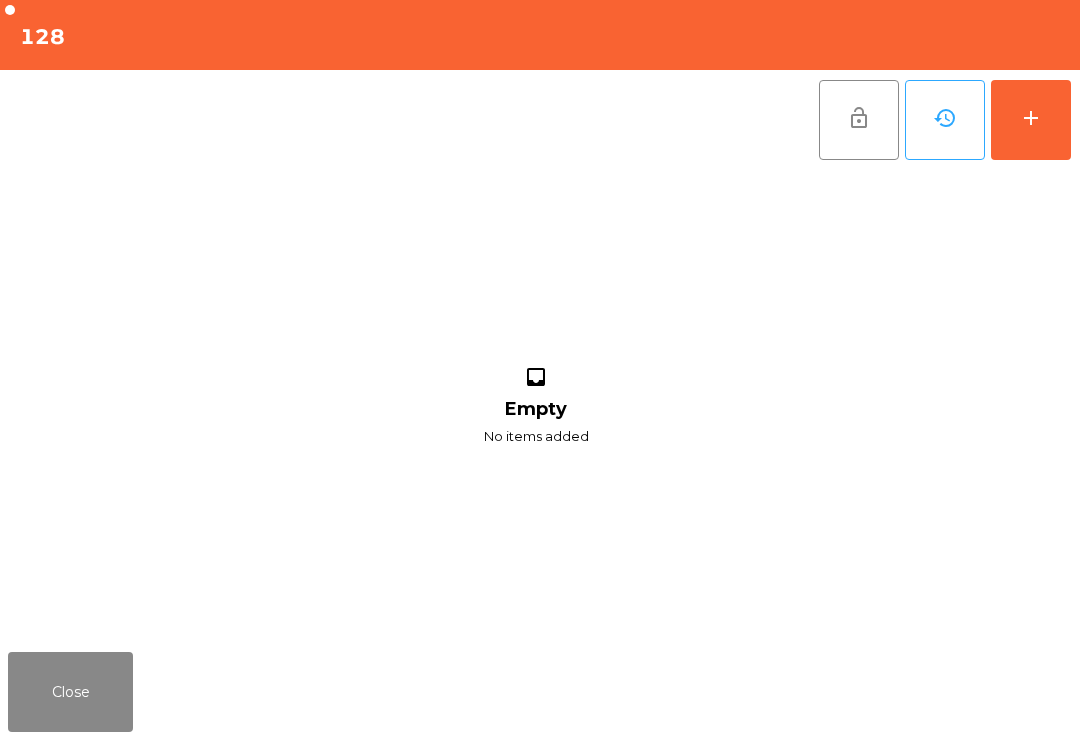 click on "add" 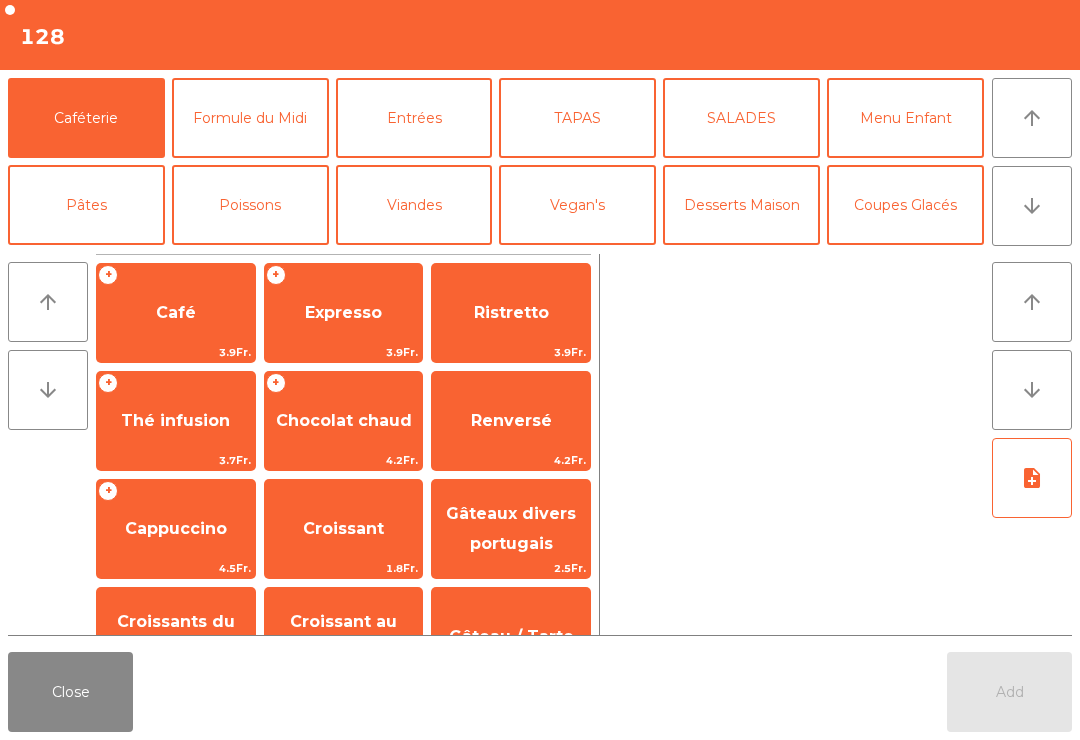click on "arrow_downward" 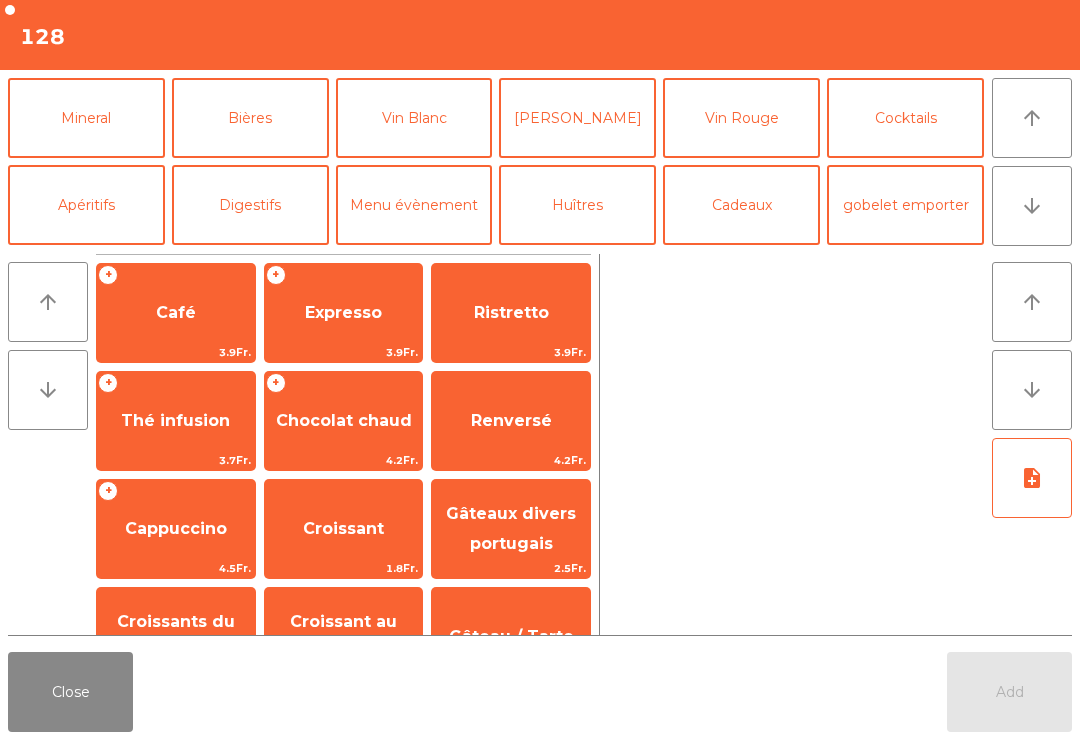 click on "Mineral" 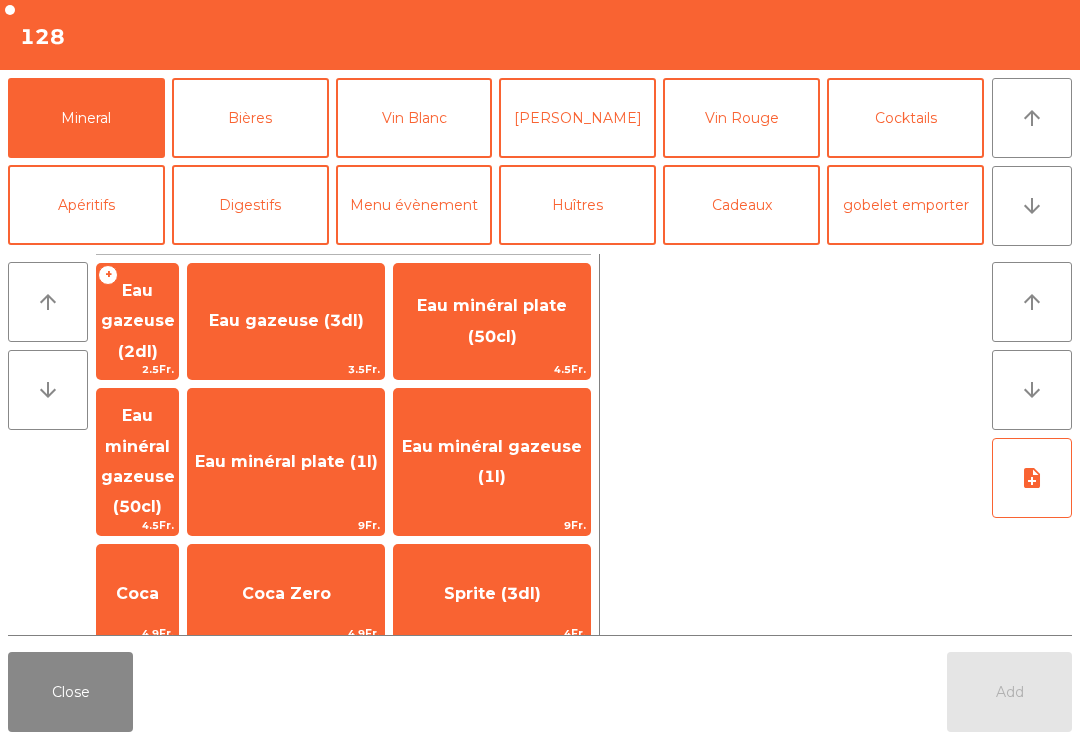 click on "Henniez gommée (3dl)" 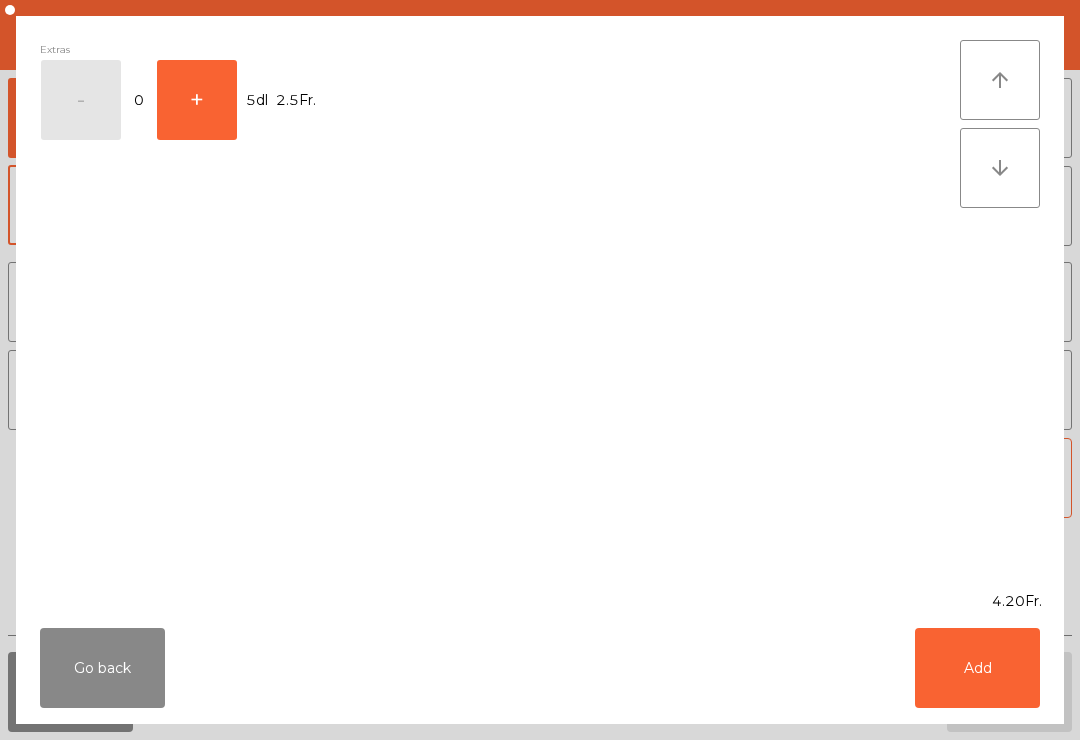 scroll, scrollTop: 140, scrollLeft: 0, axis: vertical 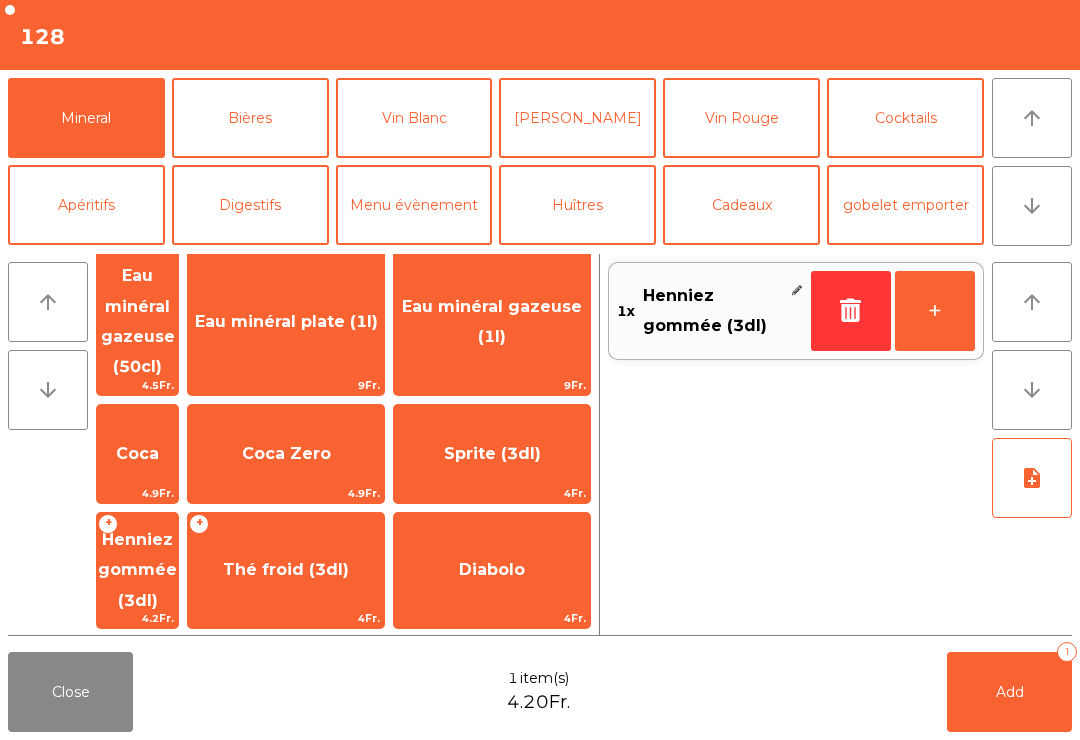 click on "+" 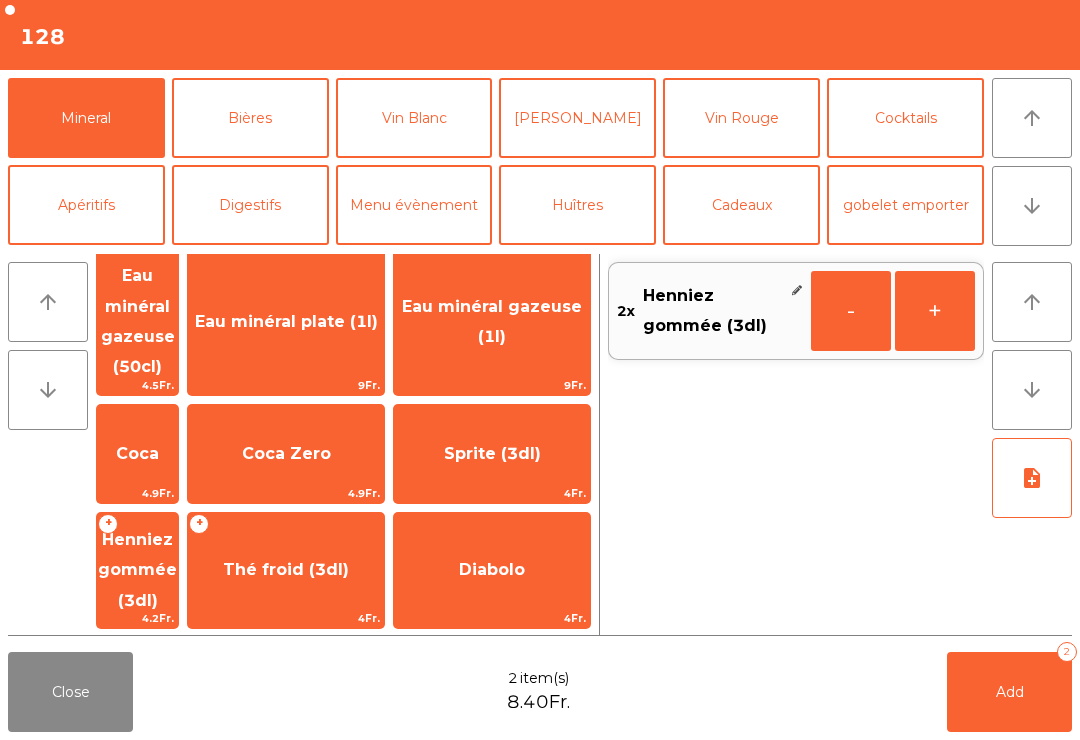 click on "Add   2" 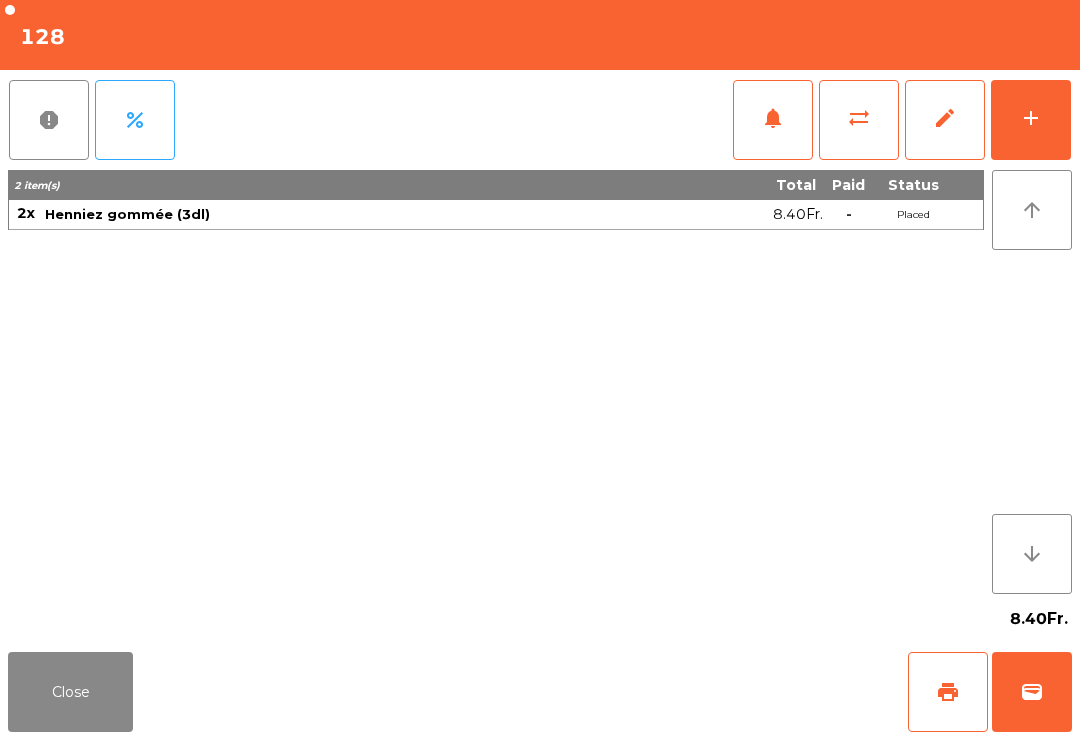 click on "print" 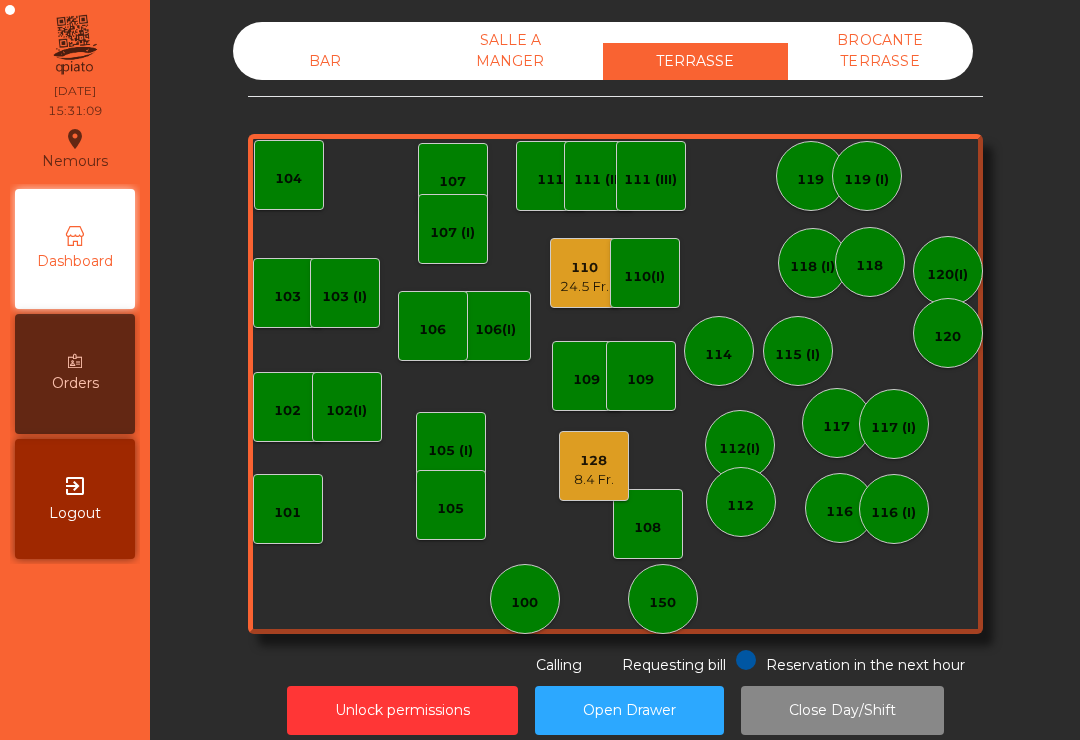 click on "118 (I)" 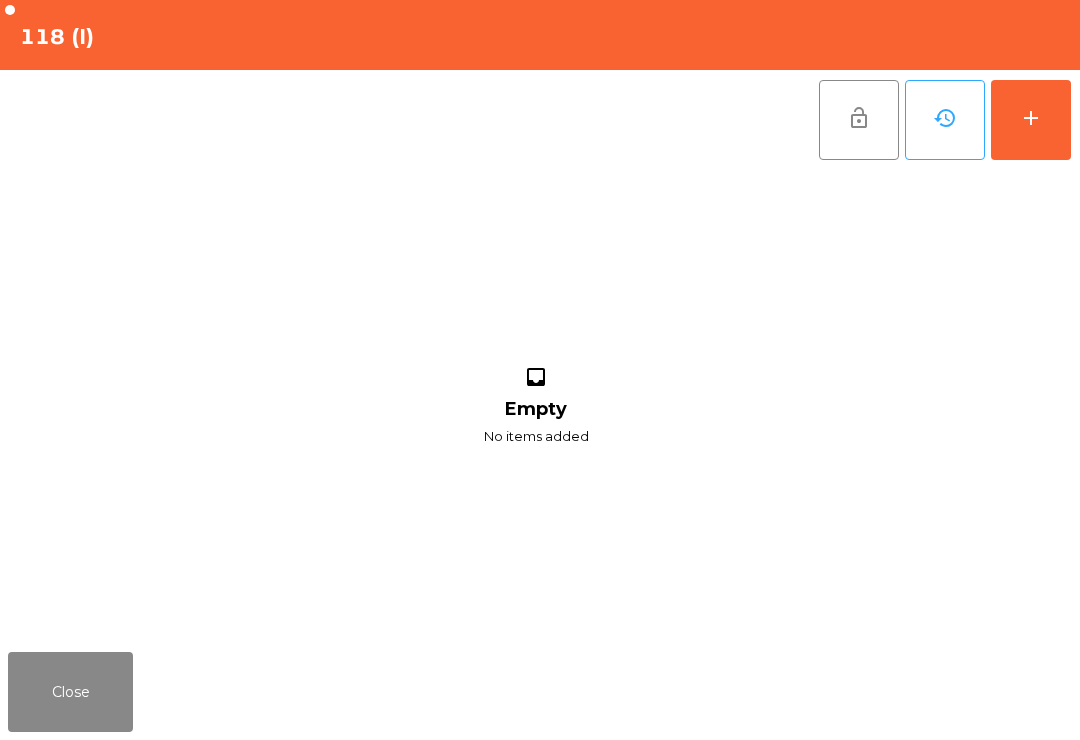 click on "add" 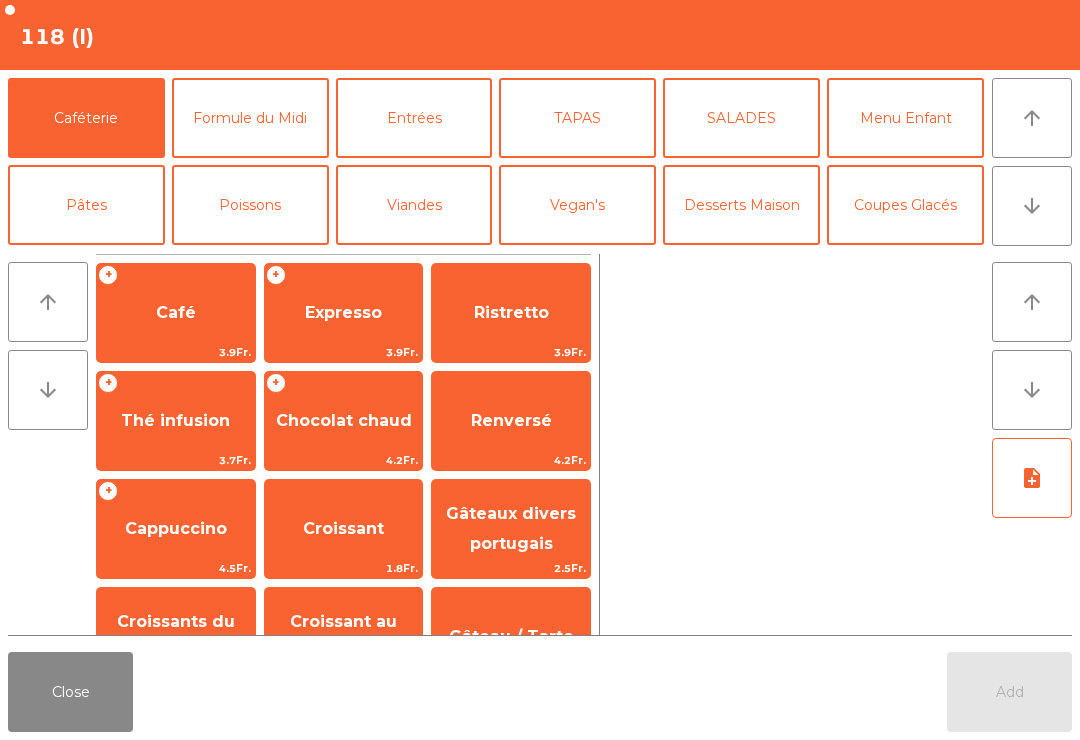 click on "arrow_downward" 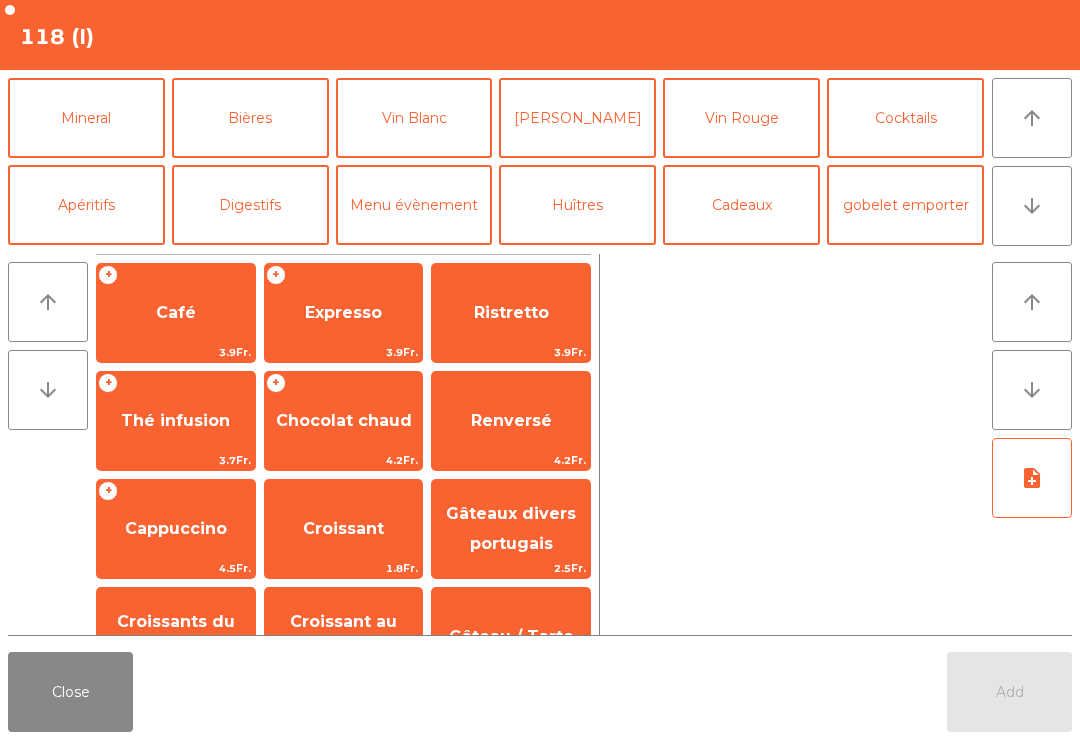 click on "Mineral" 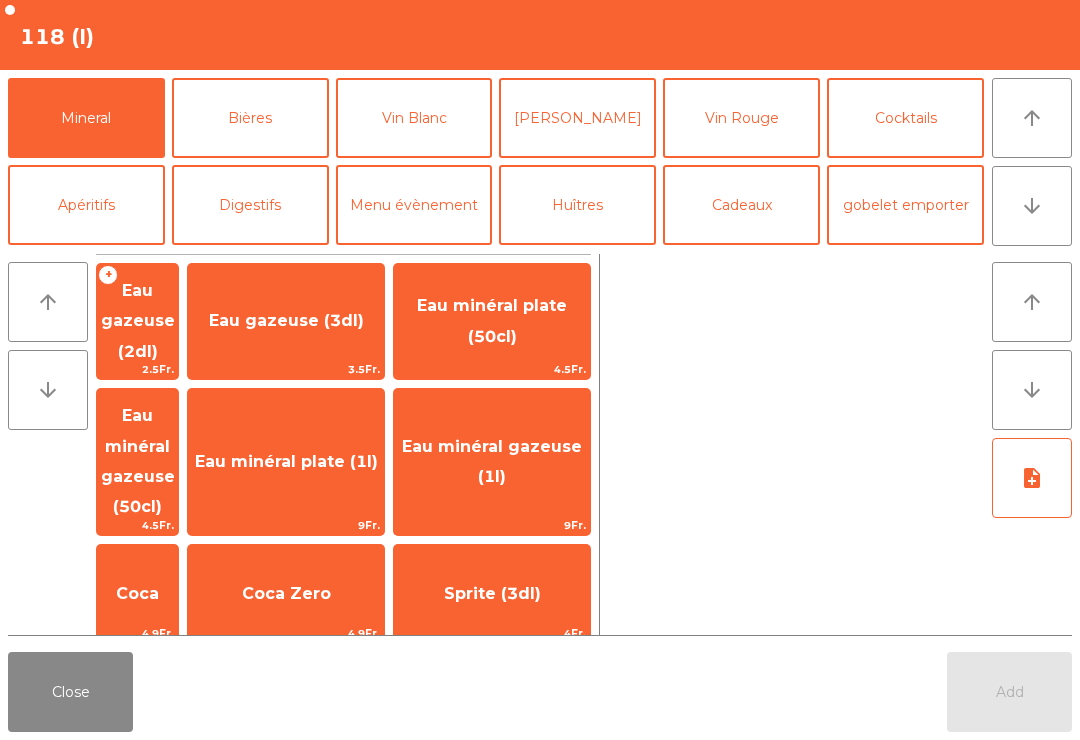 click on "Eau minéral gazeuse (50cl)" 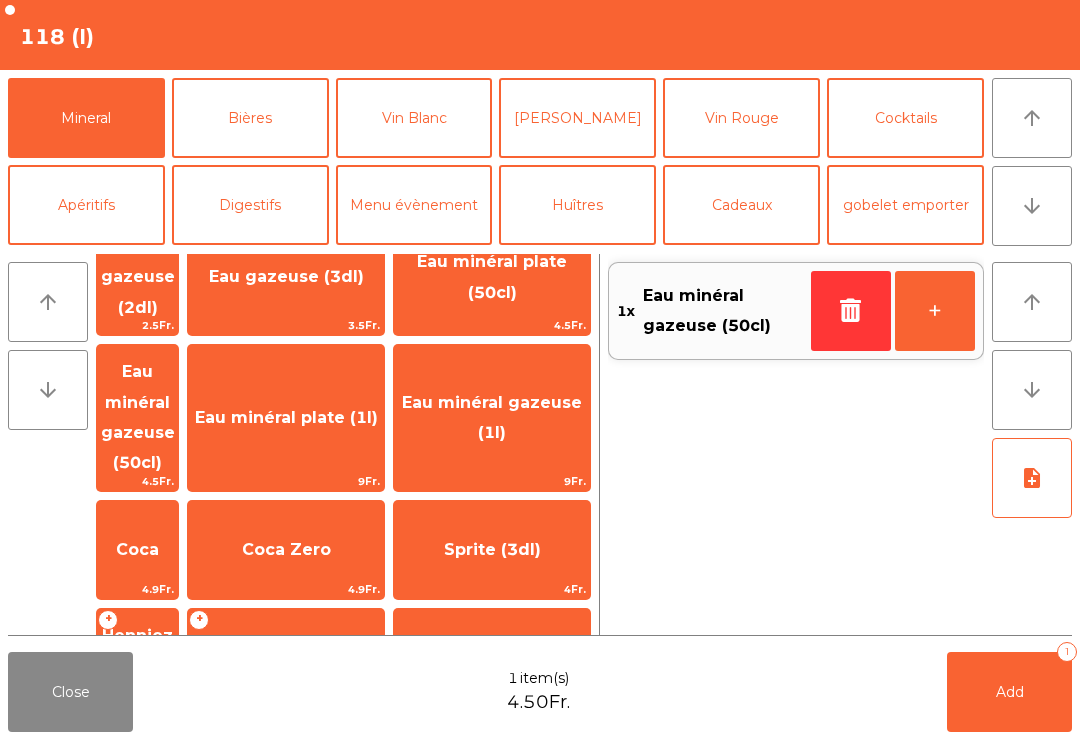 scroll, scrollTop: 229, scrollLeft: 0, axis: vertical 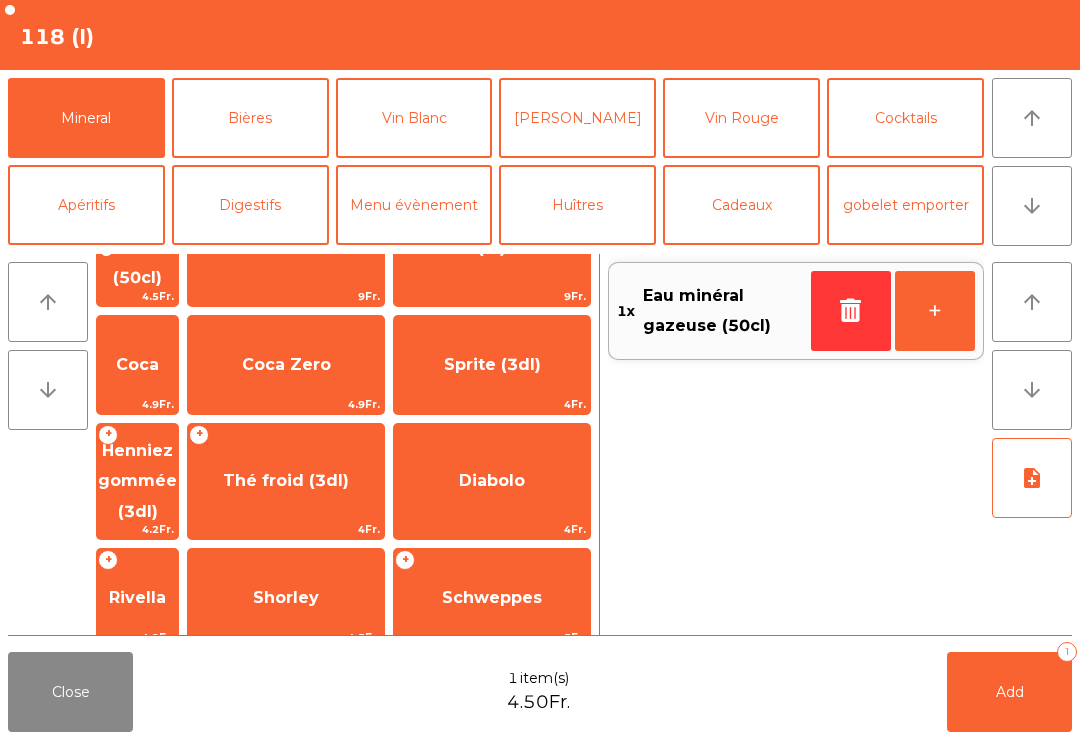 click on "[DEMOGRAPHIC_DATA] de pomme" 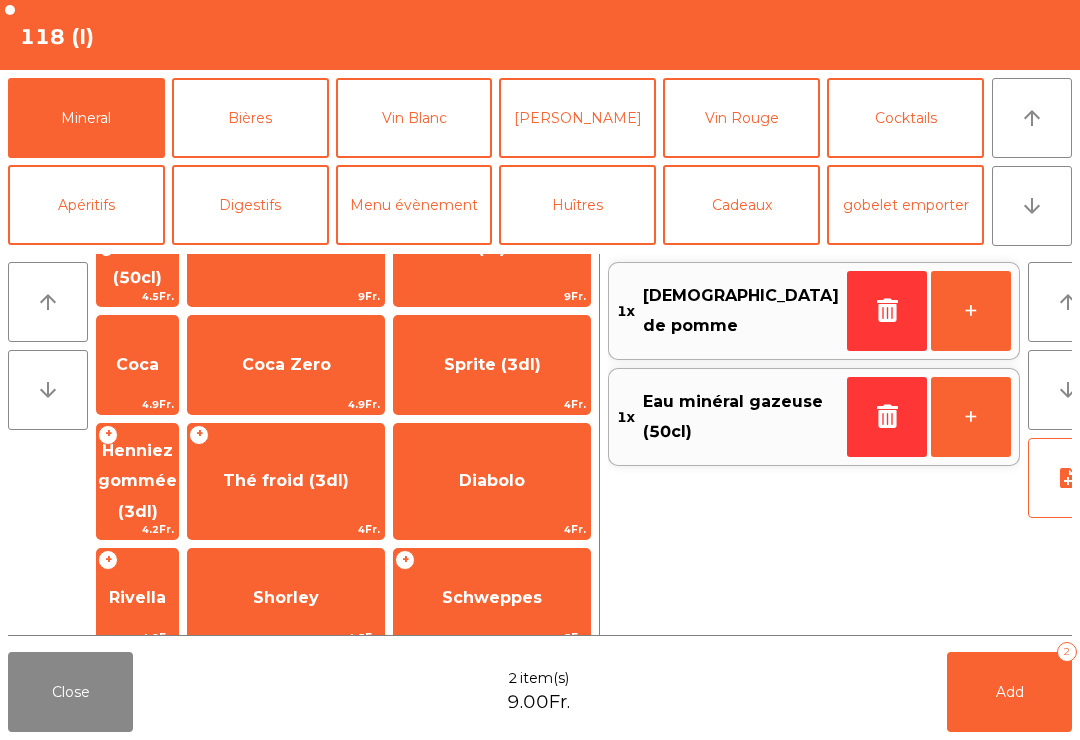scroll, scrollTop: 367, scrollLeft: 0, axis: vertical 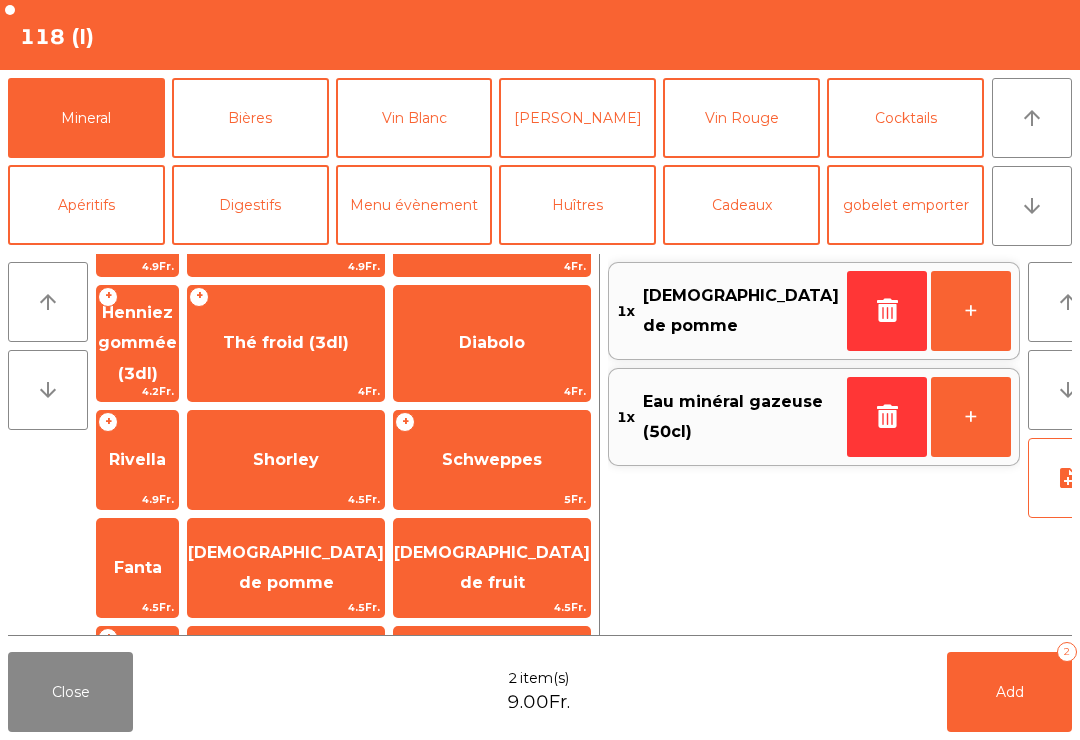 click on "Cocktails" 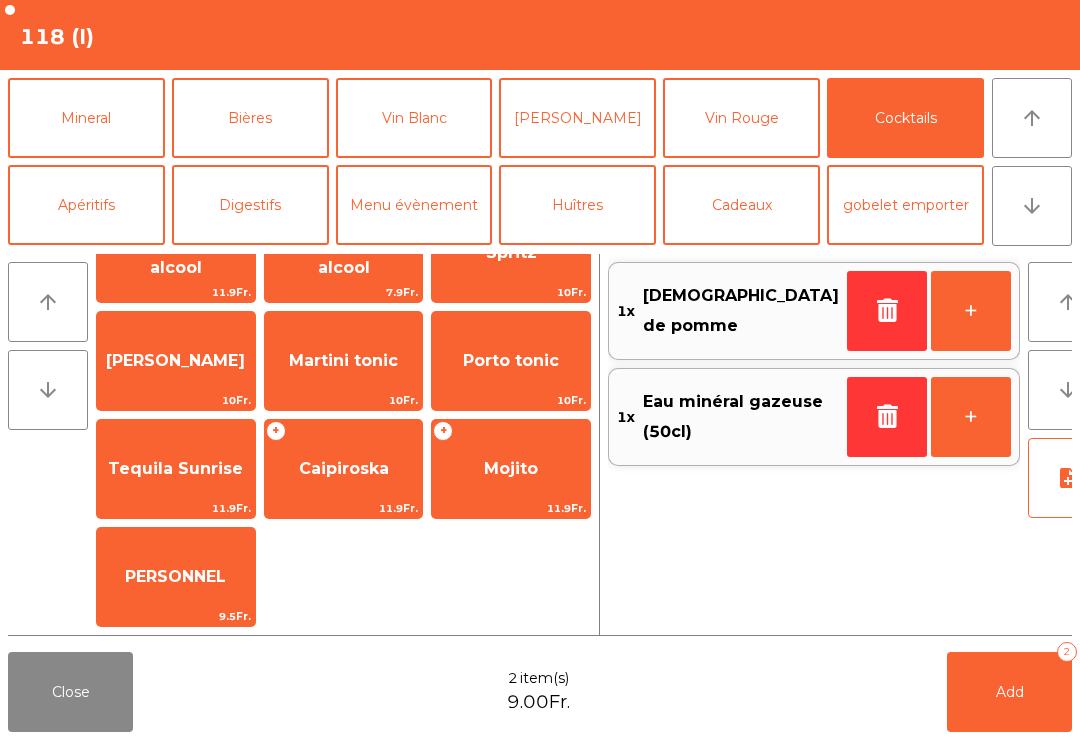 scroll, scrollTop: 0, scrollLeft: 0, axis: both 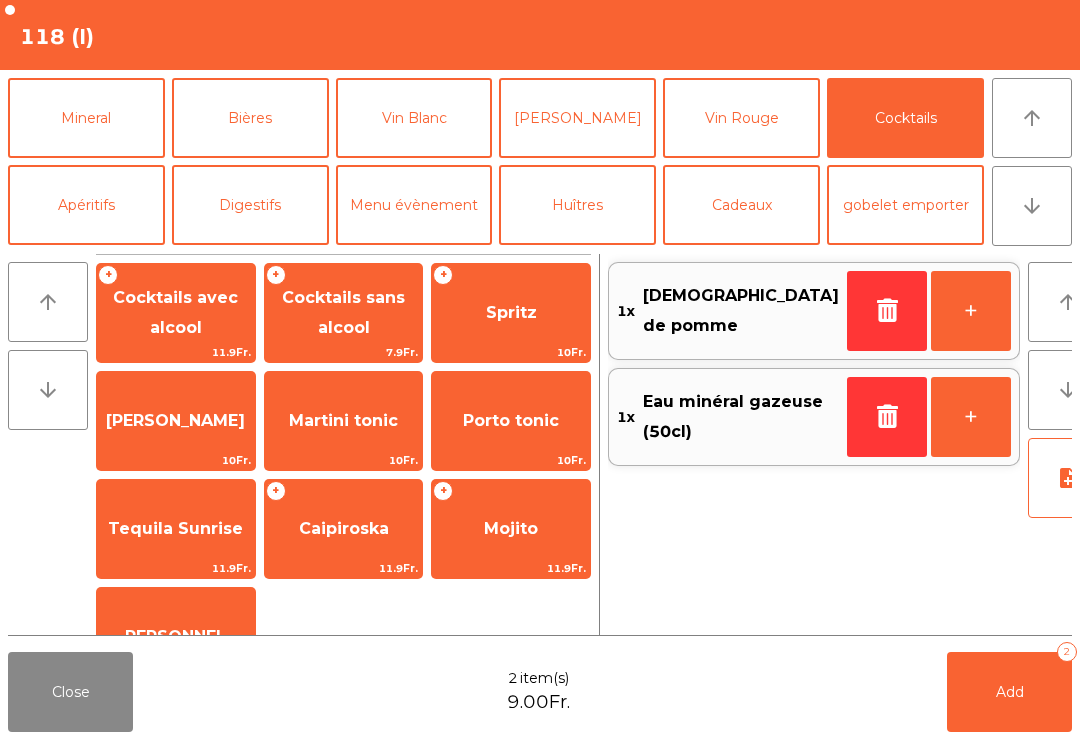 click on "Cocktails sans alcool" 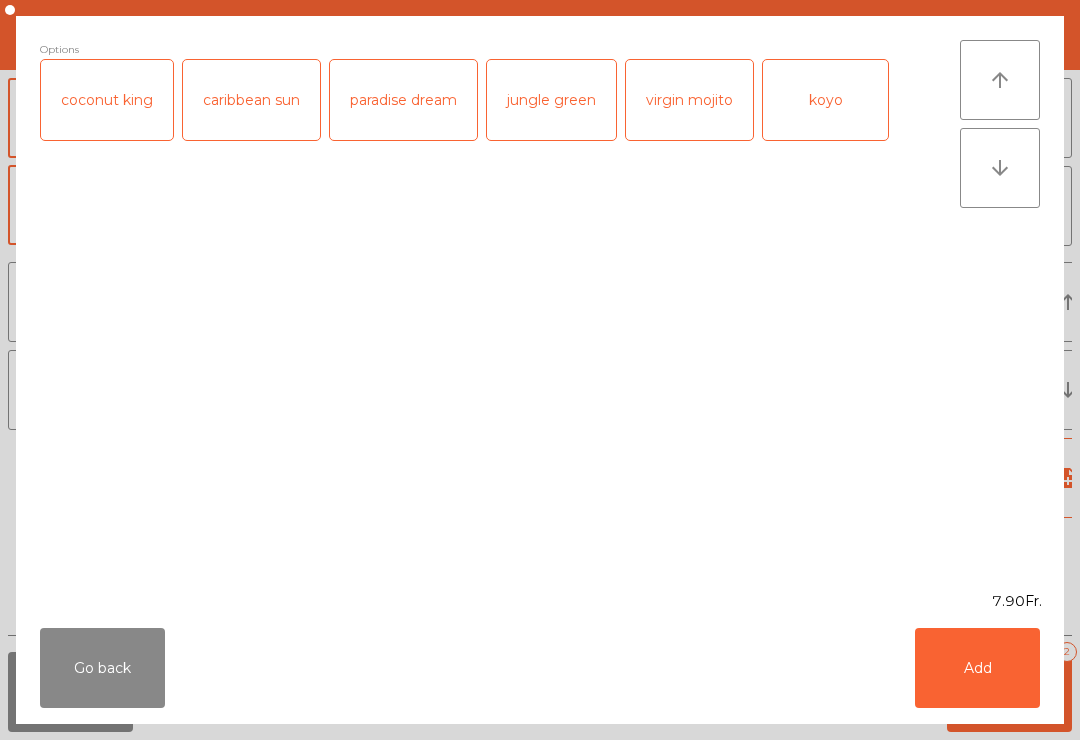 click on "paradise dream" 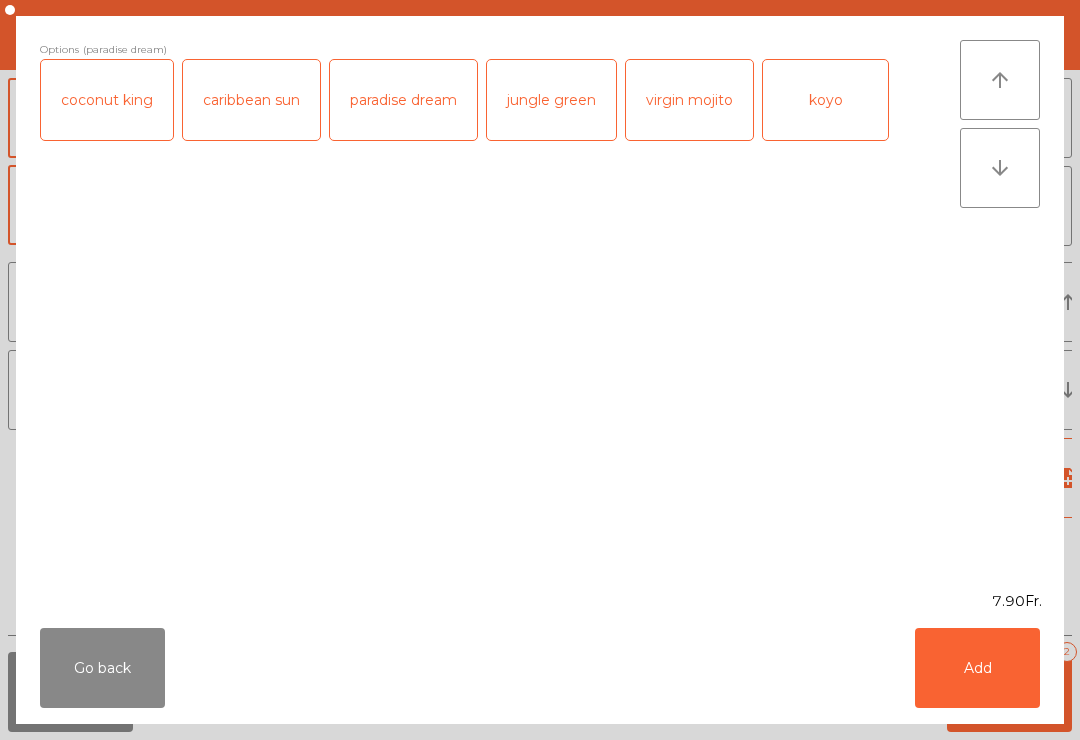 click on "Add" 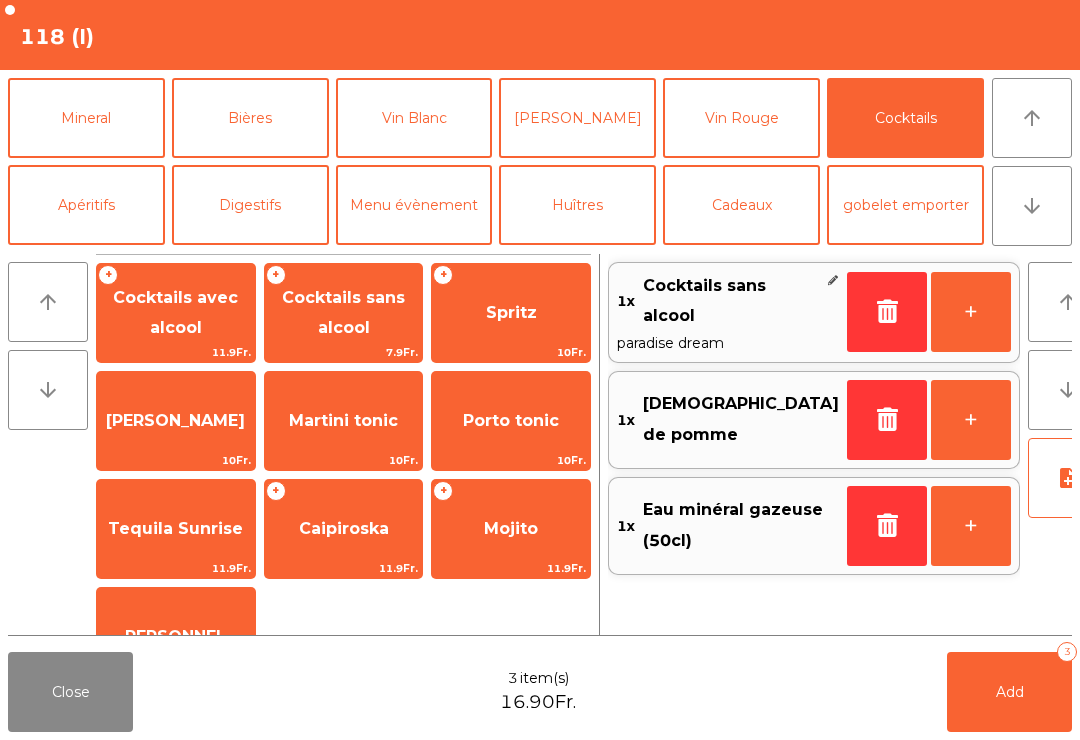click on "+" 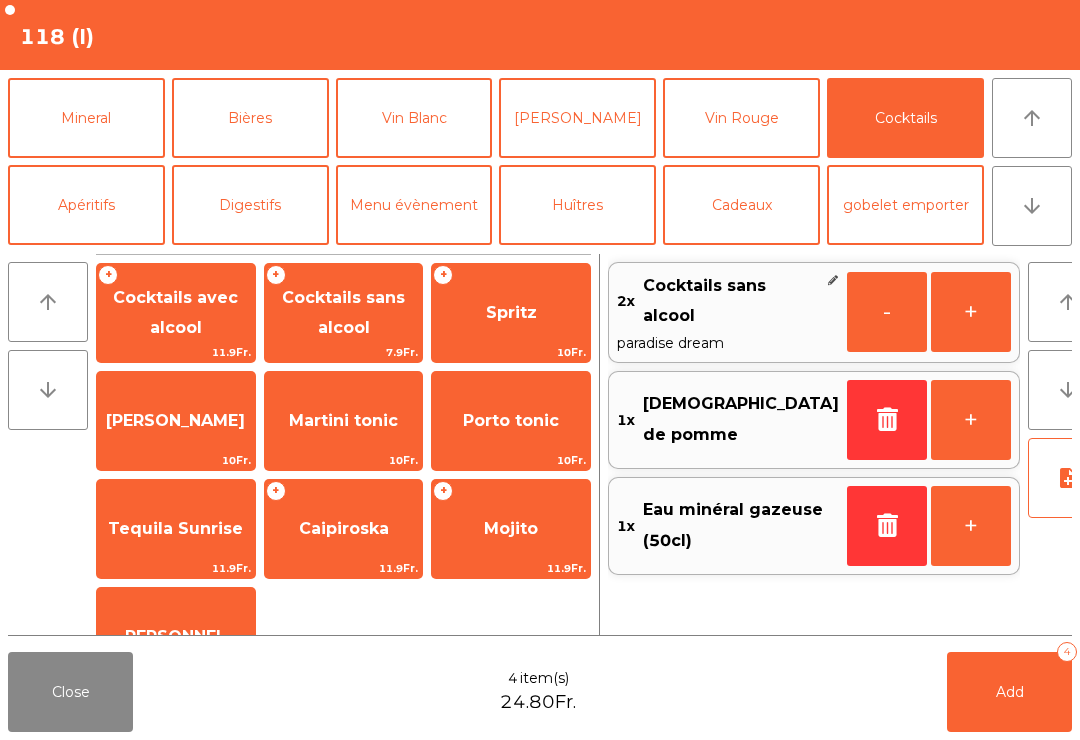 click on "arrow_downward" 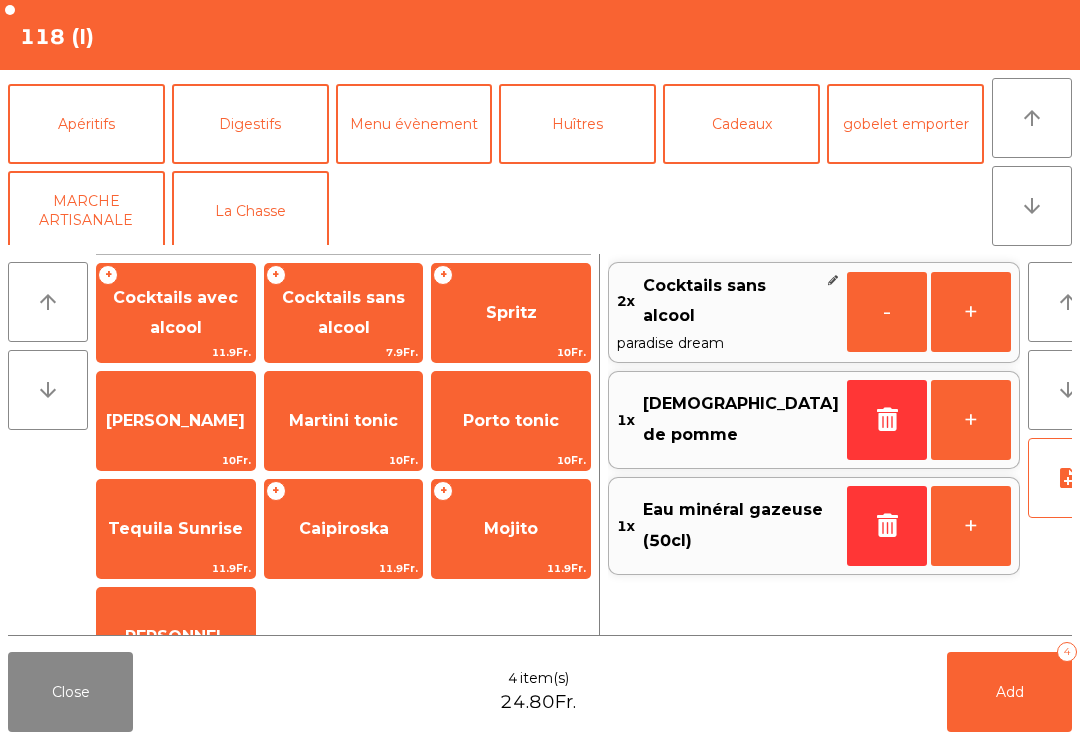click on "arrow_upward" 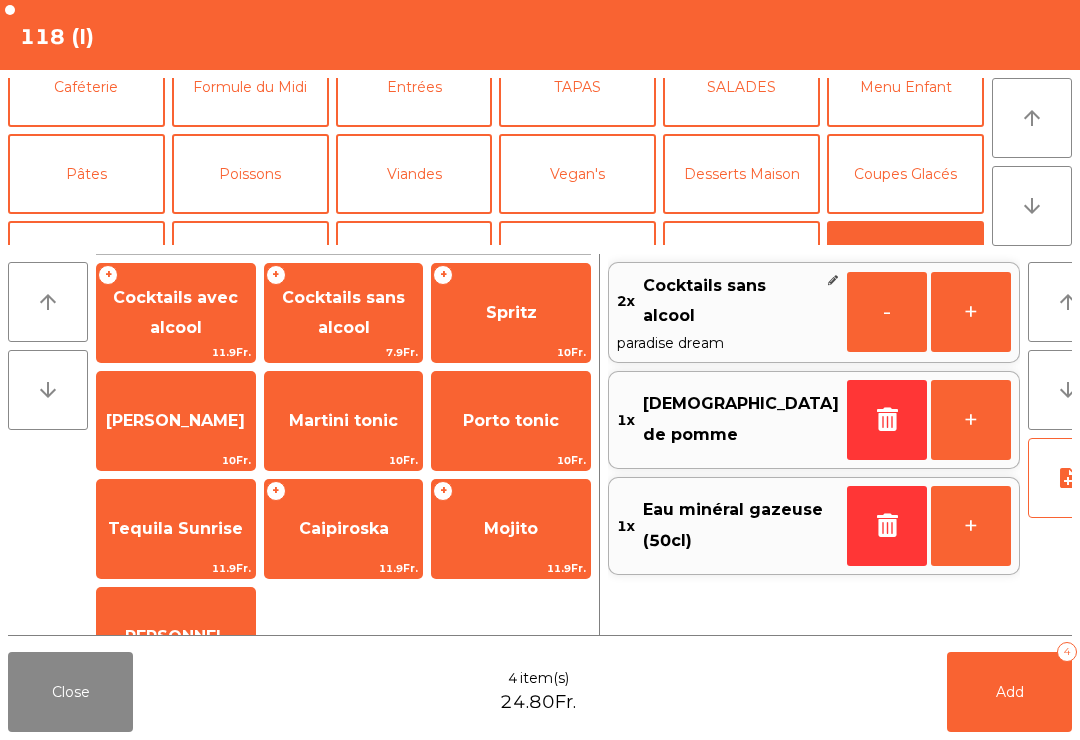 click on "Coupes Glacés" 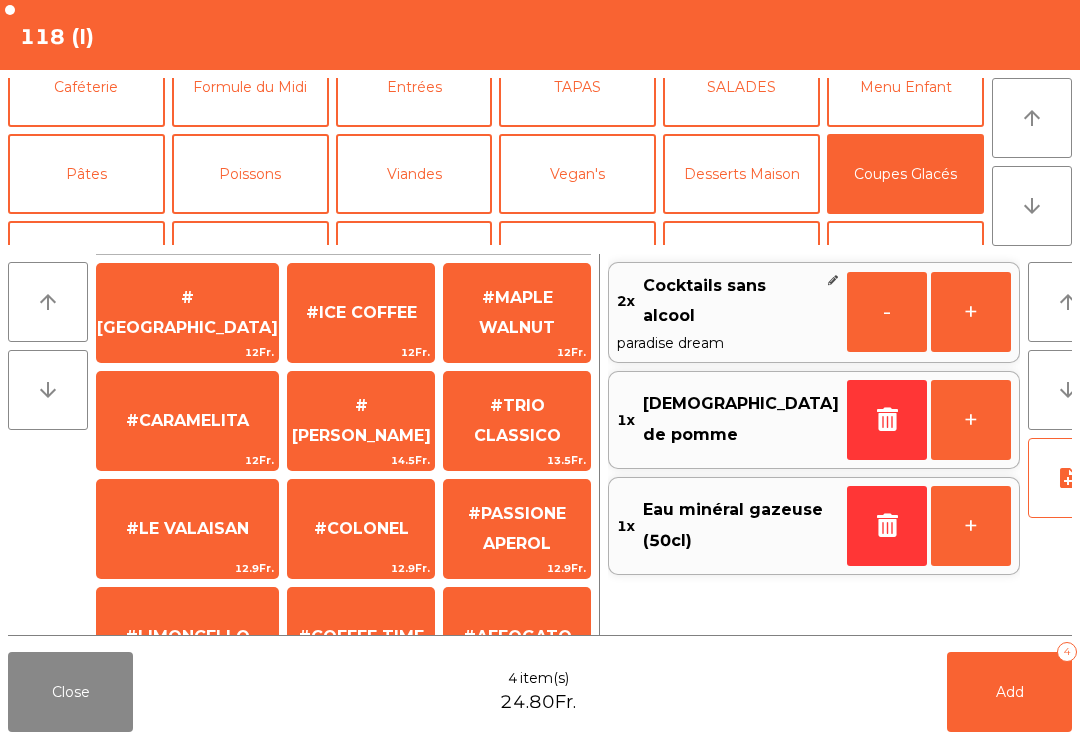 click on "1 Boule de glace" 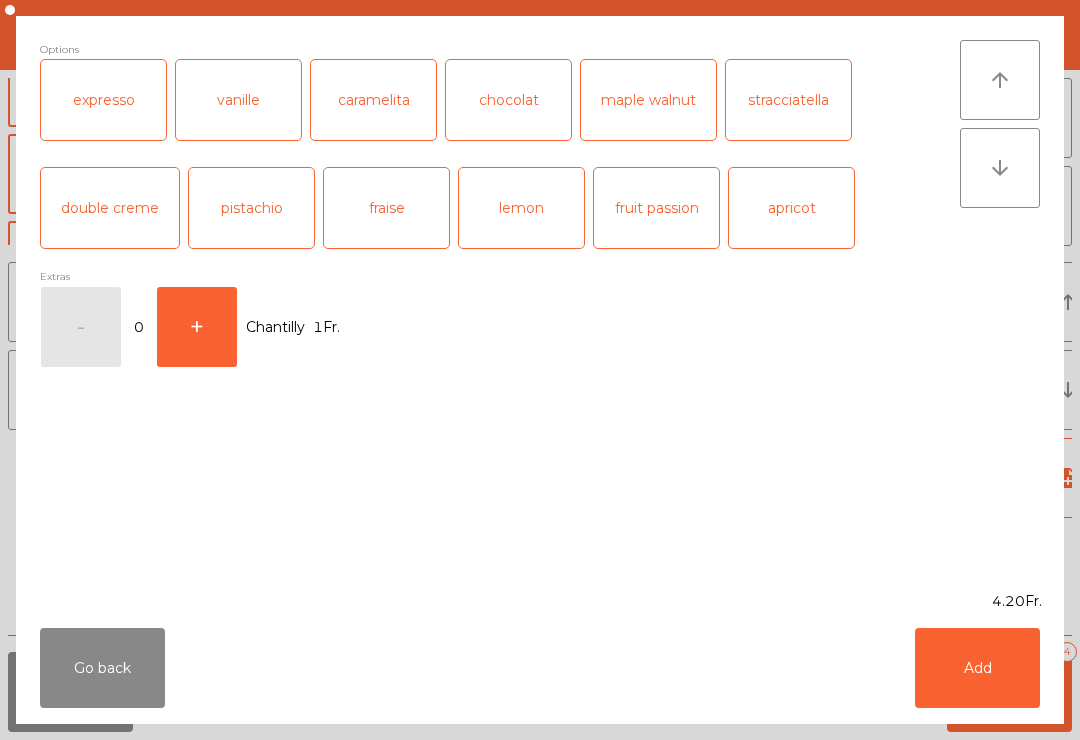 scroll, scrollTop: 384, scrollLeft: 0, axis: vertical 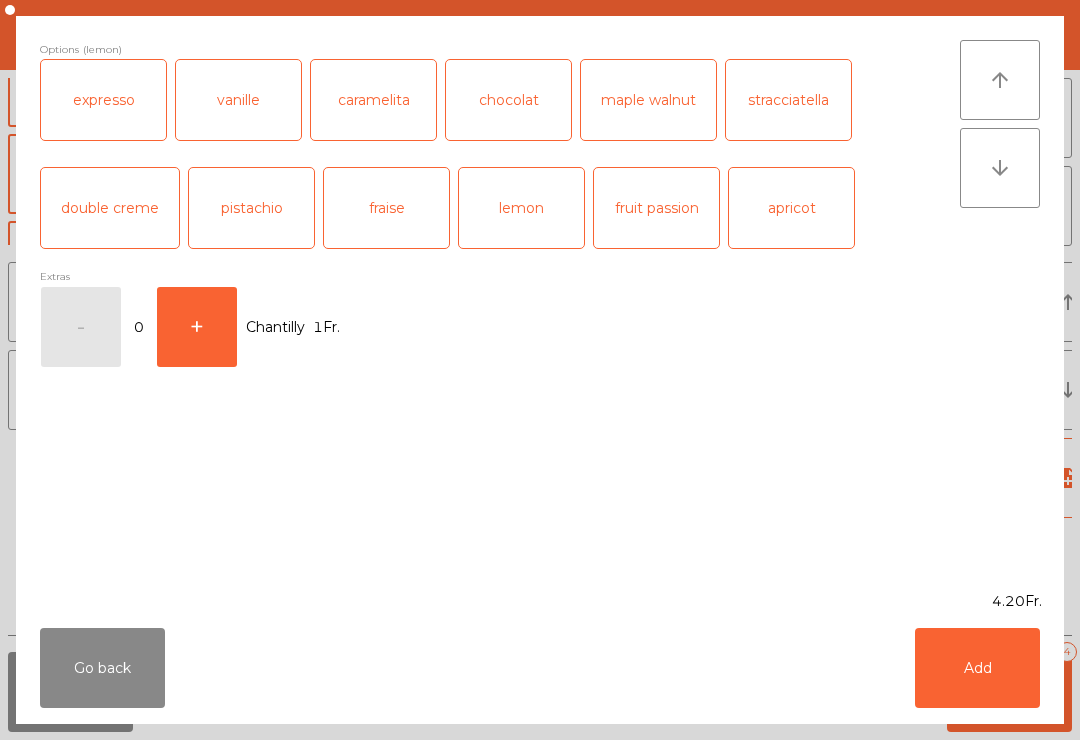 click on "Add" 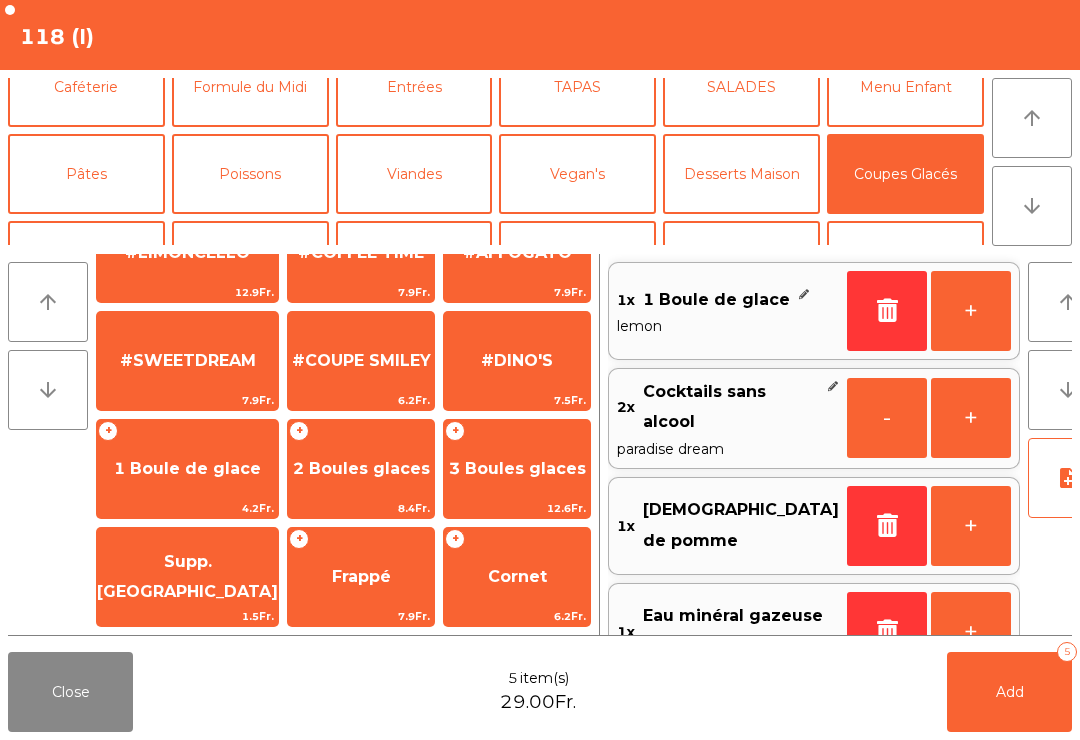 click on "Add" 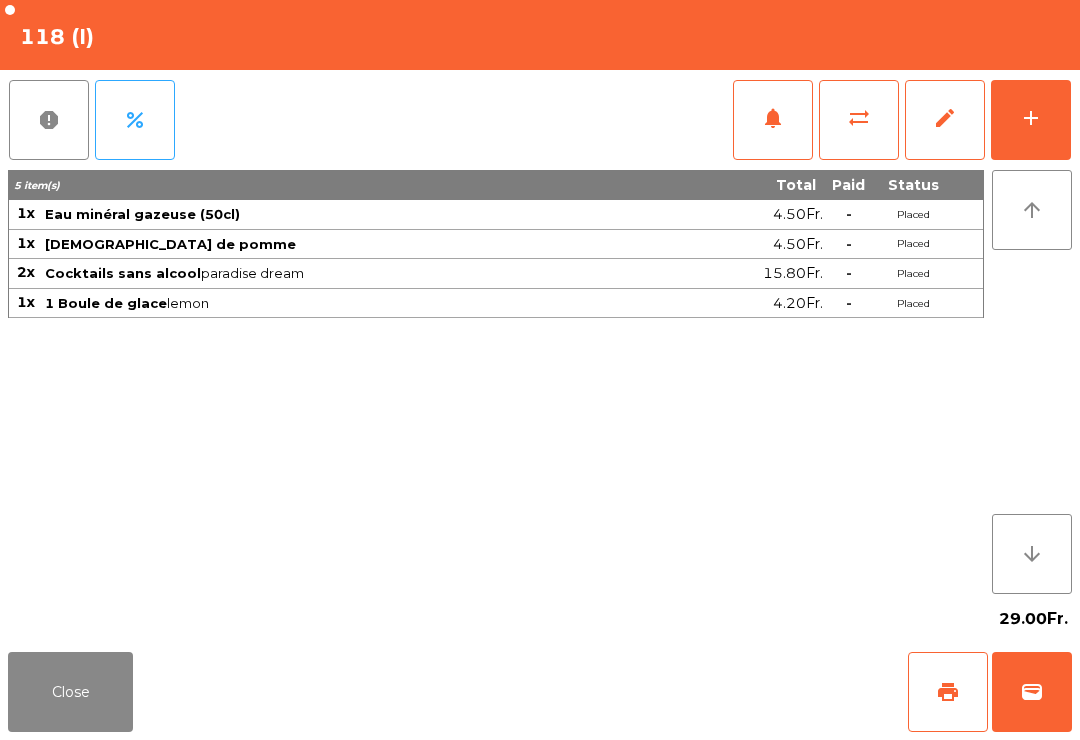 click on "Close" 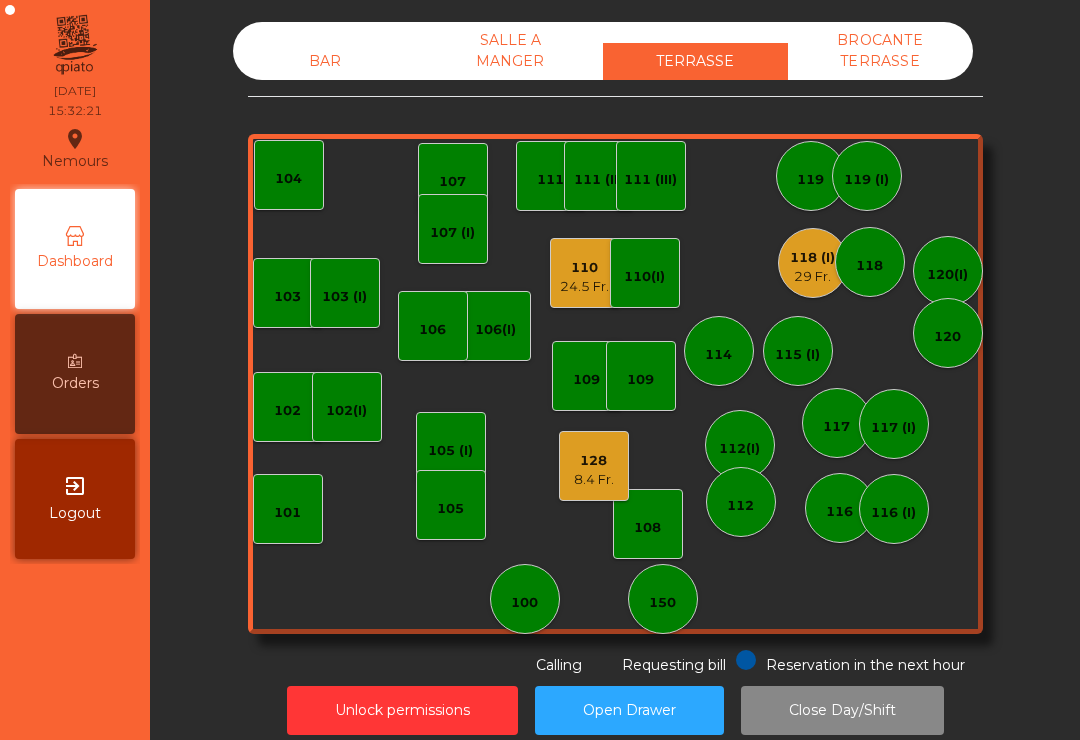 click on "24.5 Fr." 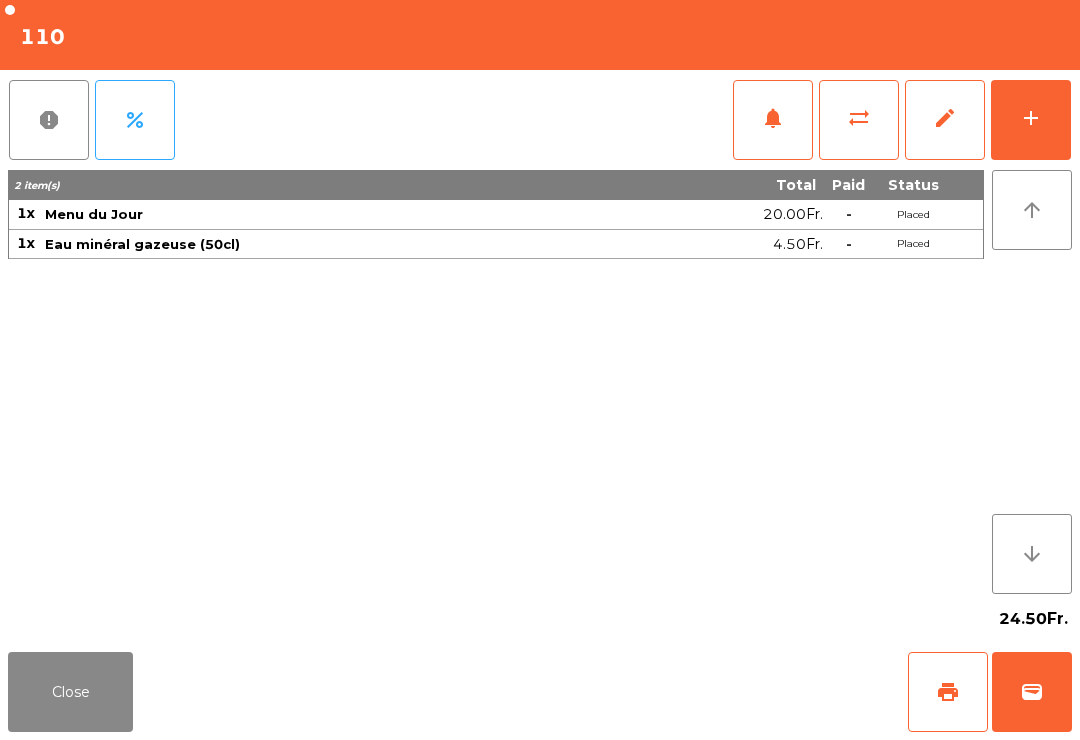 click on "add" 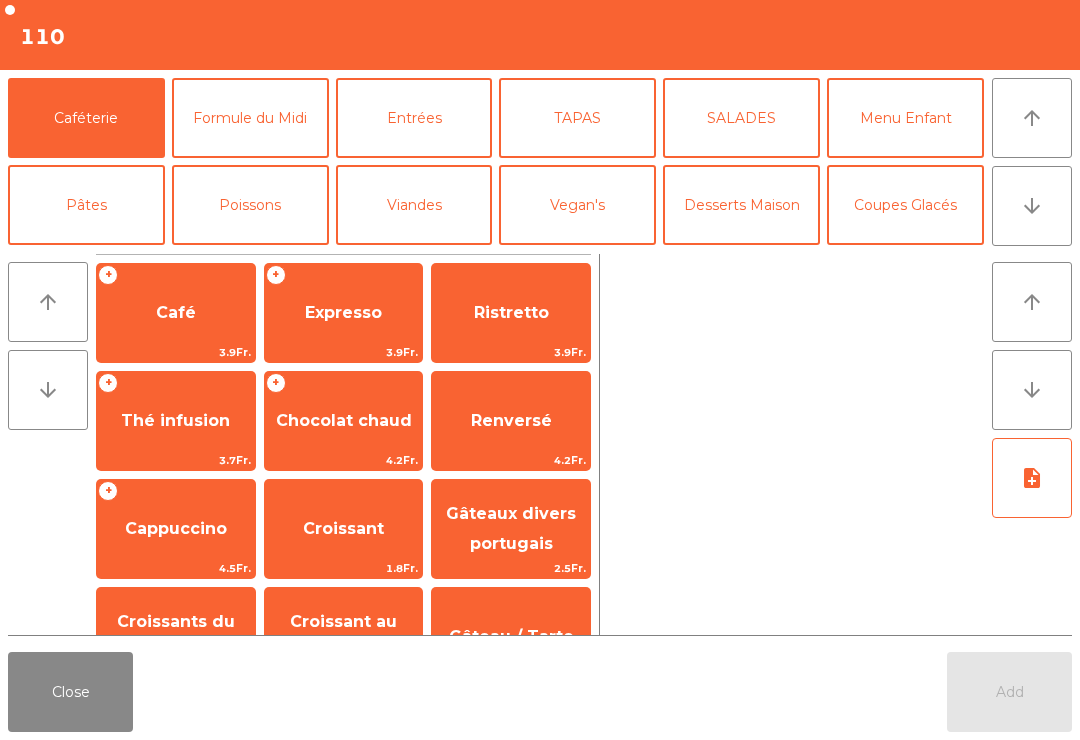 click on "arrow_upward" 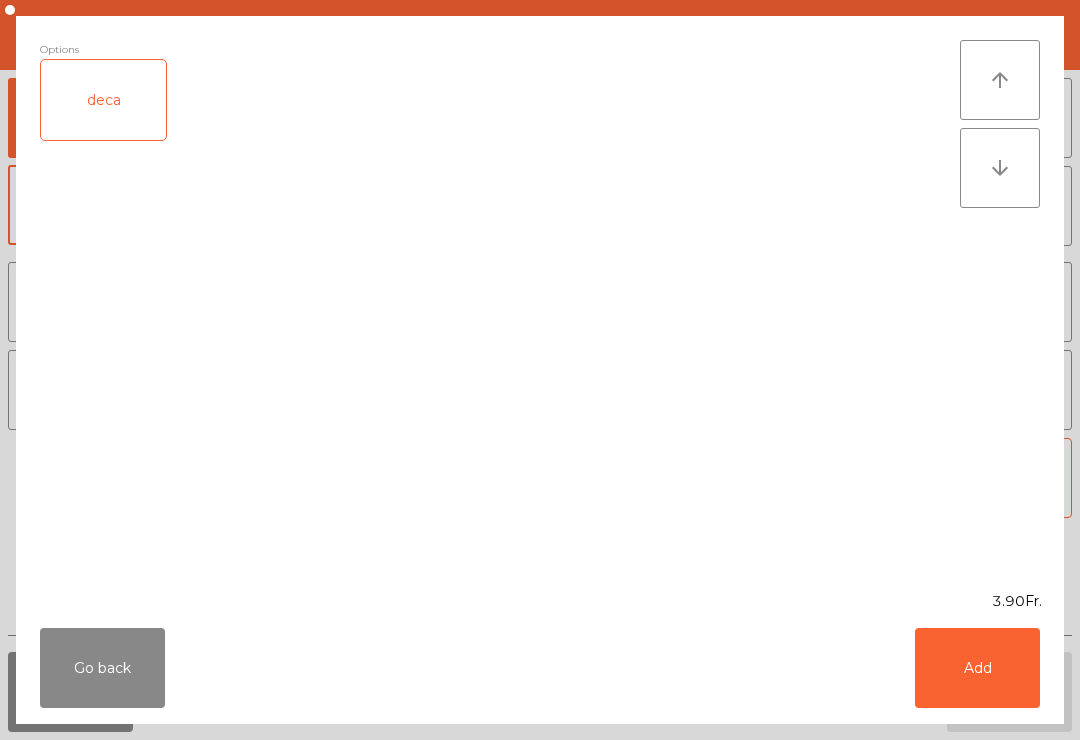click on "Add" 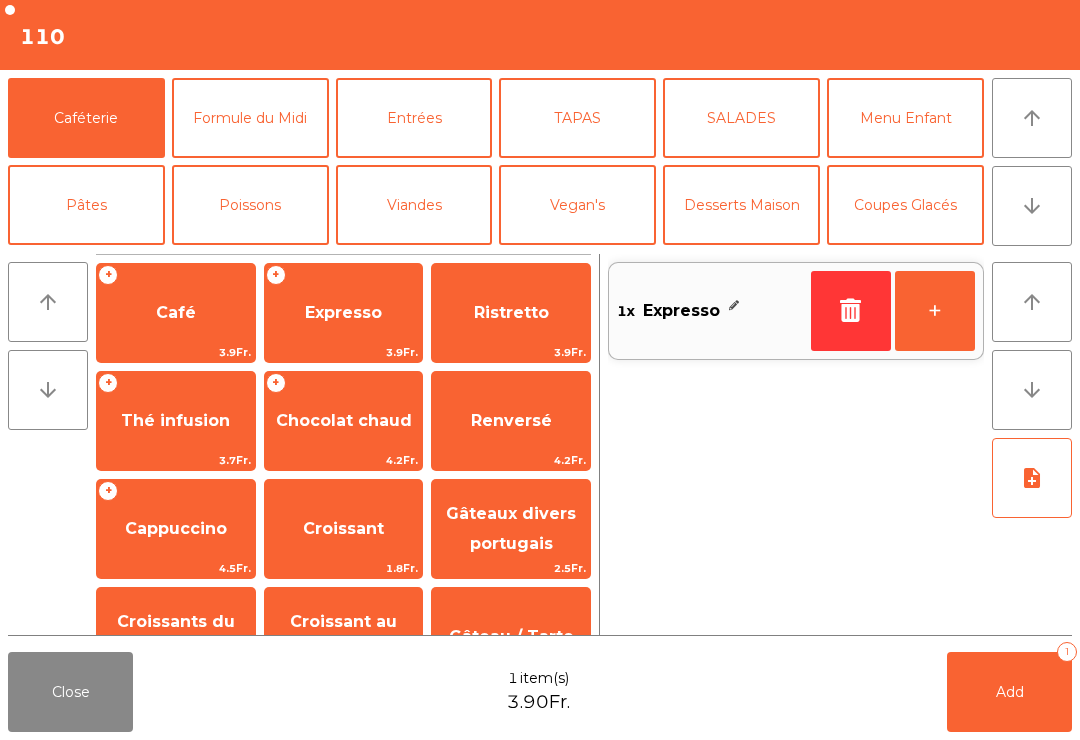 click on "Add   1" 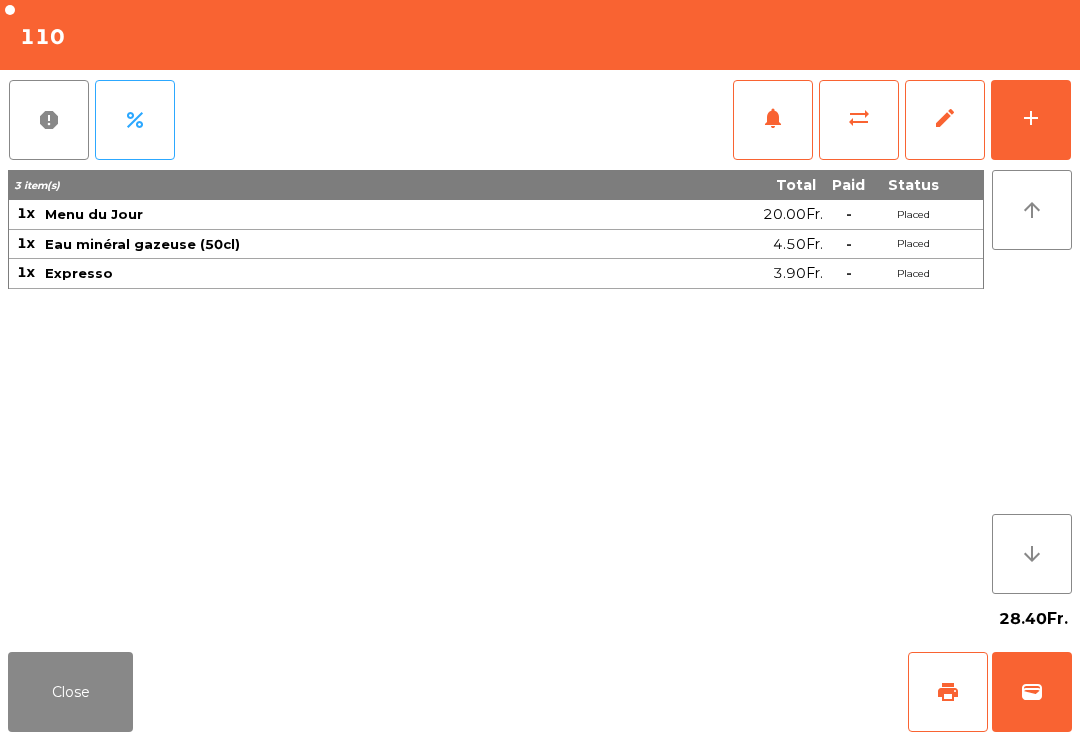 click on "Close" 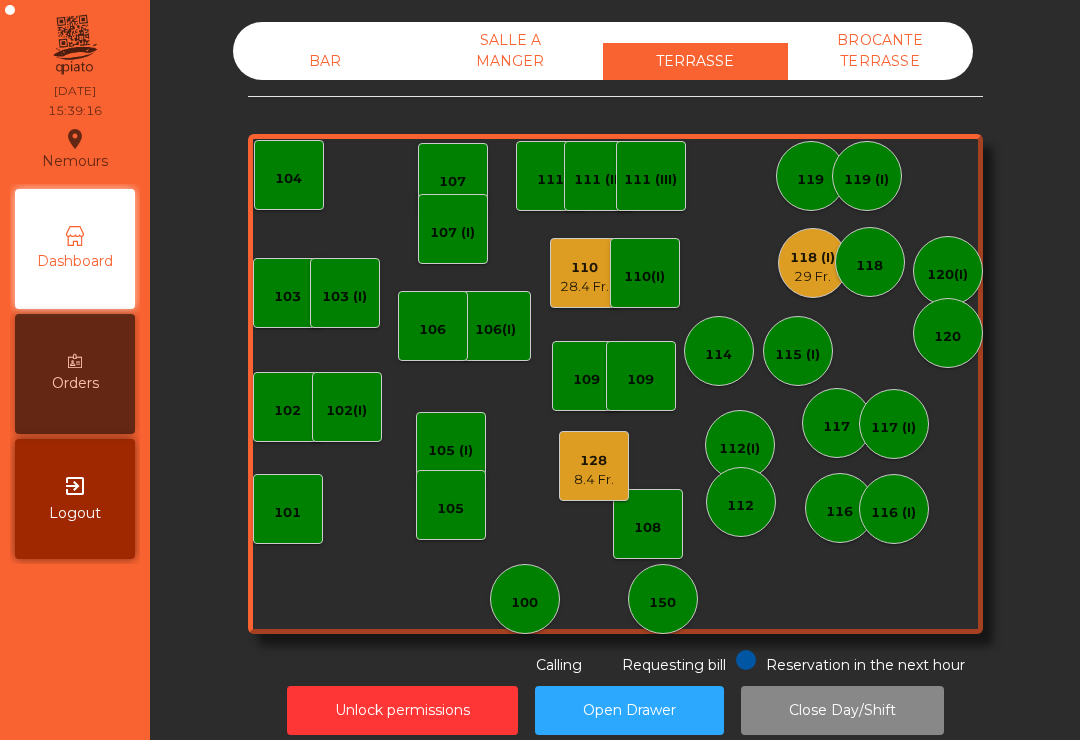 click on "115 (I)" 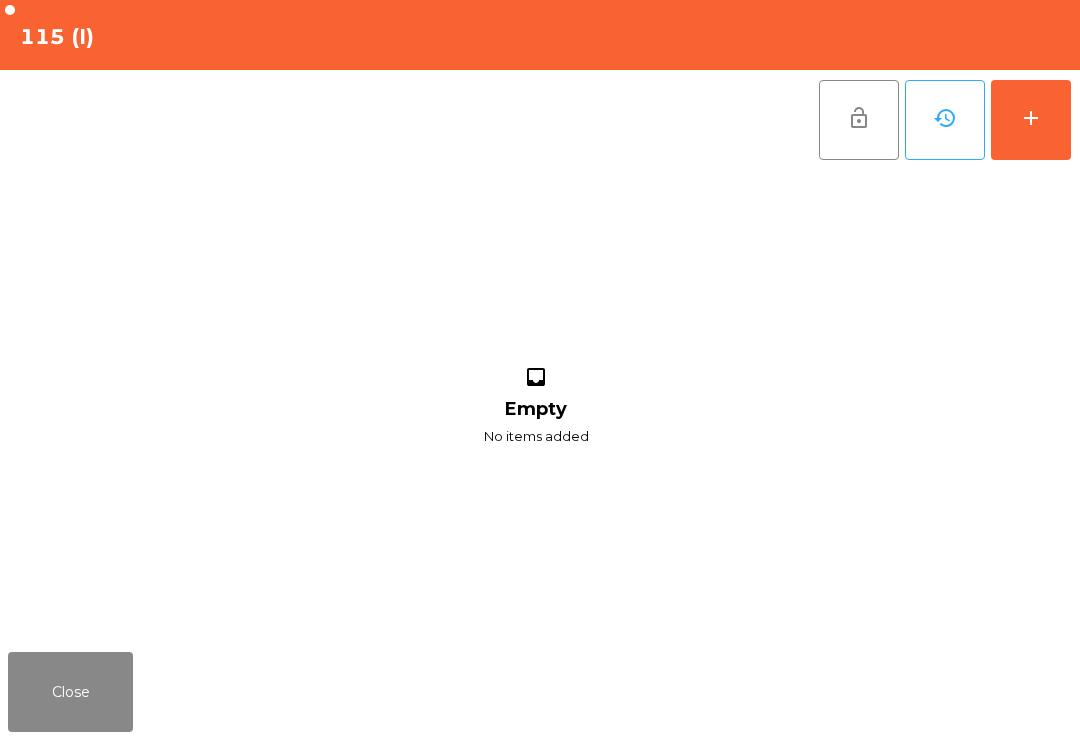 click on "add" 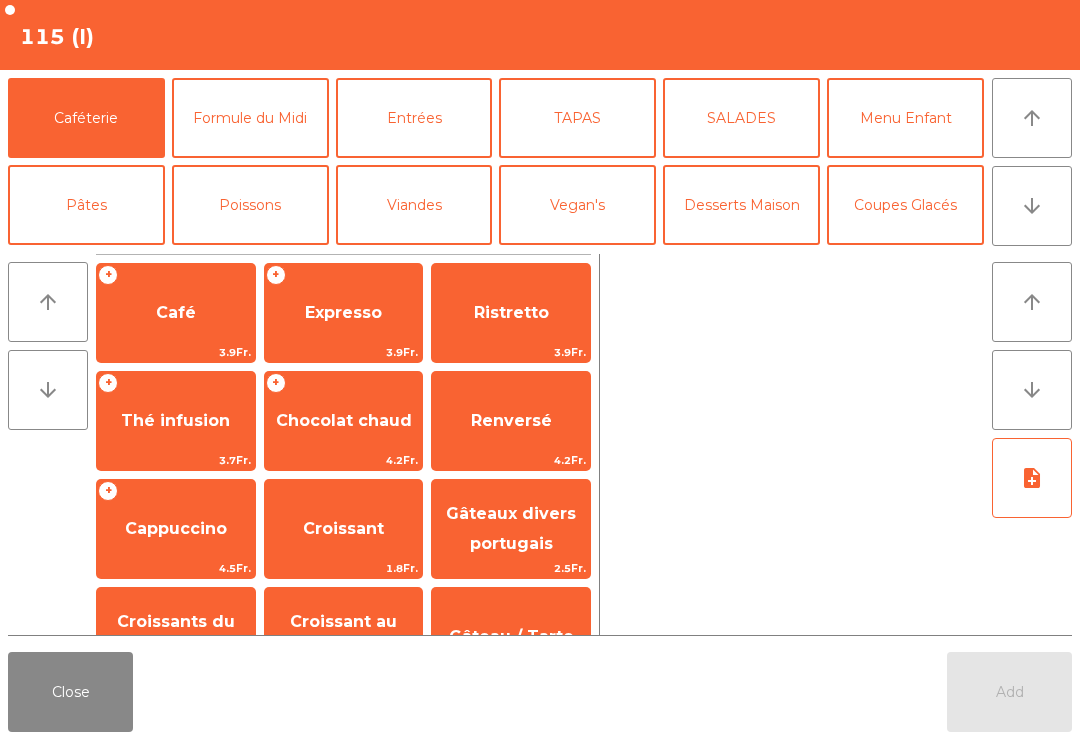 click on "arrow_downward" 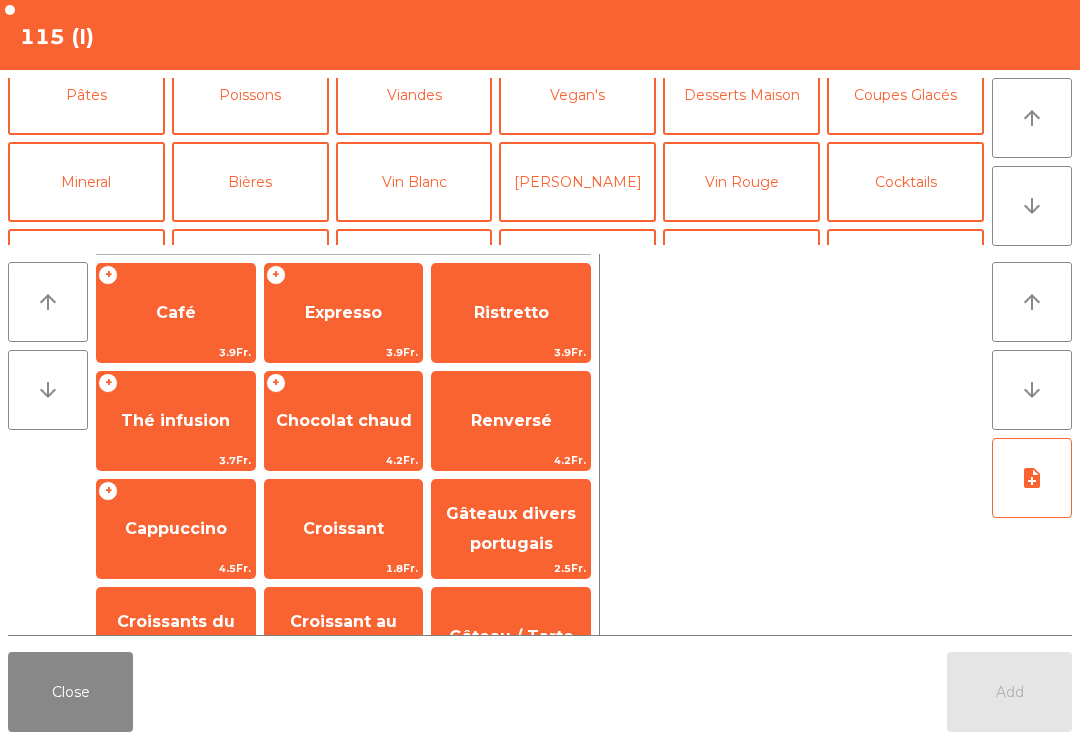 click on "Mineral" 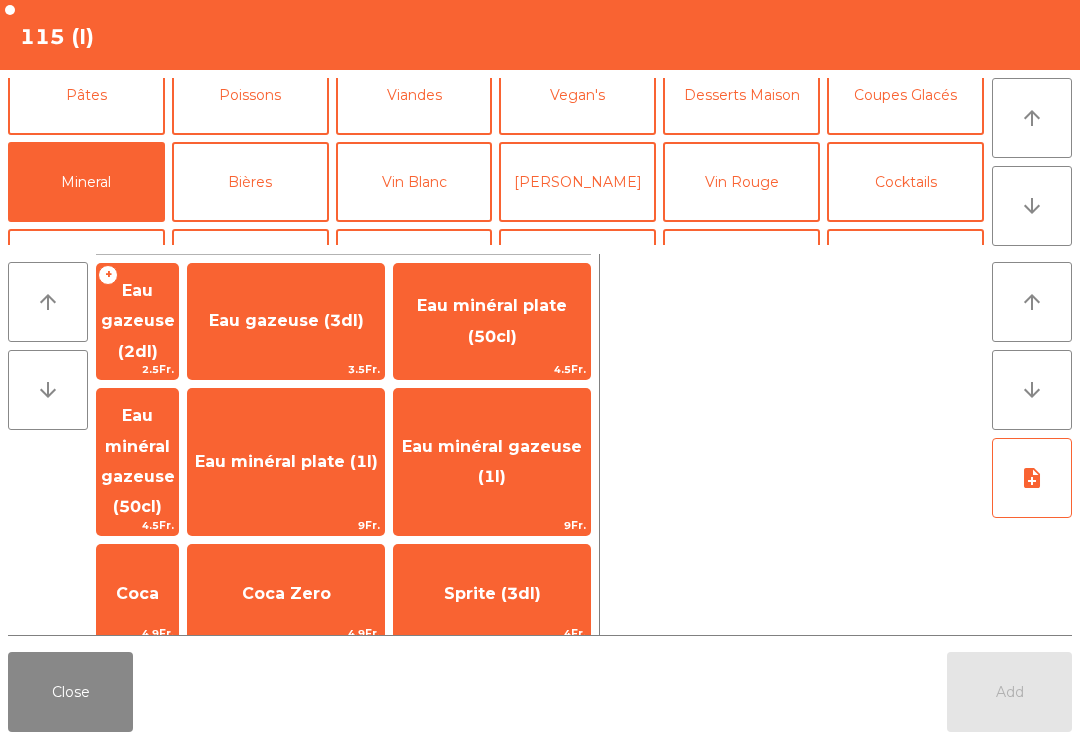 scroll, scrollTop: 174, scrollLeft: 0, axis: vertical 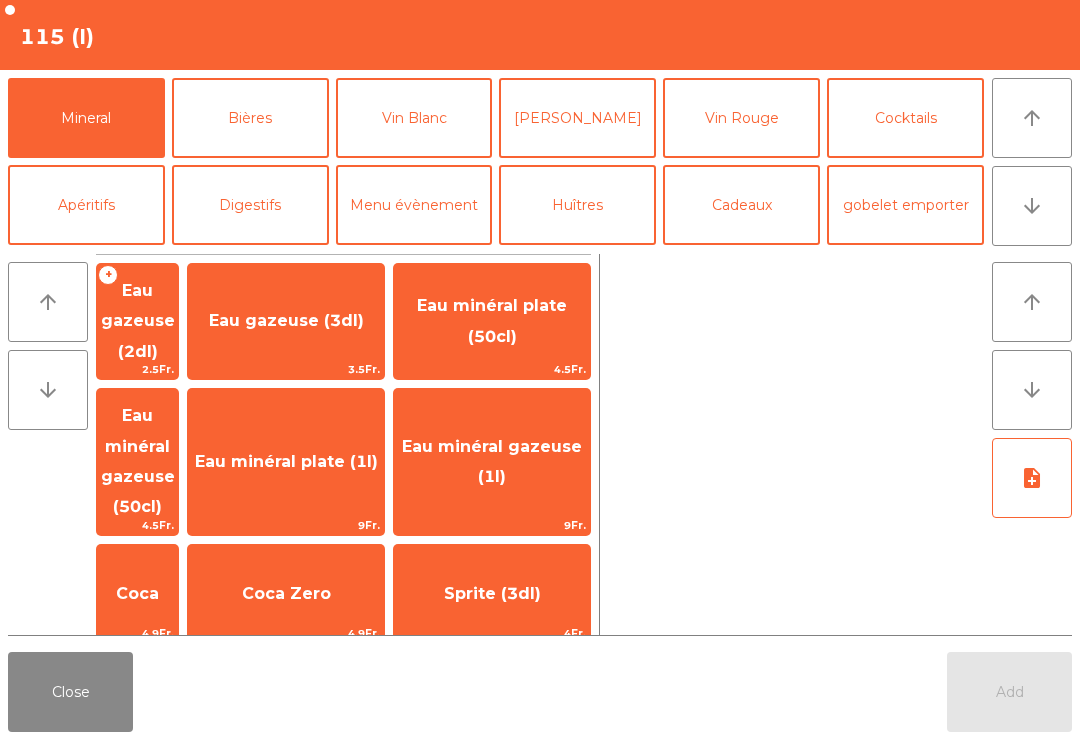 click on "Eau minéral gazeuse (50cl)" 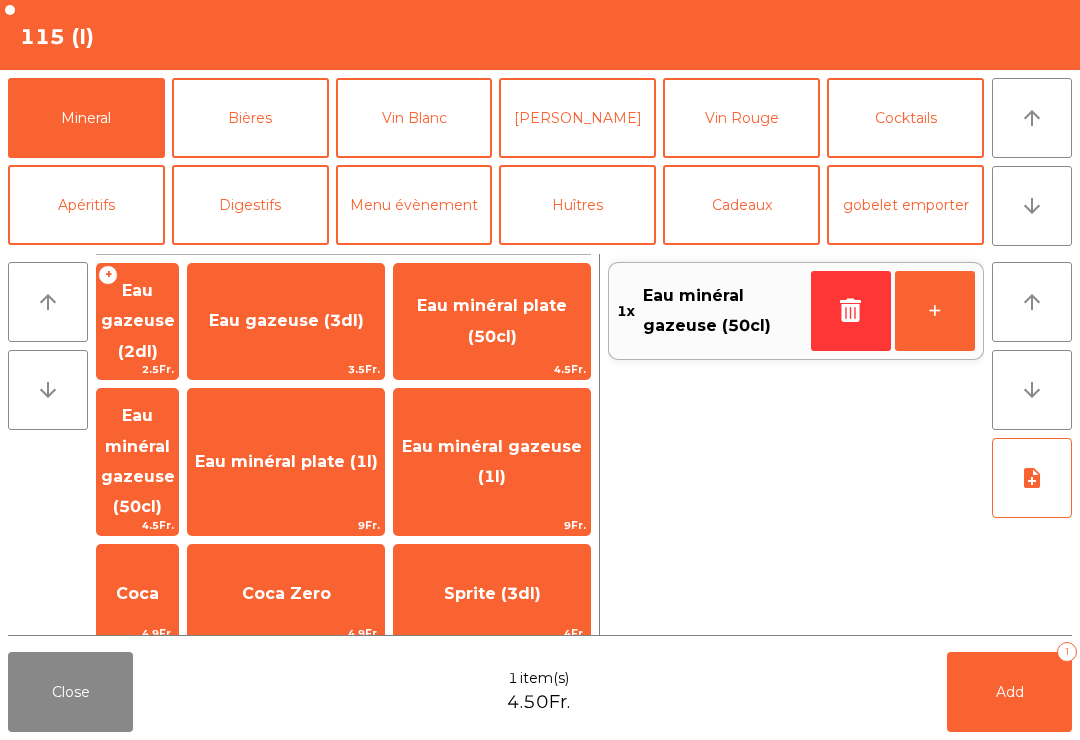 scroll, scrollTop: 57, scrollLeft: 0, axis: vertical 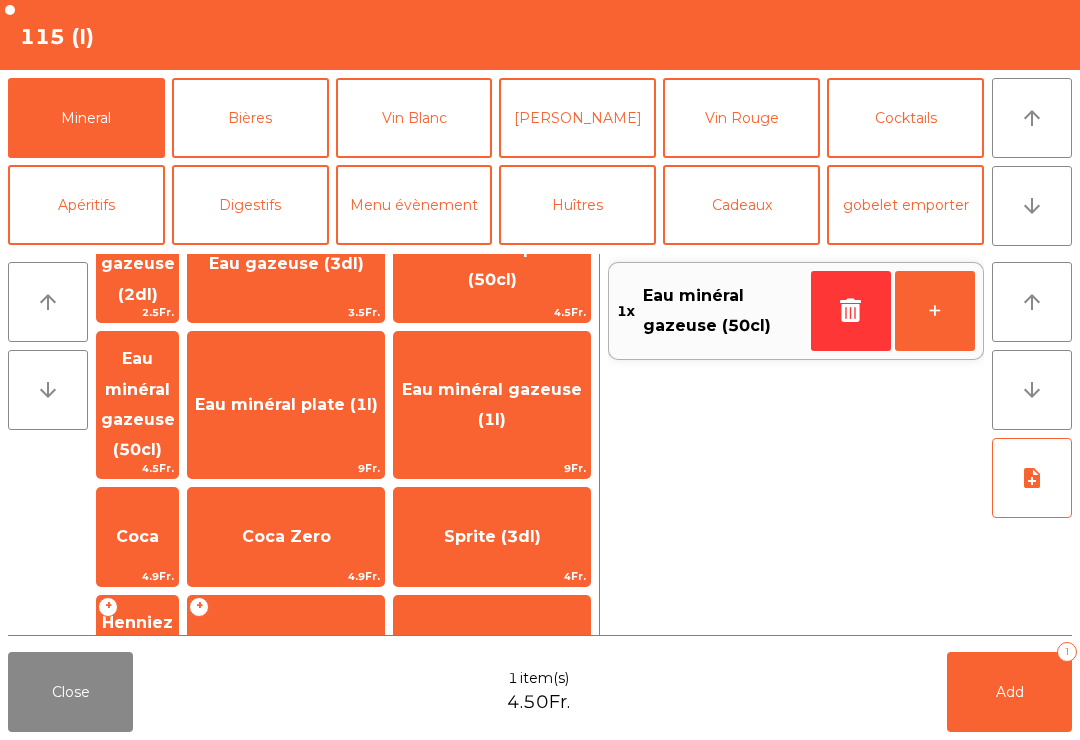 click on "Henniez gommée (3dl)" 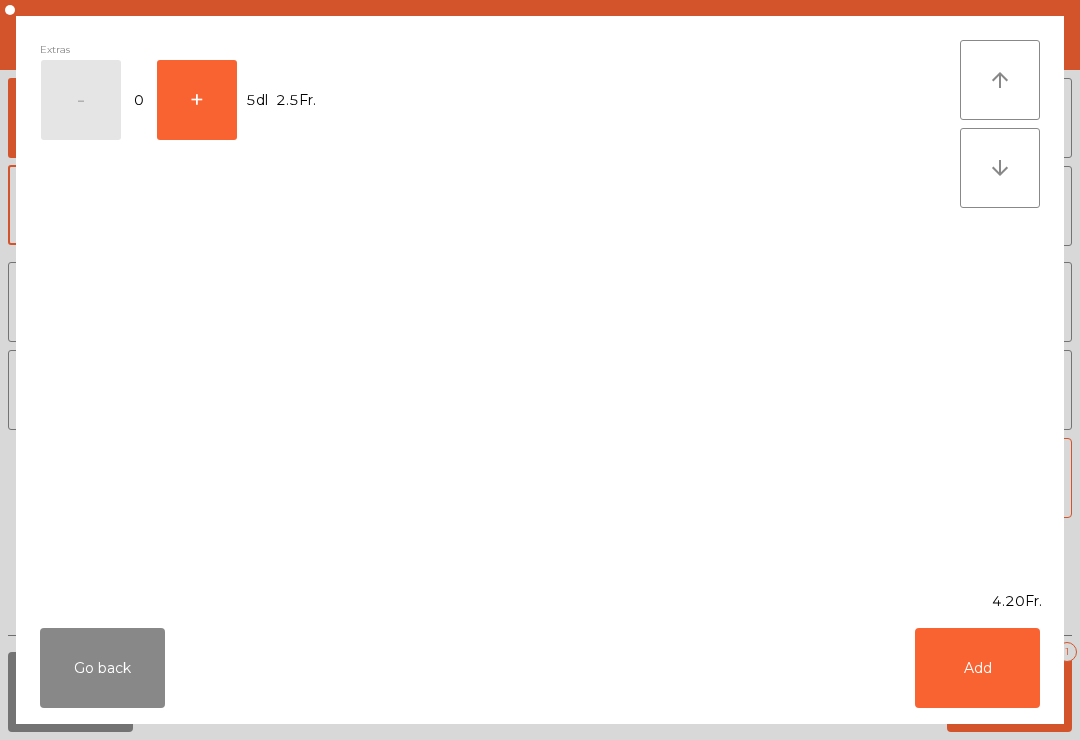 click on "Add" 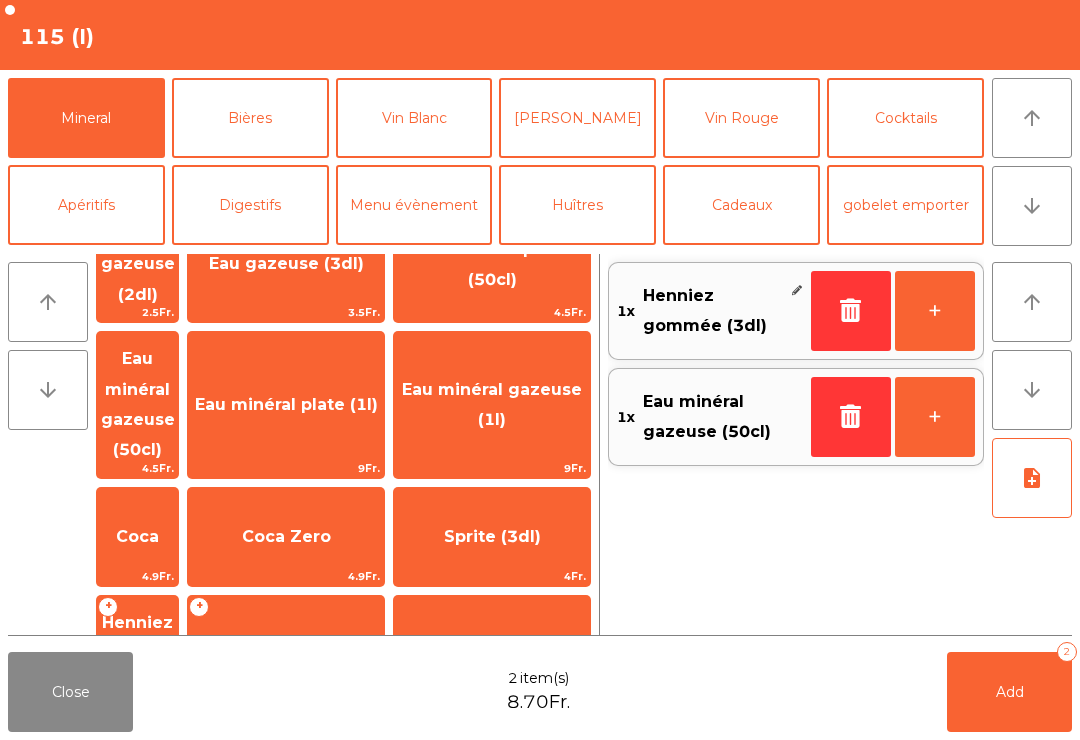 click on "Add   2" 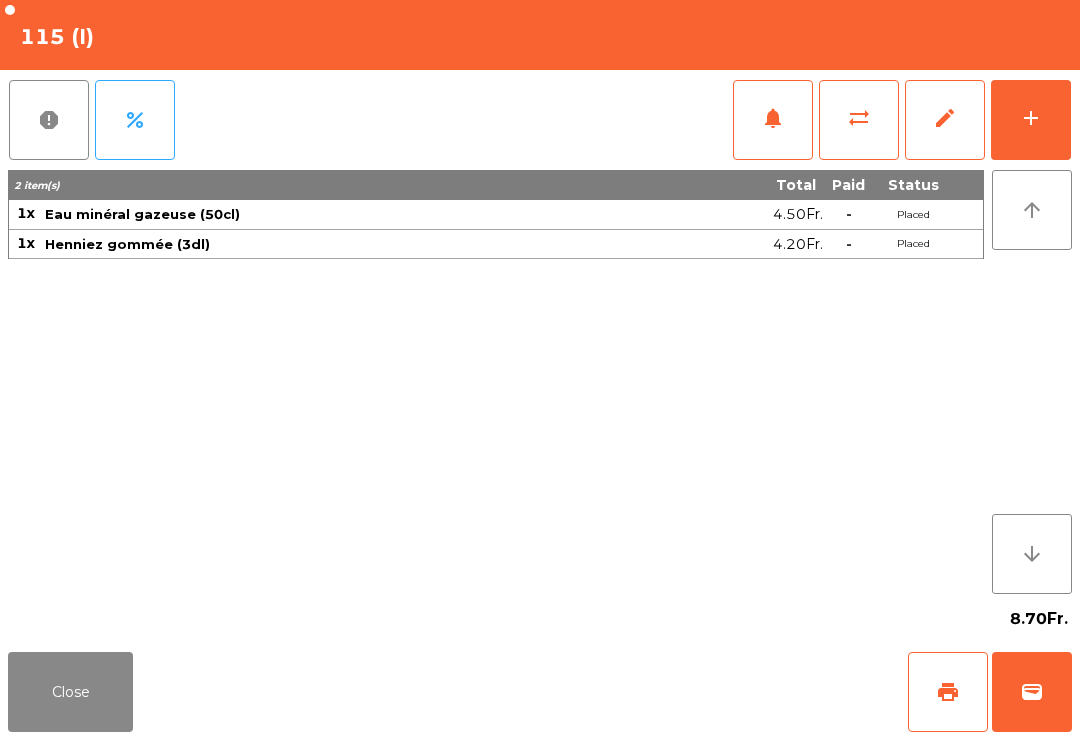 click on "Close" 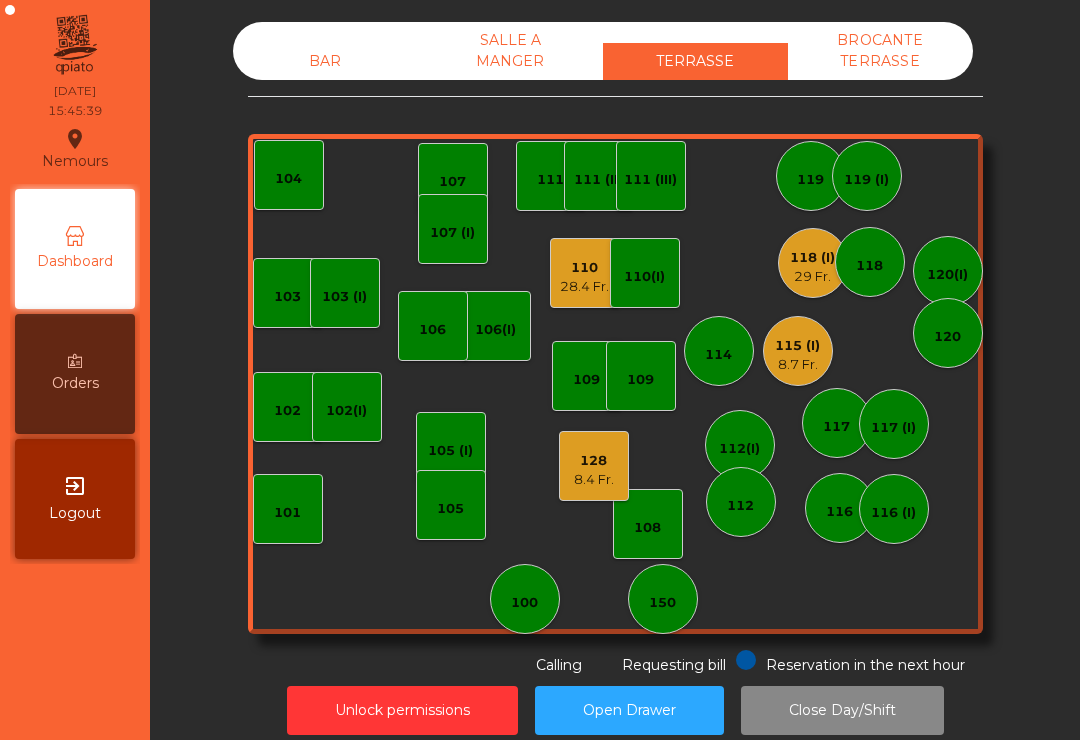 click on "28.4 Fr." 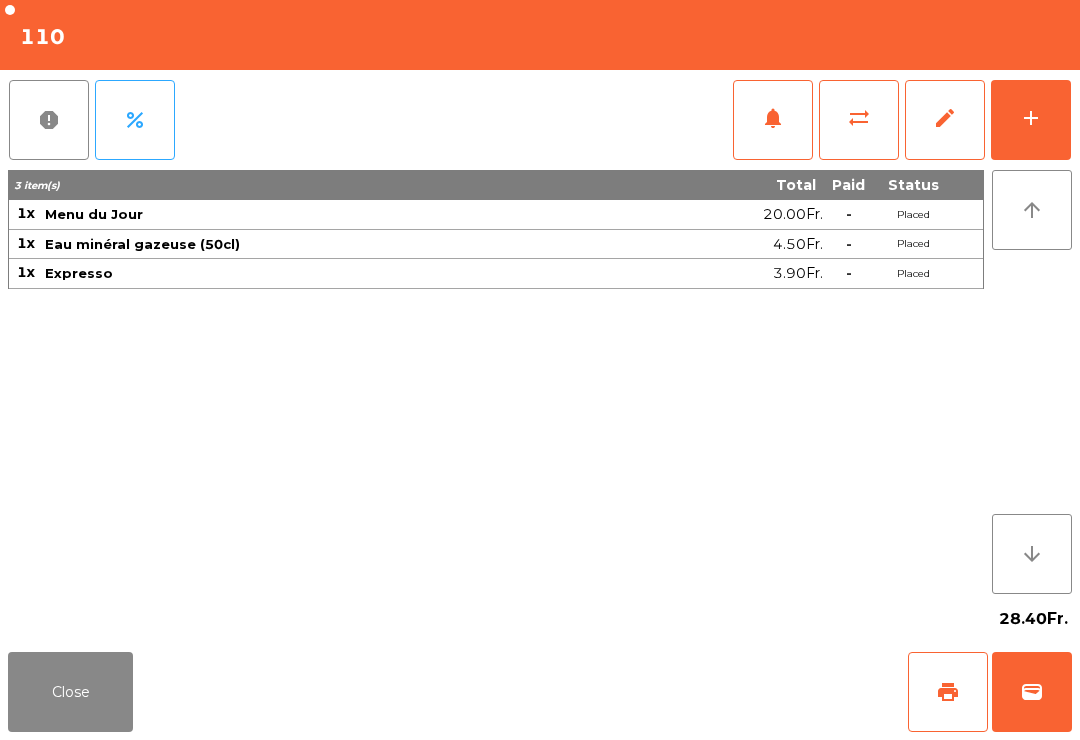 click on "add" 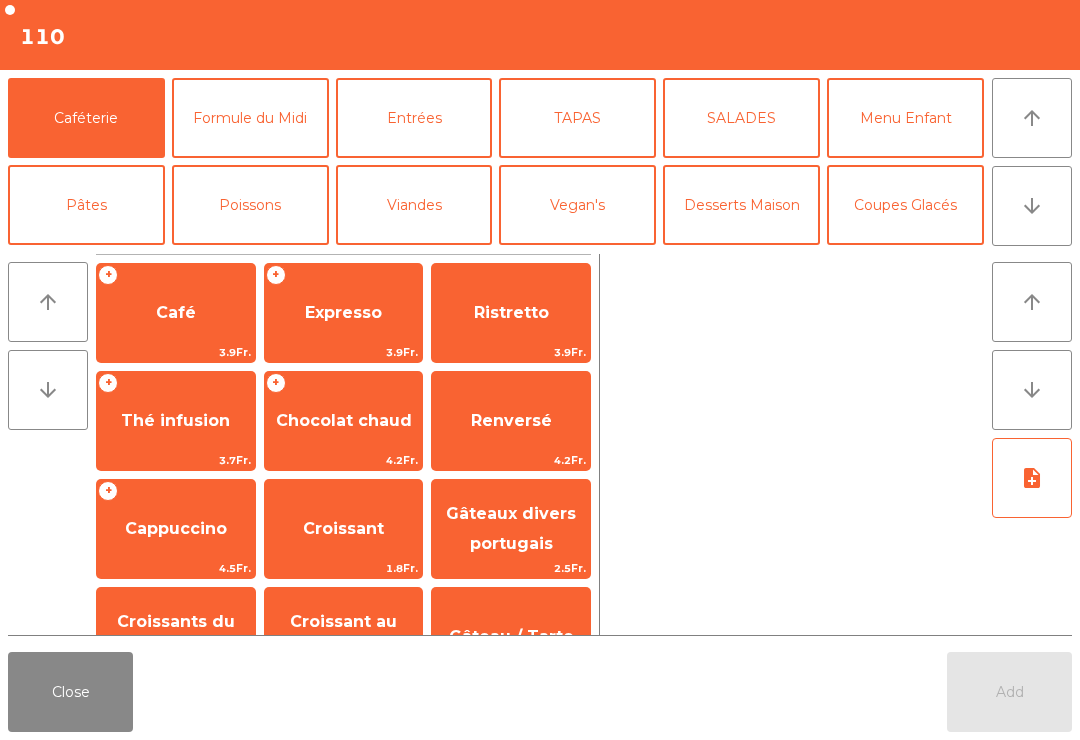 scroll, scrollTop: 206, scrollLeft: 0, axis: vertical 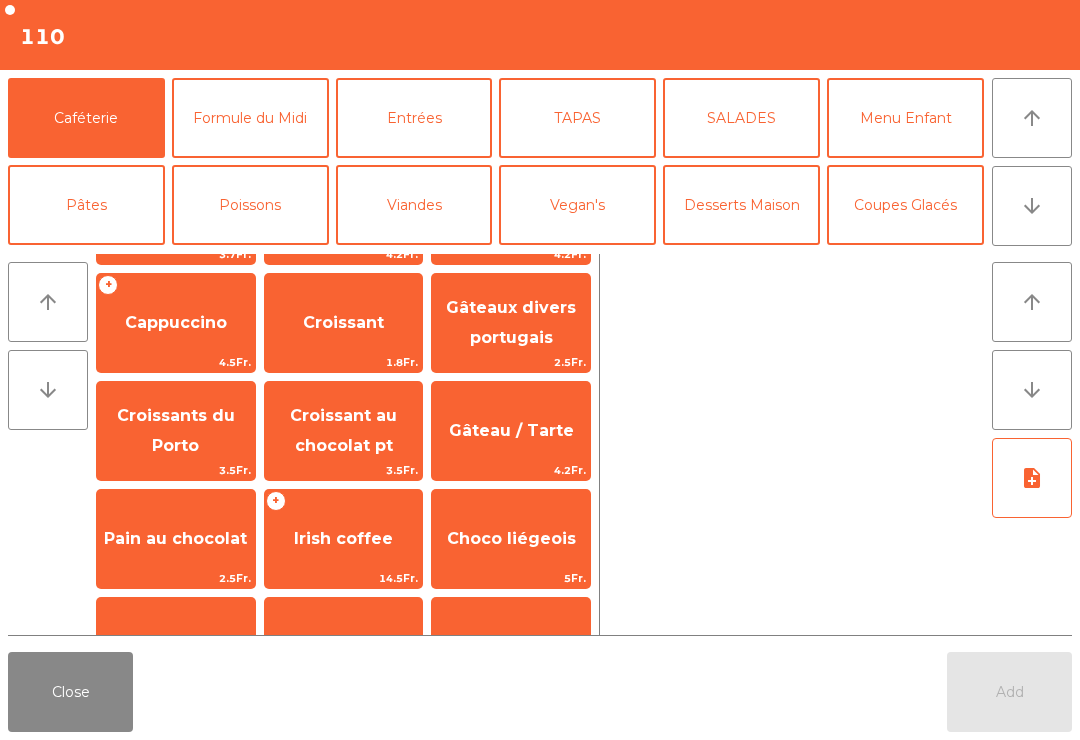 click on "Gâteaux divers portugais" 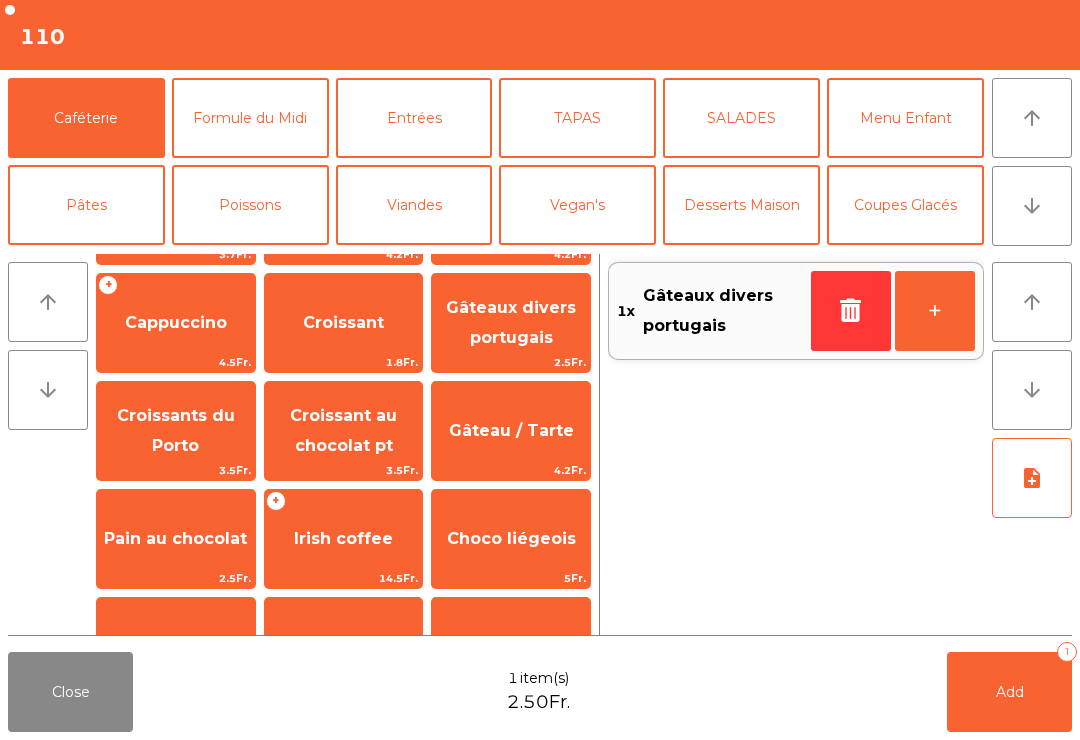 scroll, scrollTop: 164, scrollLeft: 0, axis: vertical 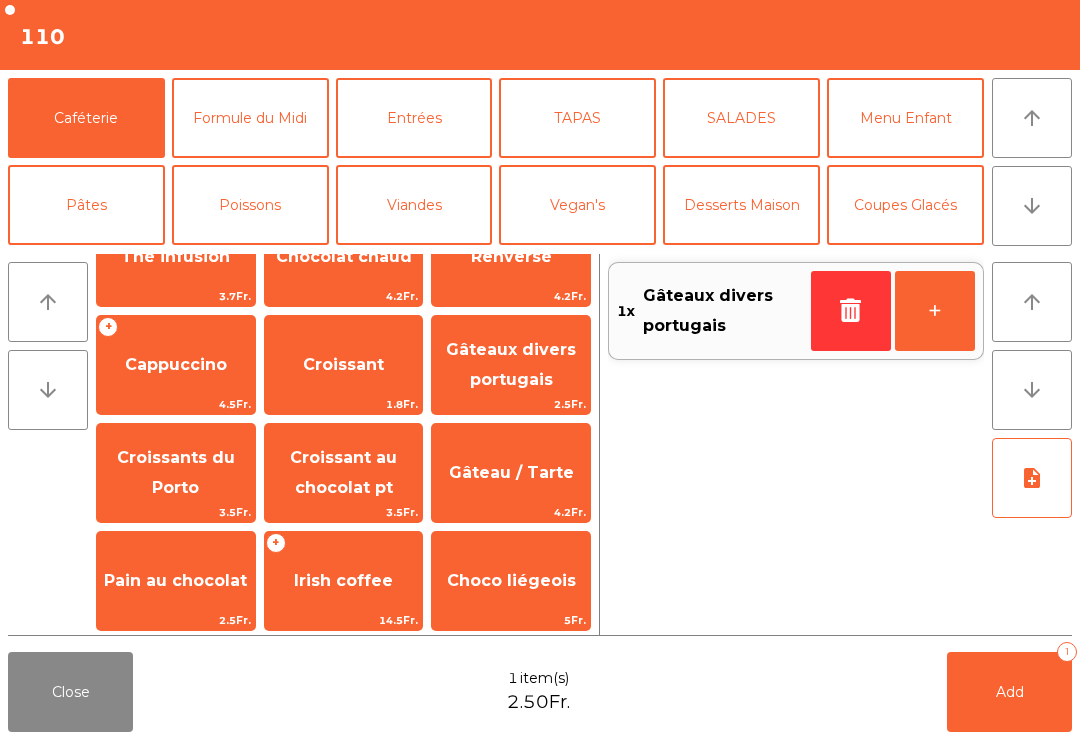 click on "Add   1" 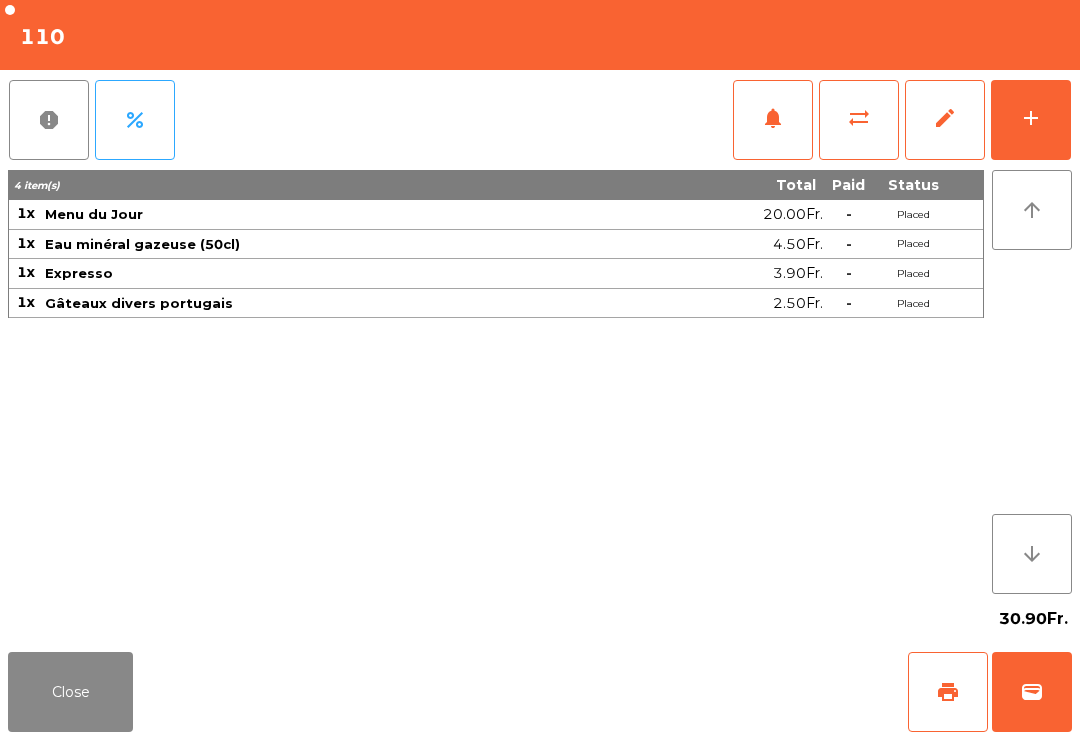 click on "wallet" 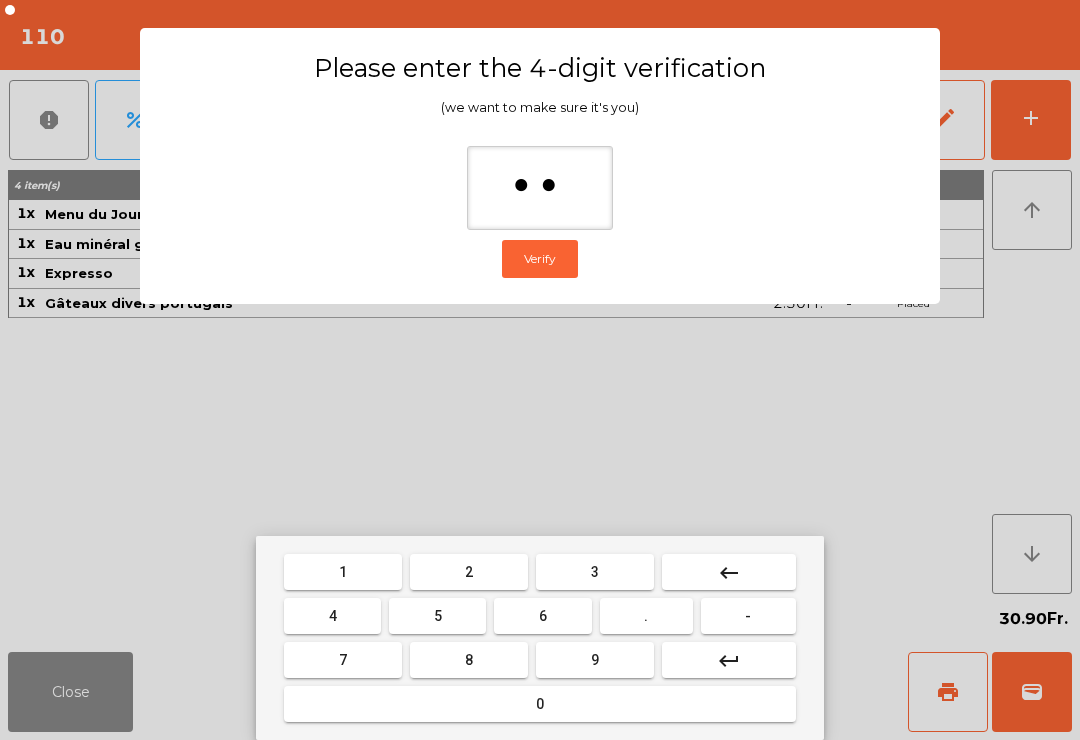 type on "***" 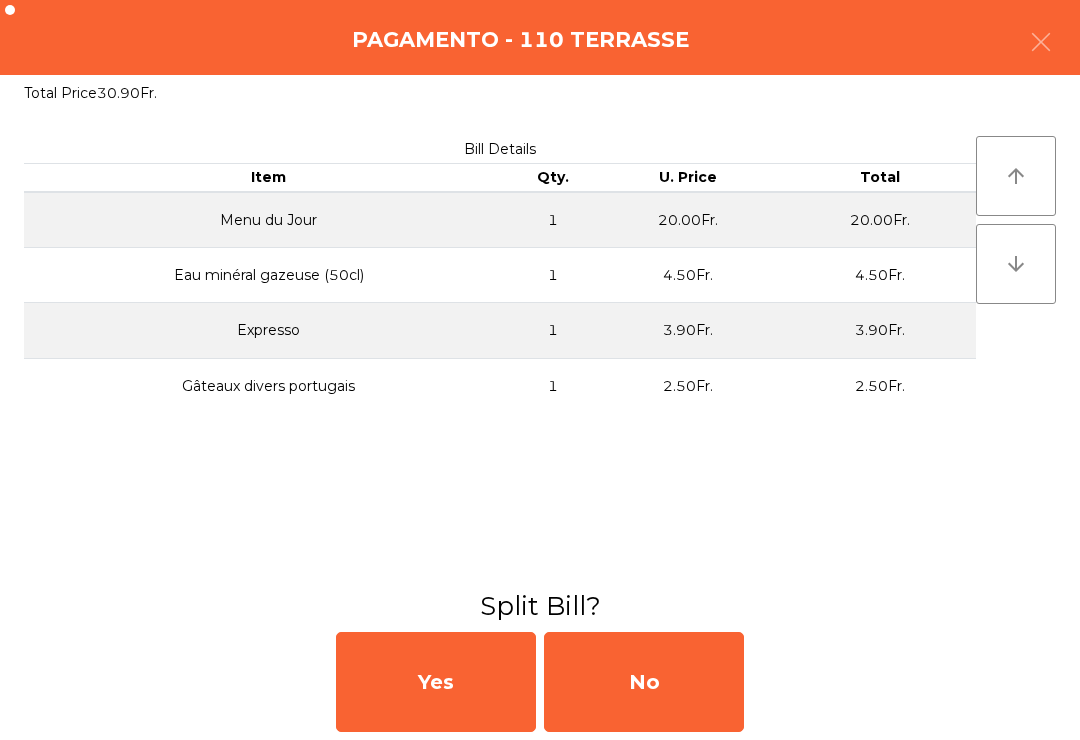 click on "No" 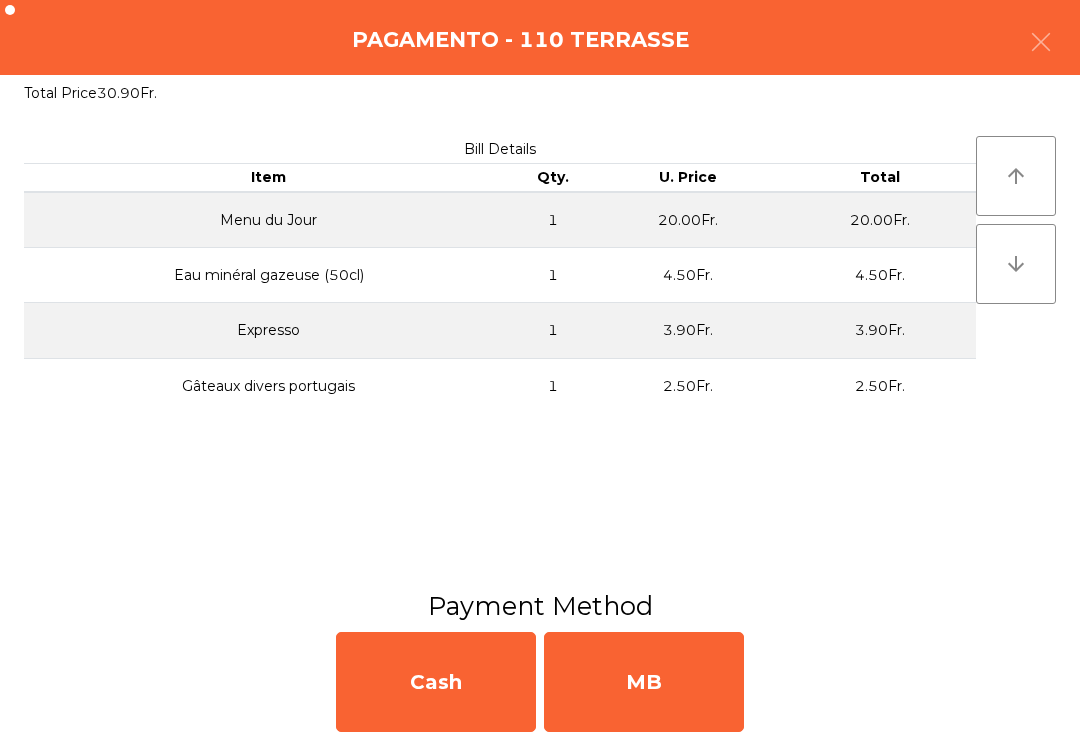 click on "MB" 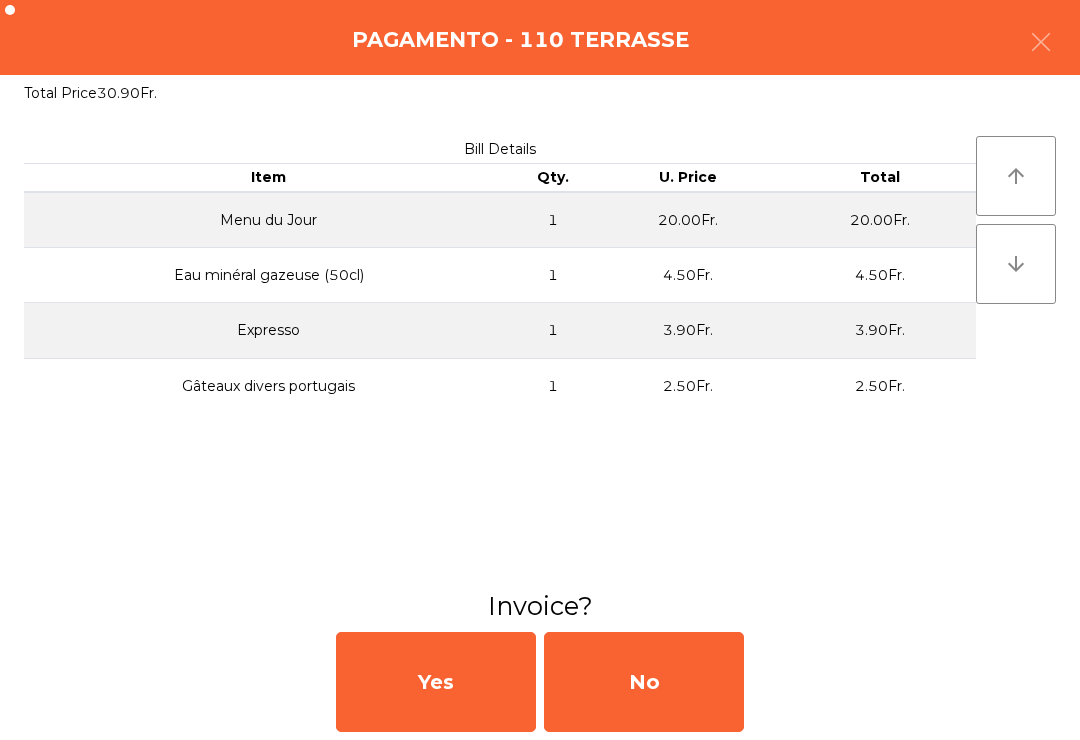 click on "No" 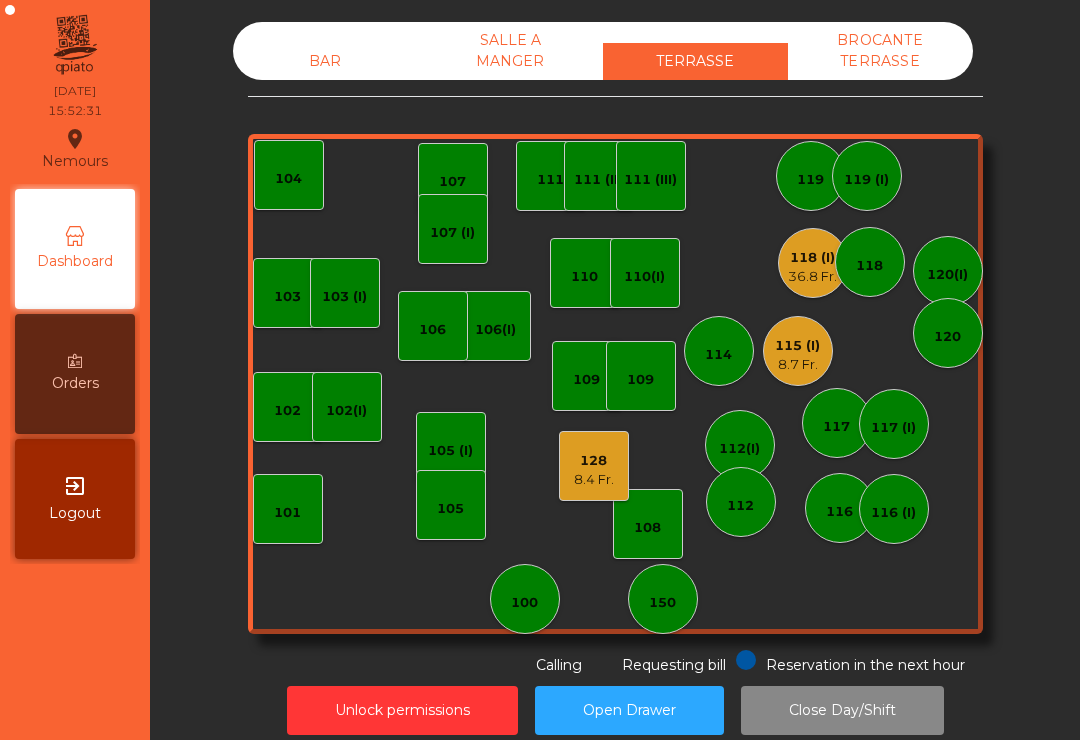 click on "101" 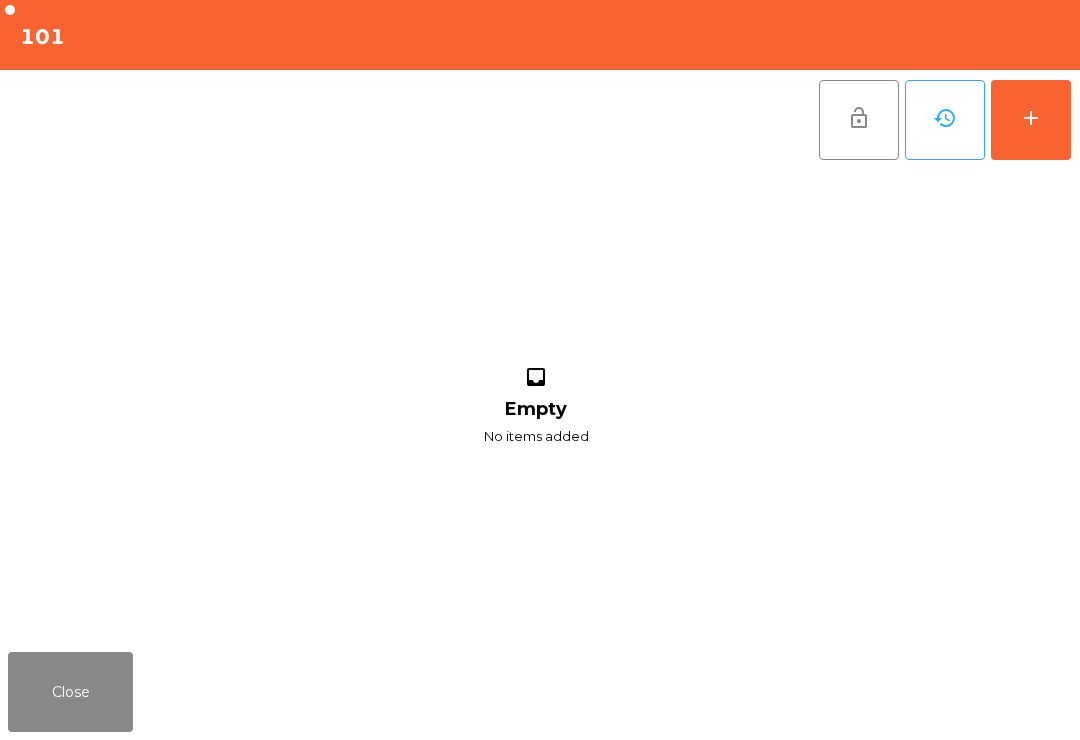 click on "add" 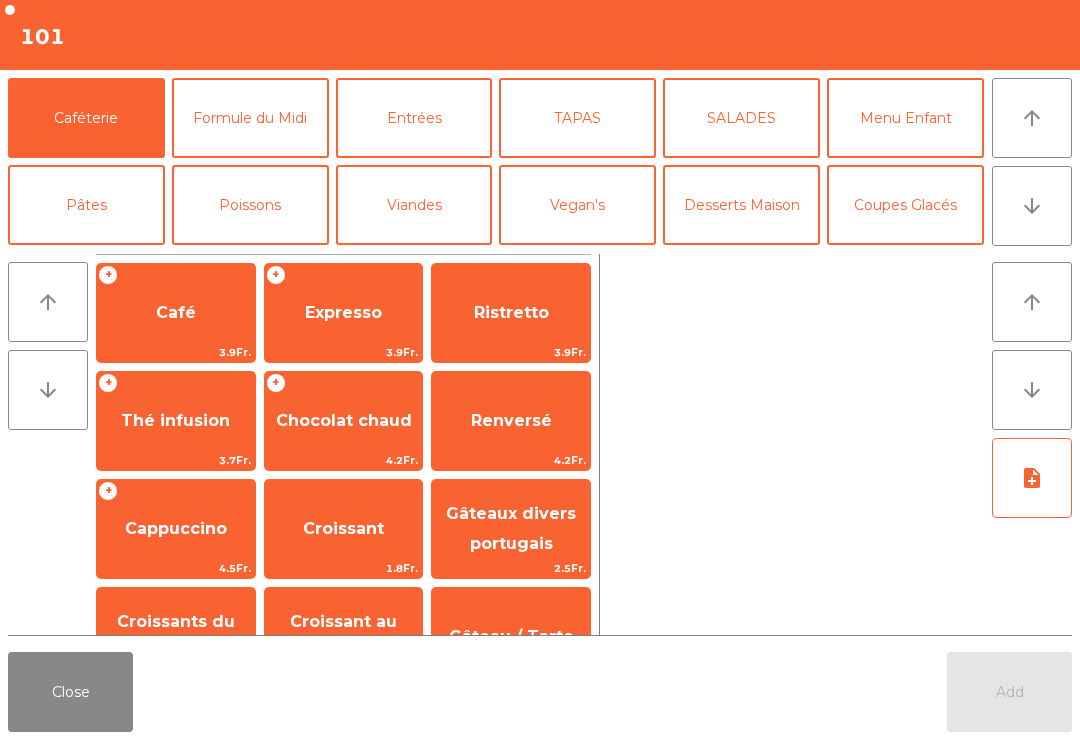 click on "arrow_downward" 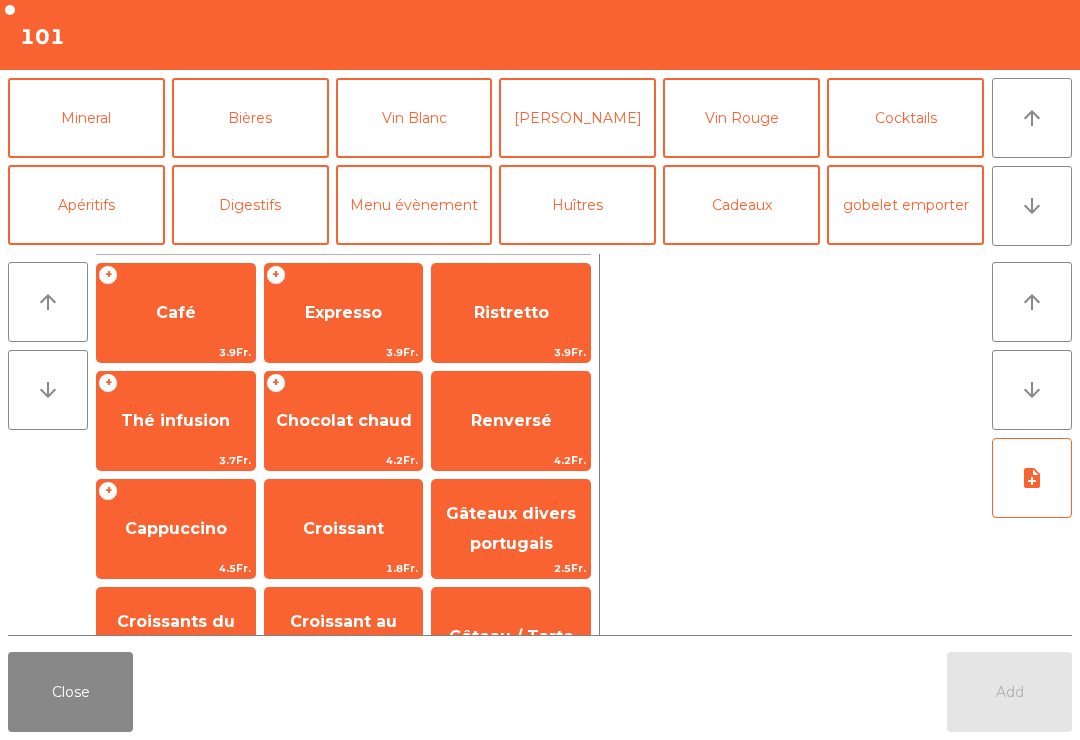 click on "Bières" 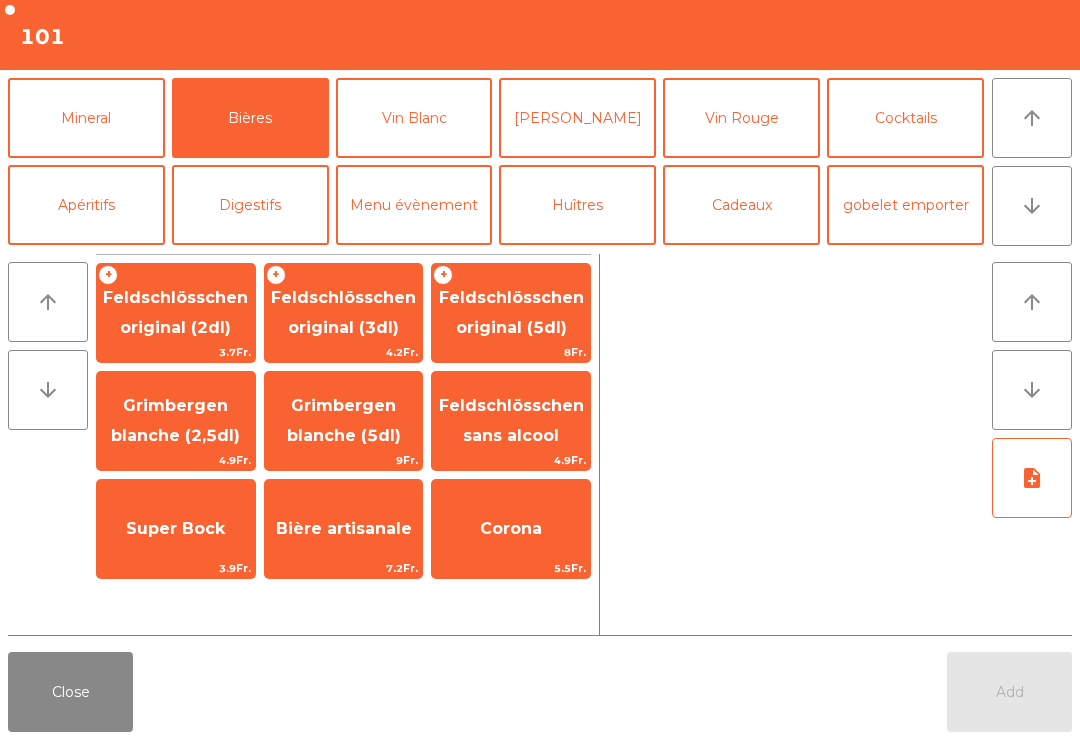 click on "Feldschlösschen original (2dl)" 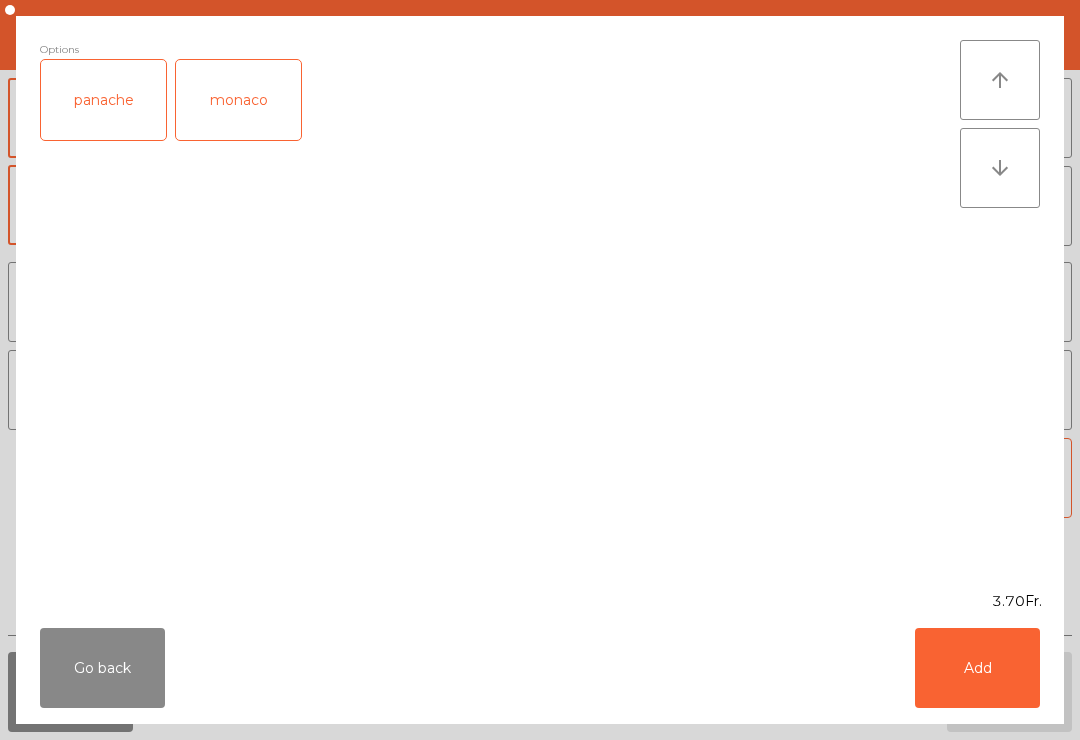 click on "panache" 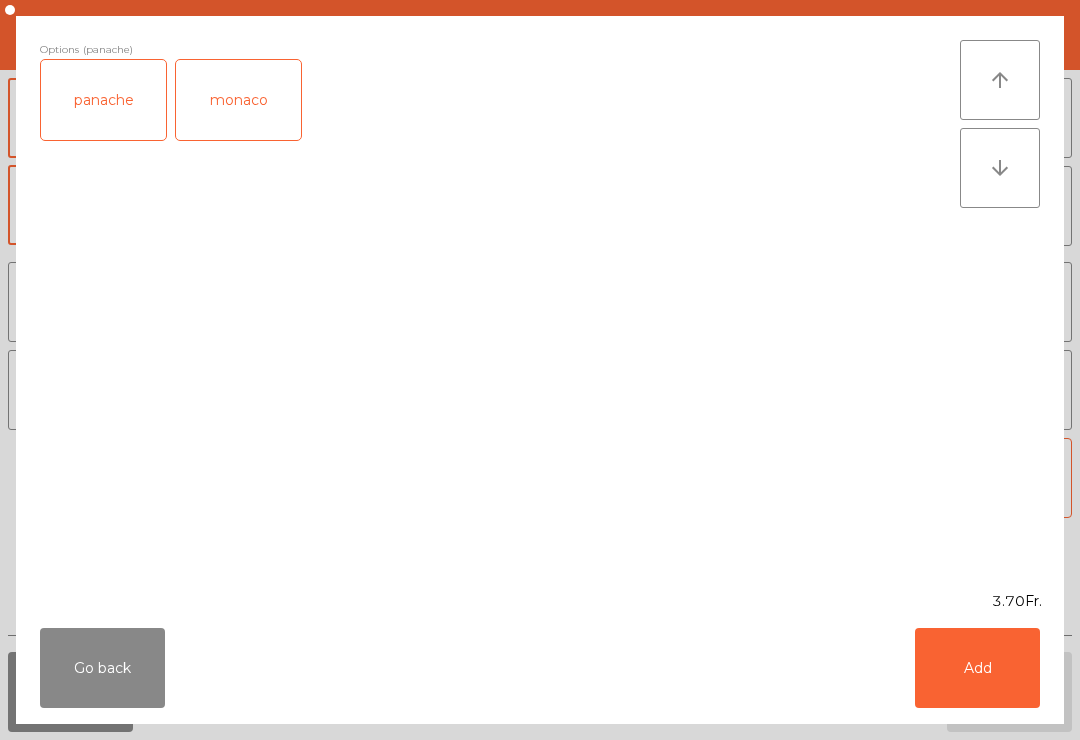 click on "Add" 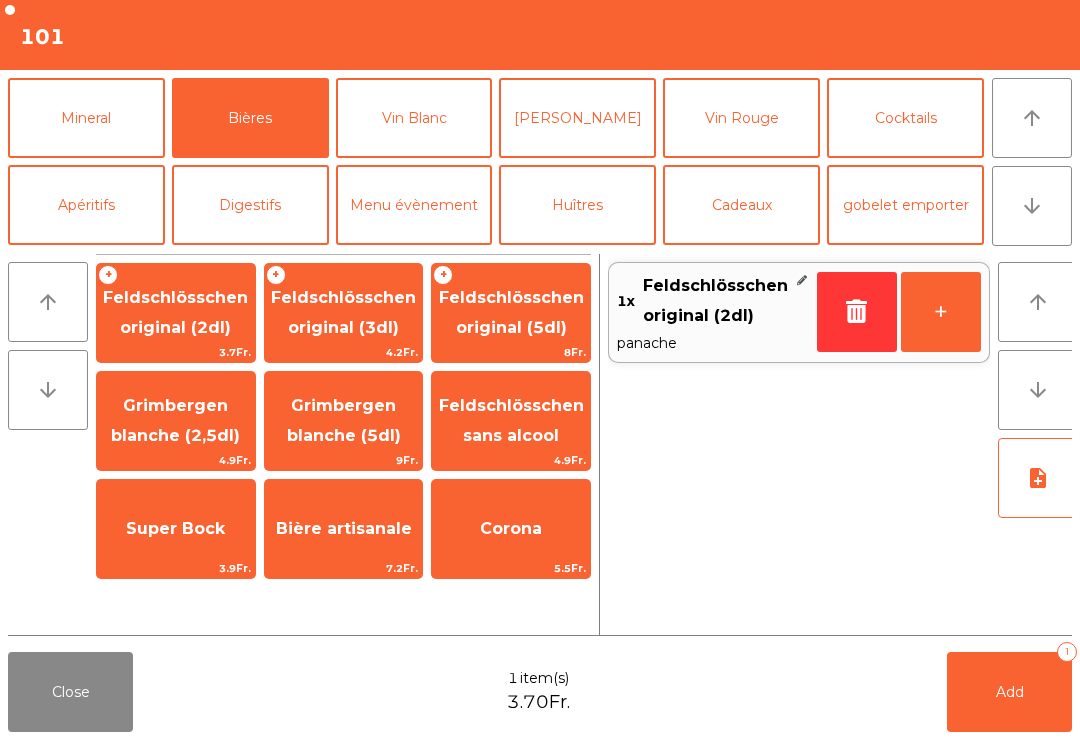 click on "Add   1" 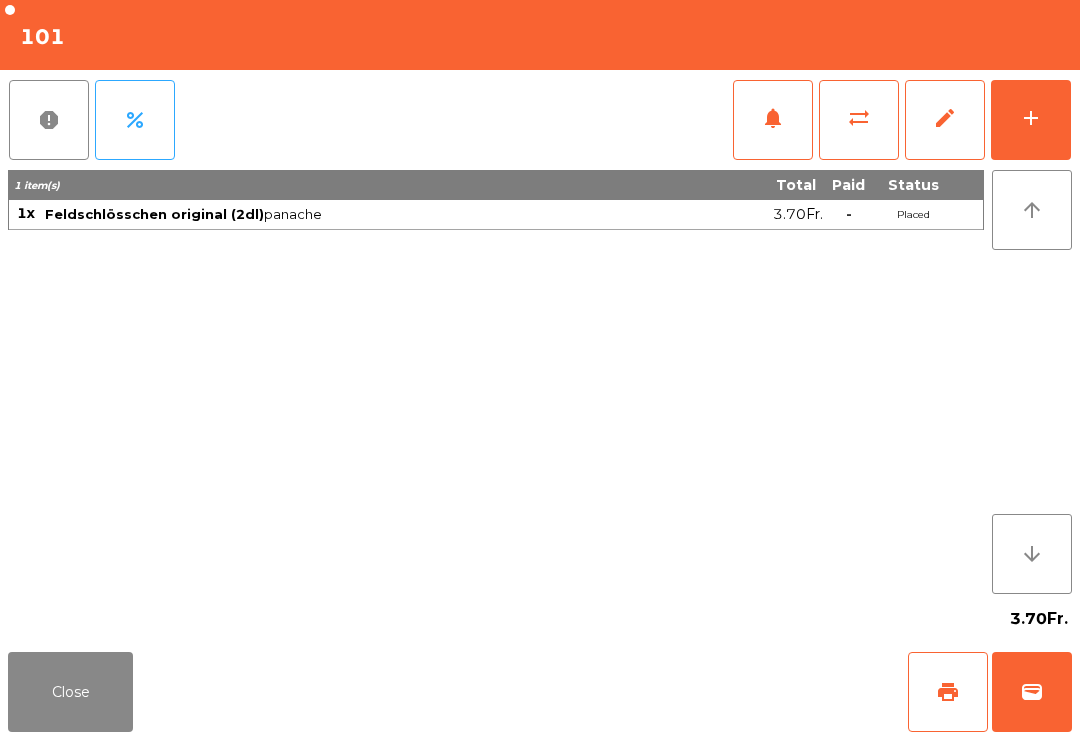 click on "print" 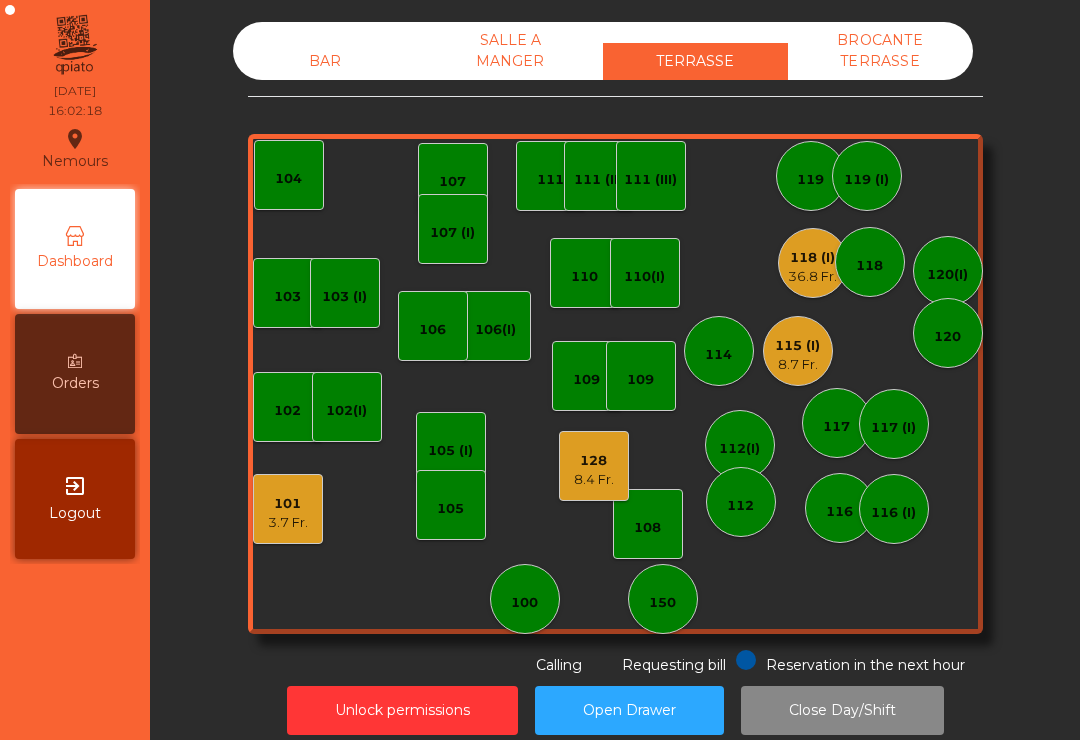 click on "36.8 Fr." 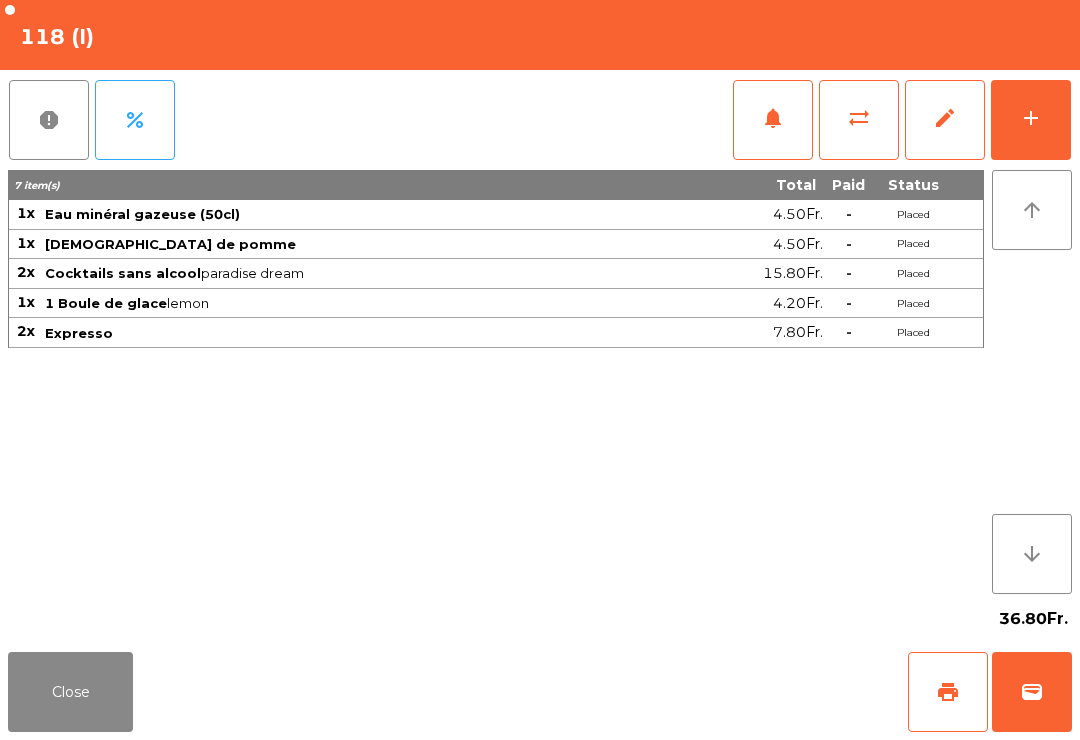 click on "wallet" 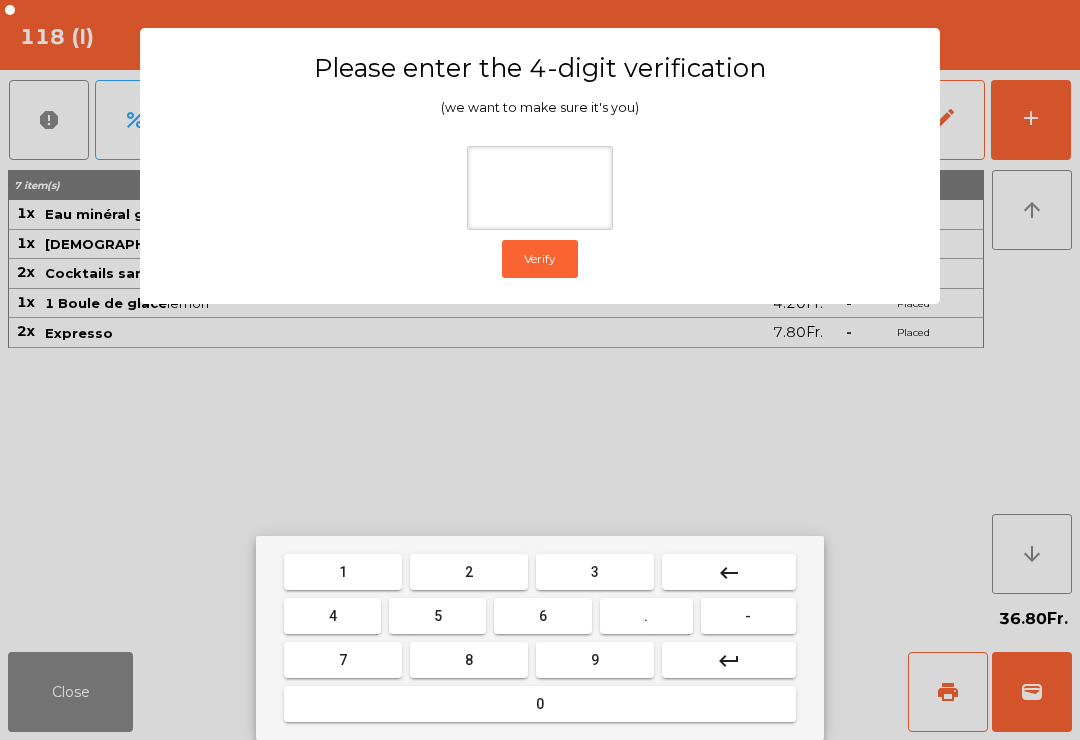type on "*" 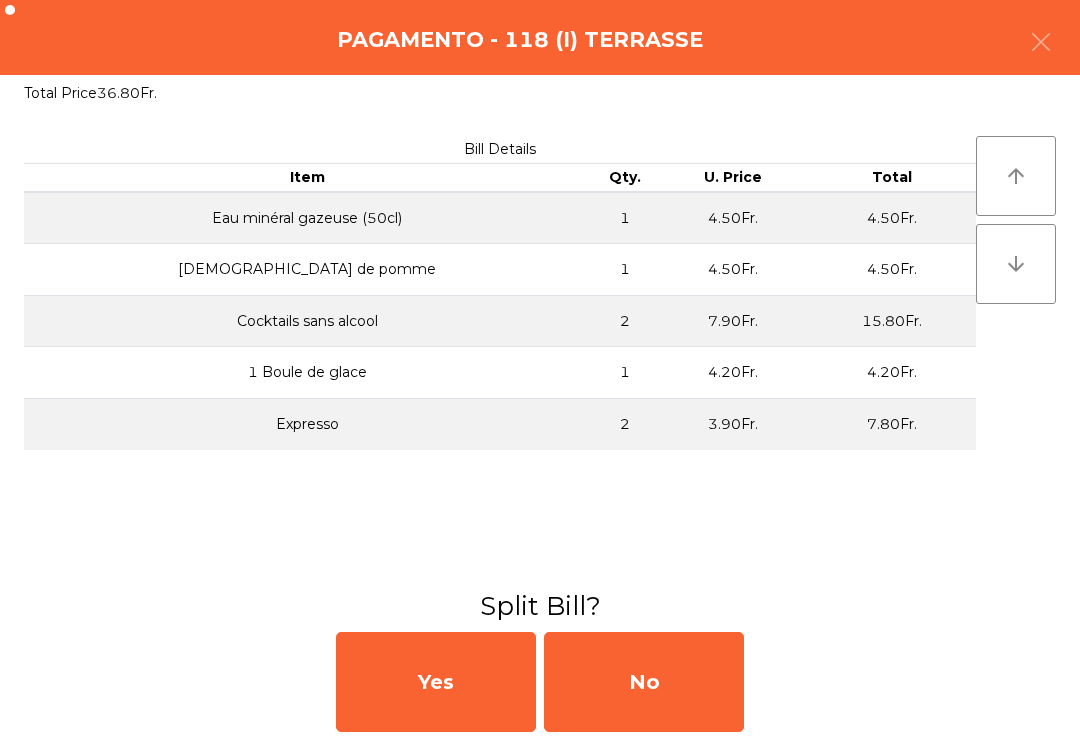 click on "No" 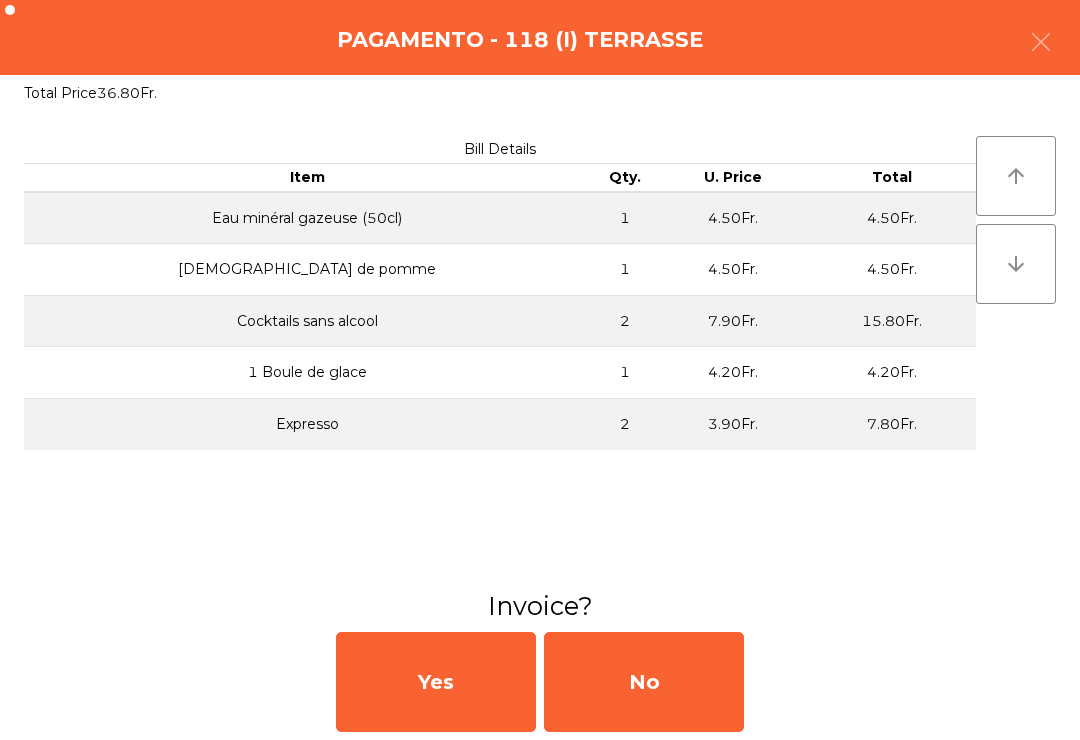 click on "No" 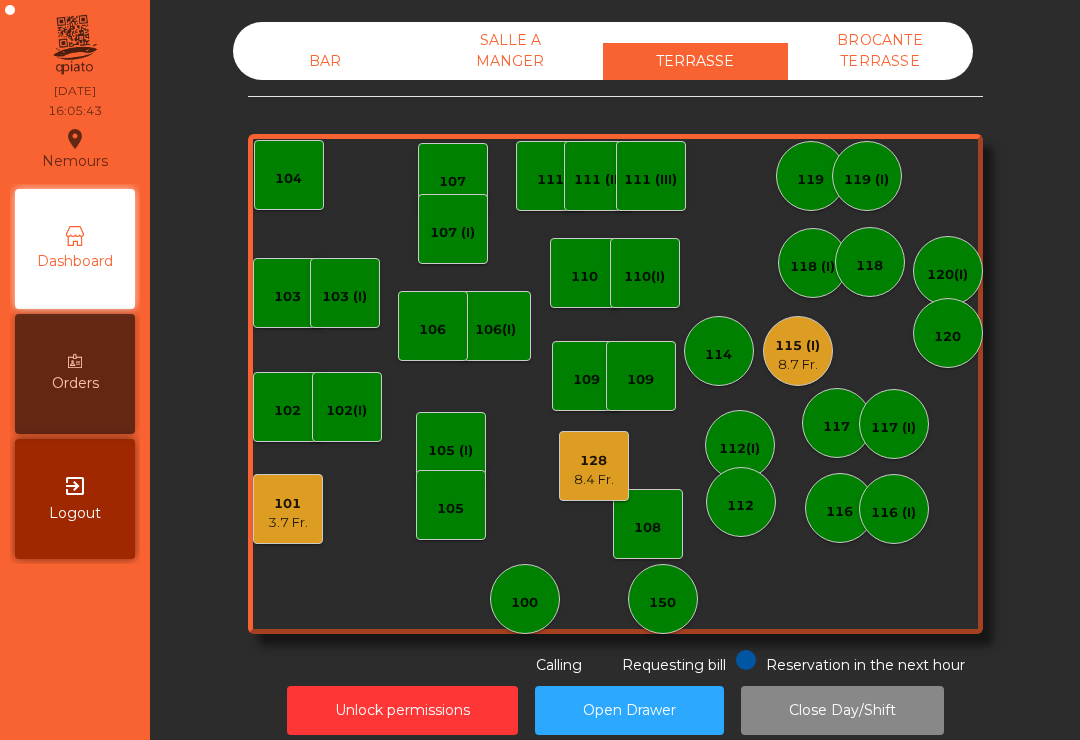 click on "105" 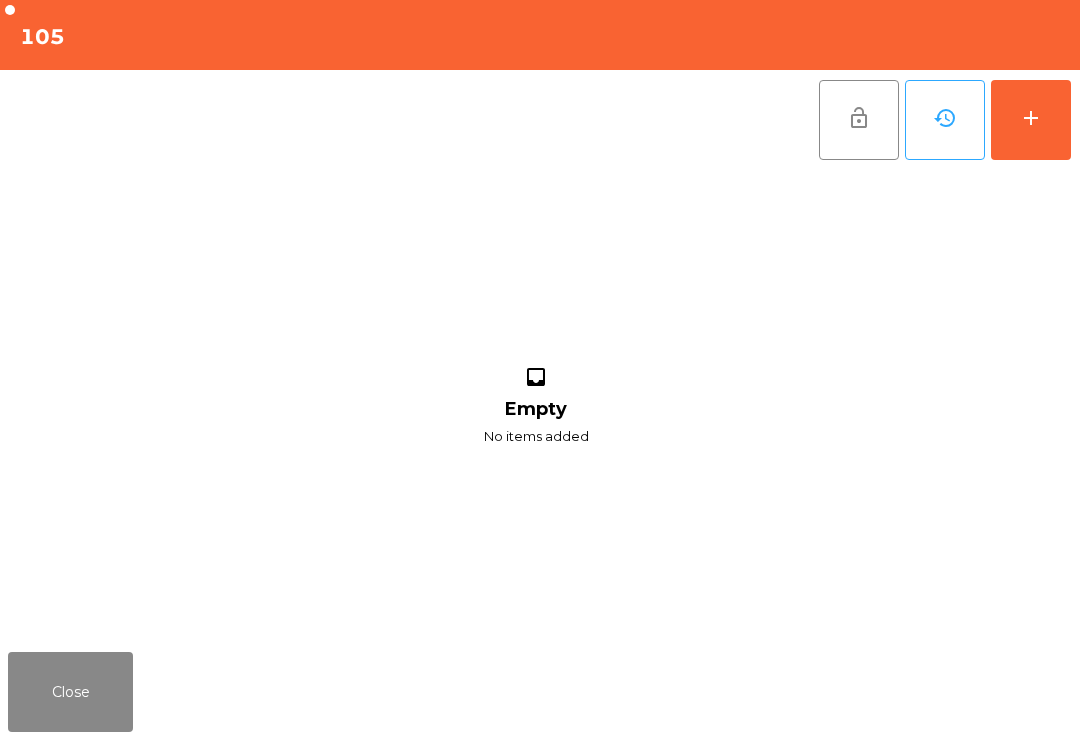 click on "add" 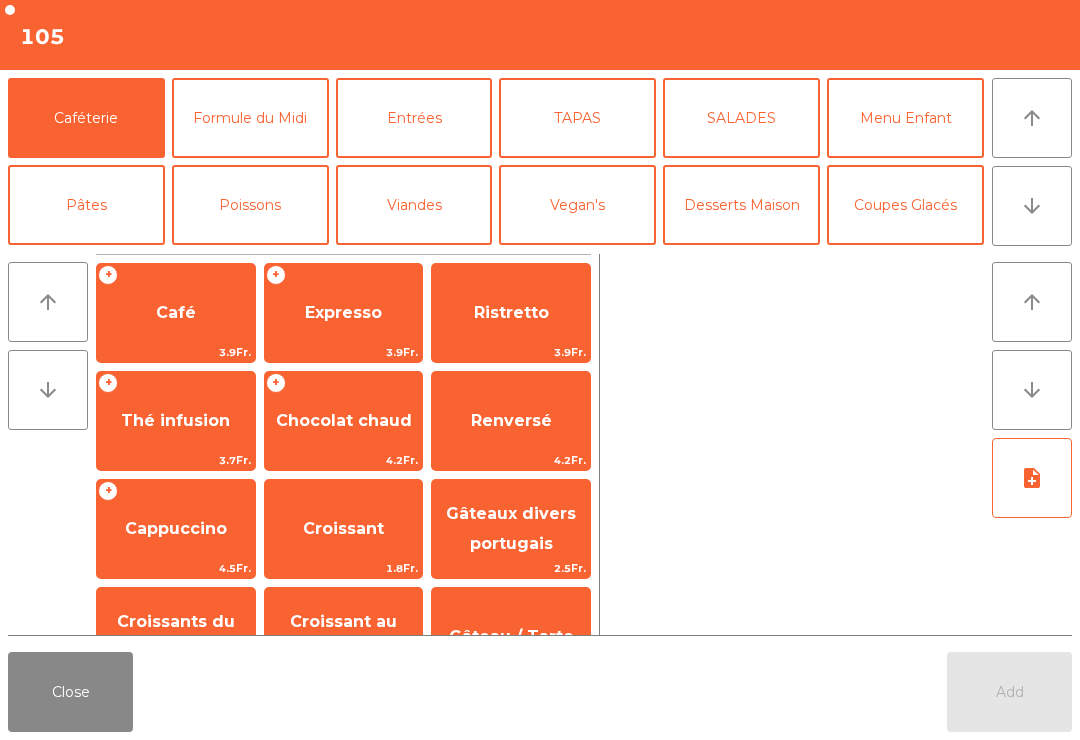 click on "arrow_downward" 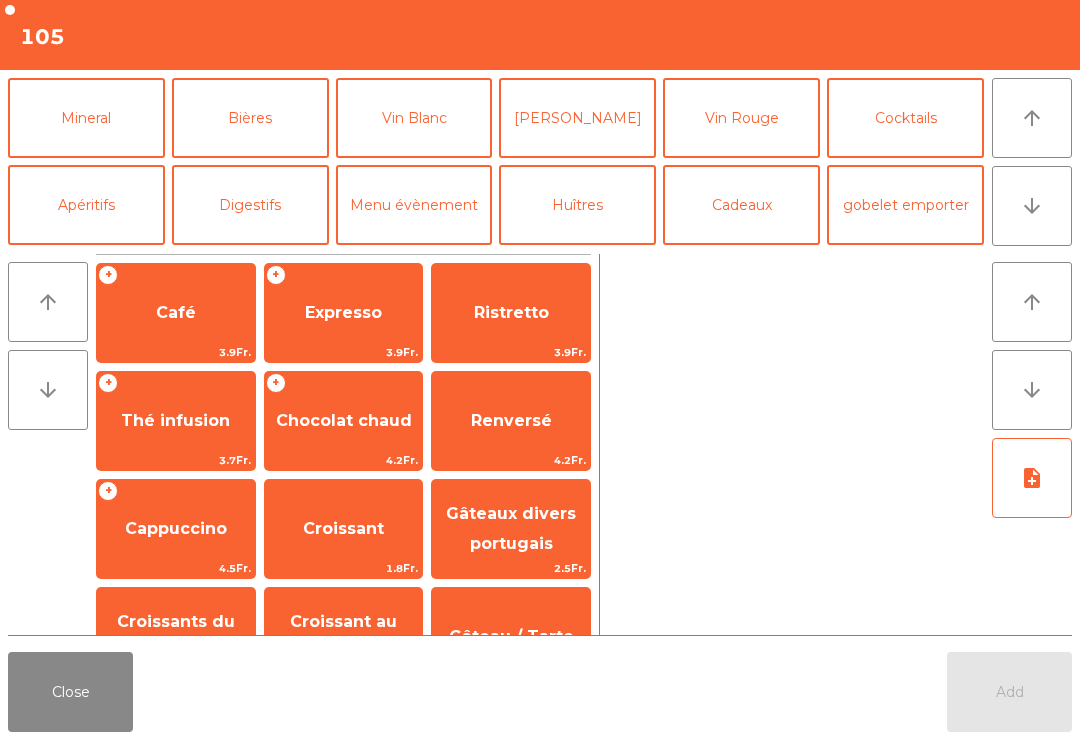 click on "Mineral" 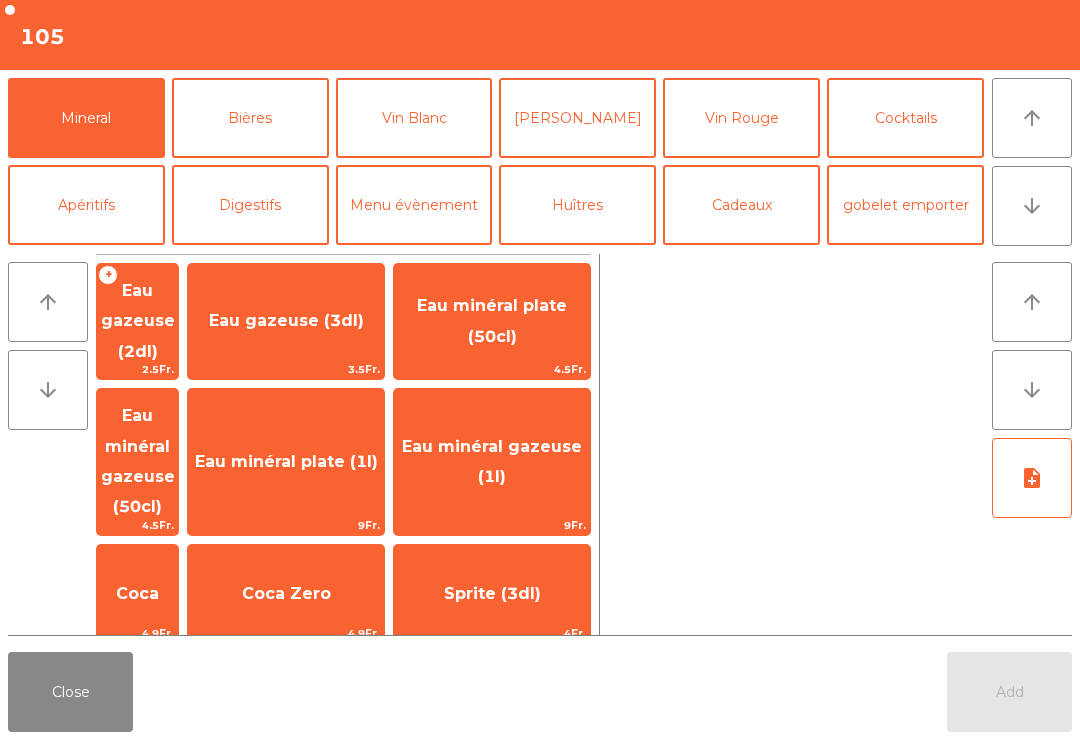 click on "Coca Zero" 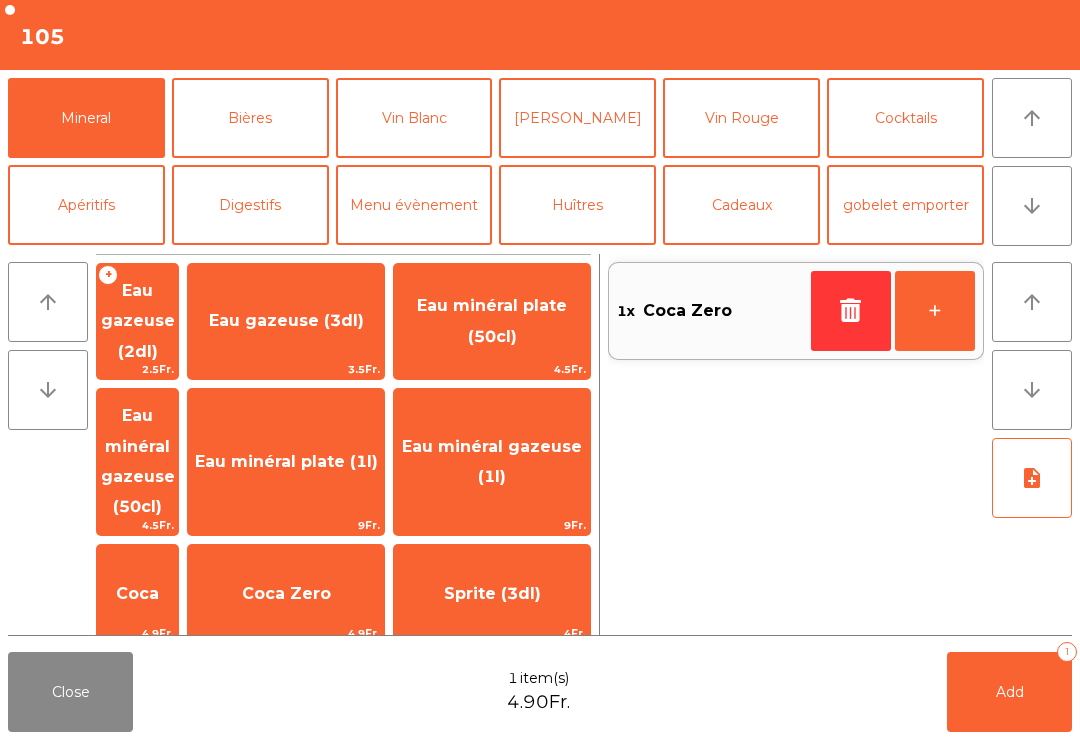 click on "+" 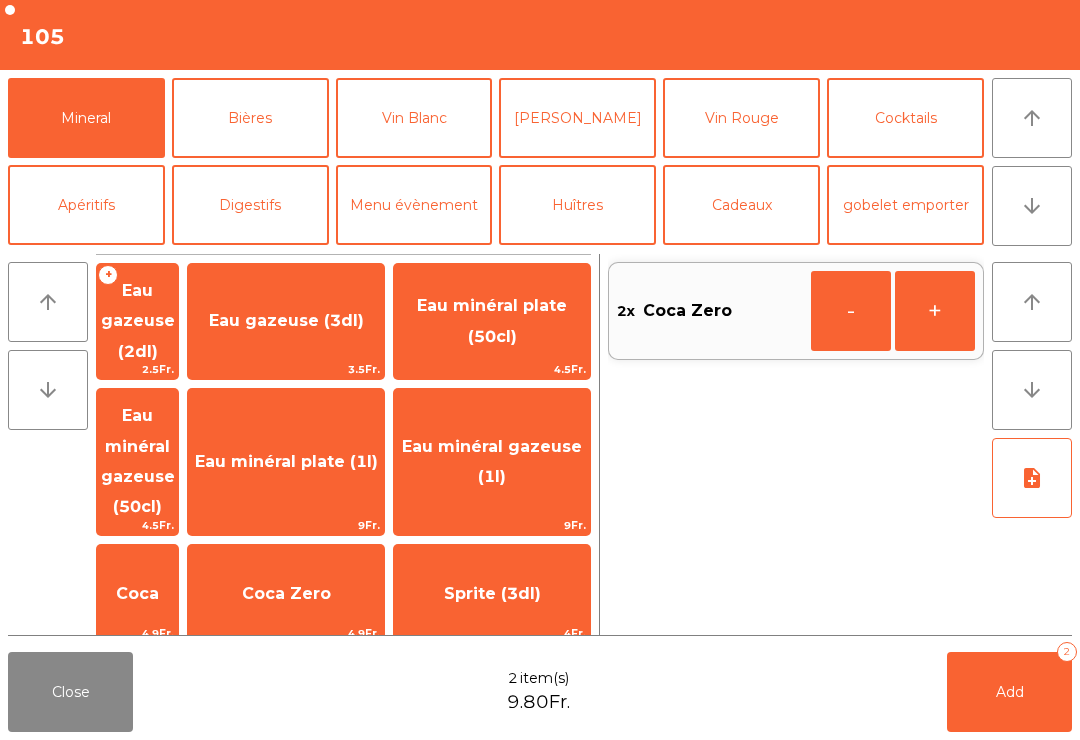 click on "Add   2" 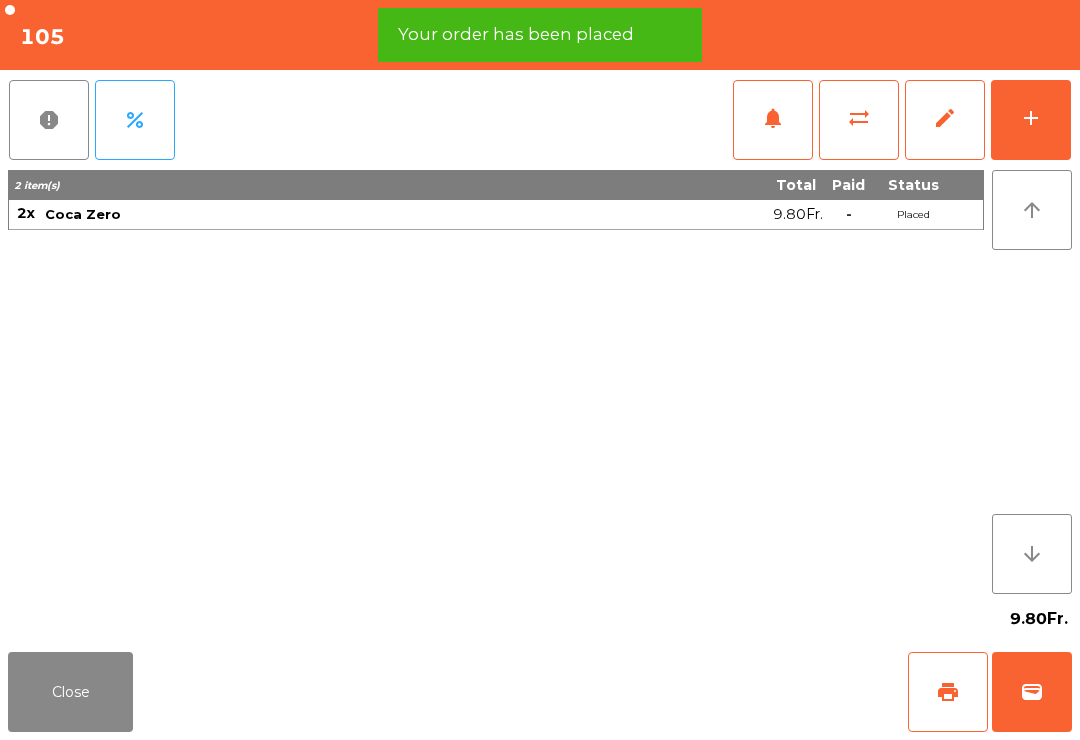 click on "print" 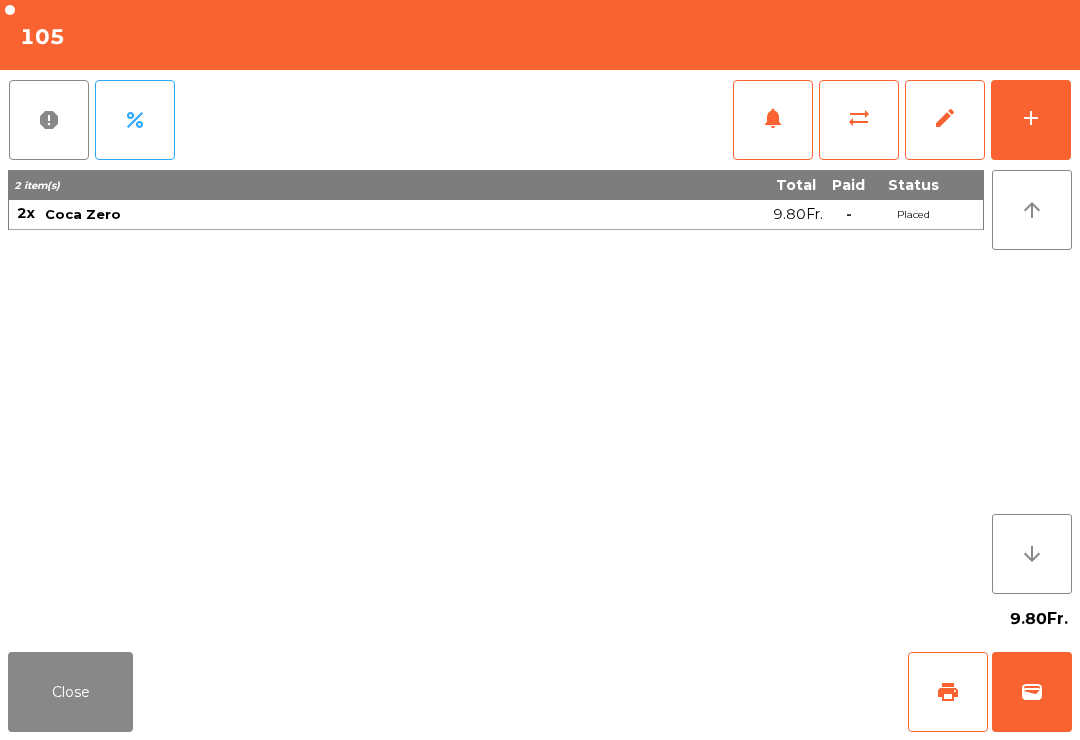 click on "Close" 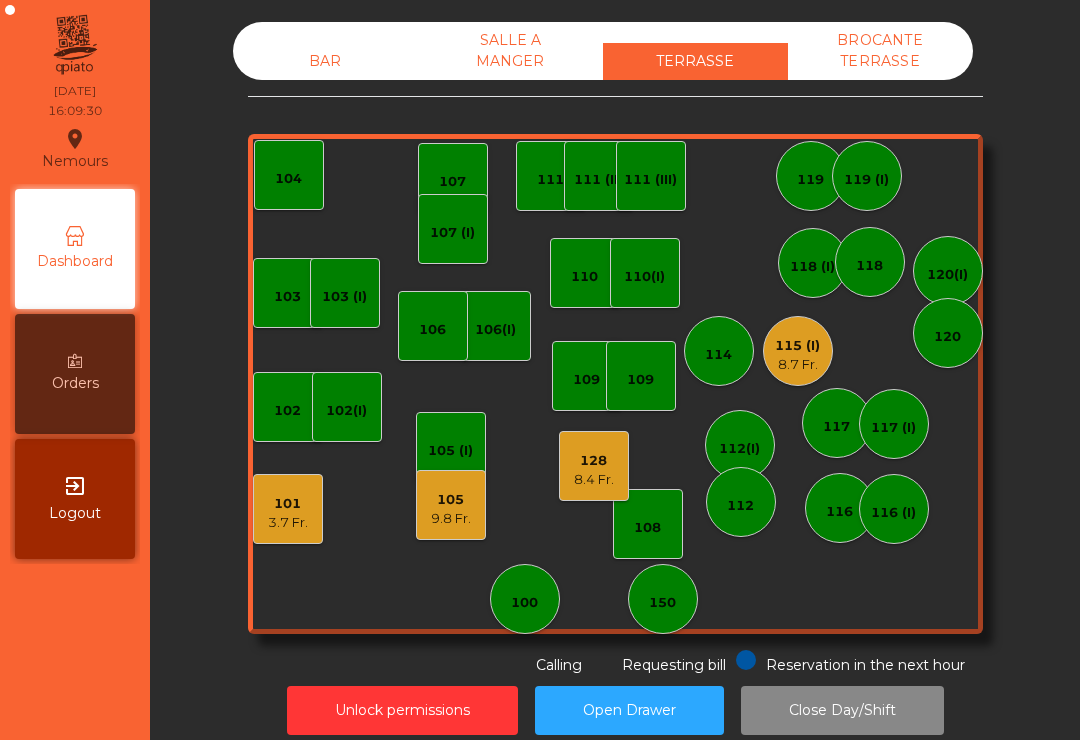 click on "101   3.7 Fr." 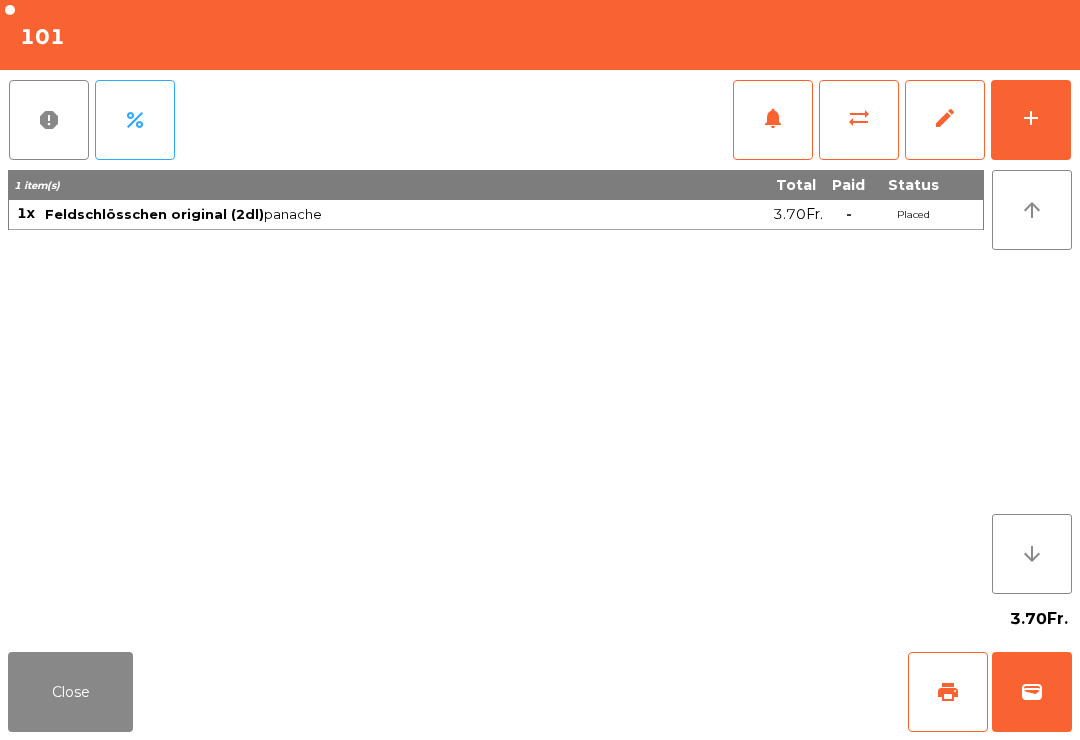 click on "wallet" 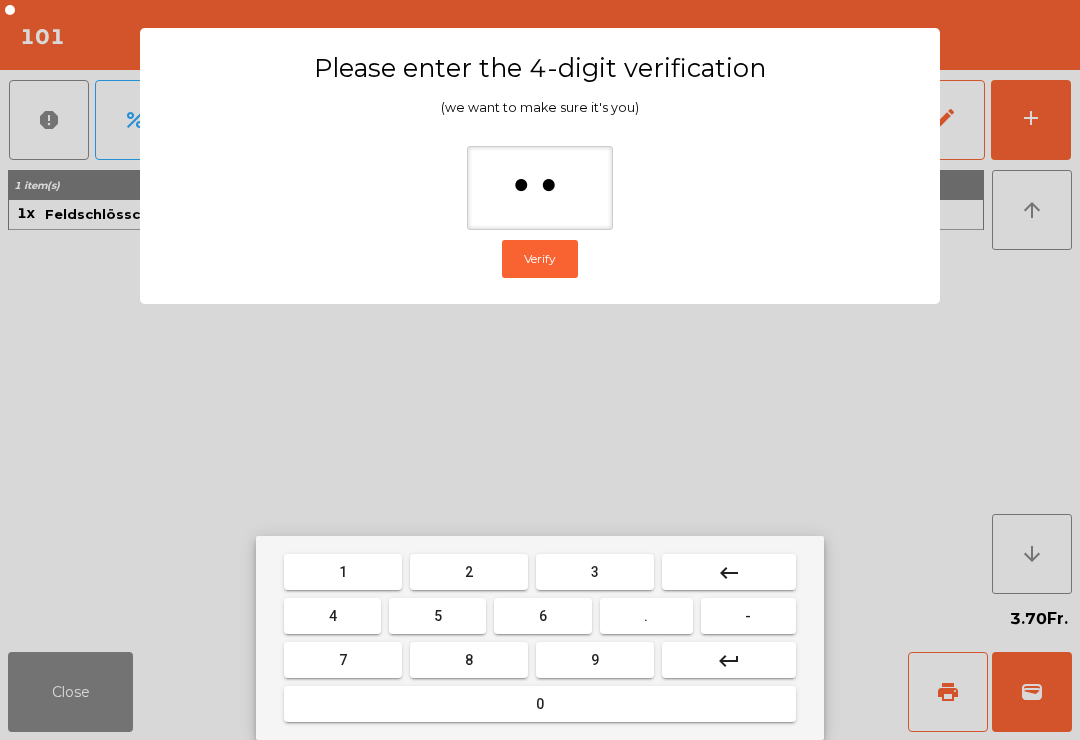type on "***" 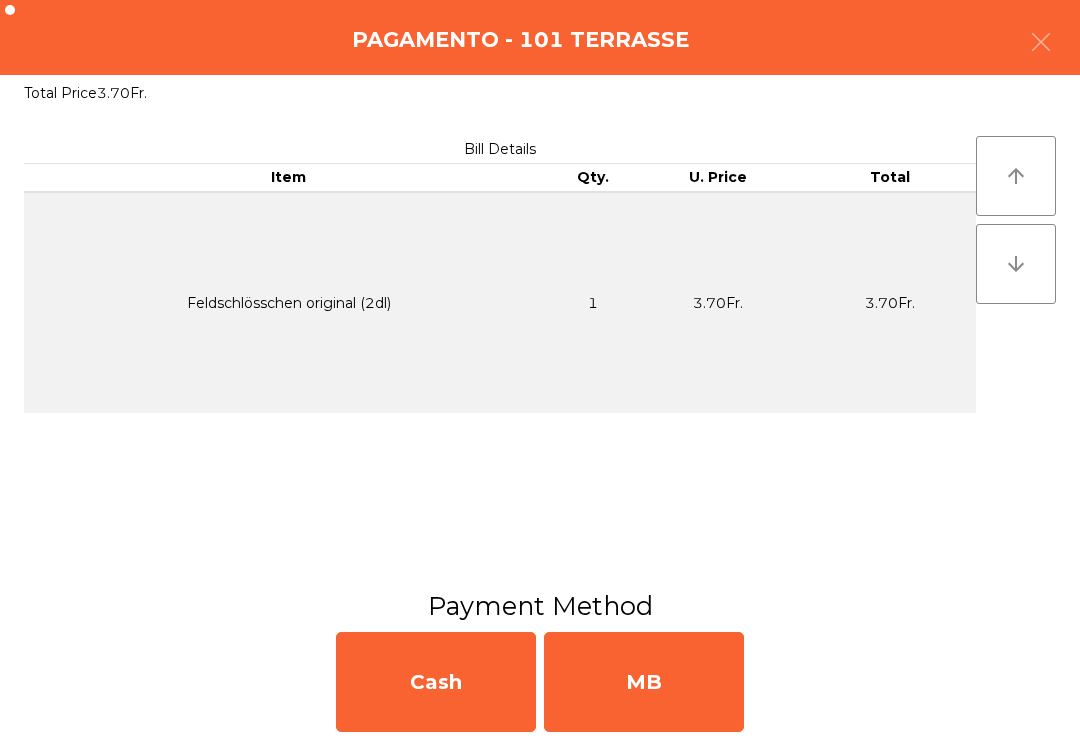 click on "MB" 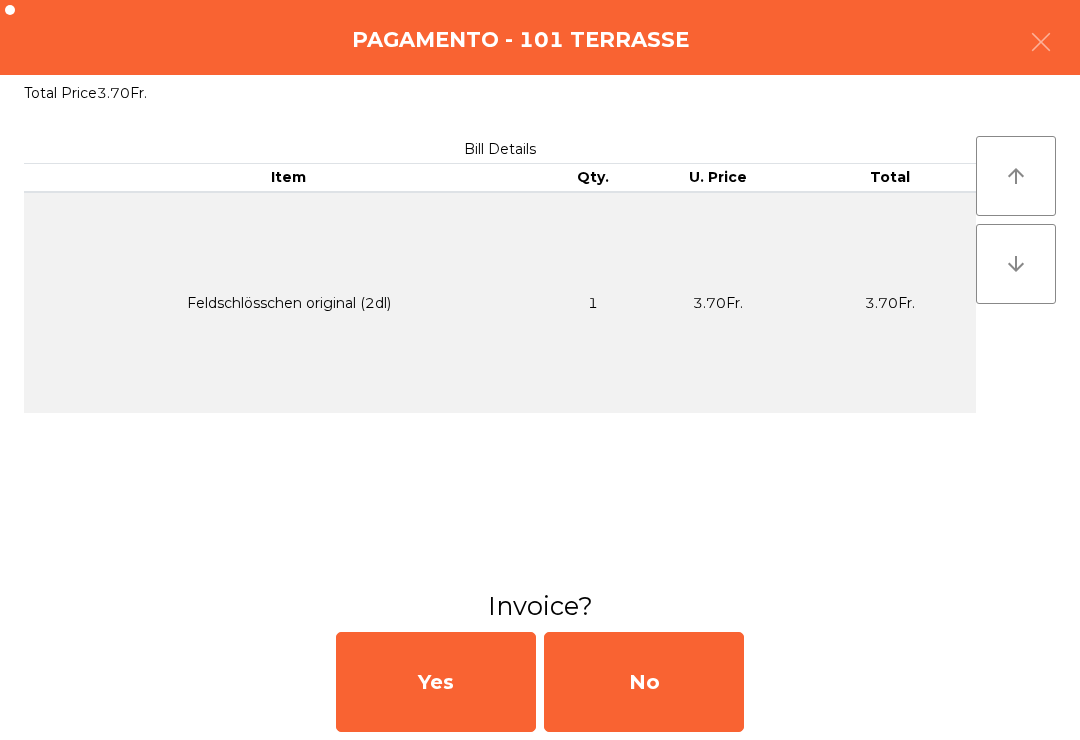 click on "No" 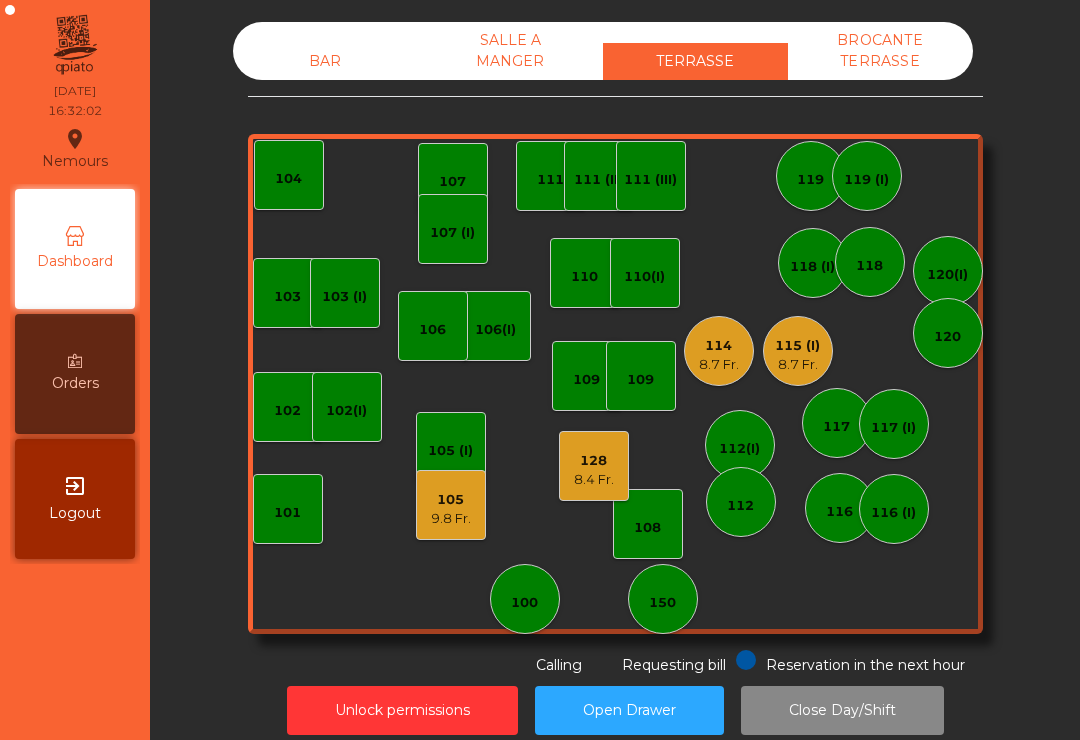 click on "8.4 Fr." 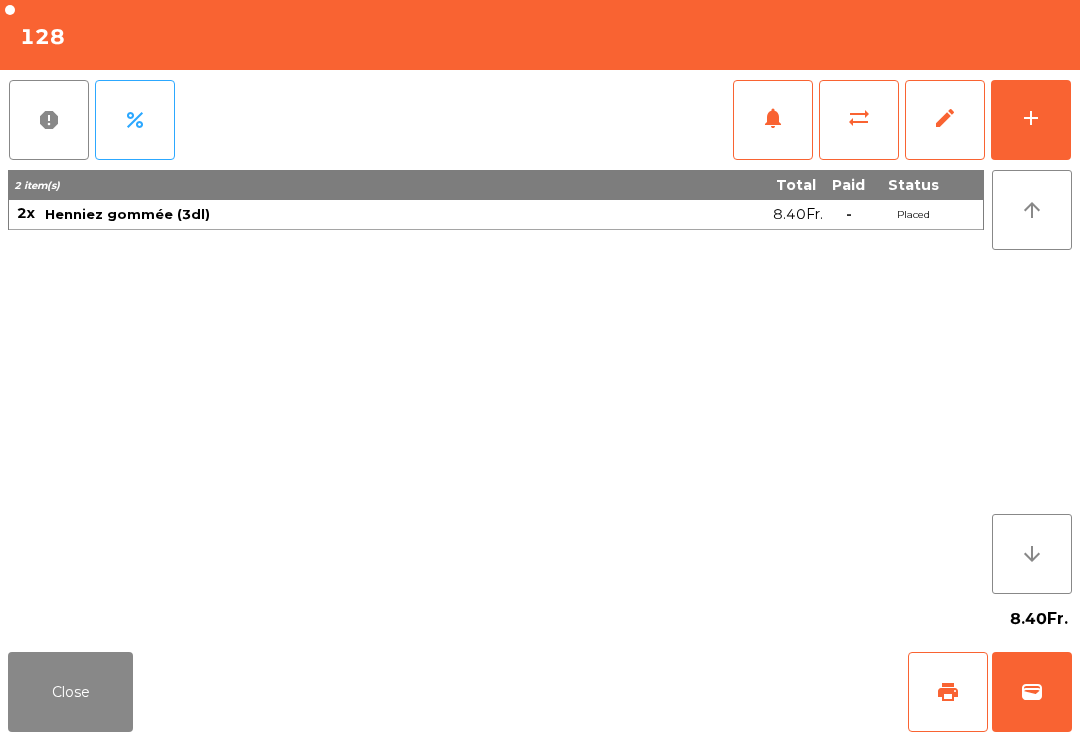 click on "wallet" 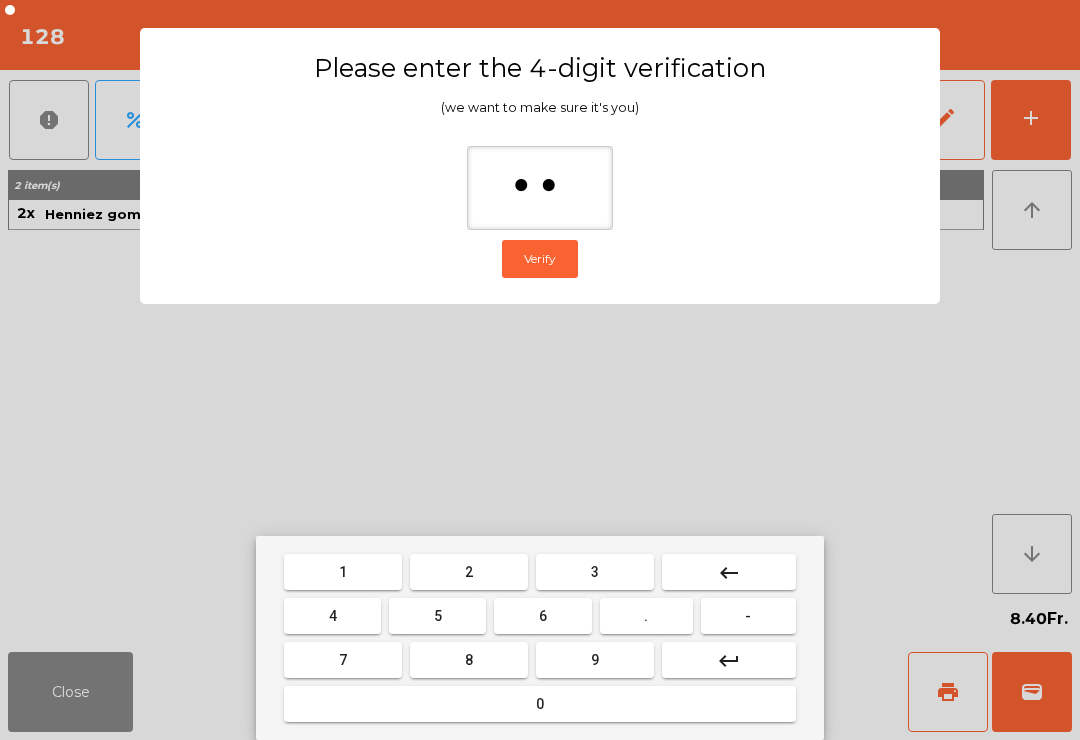 type on "***" 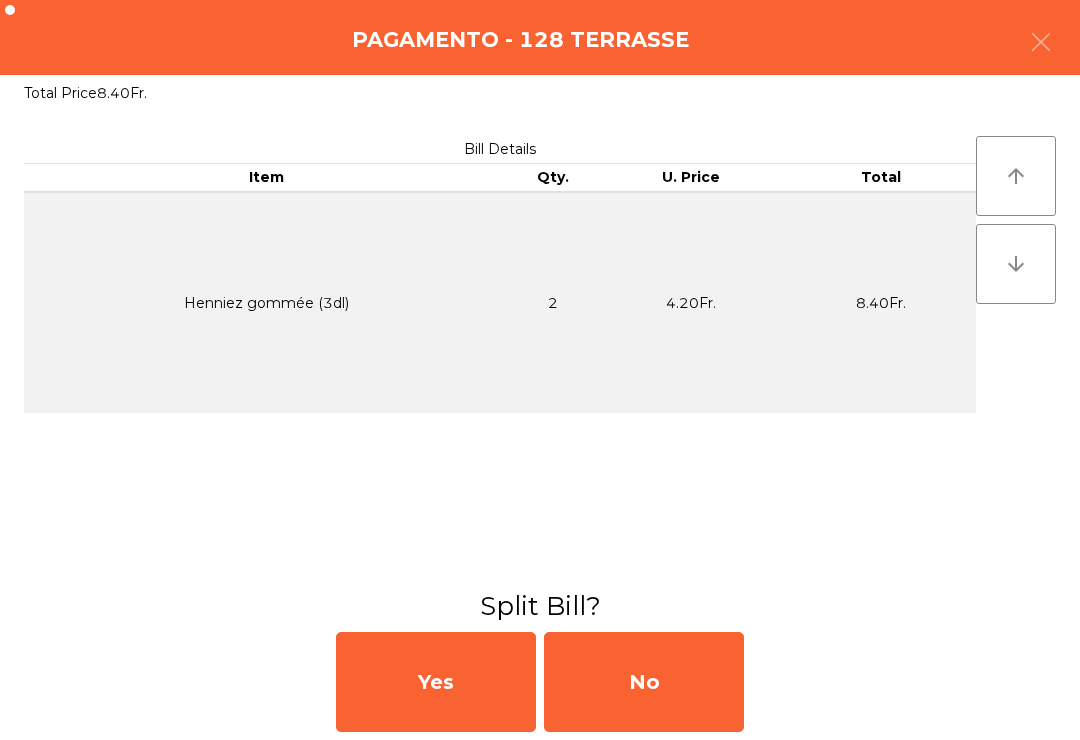 click on "No" 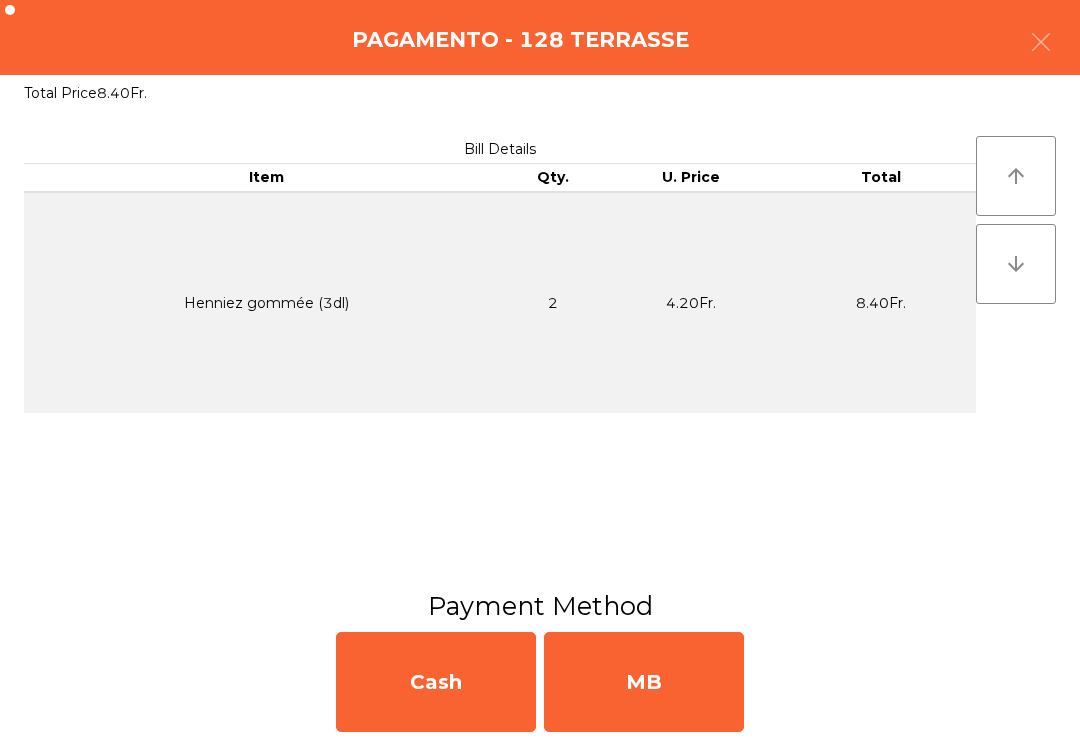 click on "MB" 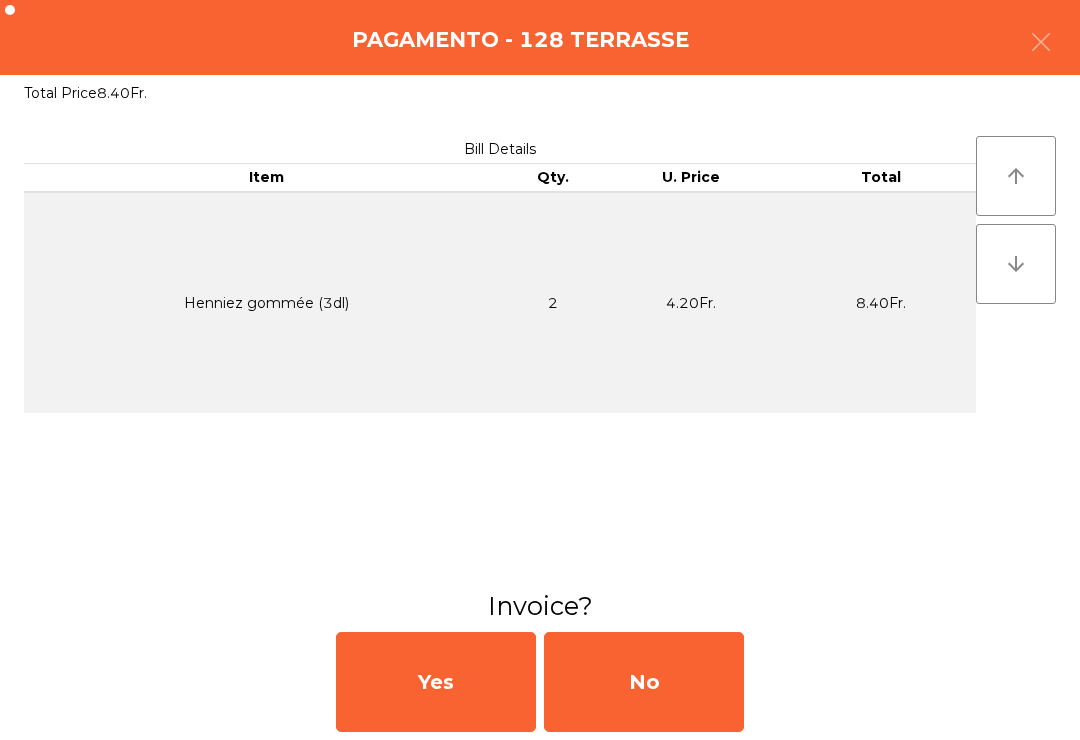click on "No" 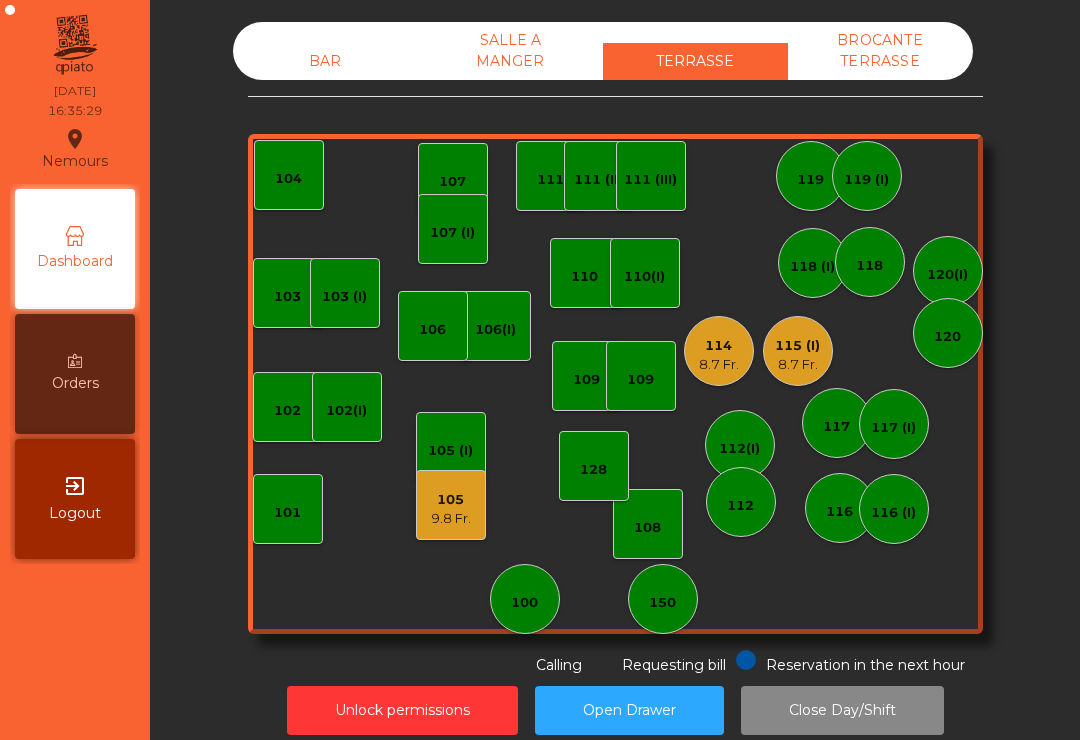 click on "107" 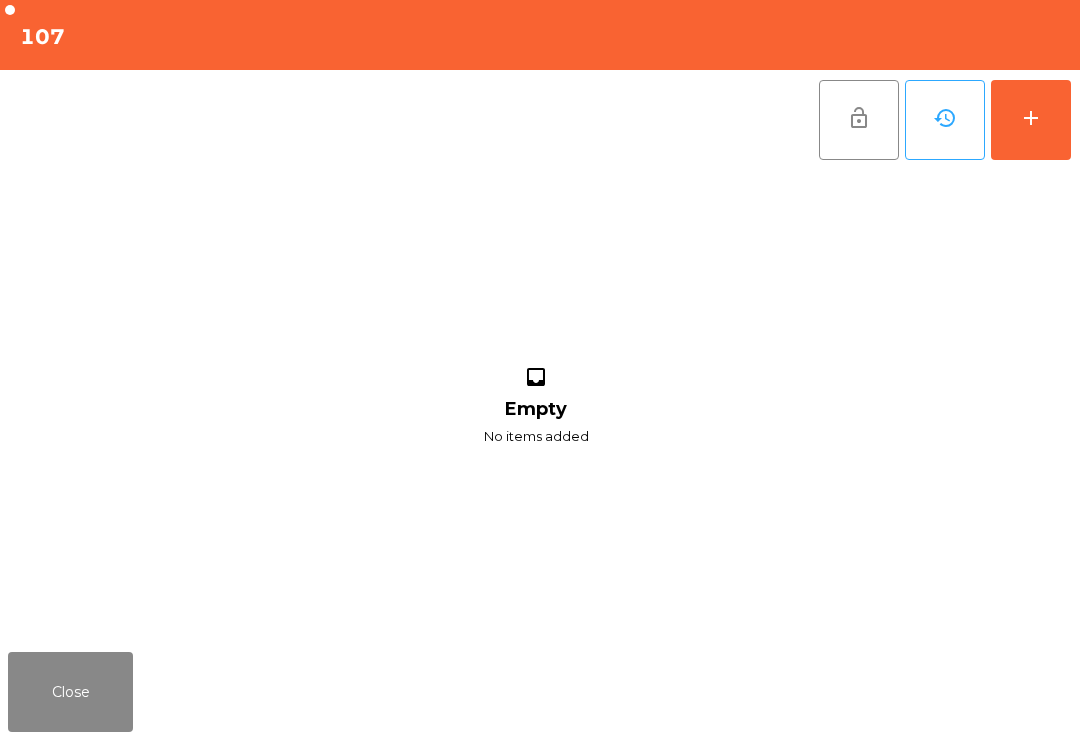 click on "add" 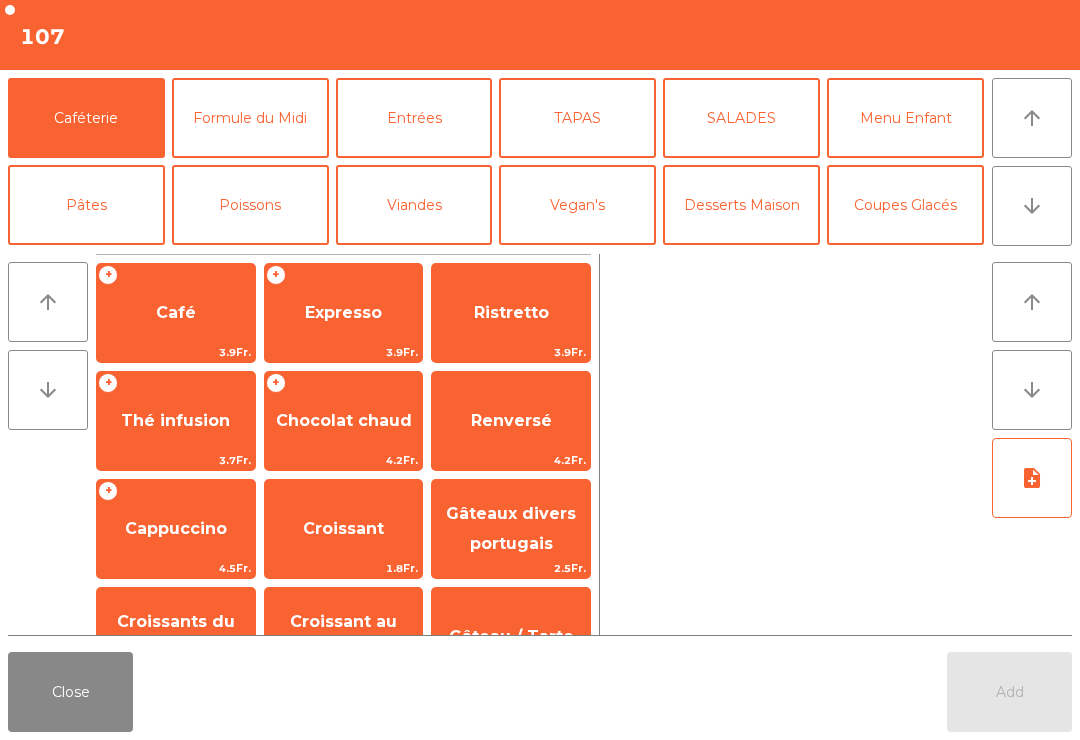 click on "arrow_downward" 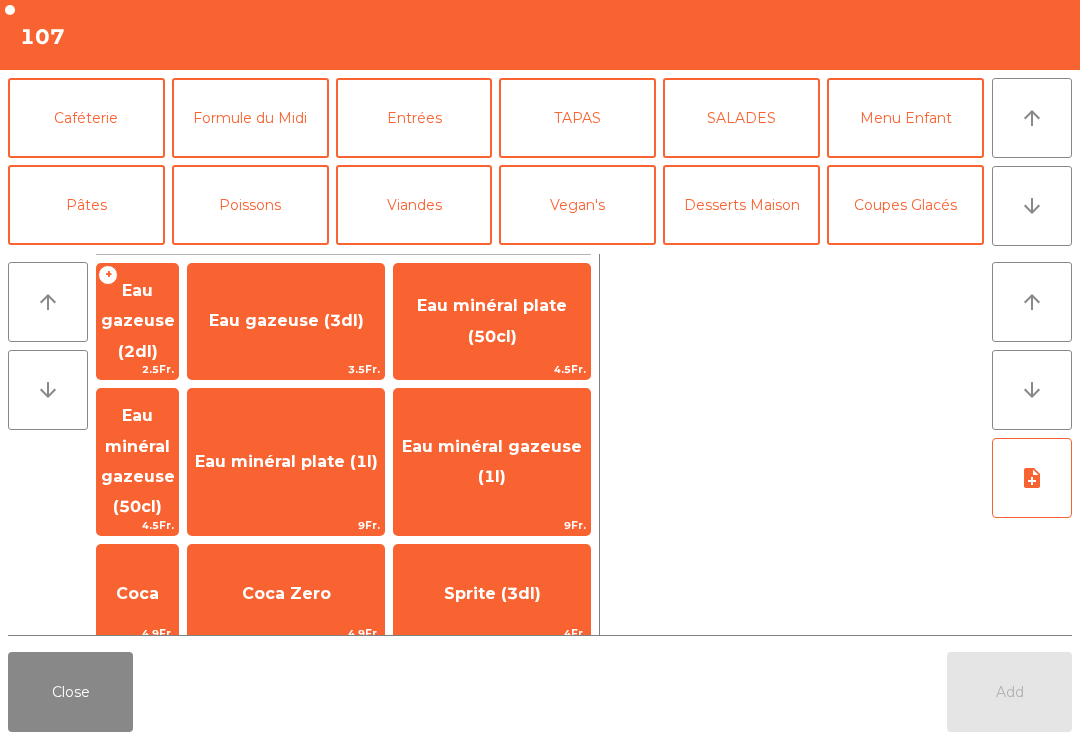 scroll, scrollTop: 174, scrollLeft: 0, axis: vertical 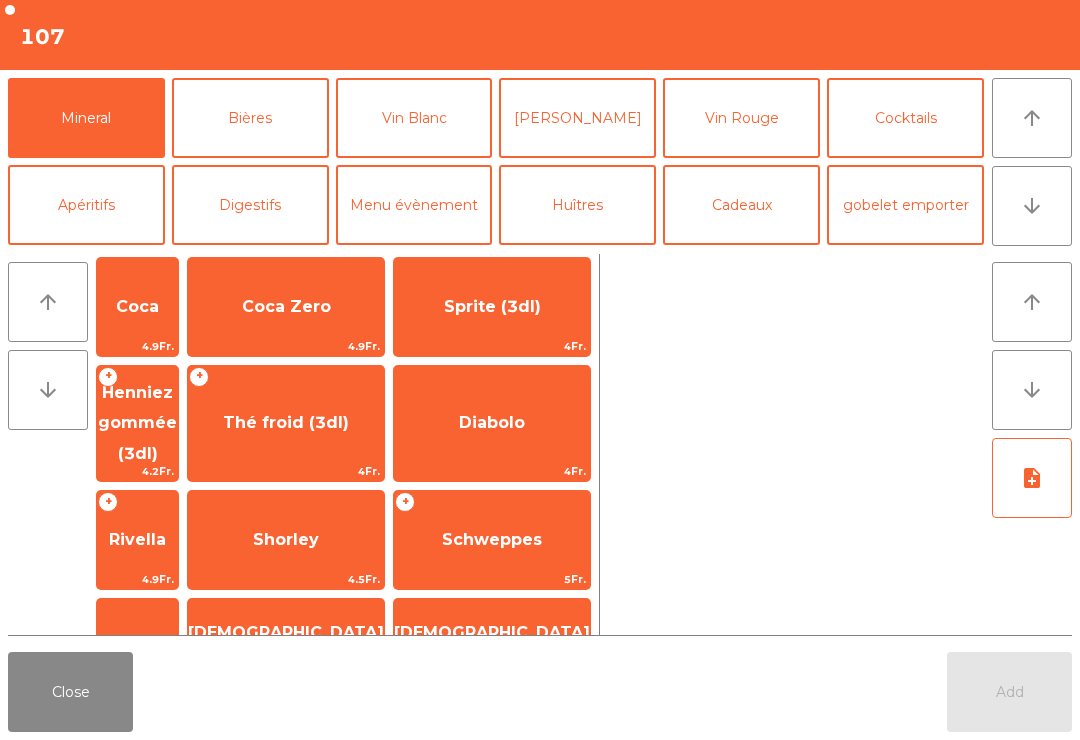 click on "Rivella" 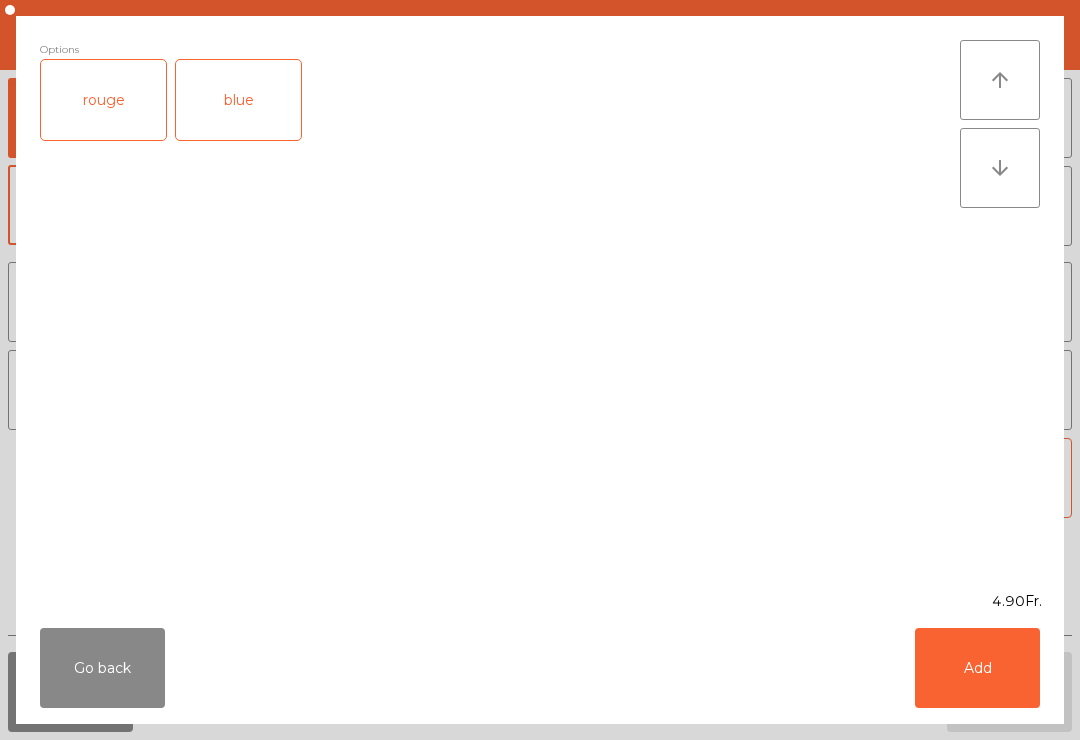 click on "rouge" 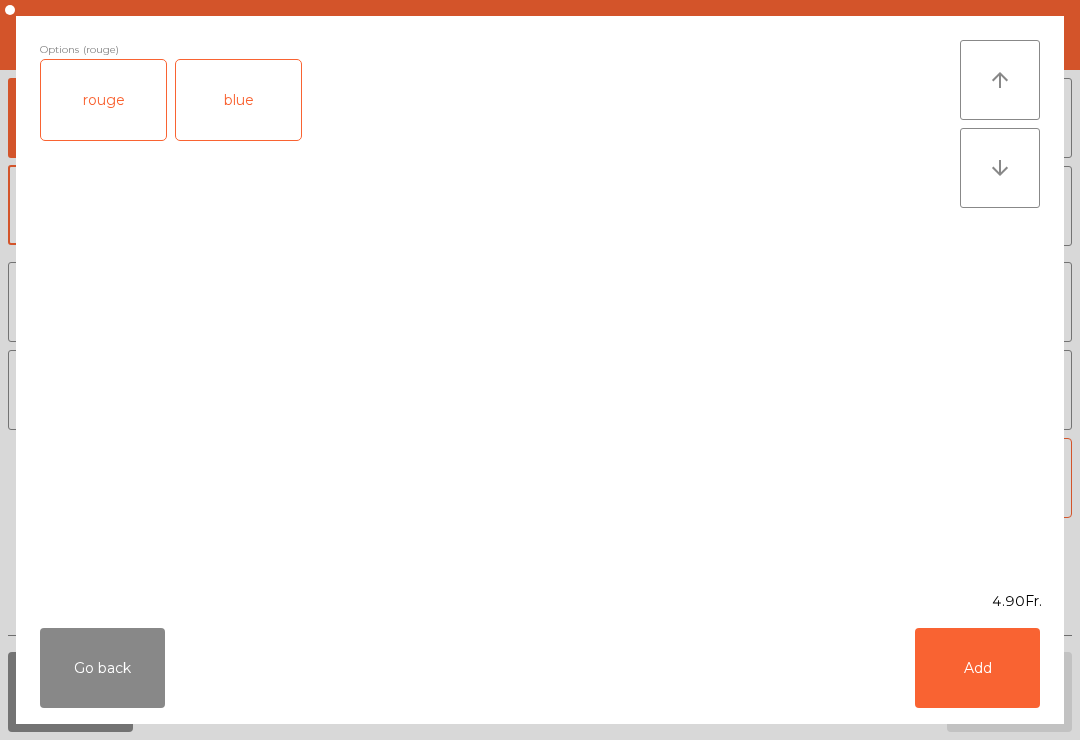 click on "Add" 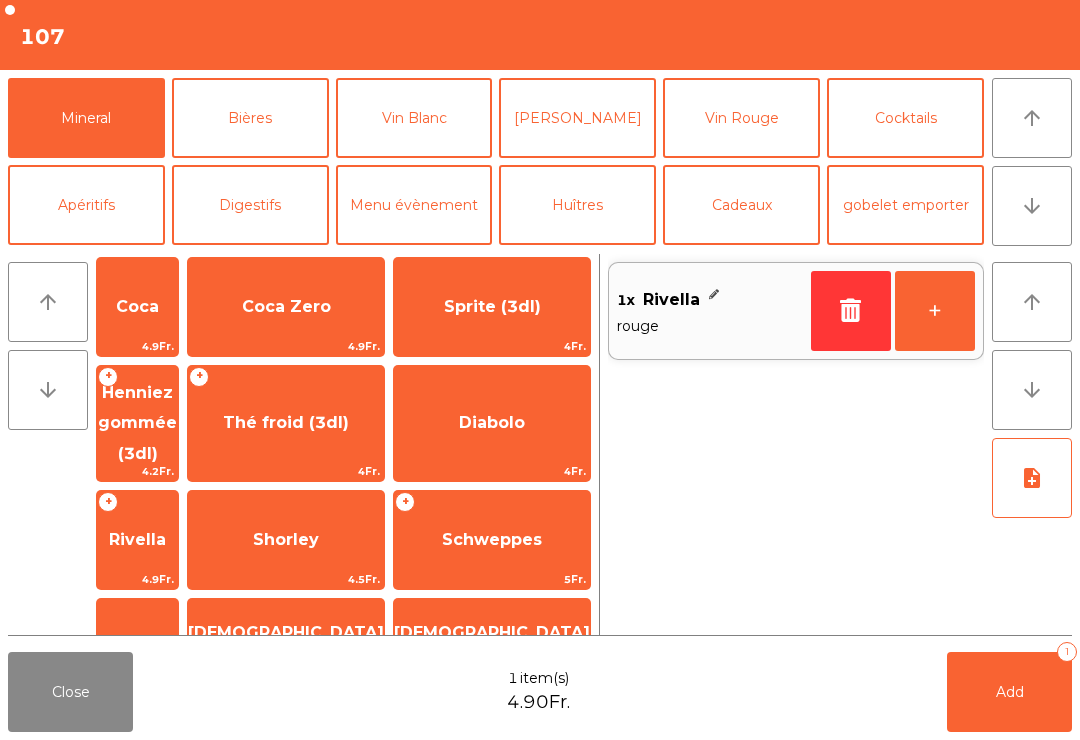 click on "Bières" 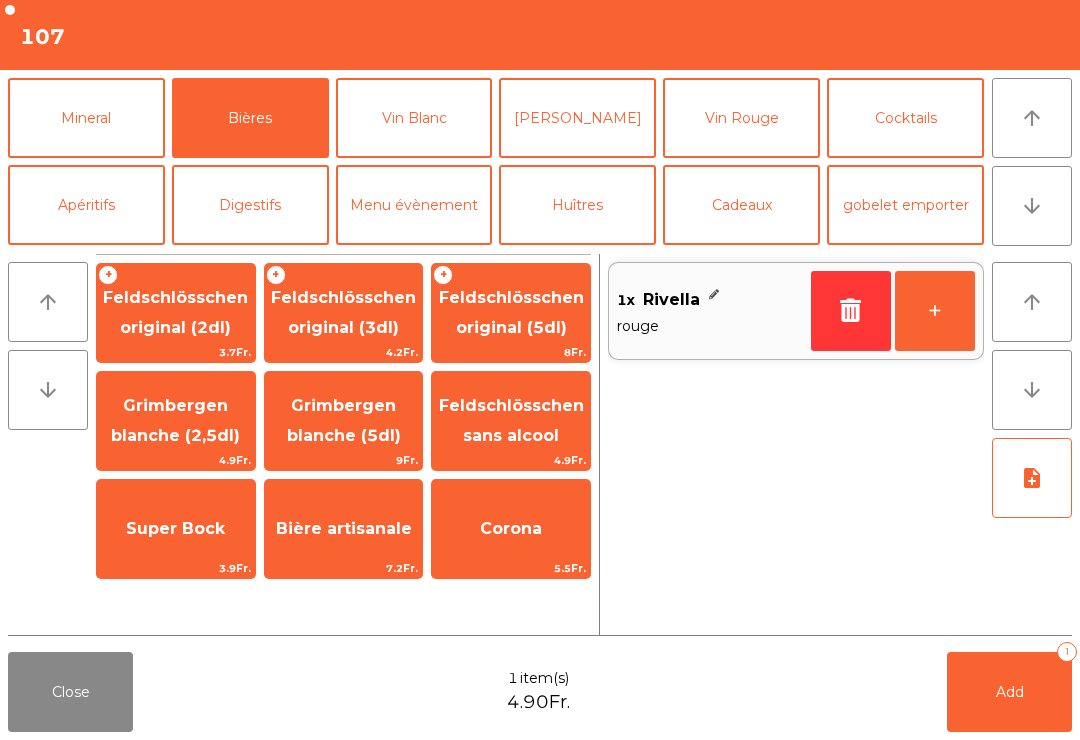 click on "Feldschlösschen original (5dl)" 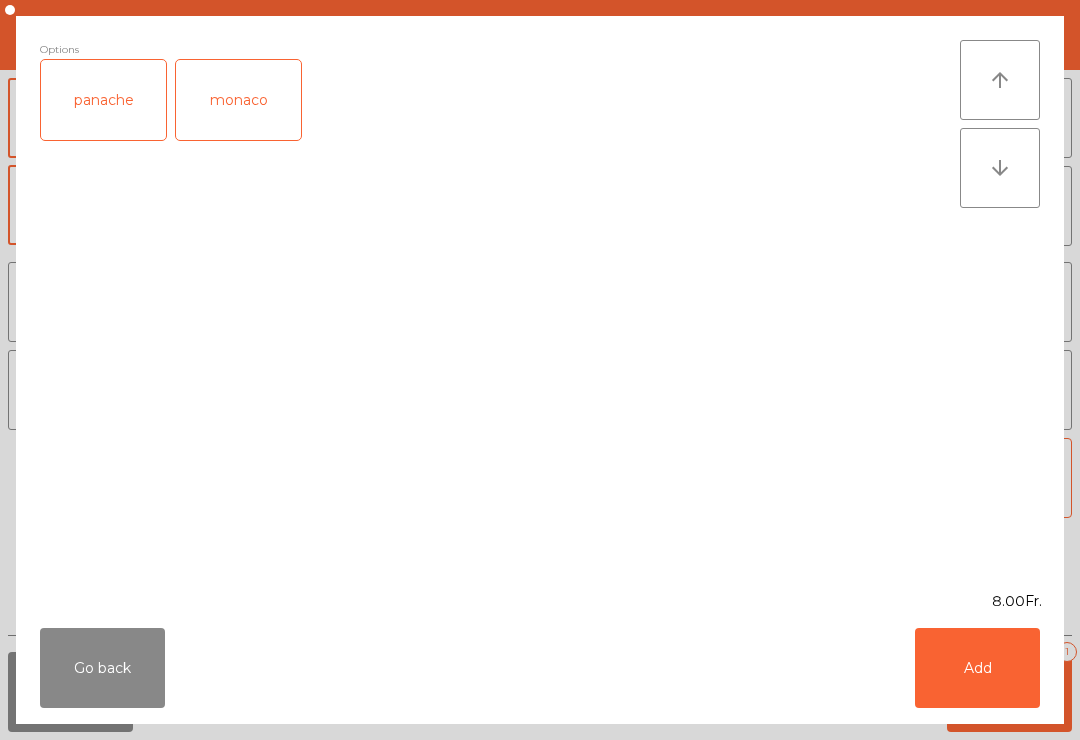 click on "Add" 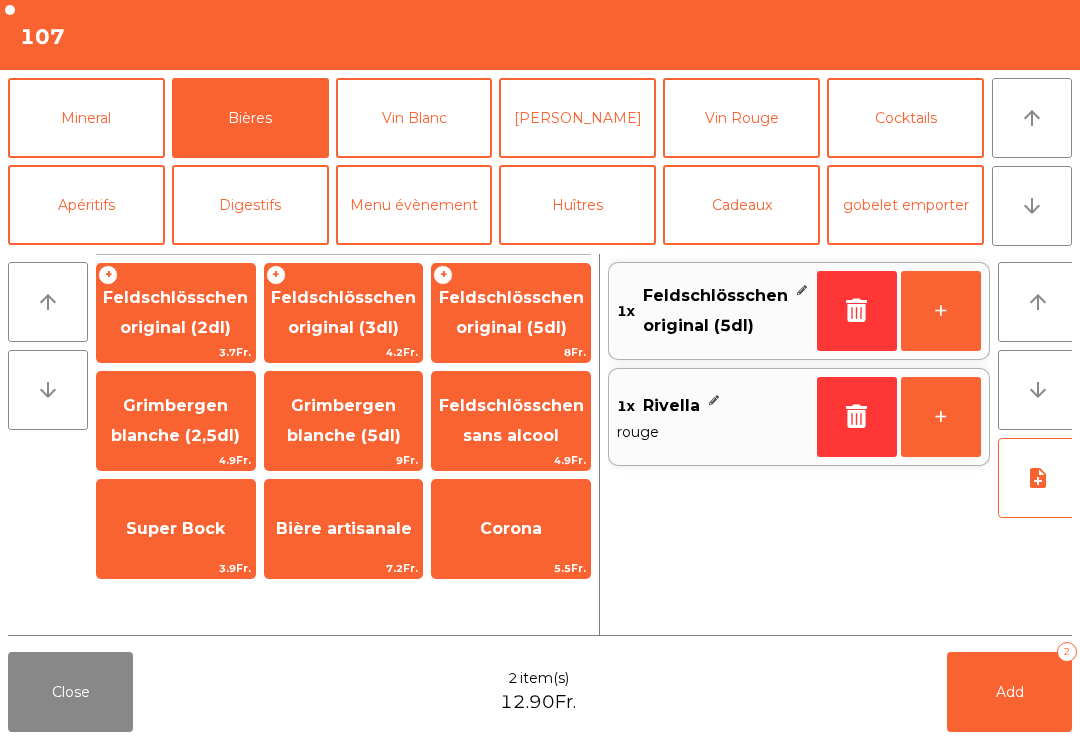 click on "Add   2" 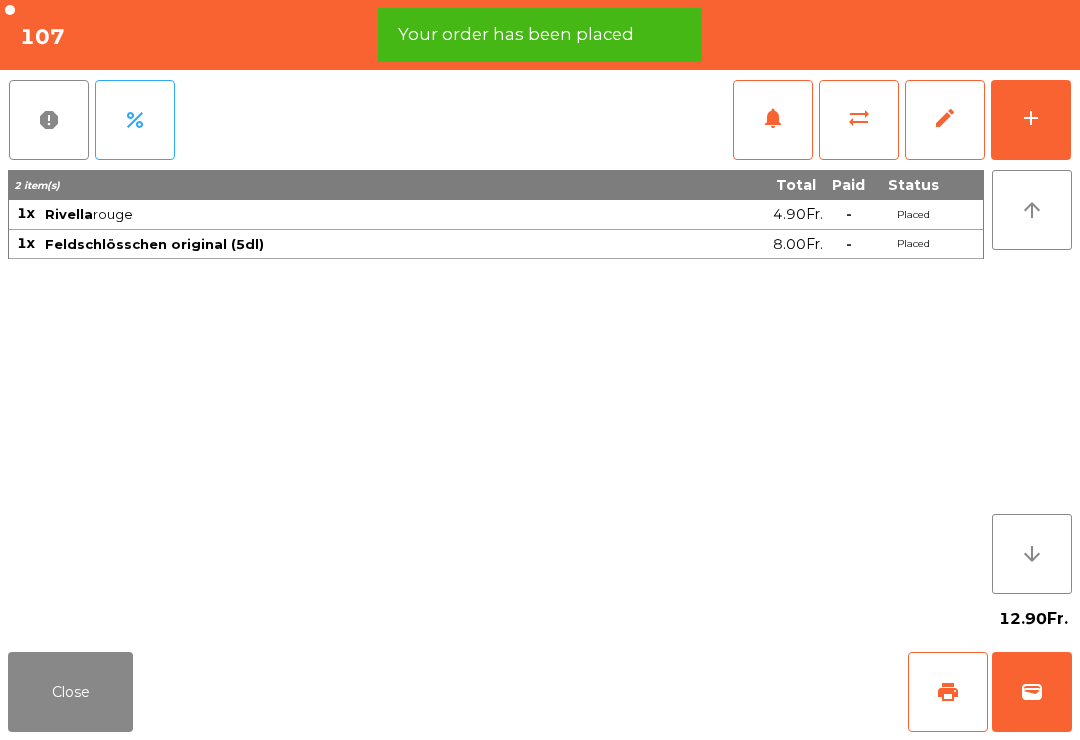click on "print" 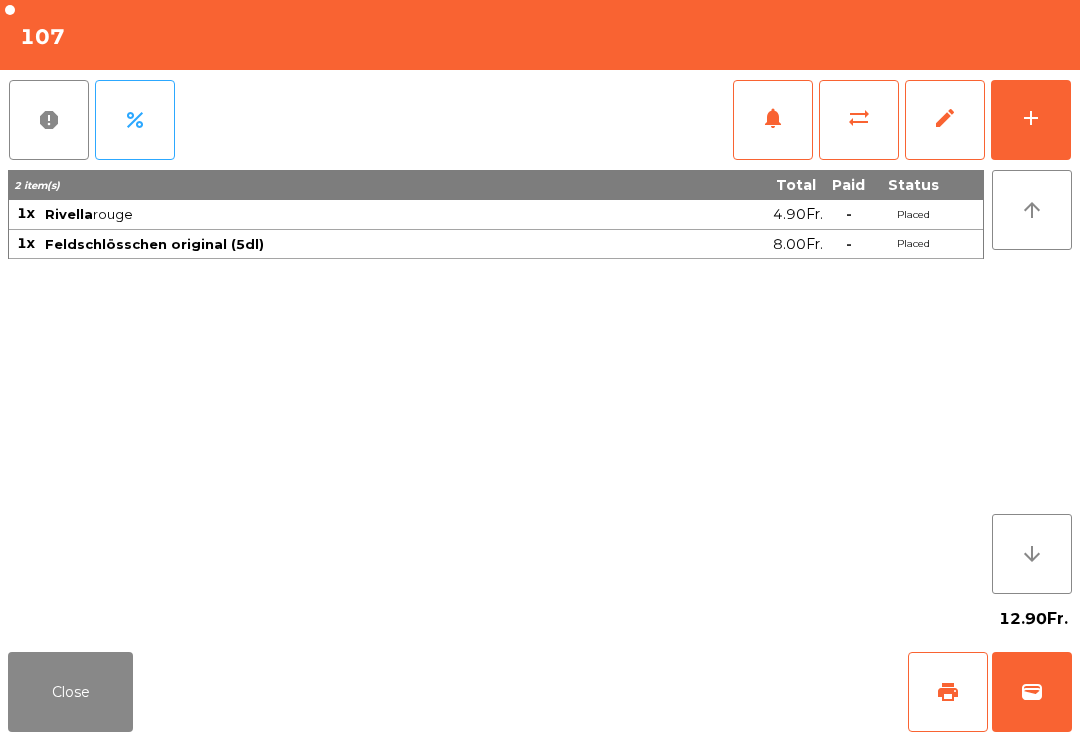 click on "wallet" 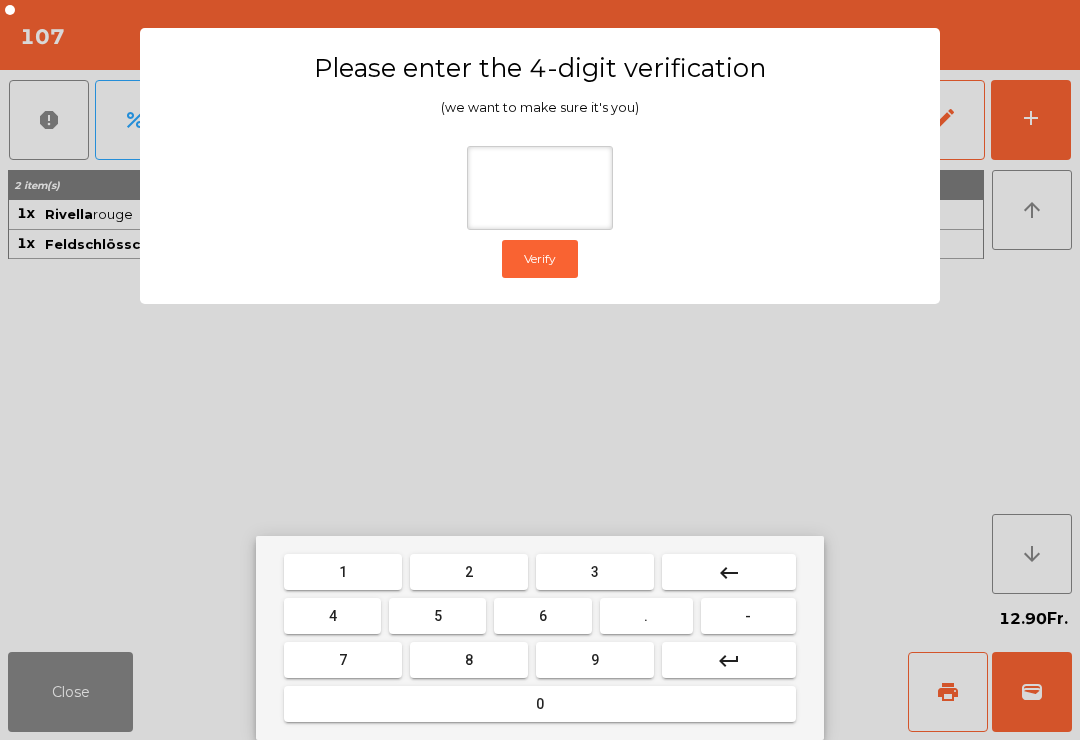 type on "*" 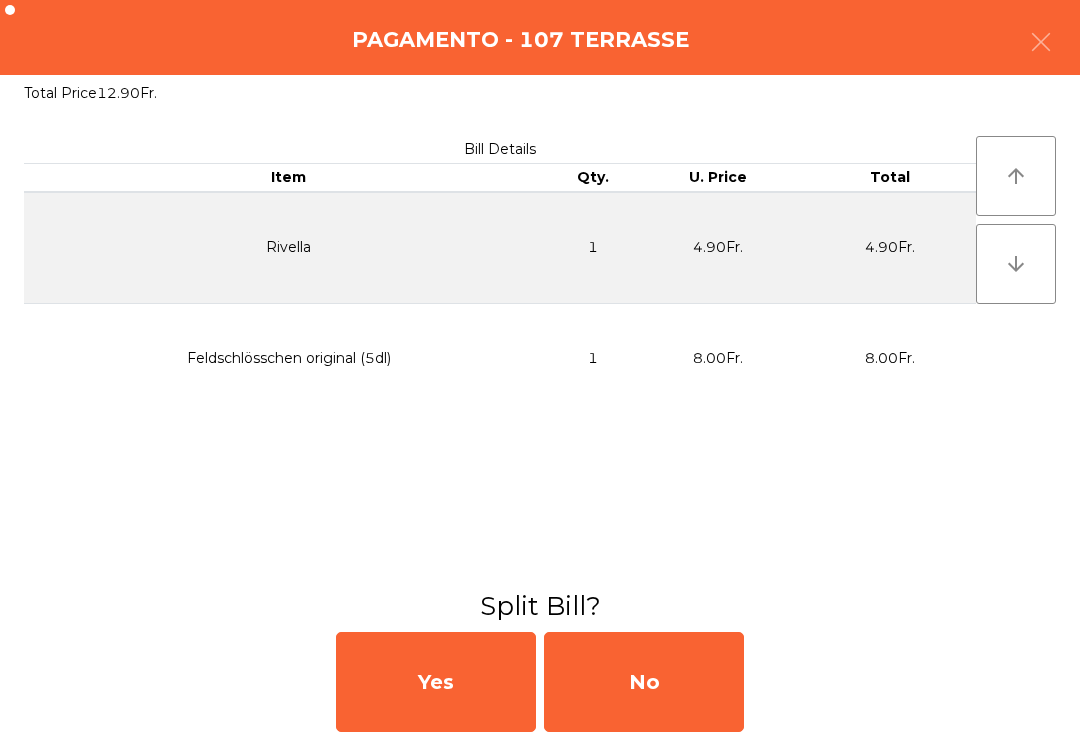 click on "No" 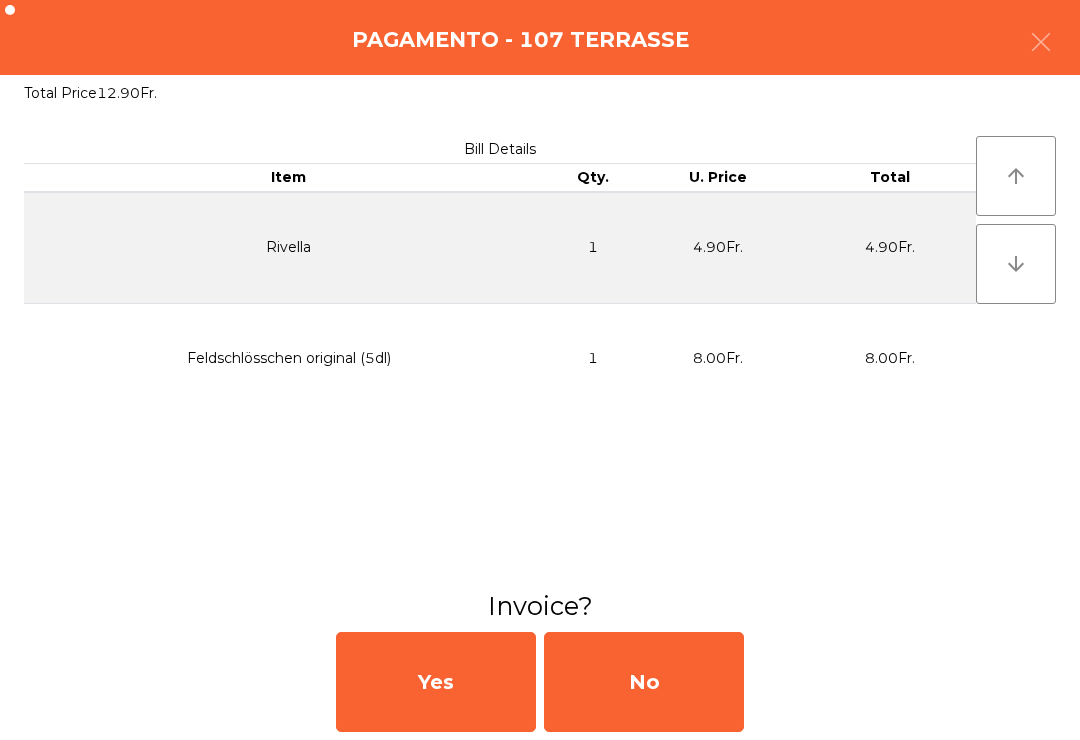 click on "No" 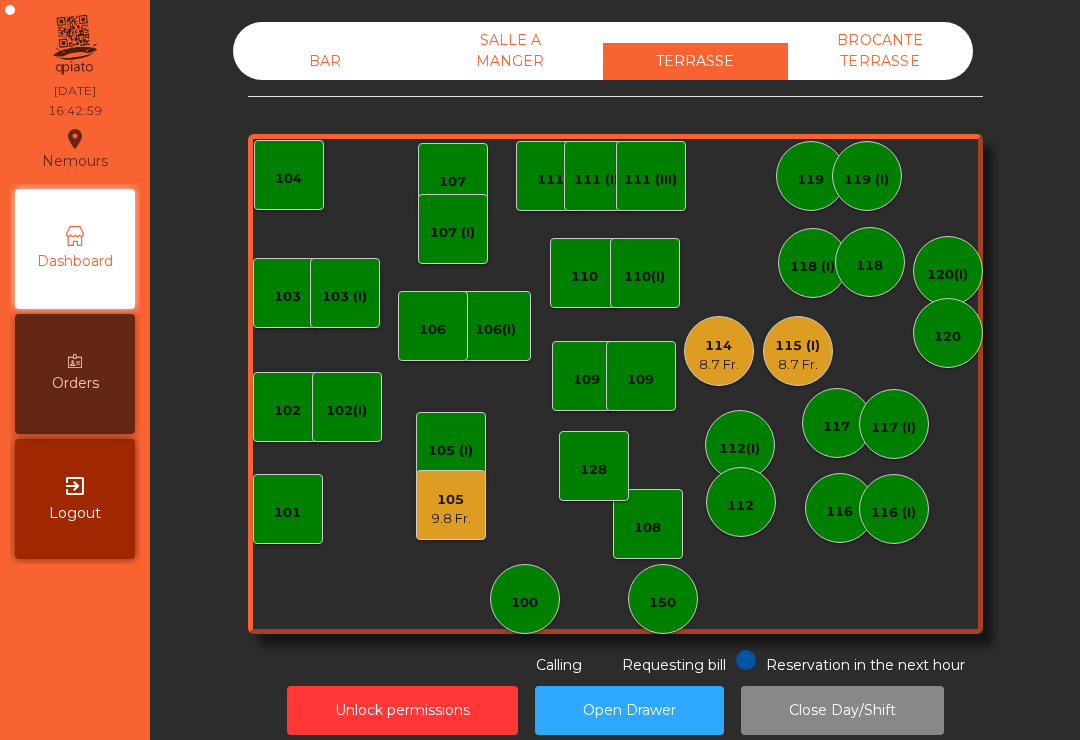 click on "8.7 Fr." 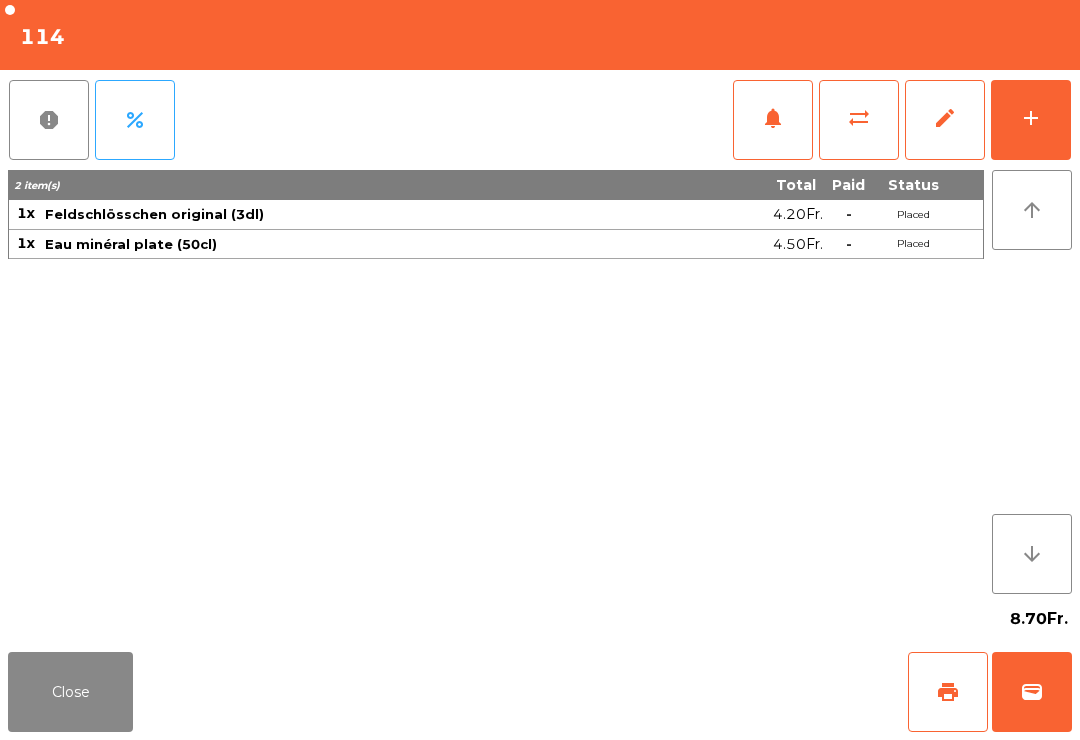 click on "add" 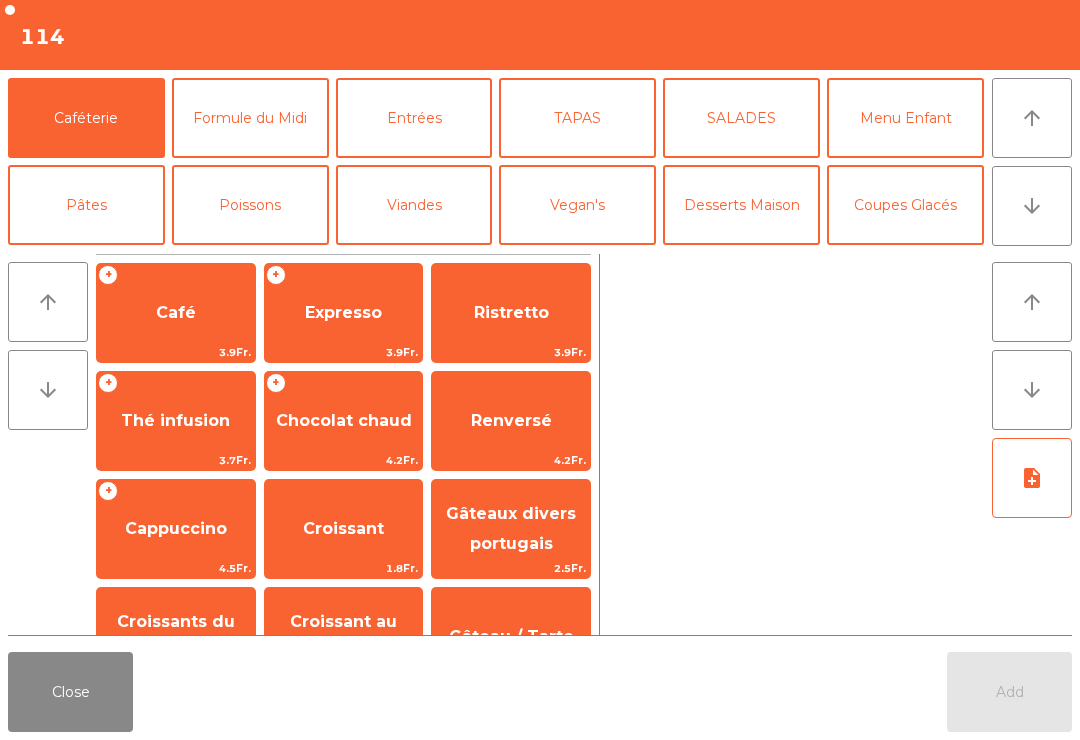 click on "arrow_downward" 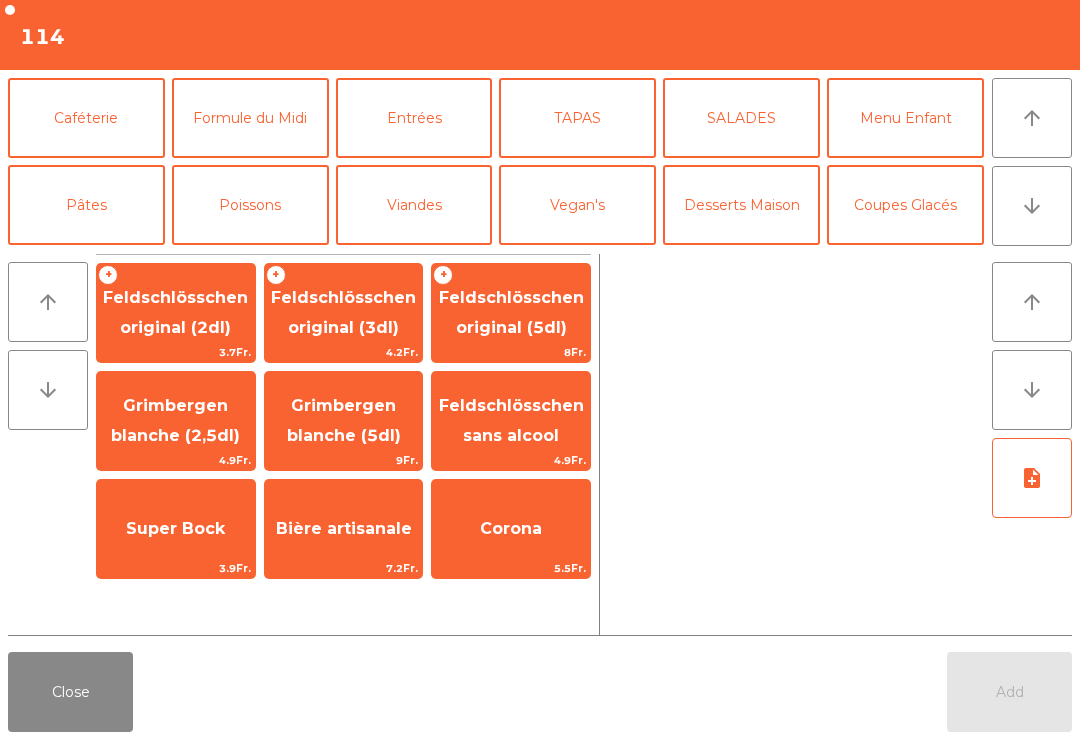 scroll, scrollTop: 174, scrollLeft: 0, axis: vertical 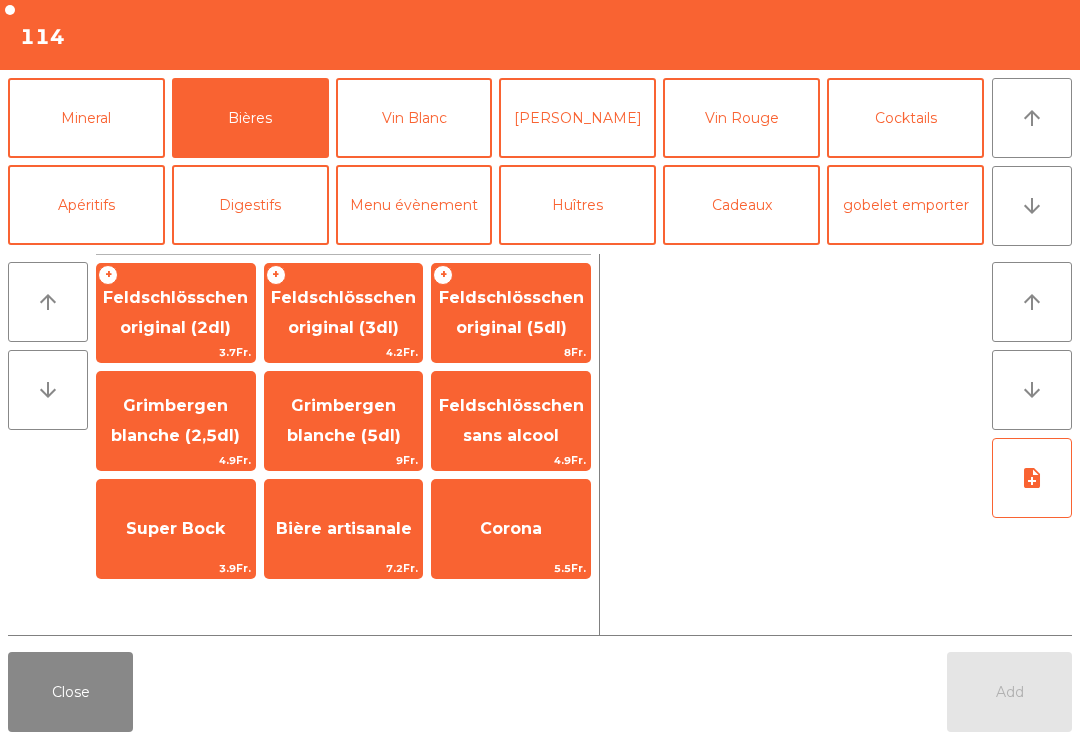 click on "Feldschlösschen original (3dl)" 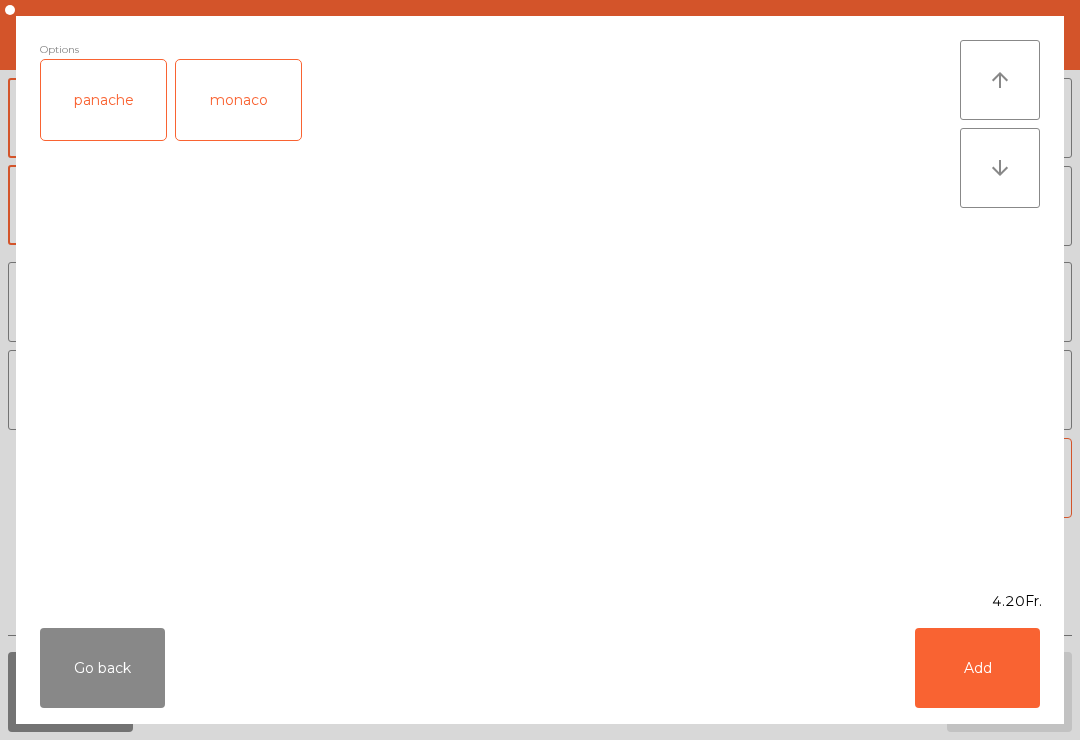 click on "Add" 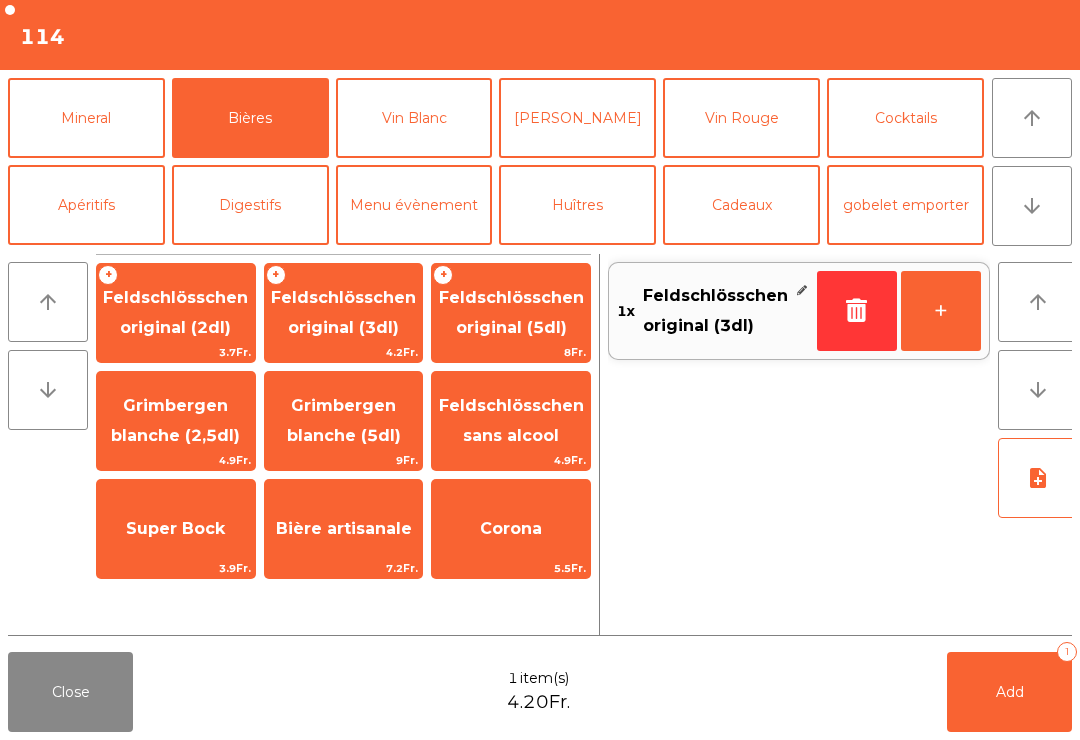 click on "Add   1" 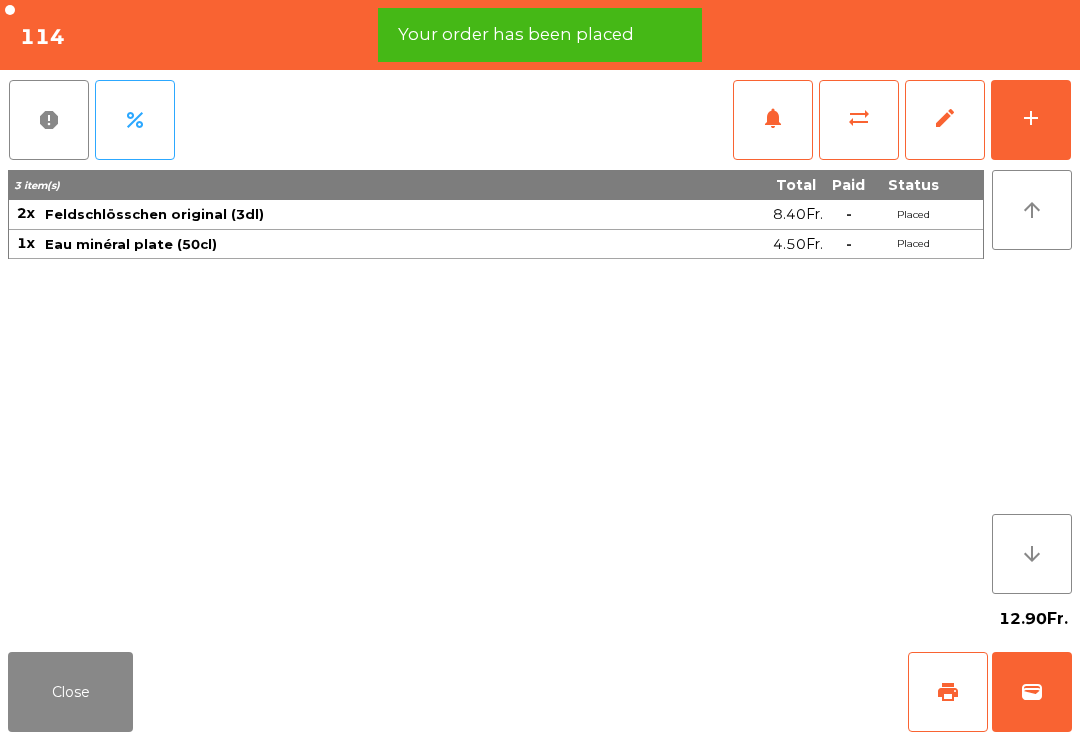 click on "print" 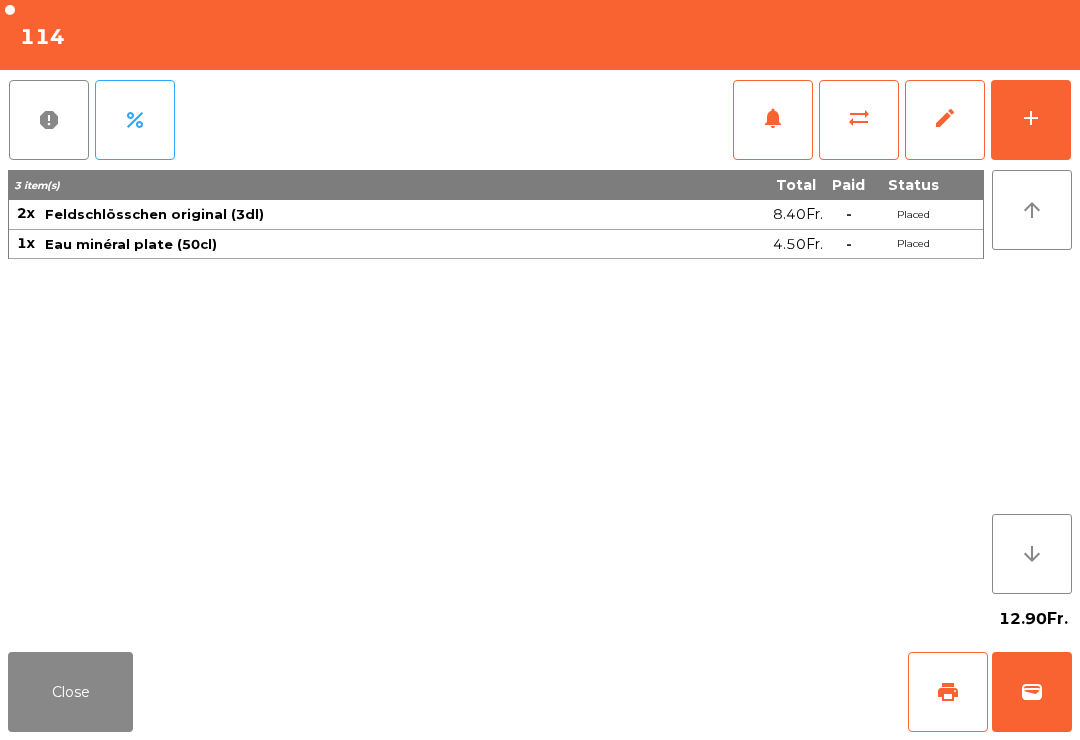 click on "Close" 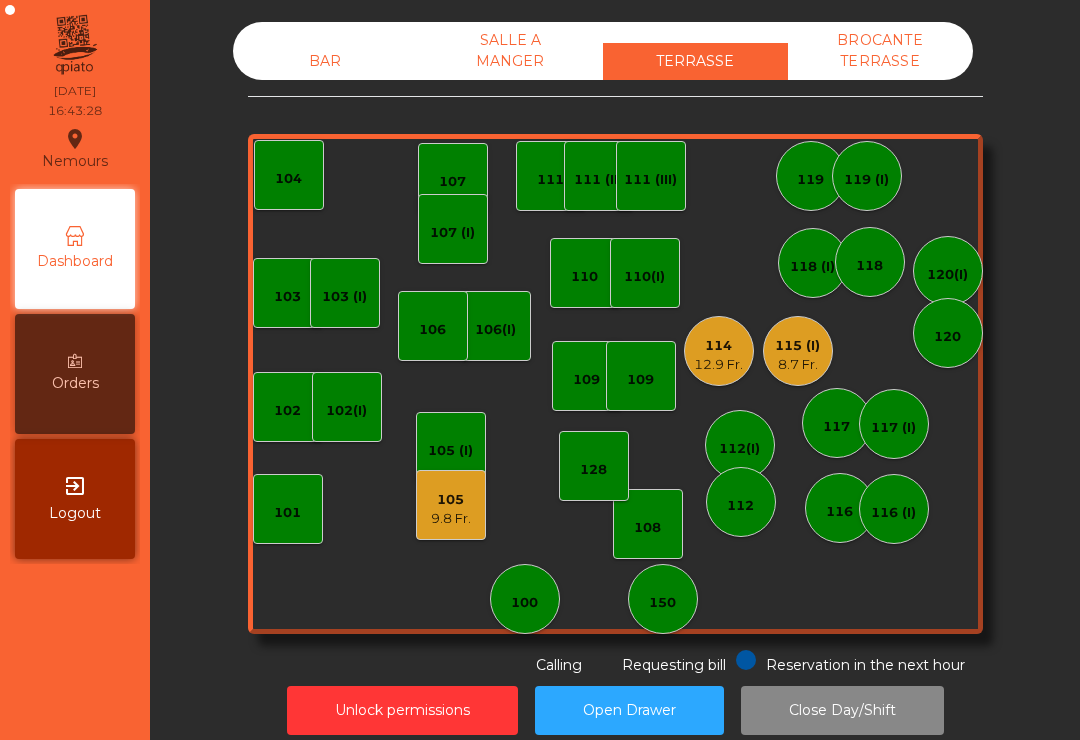 scroll, scrollTop: 0, scrollLeft: 0, axis: both 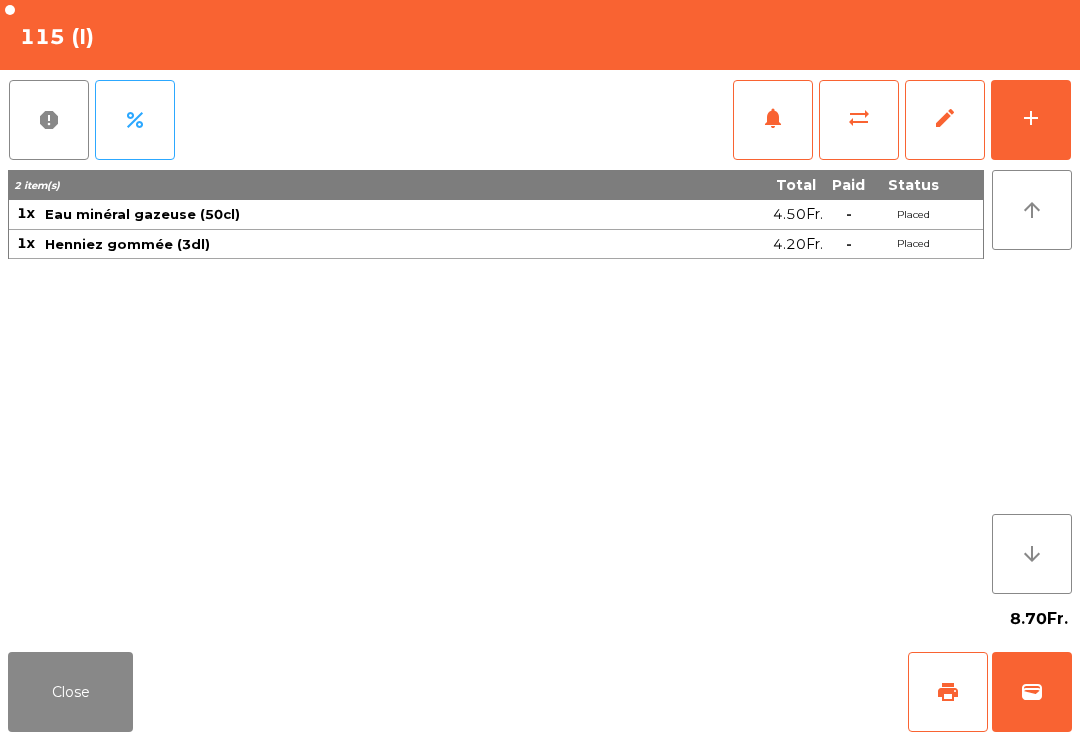 click on "wallet" 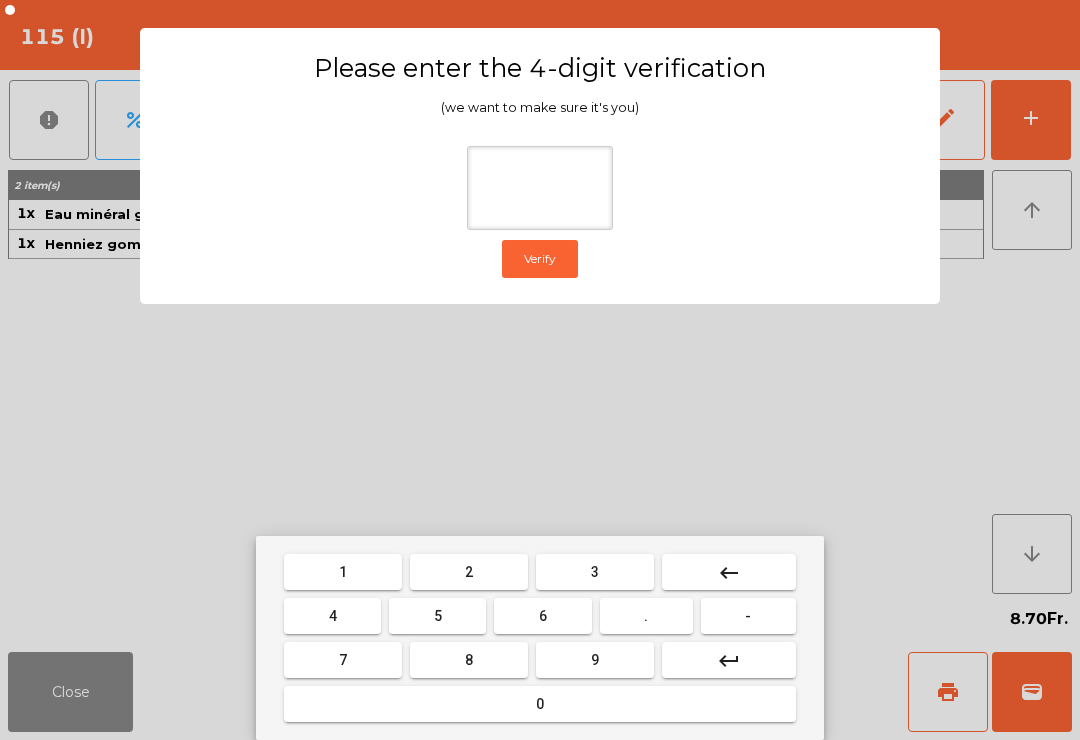 type on "*" 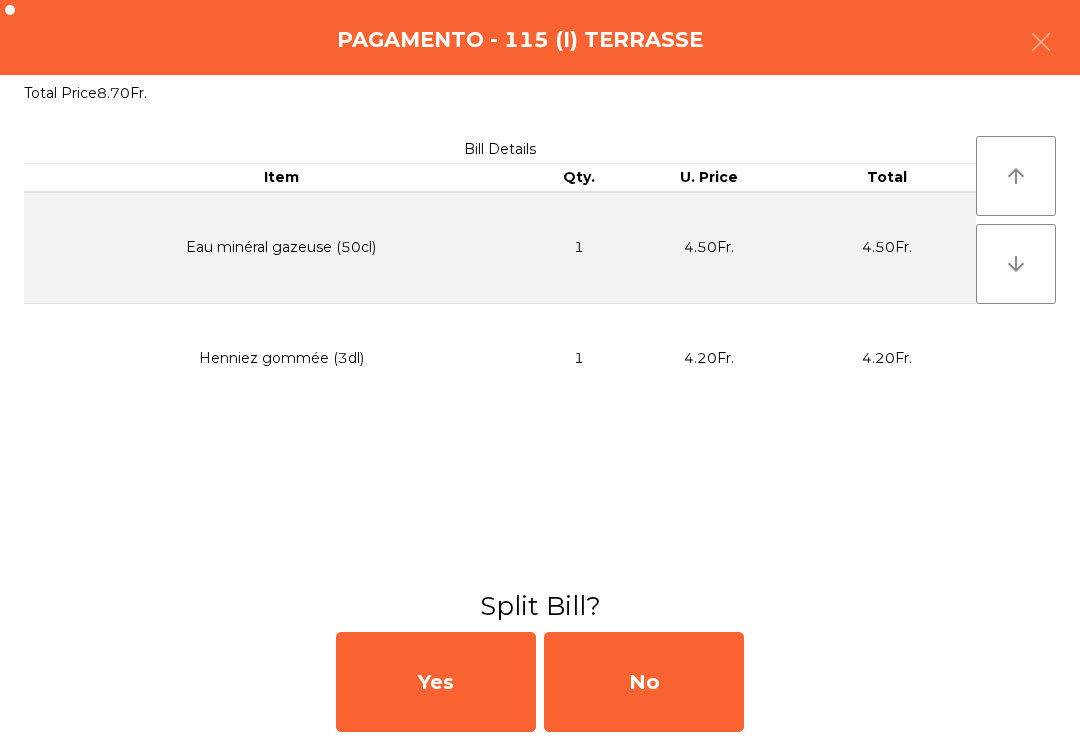 click on "No" 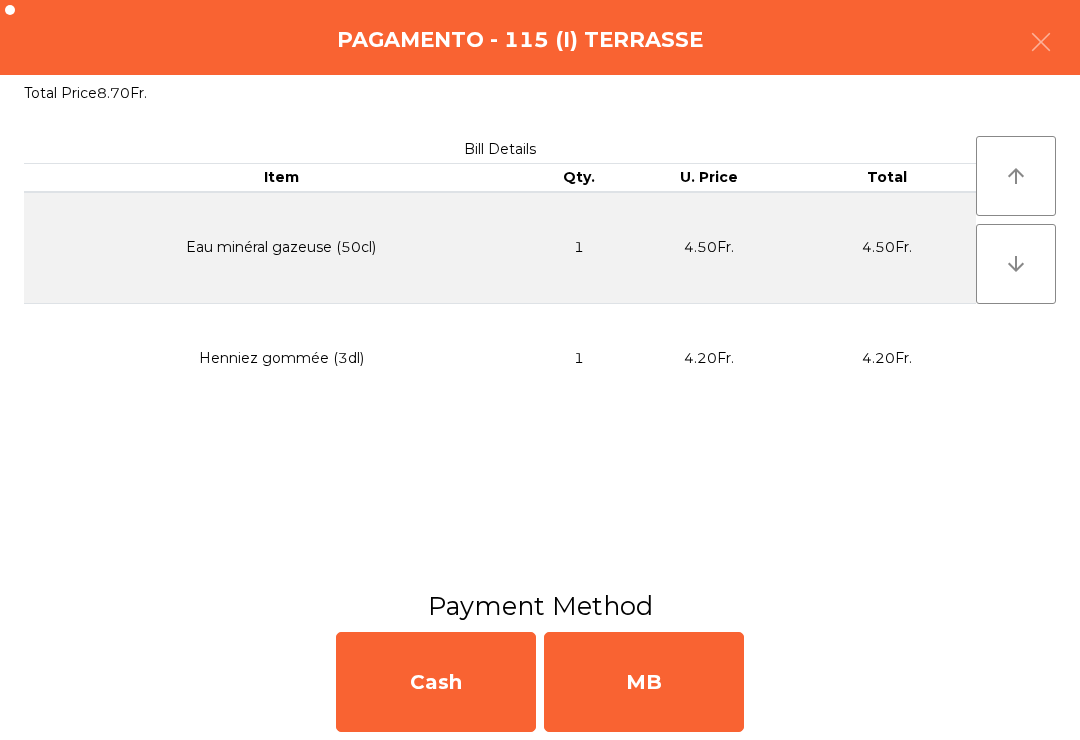 click on "MB" 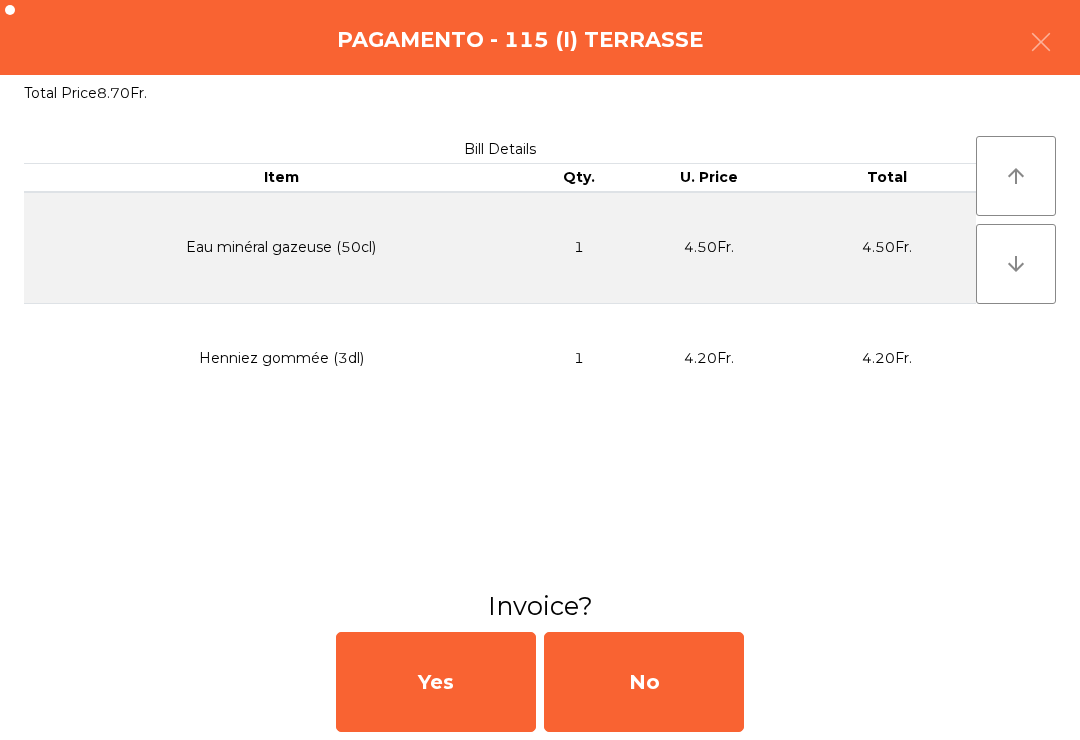 click on "No" 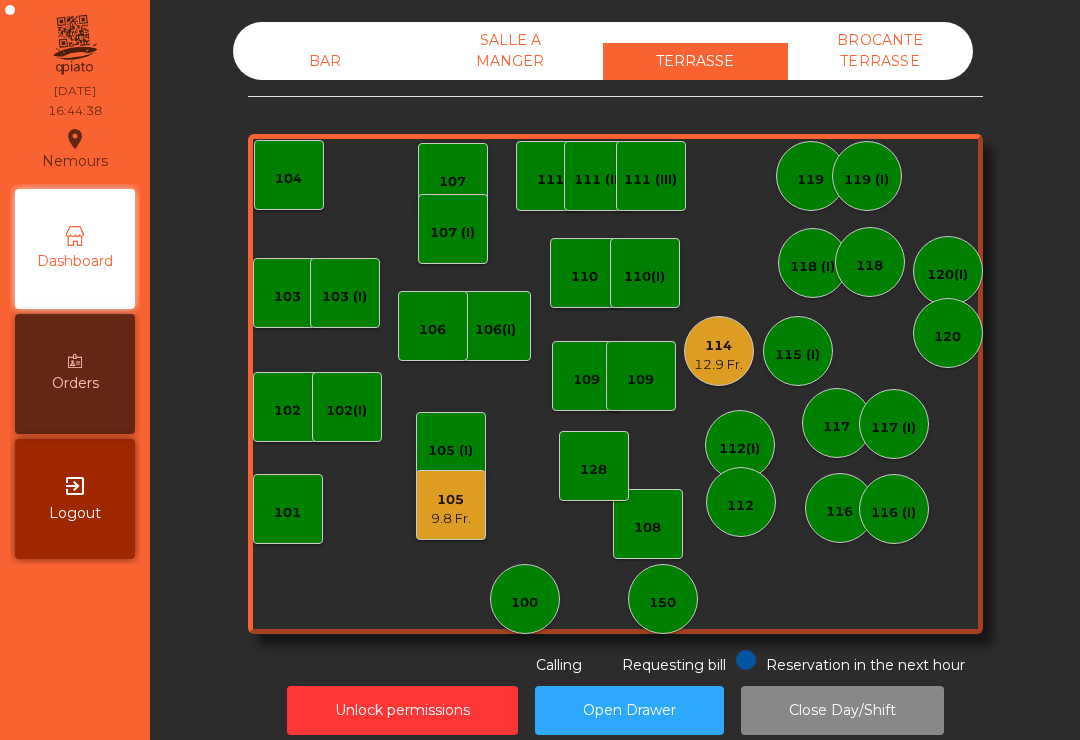 scroll, scrollTop: 16, scrollLeft: 0, axis: vertical 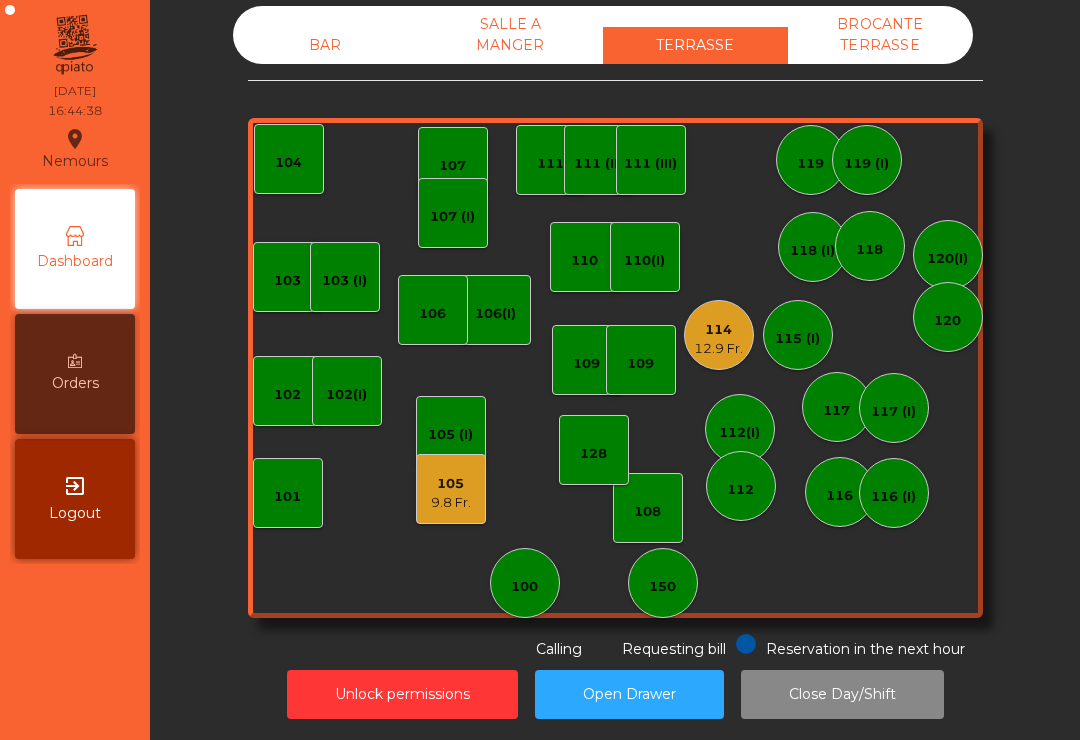 click on "105    9.8 Fr." 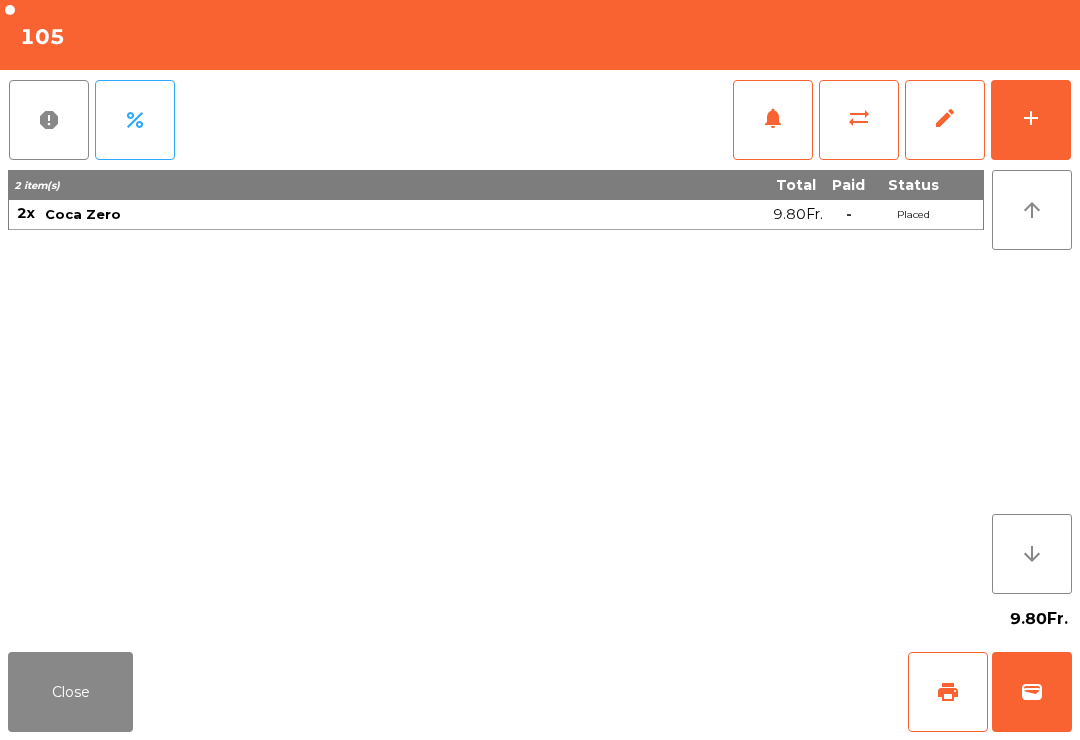 click on "wallet" 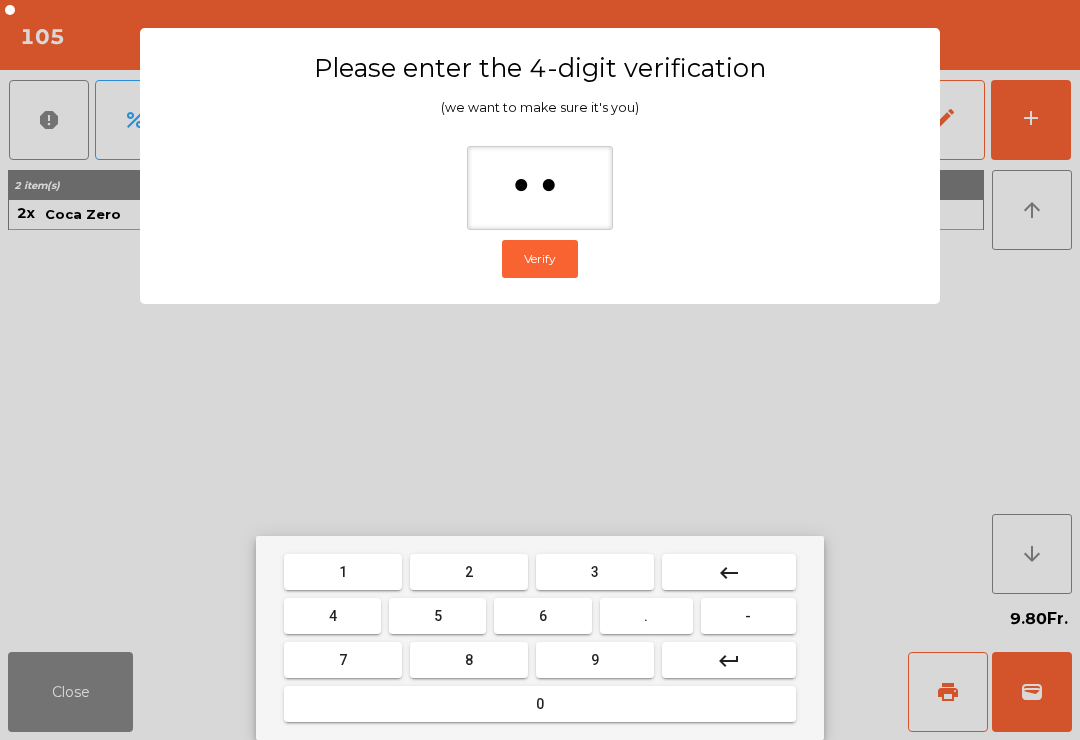 type on "***" 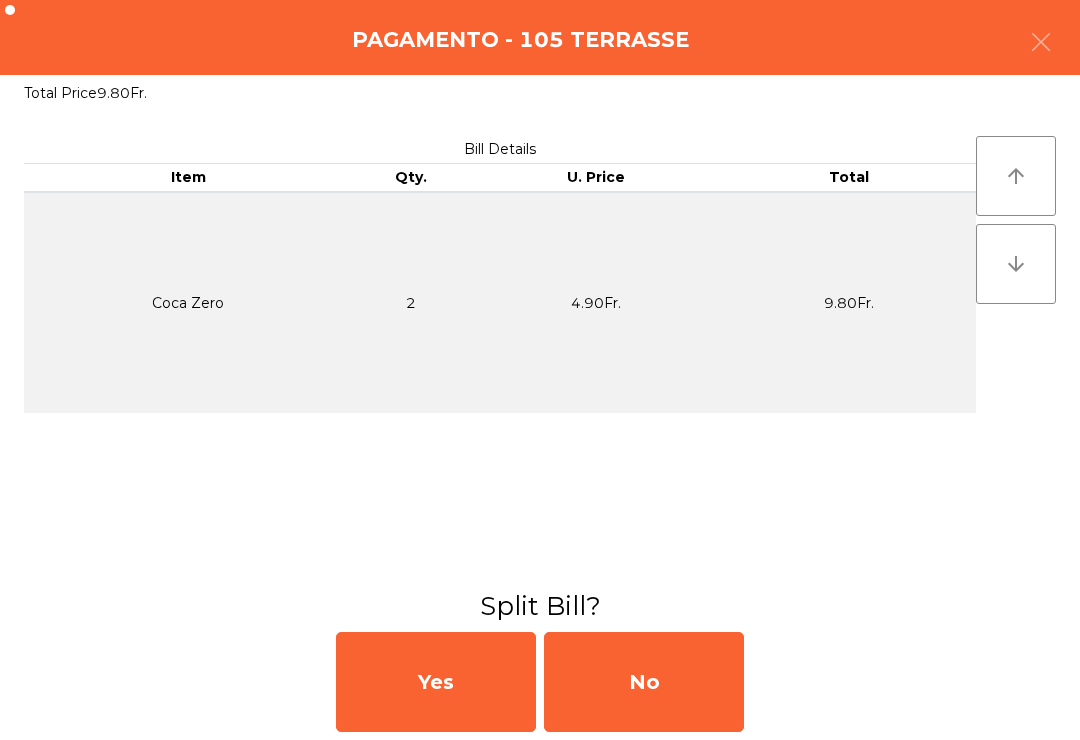 click on "No" 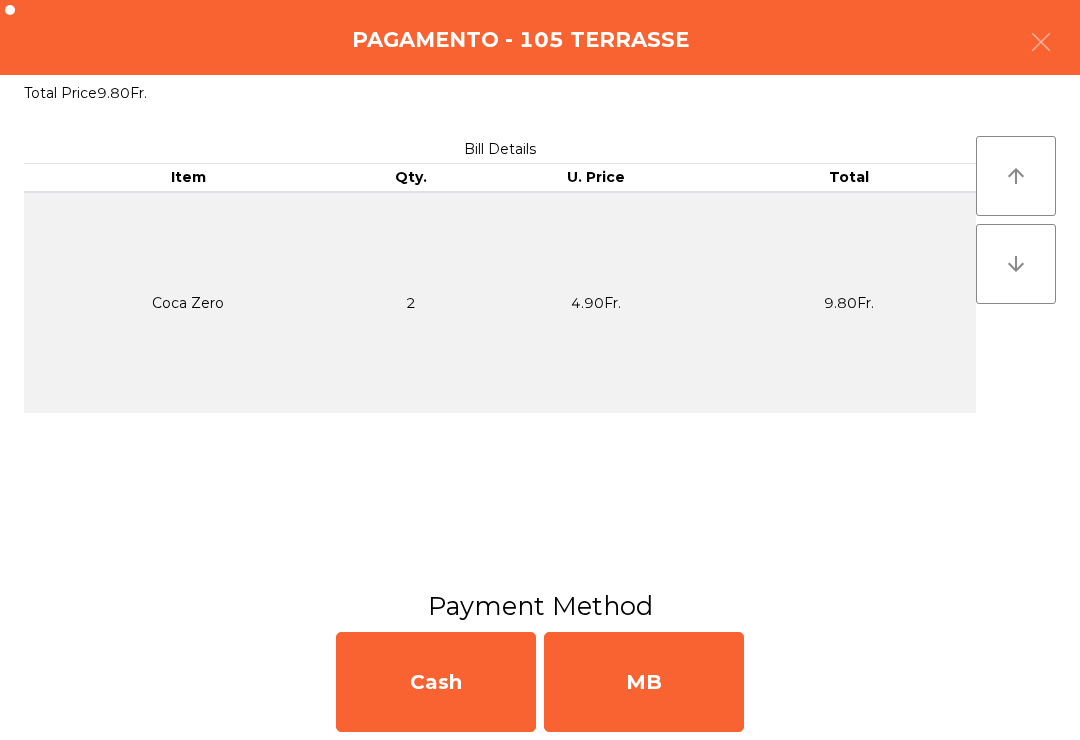 click on "MB" 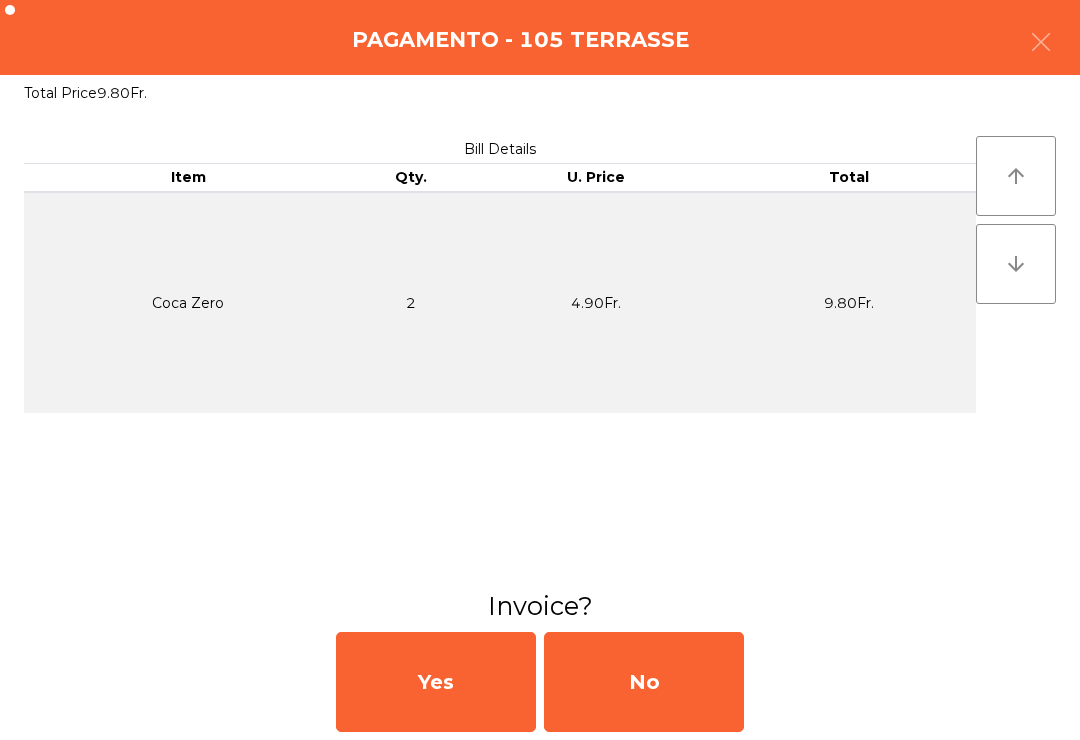 click on "No" 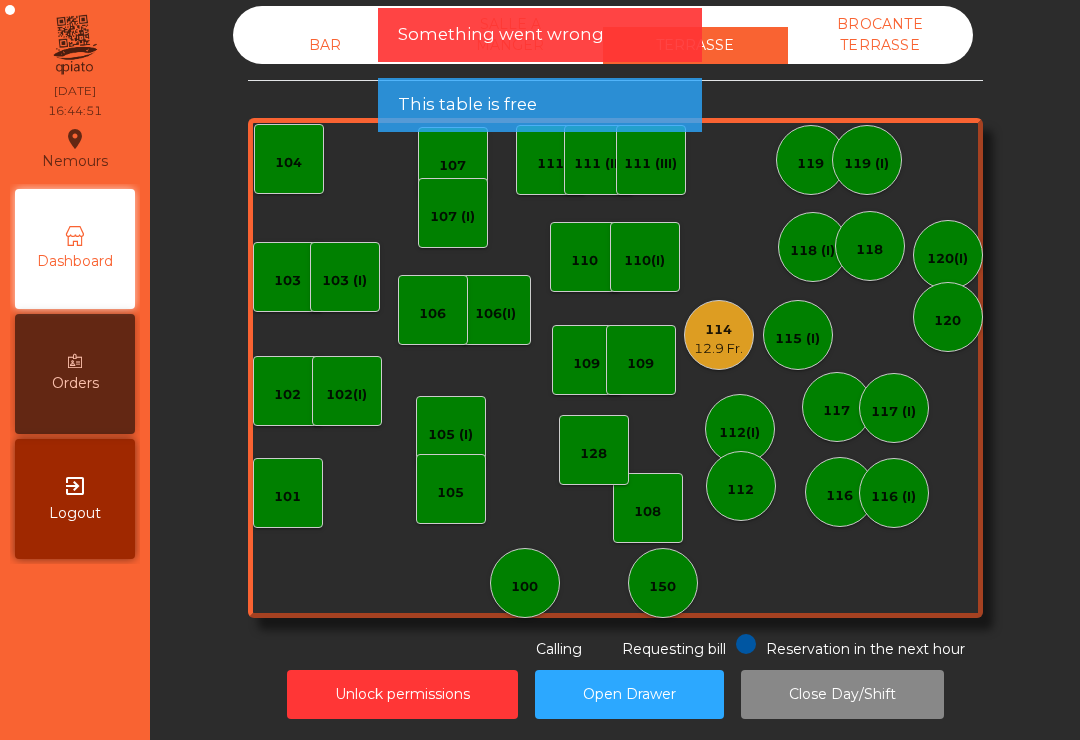 click on "12.9 Fr." 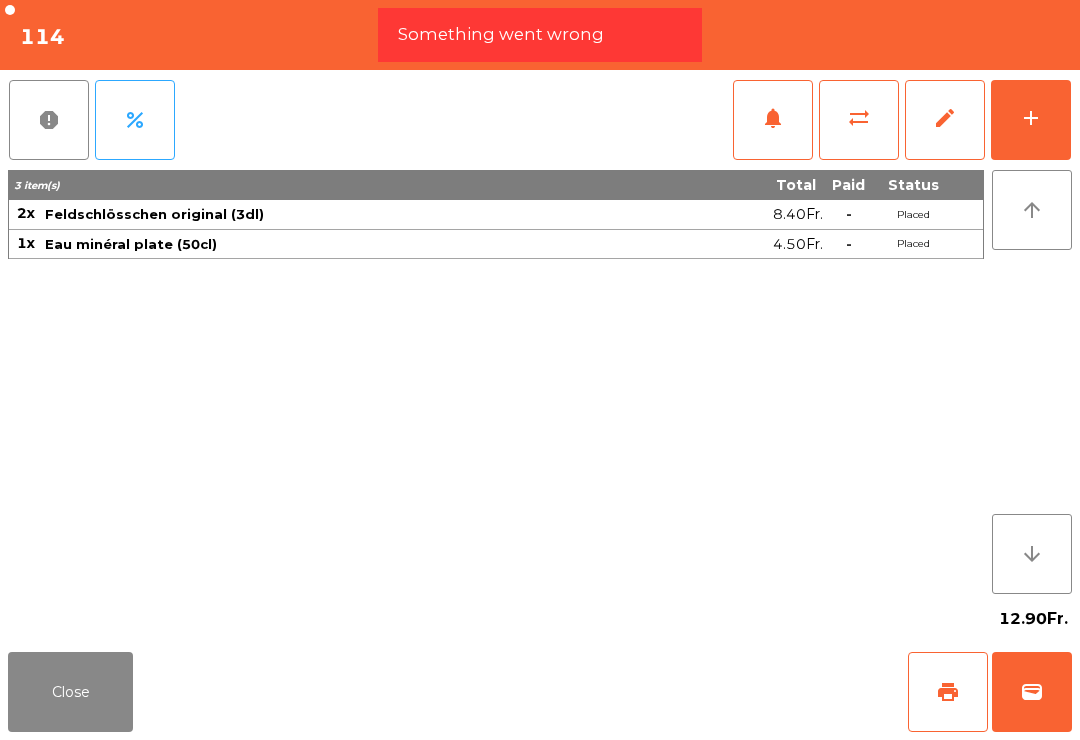 click on "wallet" 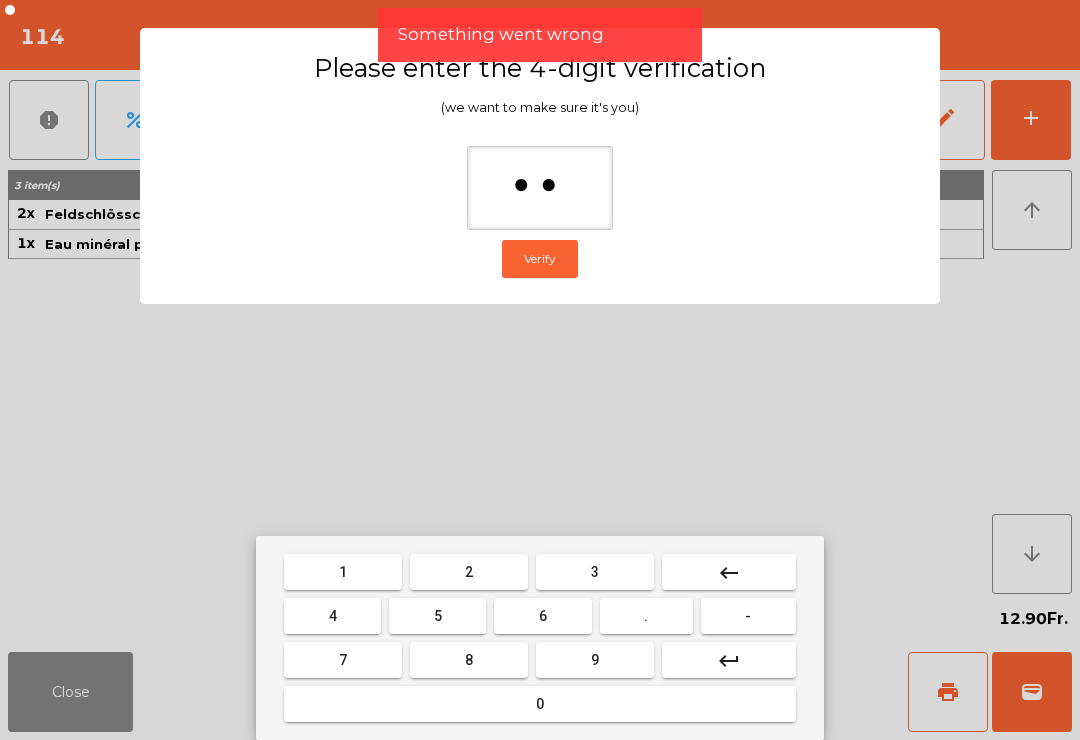 type on "***" 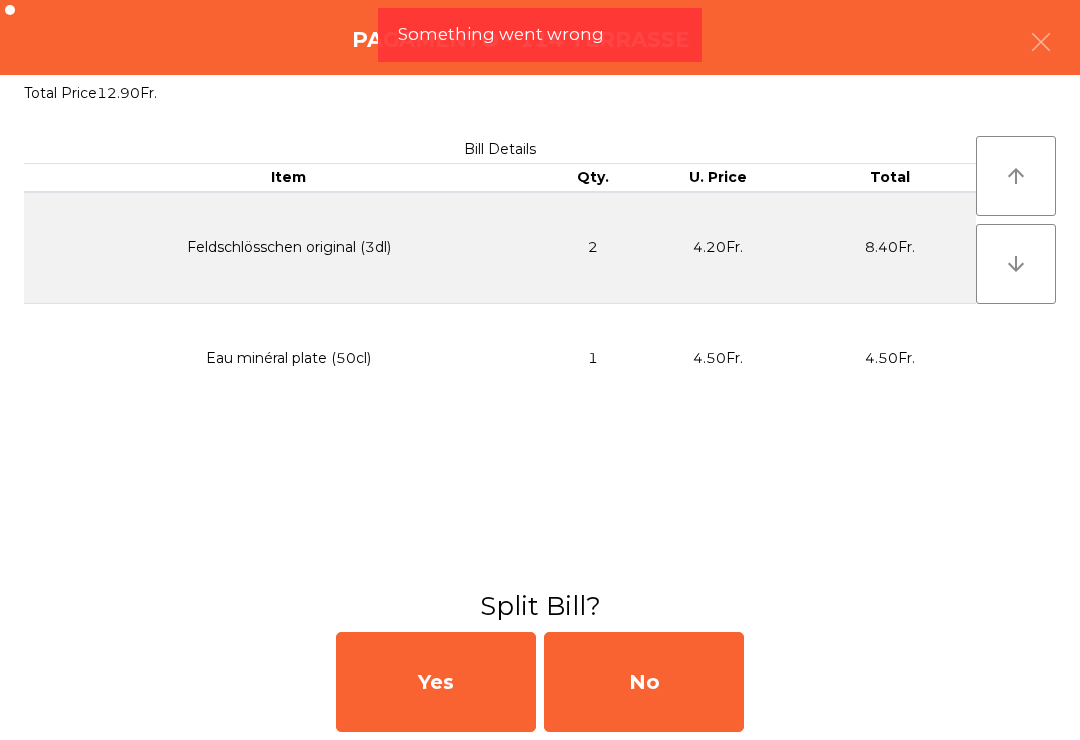 click on "No" 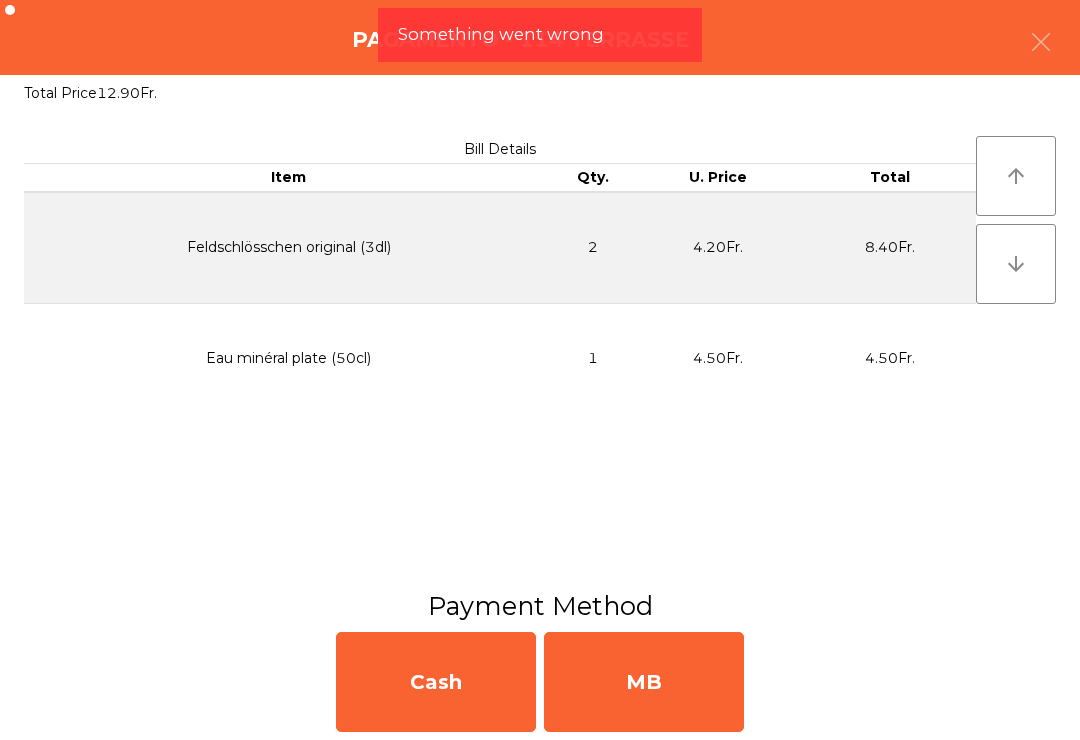 click on "MB" 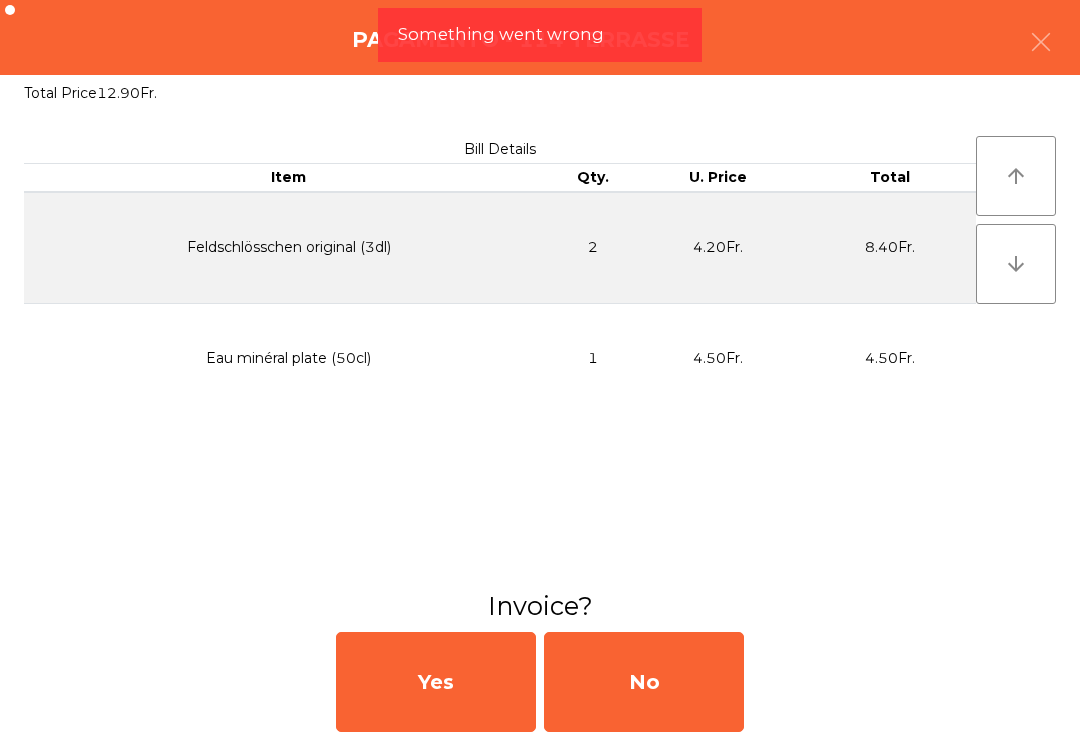 click on "No" 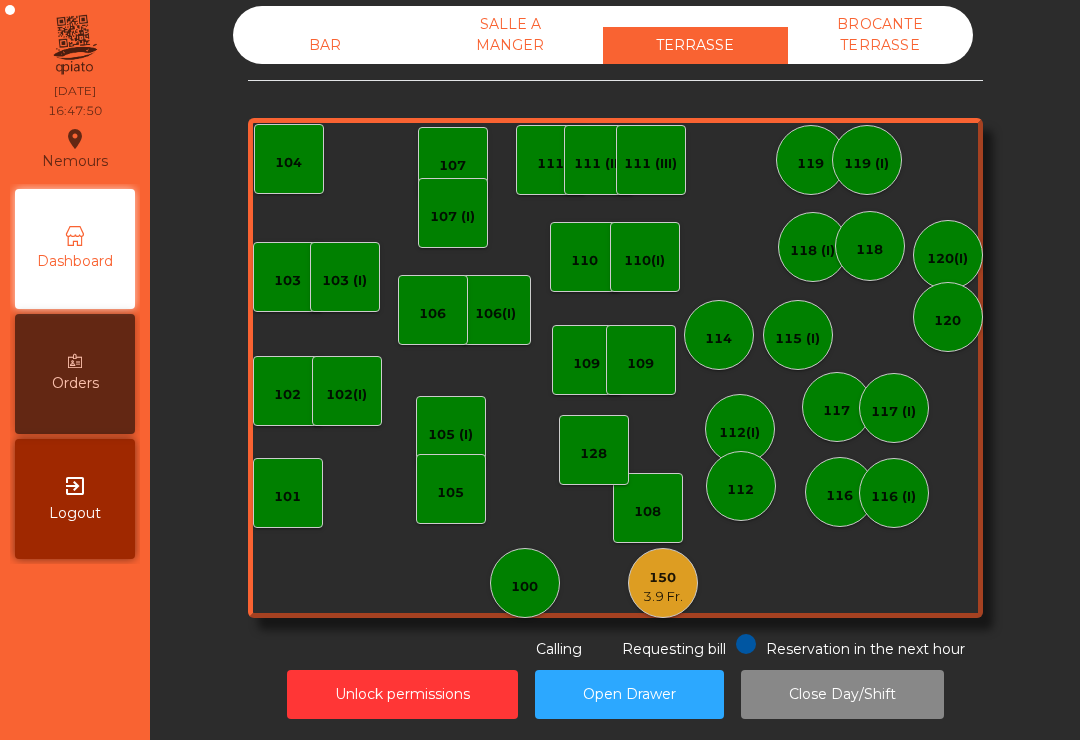click on "3.9 Fr." 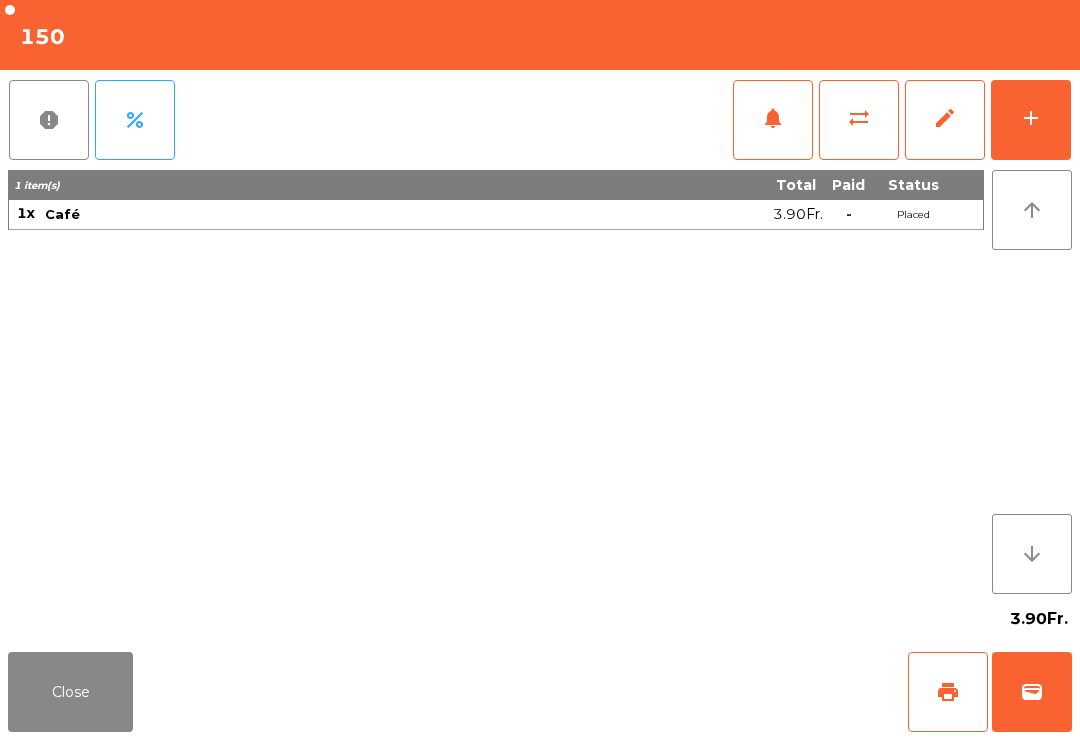 click on "wallet" 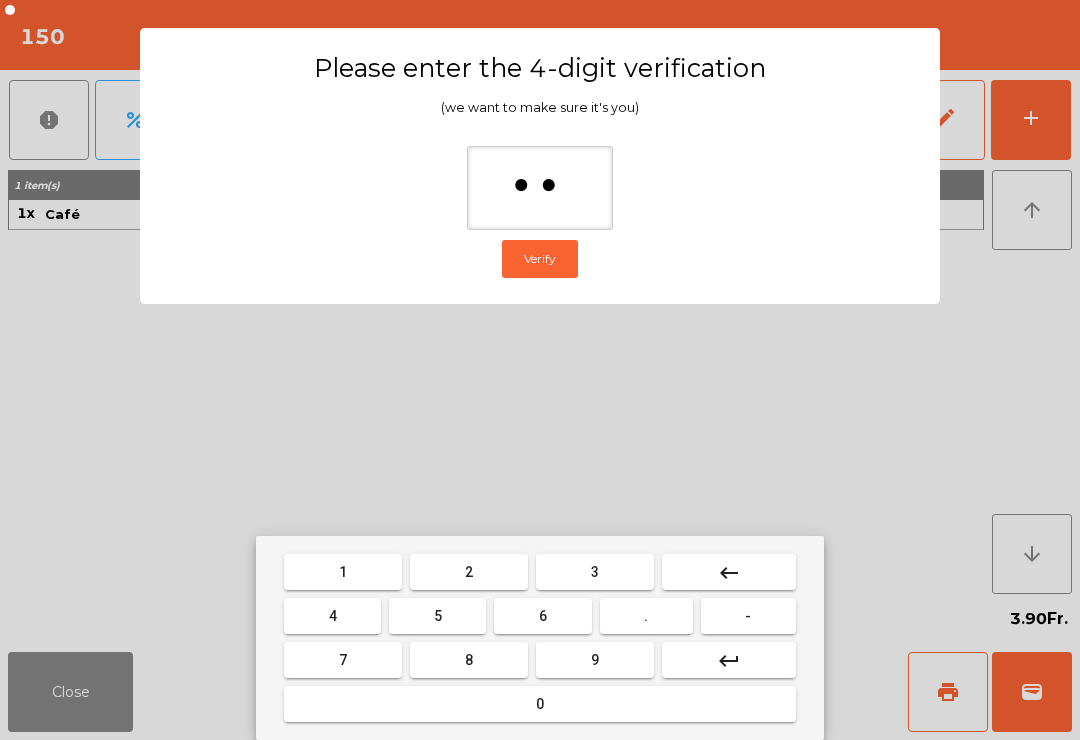 type on "***" 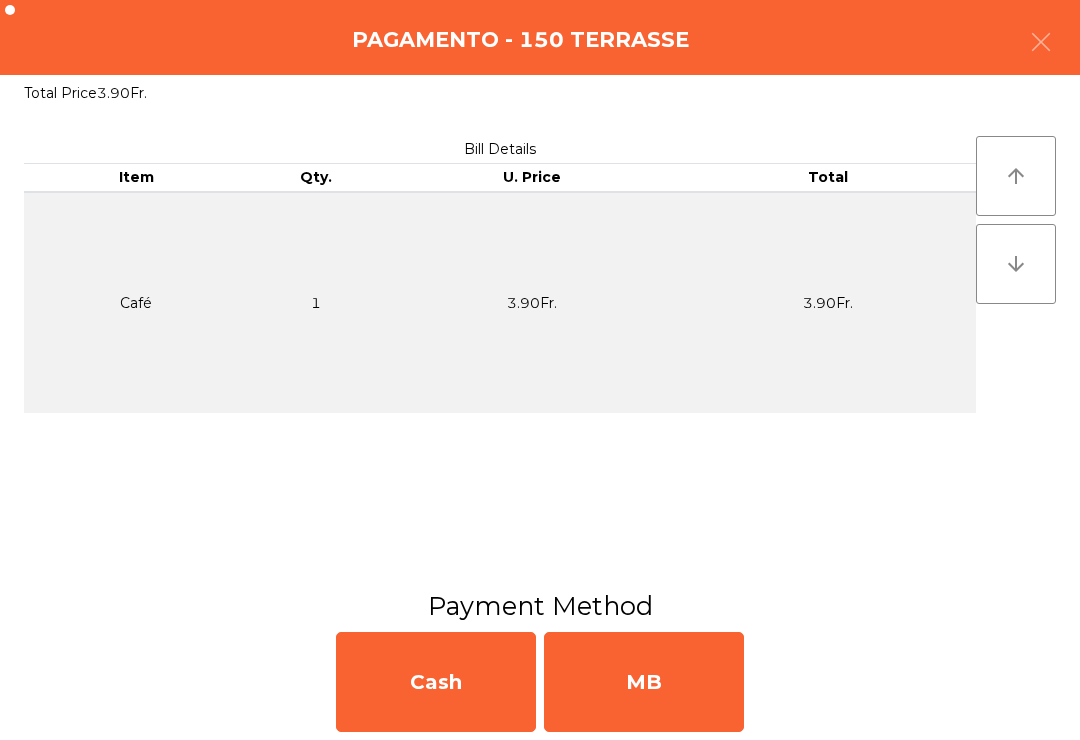 click on "MB" 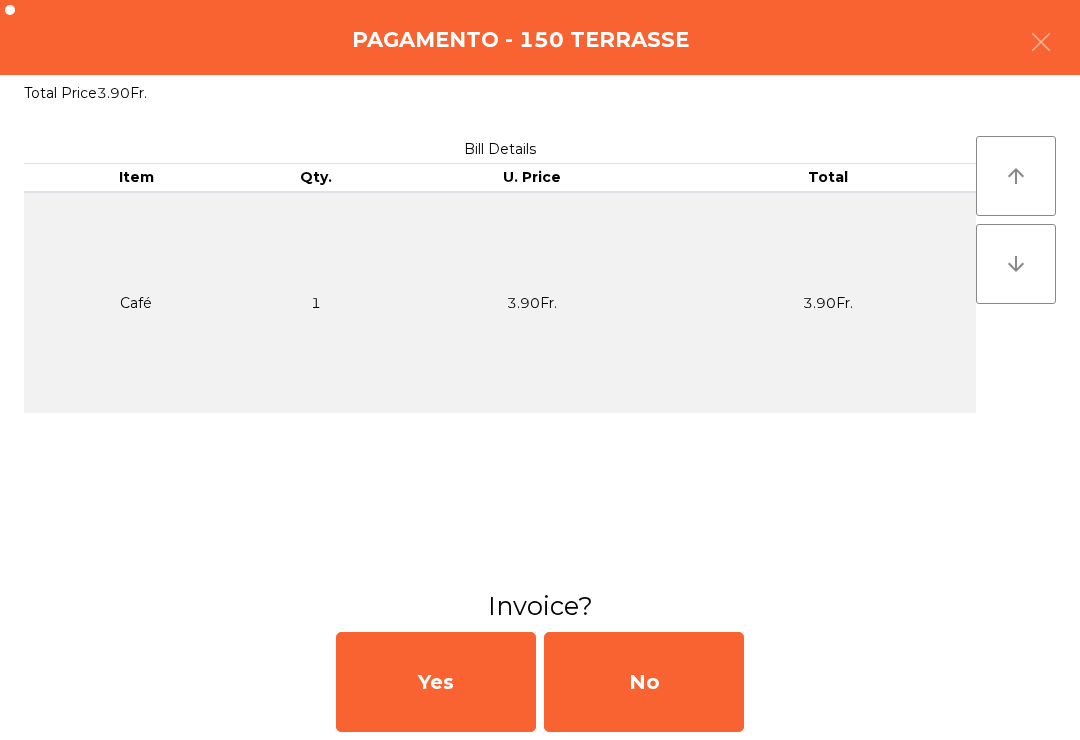 click on "No" 